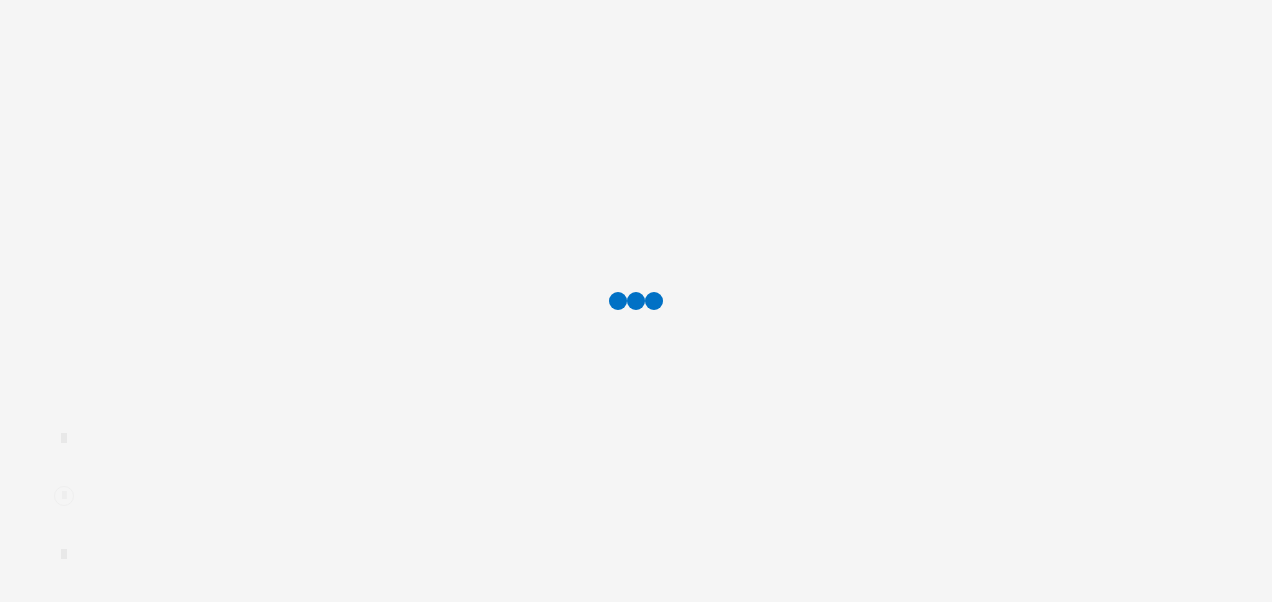 scroll, scrollTop: 0, scrollLeft: 0, axis: both 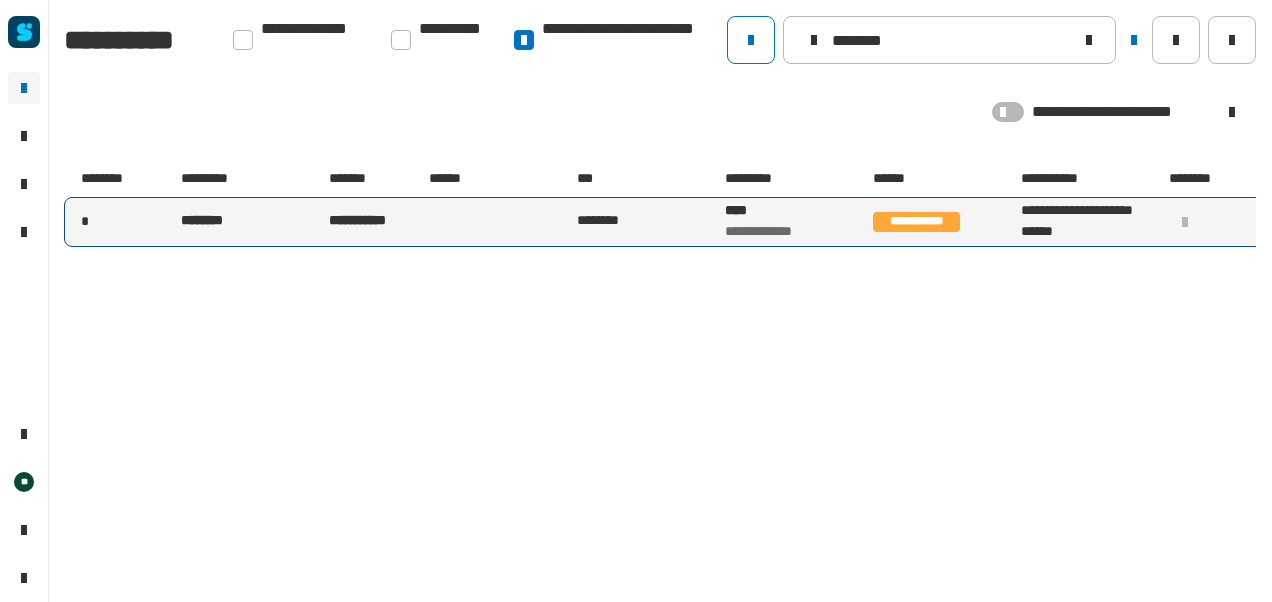click on "****" at bounding box center (763, 211) 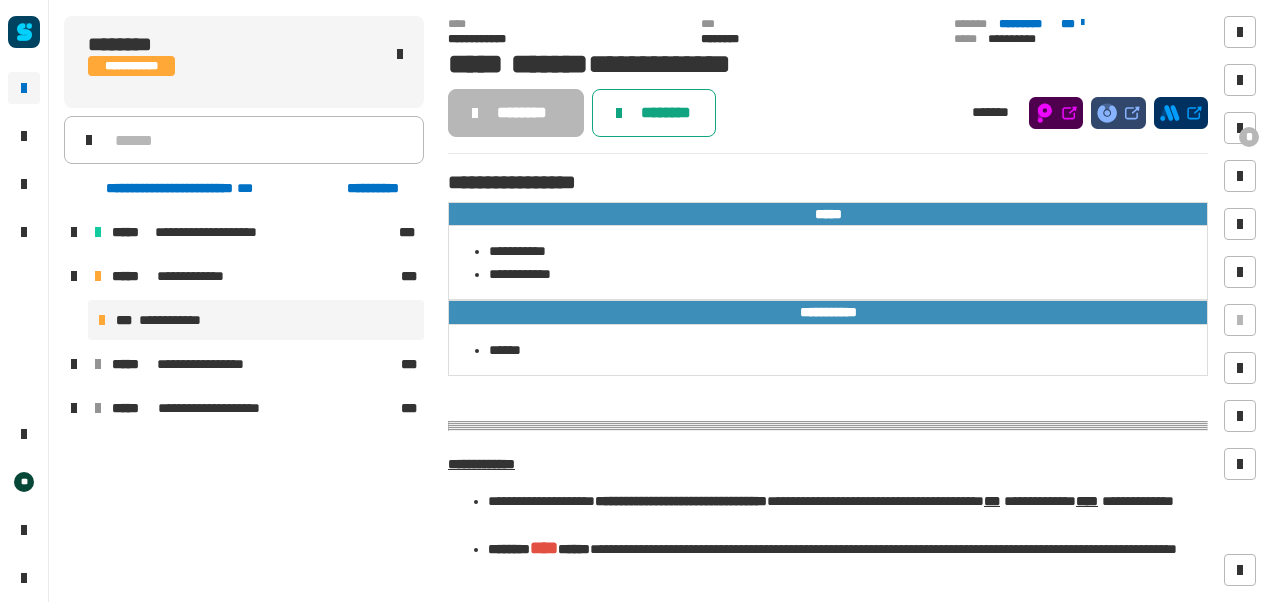 click on "********" 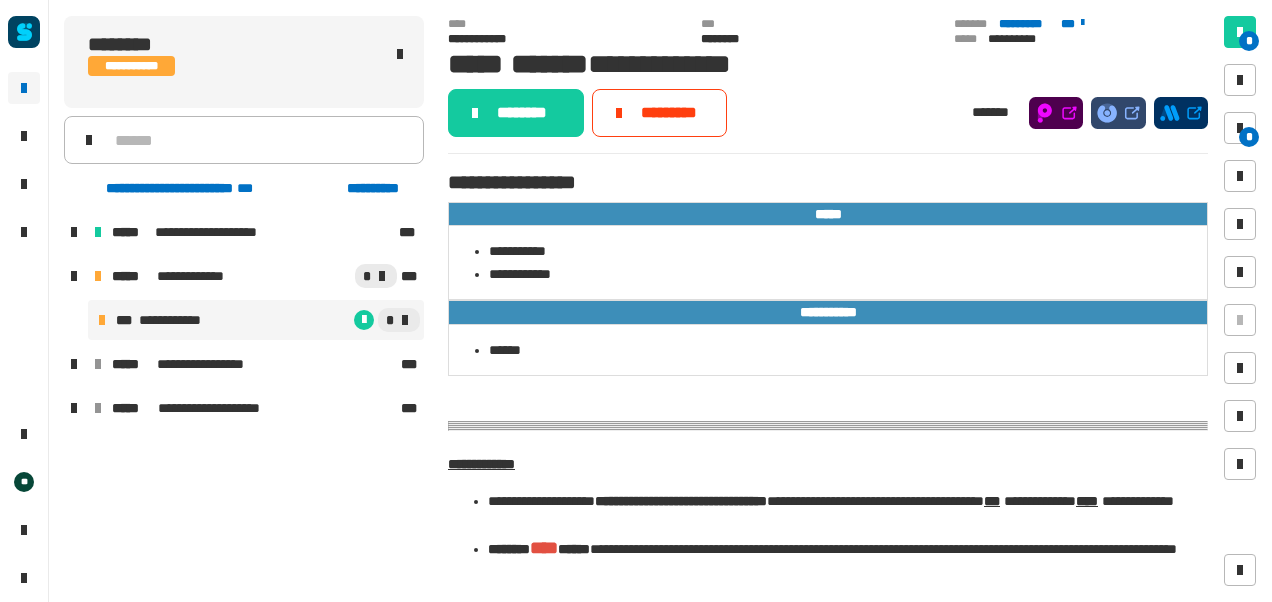 click on "*" at bounding box center (317, 320) 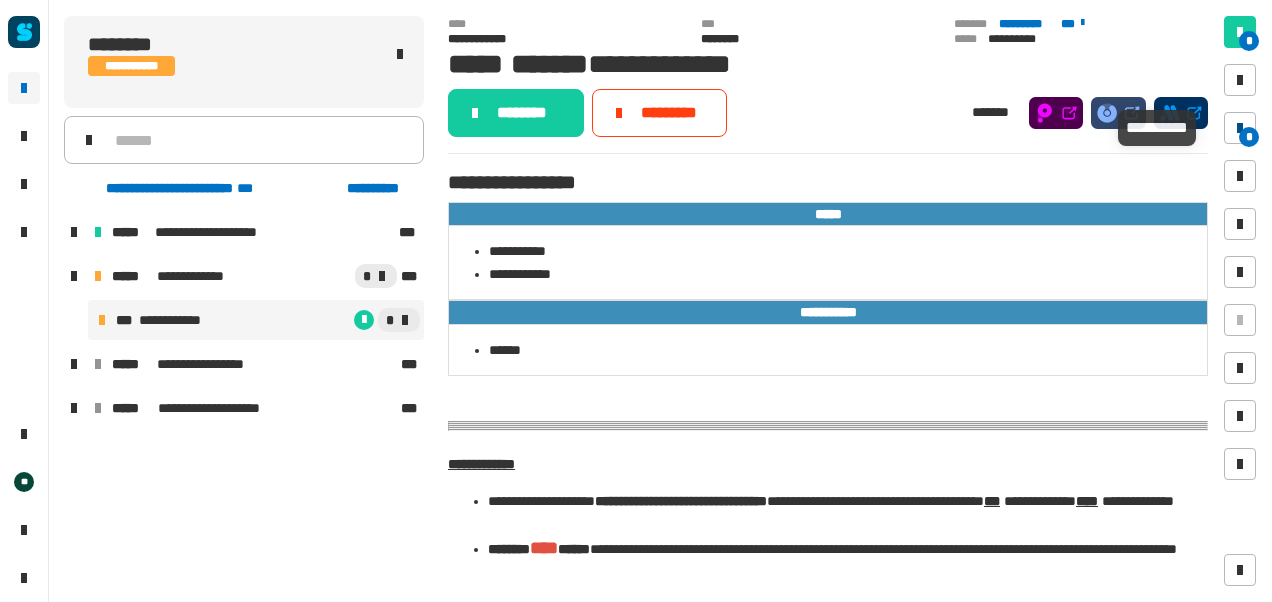 click at bounding box center (1240, 128) 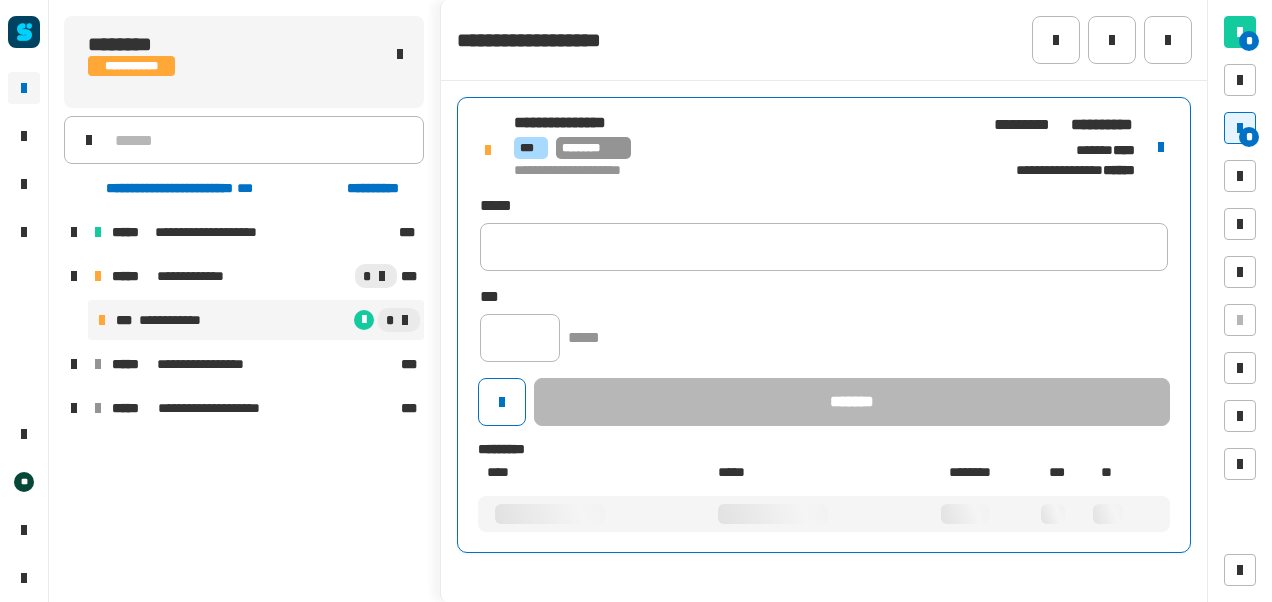 click on "*** ********" at bounding box center (744, 148) 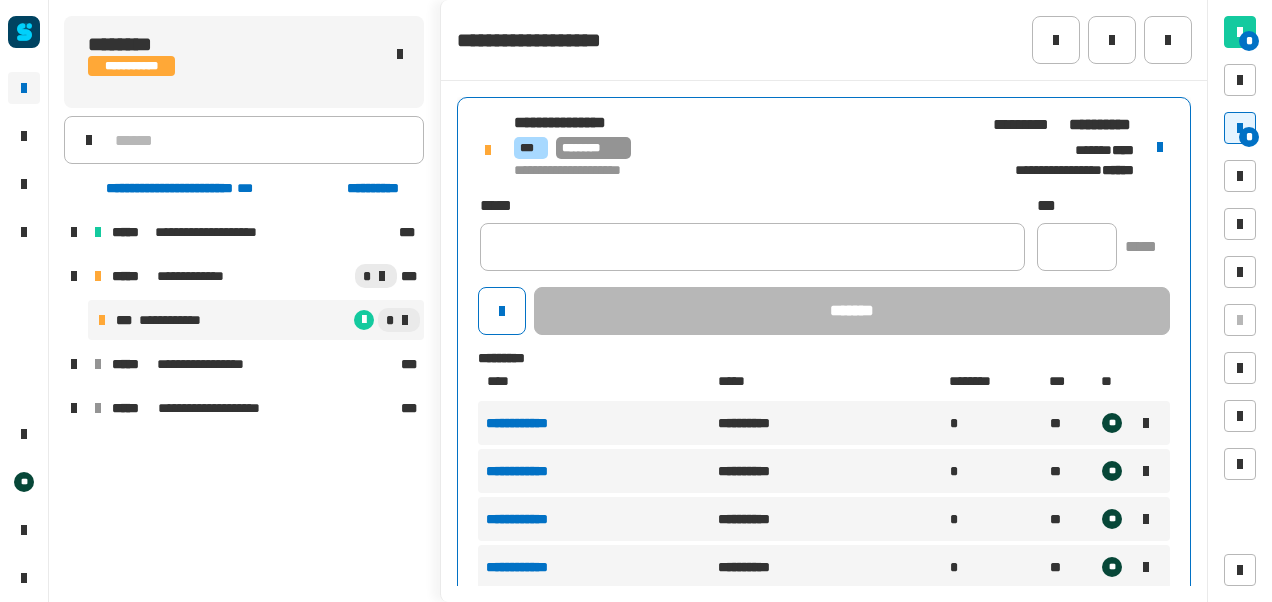 scroll, scrollTop: 119, scrollLeft: 0, axis: vertical 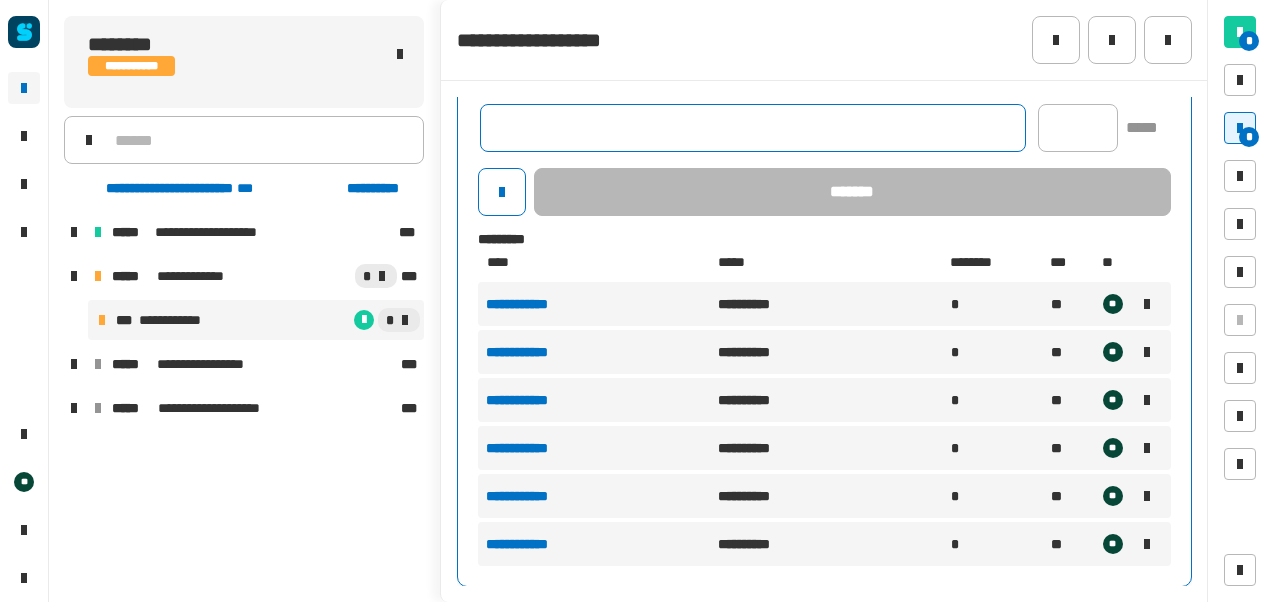 click 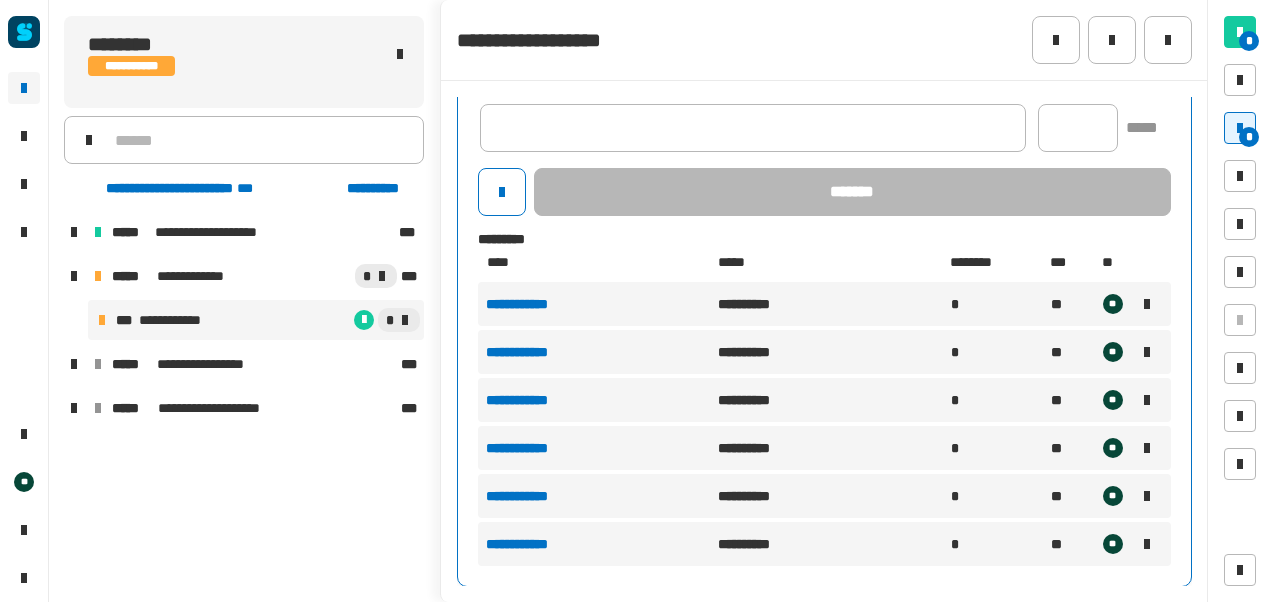 click 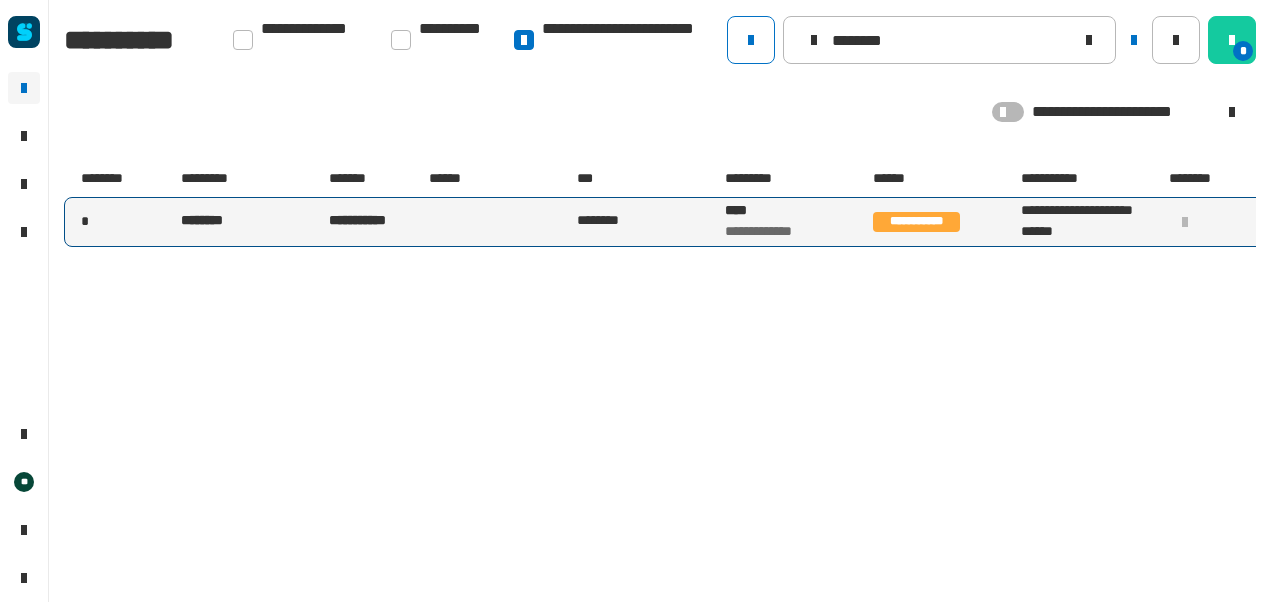 type on "********" 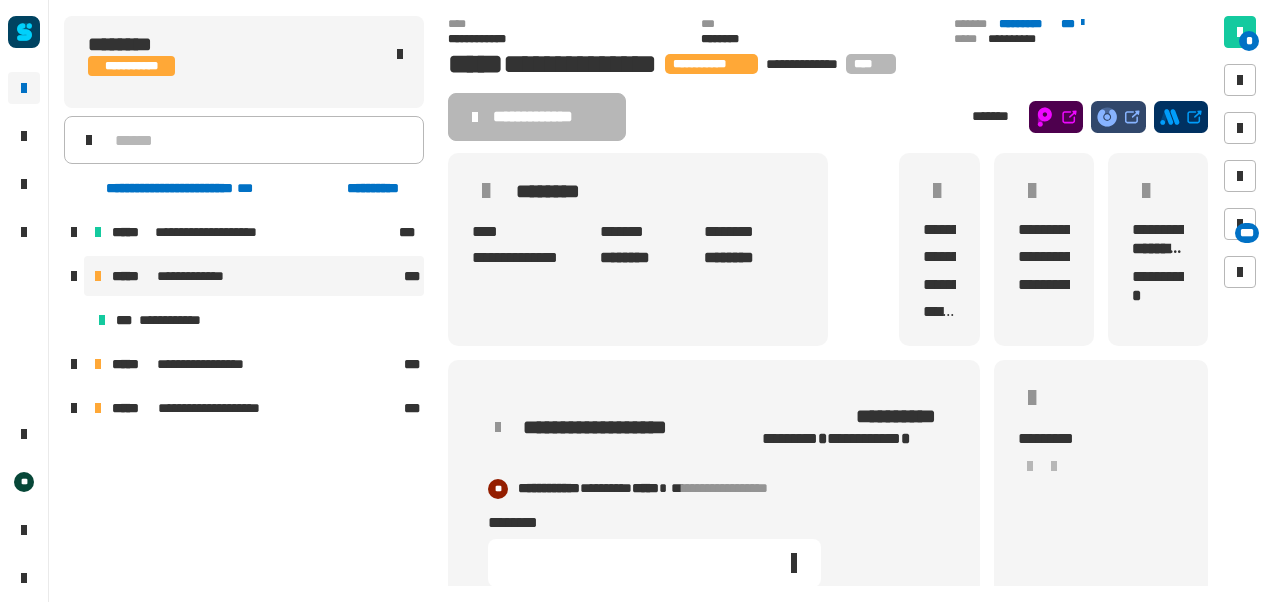 click on "**********" at bounding box center [254, 276] 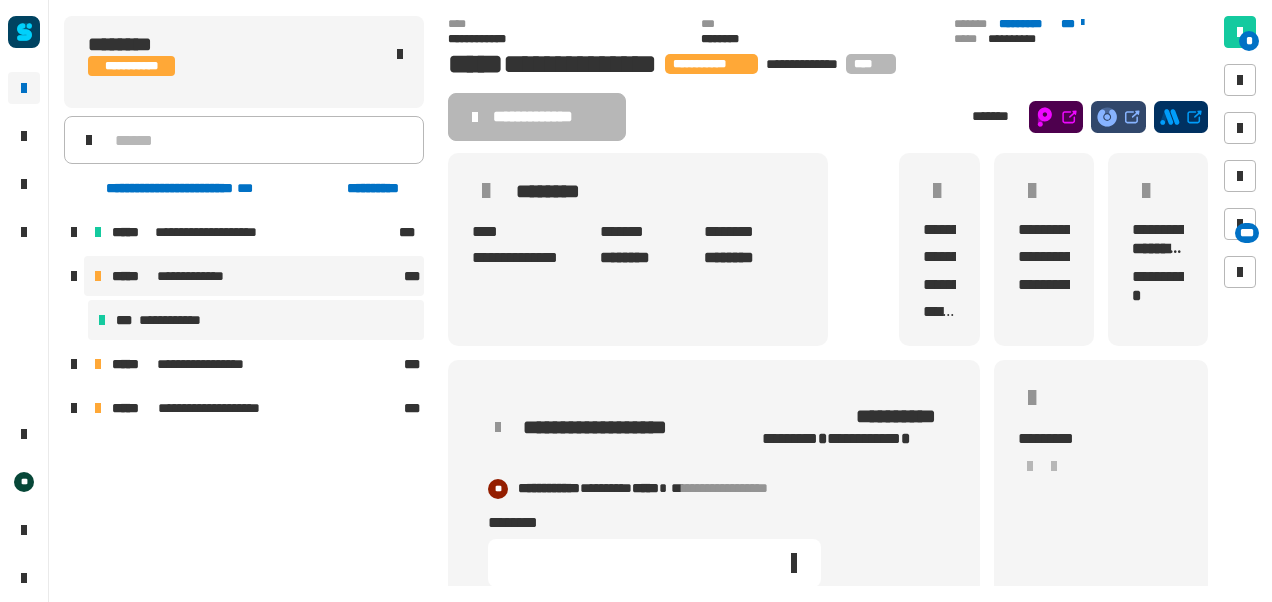 click on "**********" at bounding box center [174, 320] 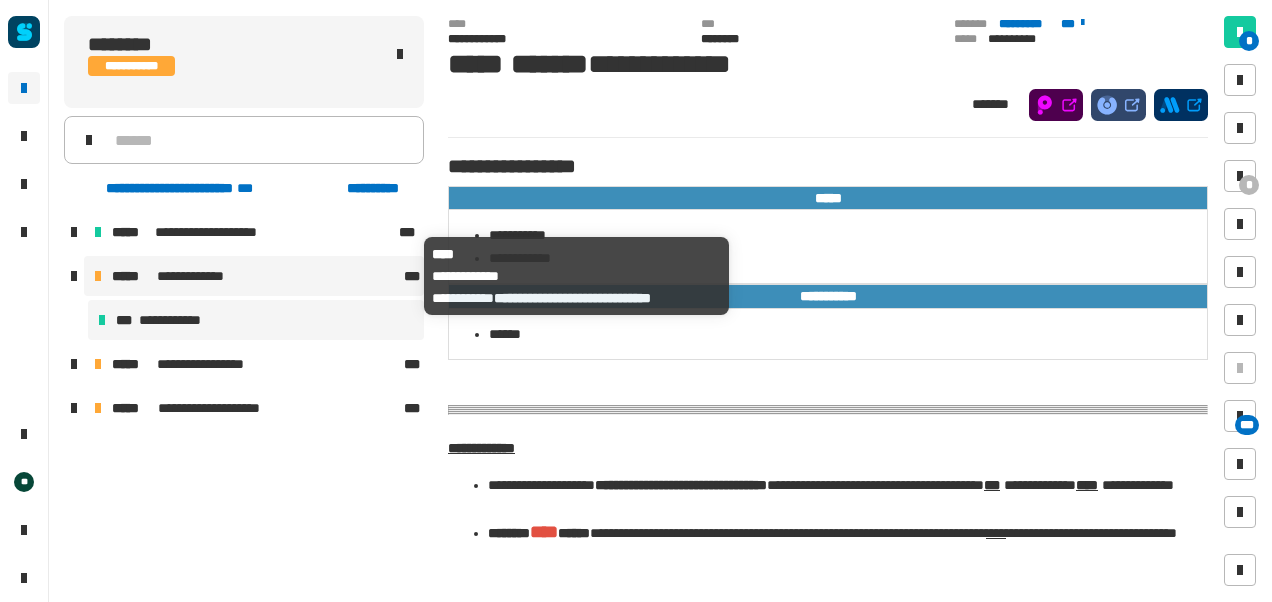 click on "**********" at bounding box center [195, 276] 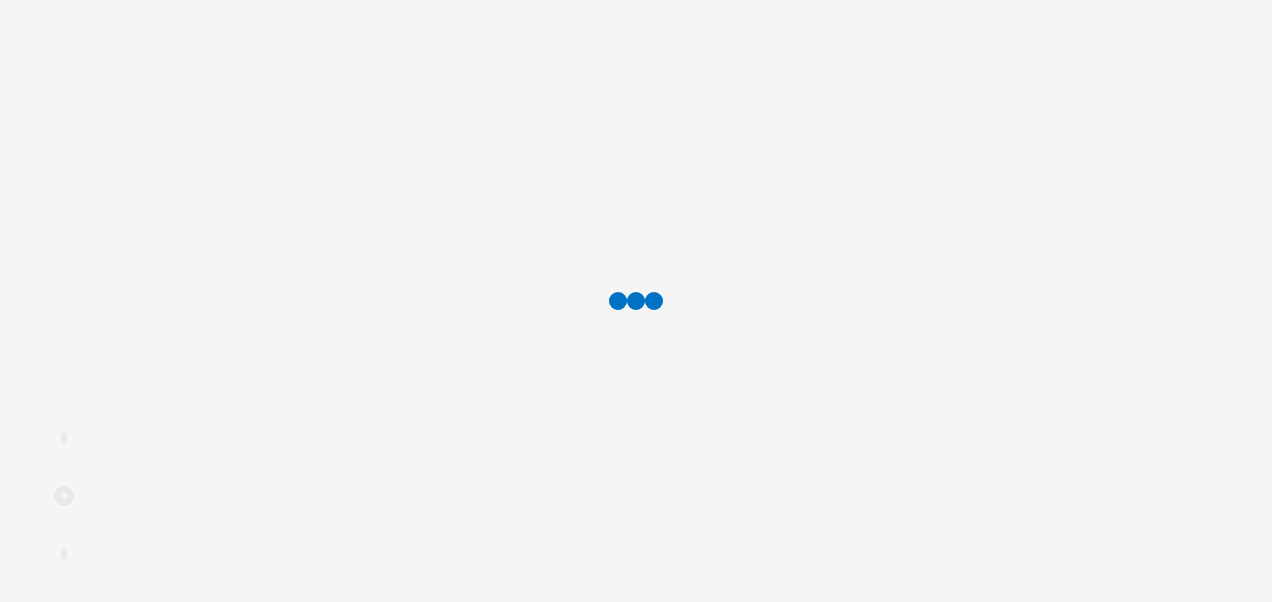 scroll, scrollTop: 0, scrollLeft: 0, axis: both 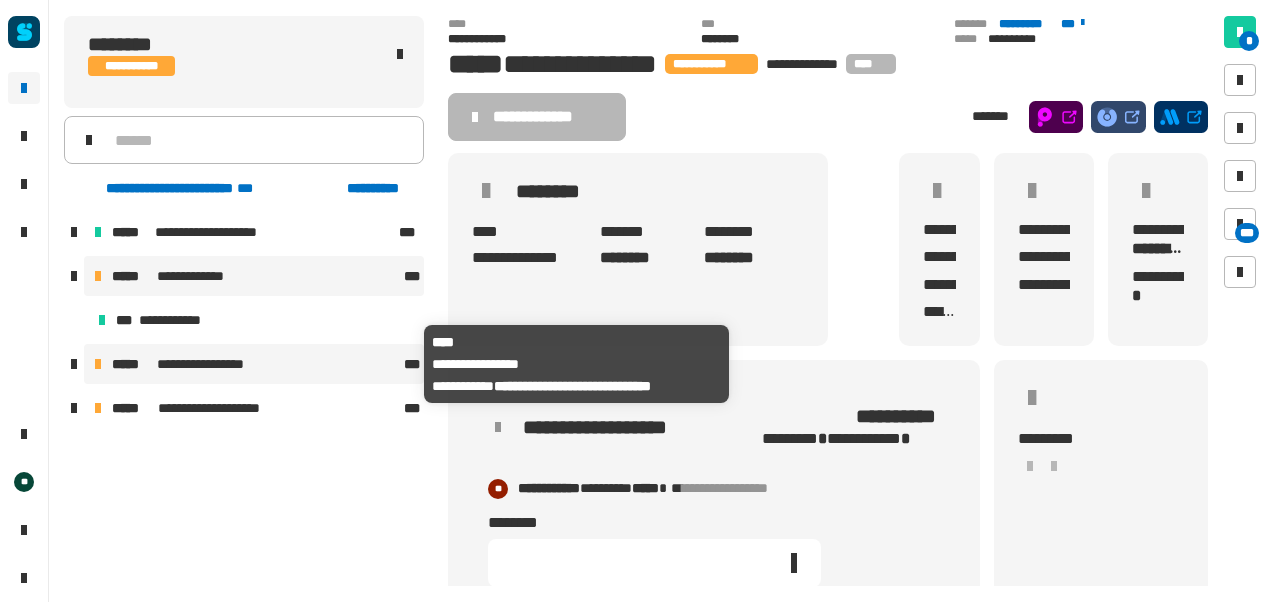 click on "**********" at bounding box center (213, 364) 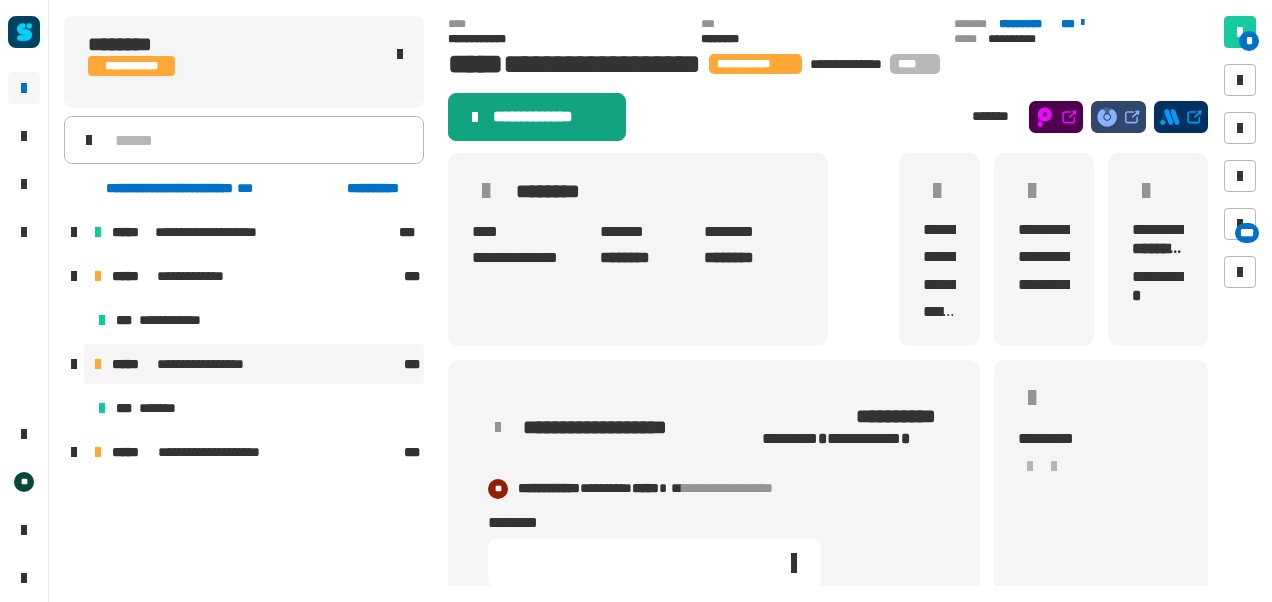 click on "**********" 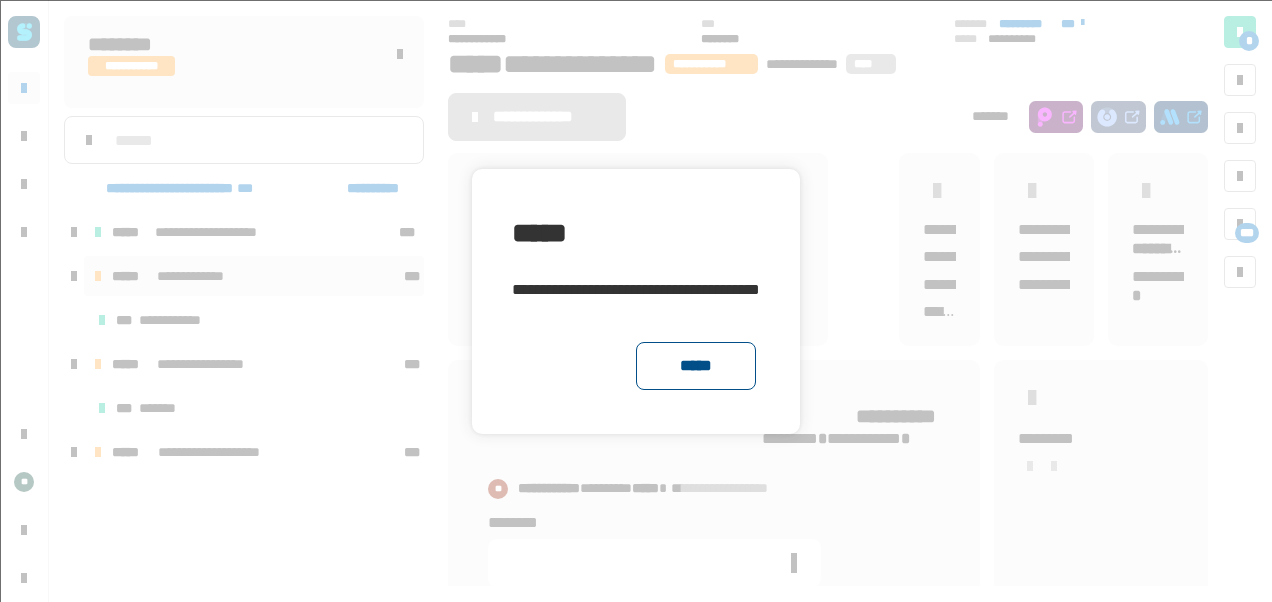 click on "*****" 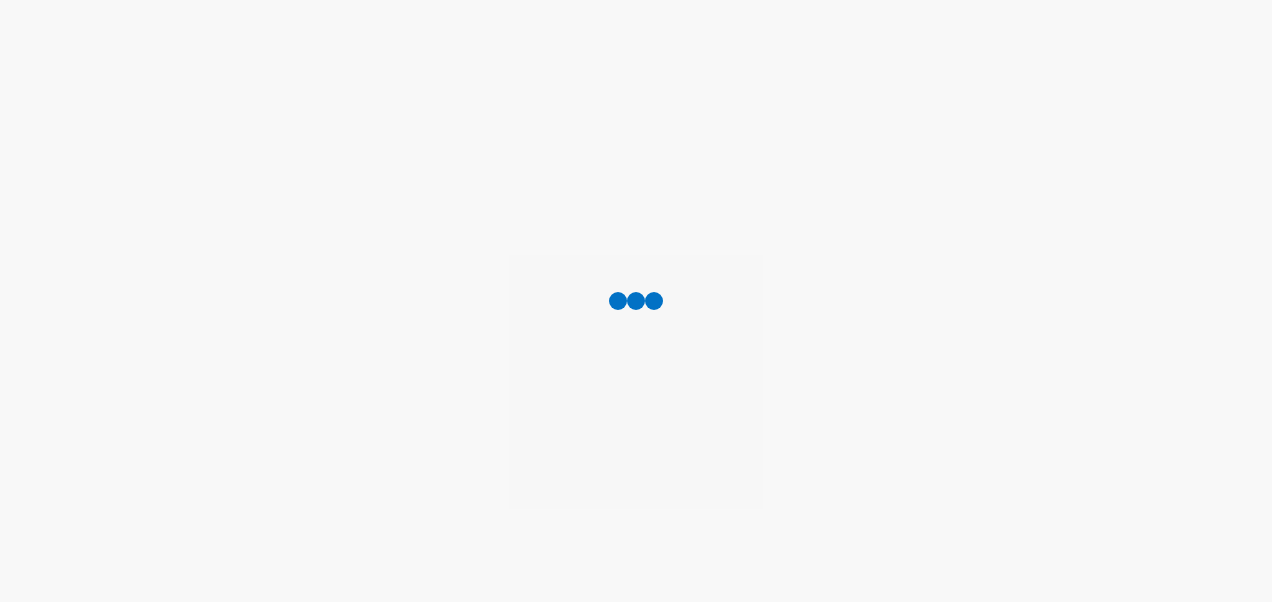 scroll, scrollTop: 0, scrollLeft: 0, axis: both 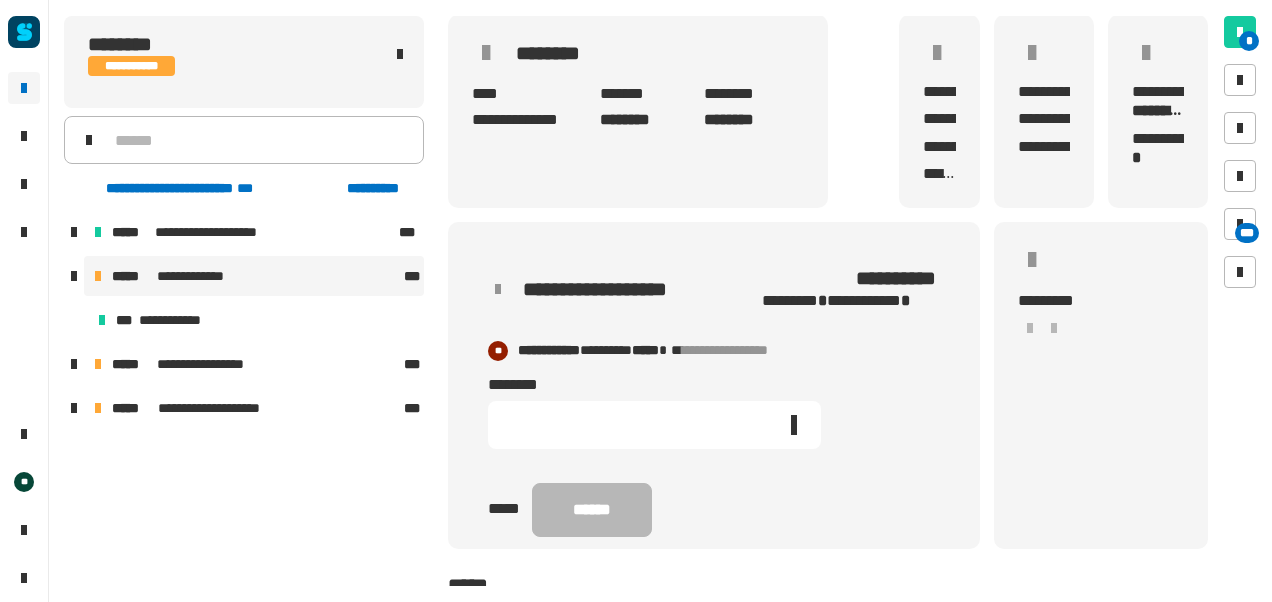 click 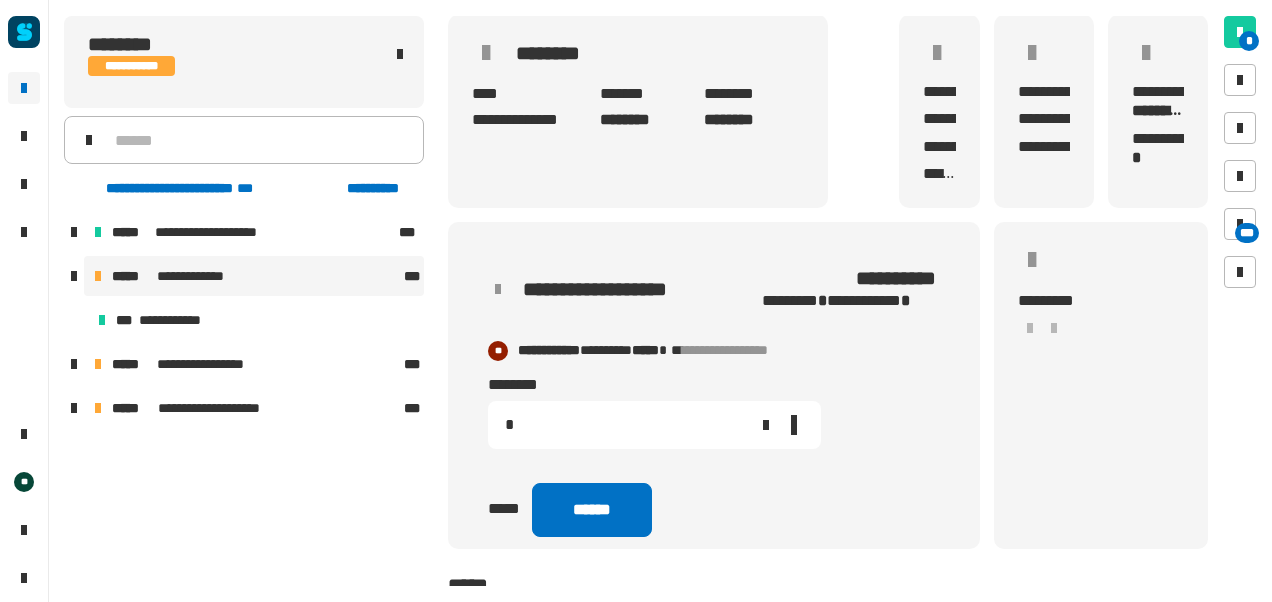 type on "*" 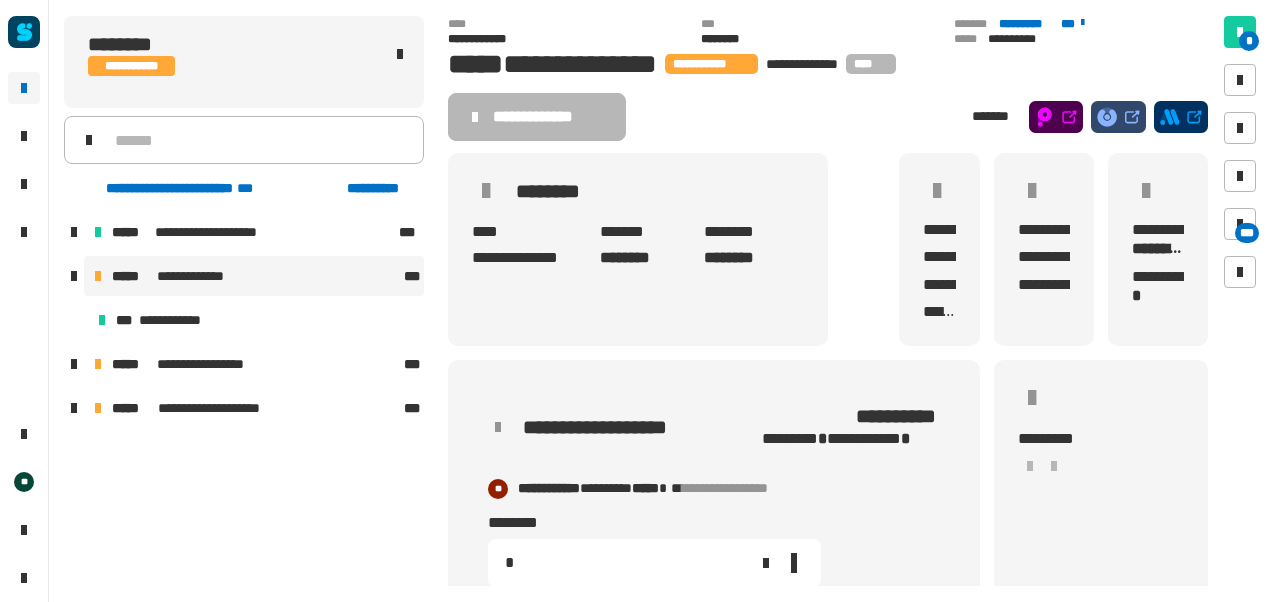 scroll, scrollTop: 0, scrollLeft: 0, axis: both 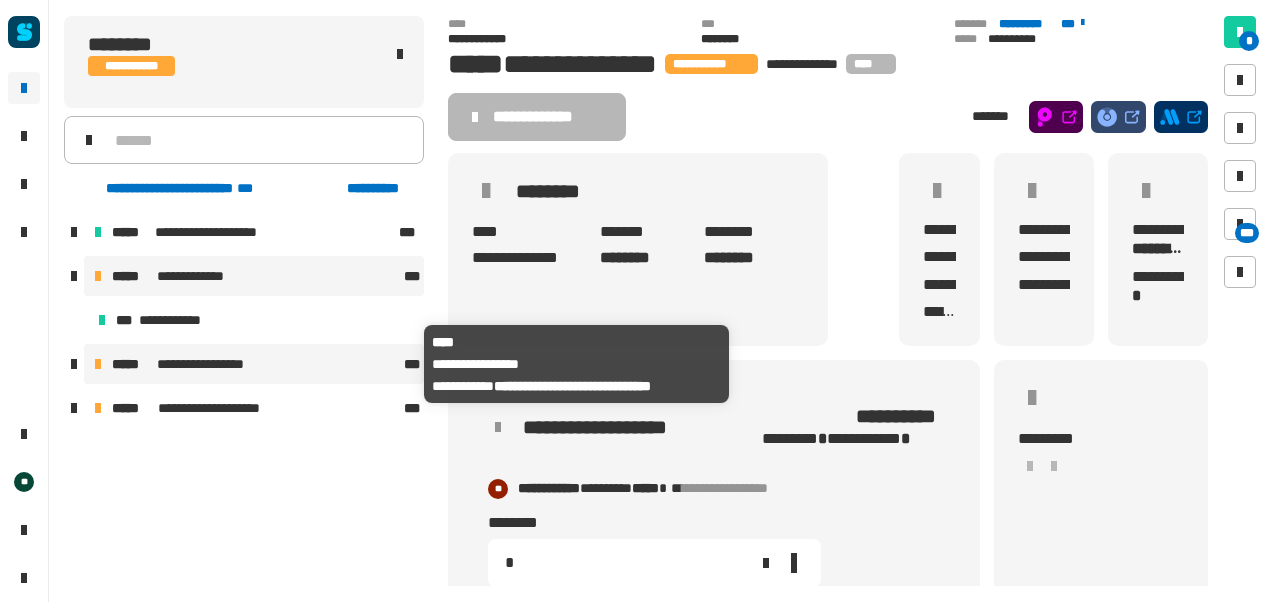 click on "**********" at bounding box center (213, 364) 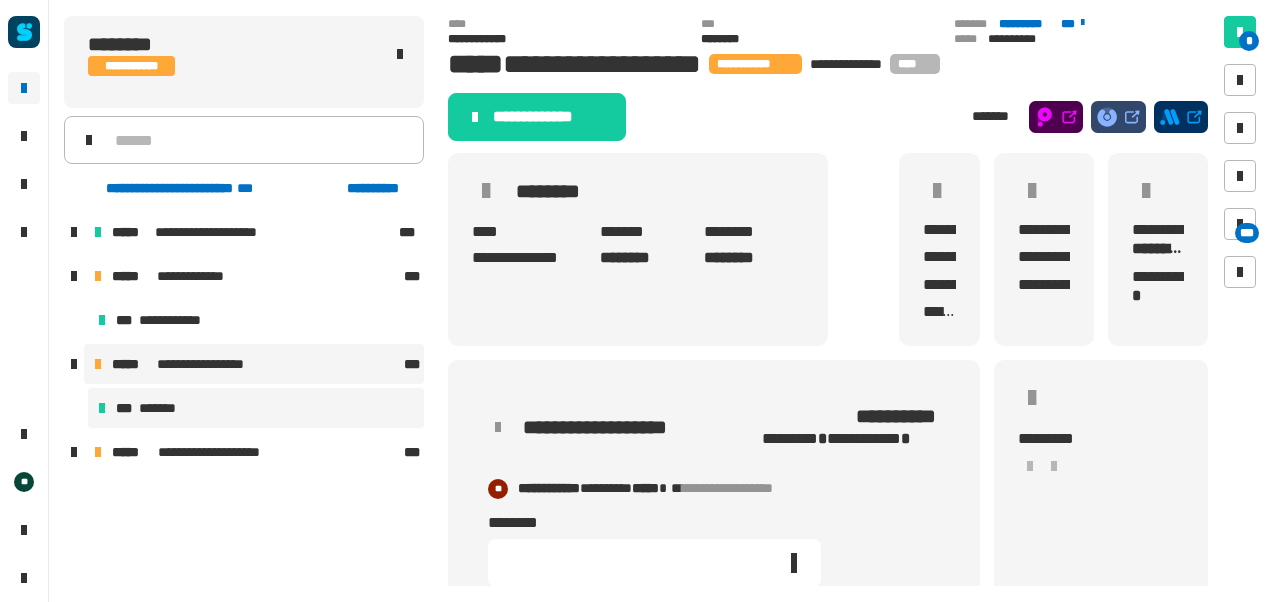 click on "*** *******" at bounding box center [256, 408] 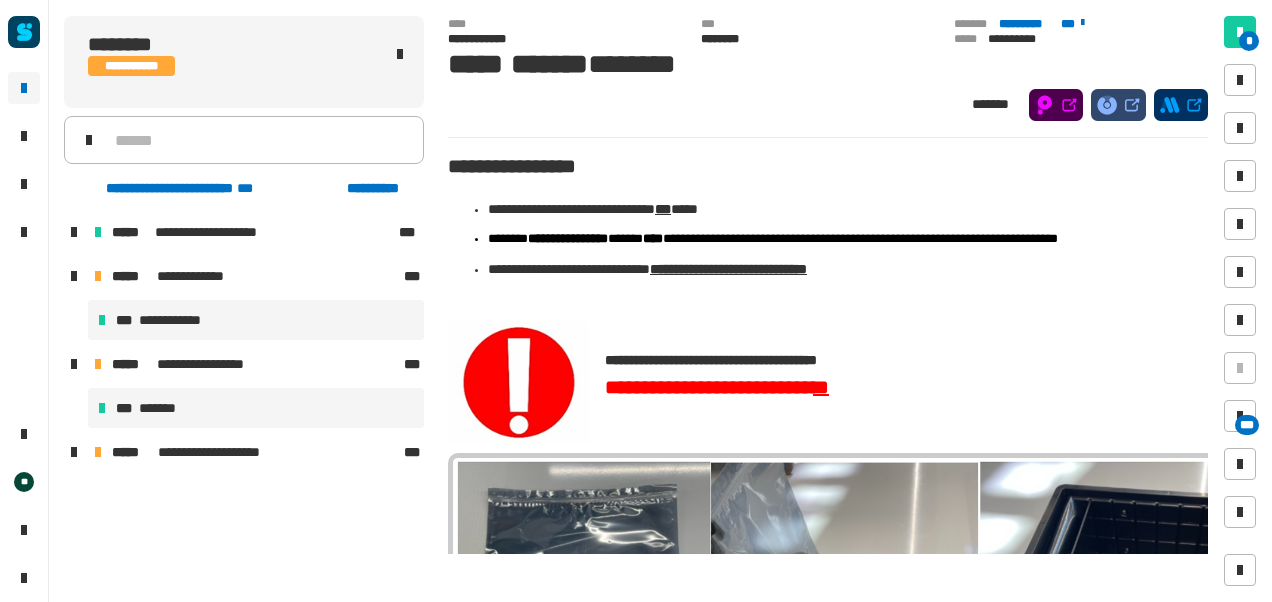 click on "**********" at bounding box center [174, 320] 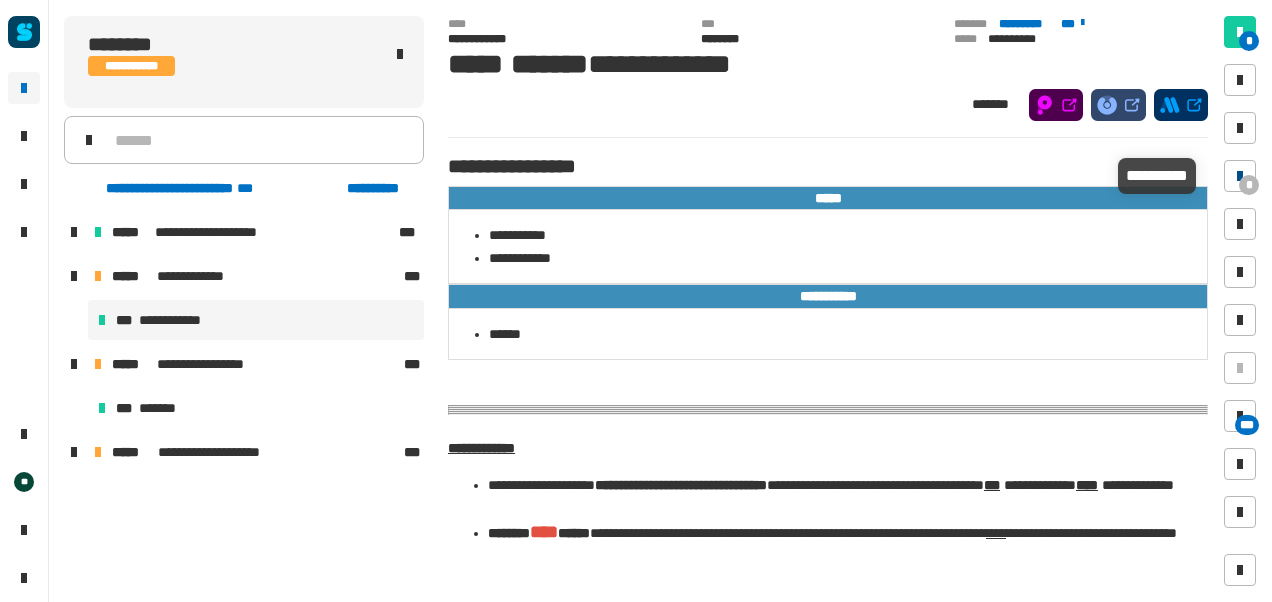 click at bounding box center [1240, 176] 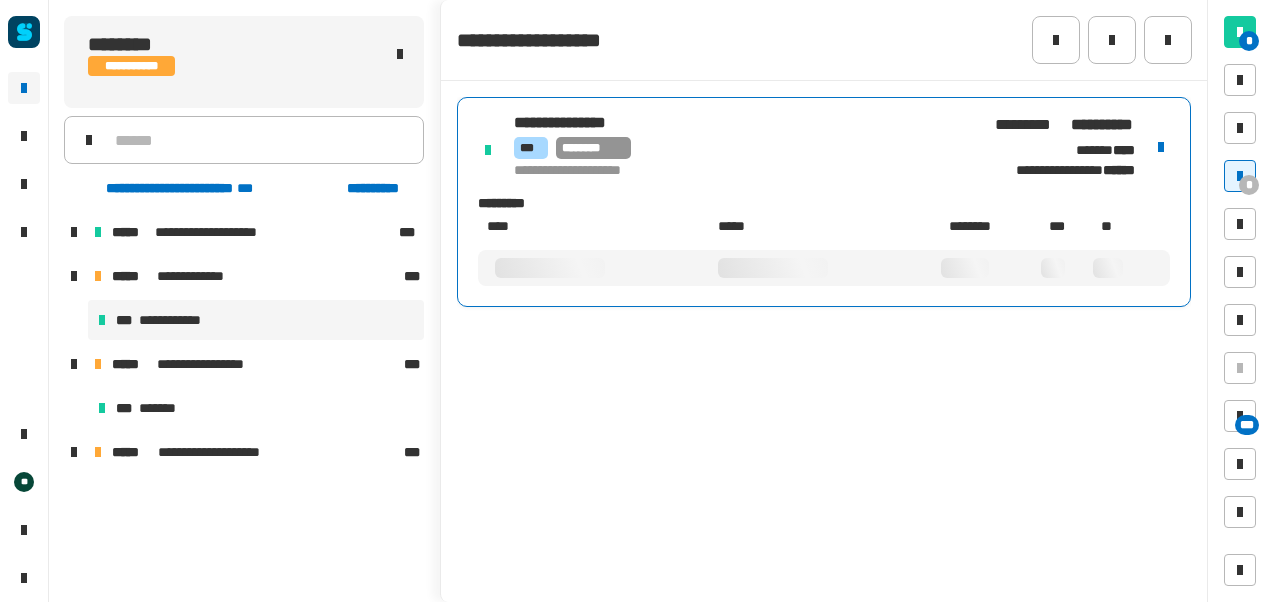 click on "**********" at bounding box center [744, 171] 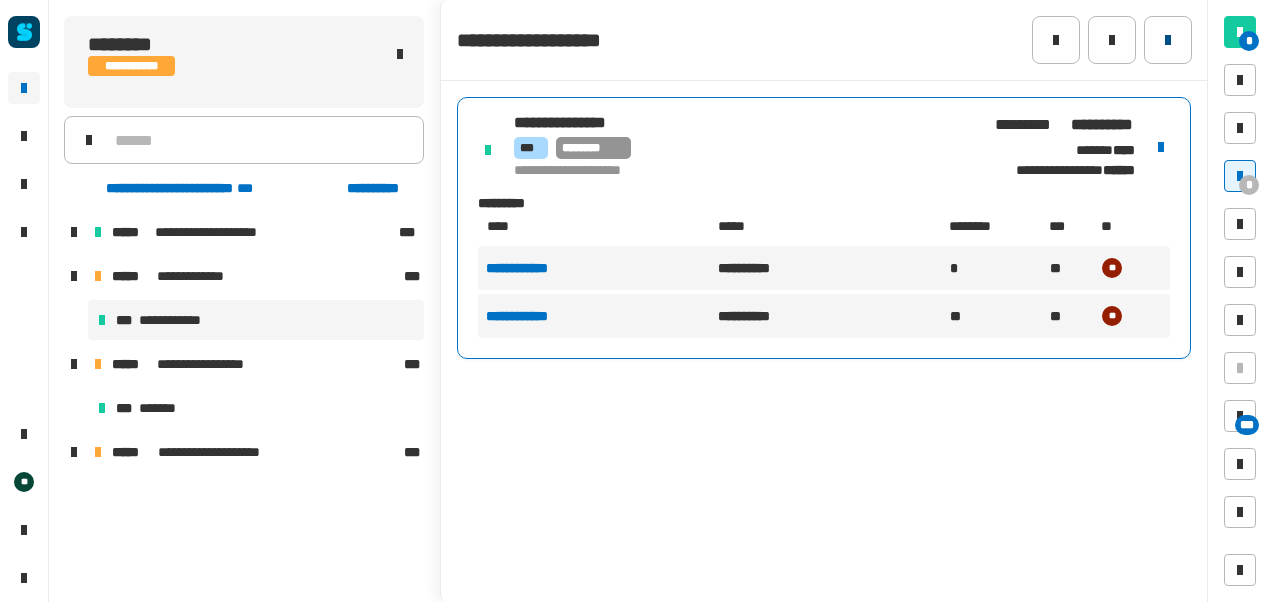 click 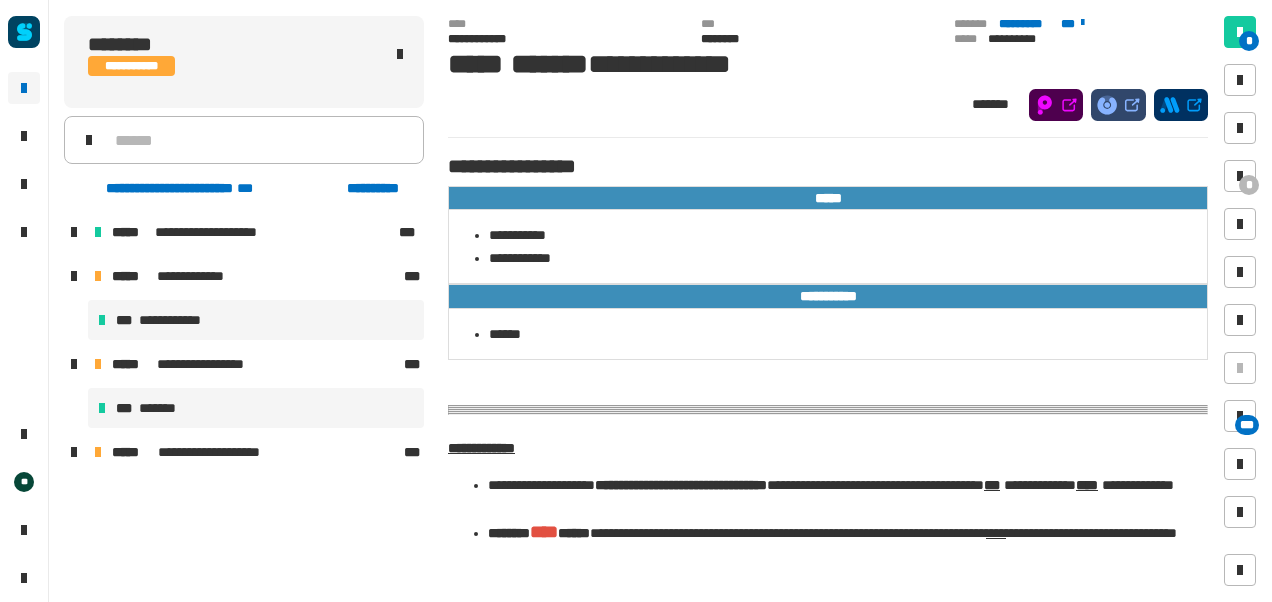 click on "*** *******" at bounding box center [256, 408] 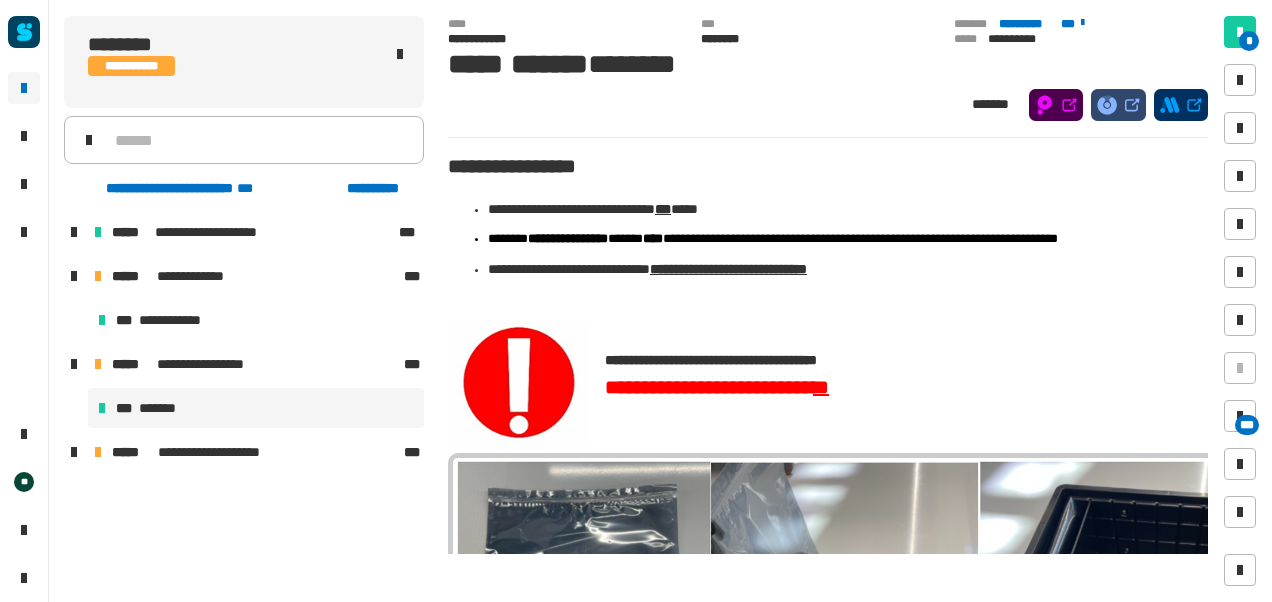 scroll, scrollTop: 350, scrollLeft: 0, axis: vertical 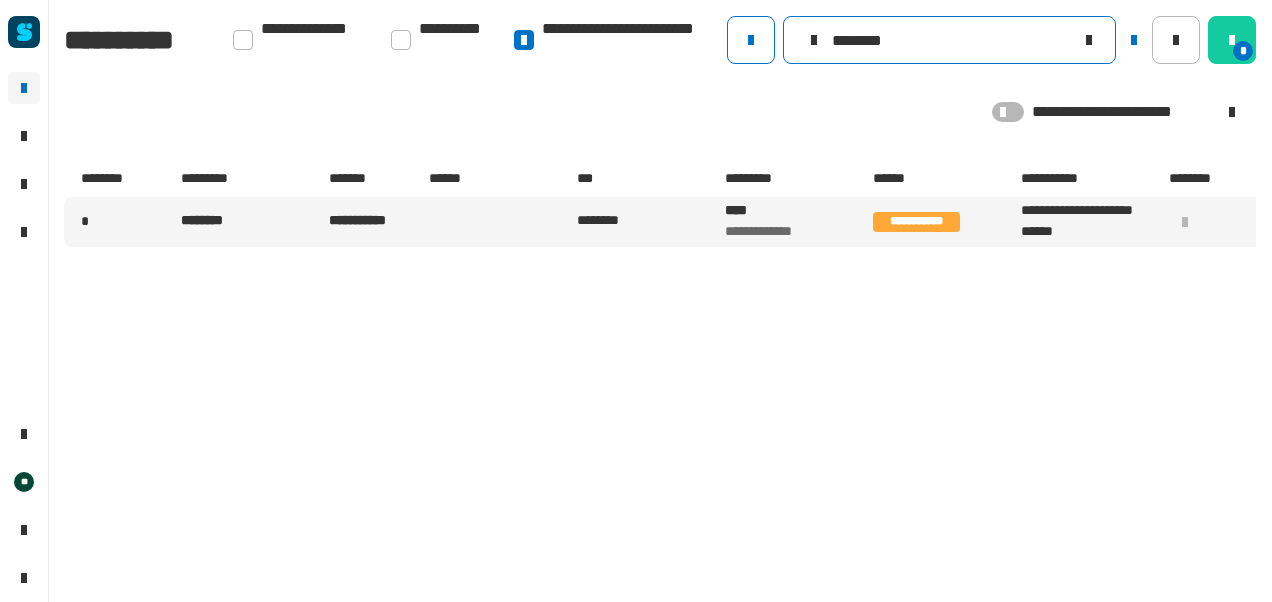 click on "********" 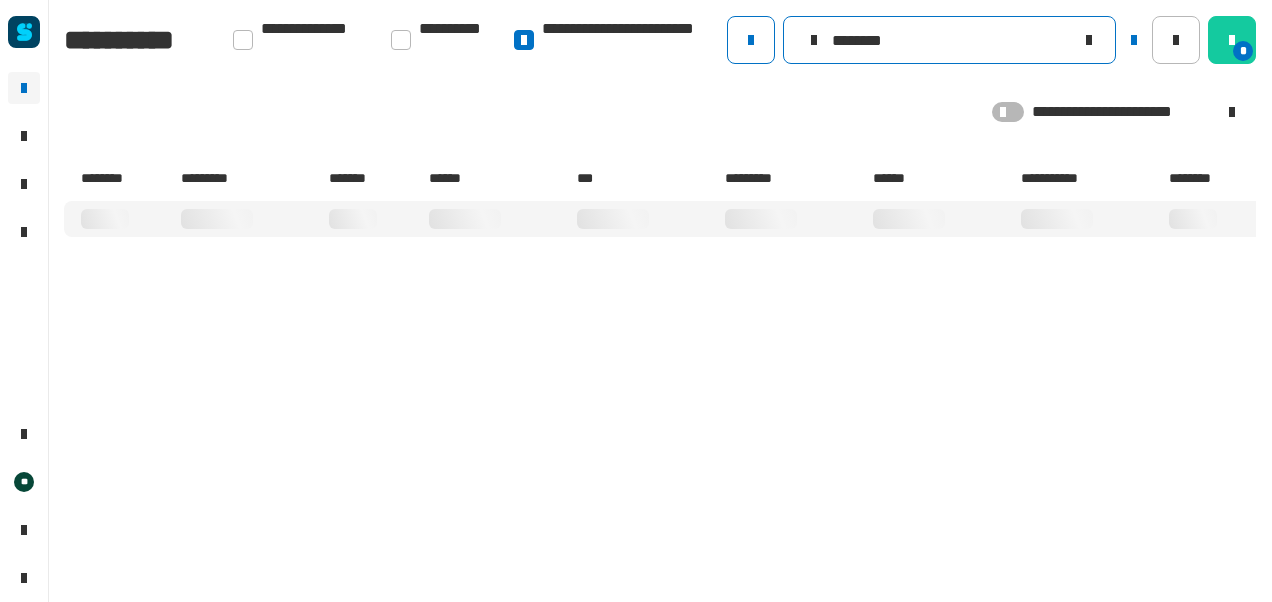 type on "********" 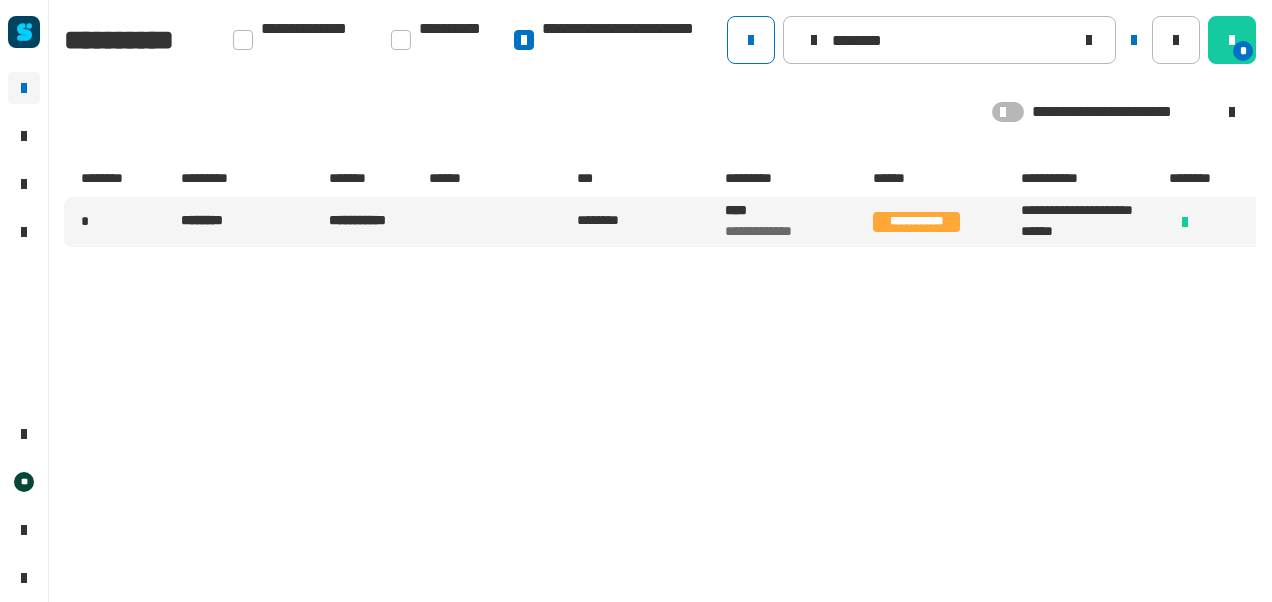 click on "**********" 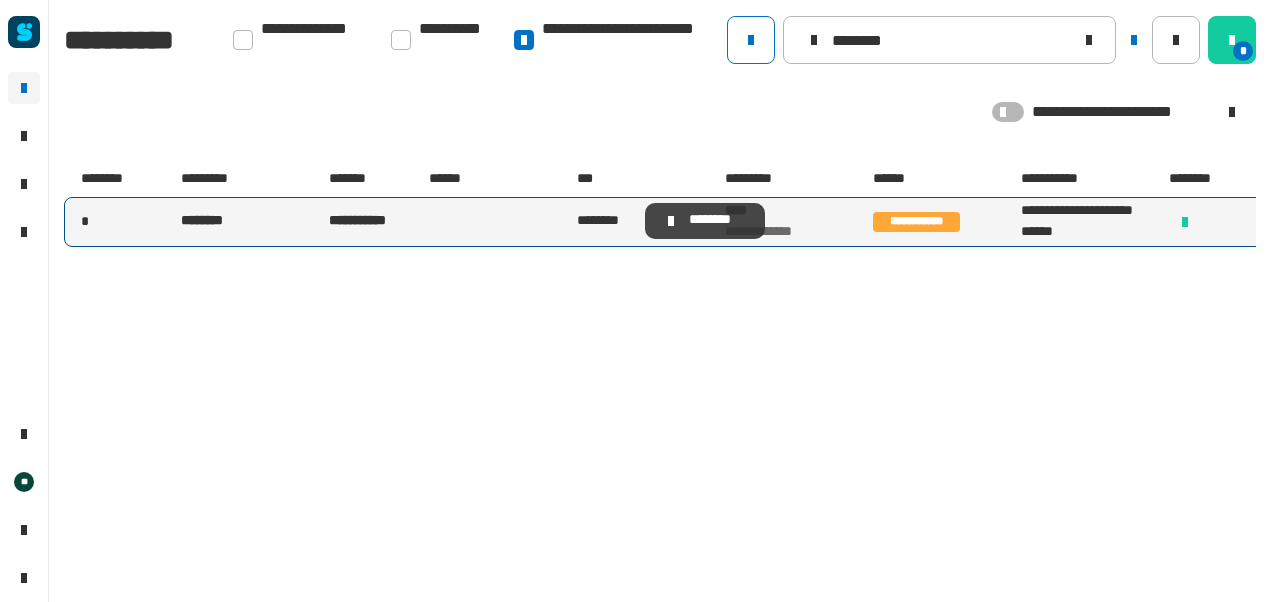 click on "********" at bounding box center (607, 221) 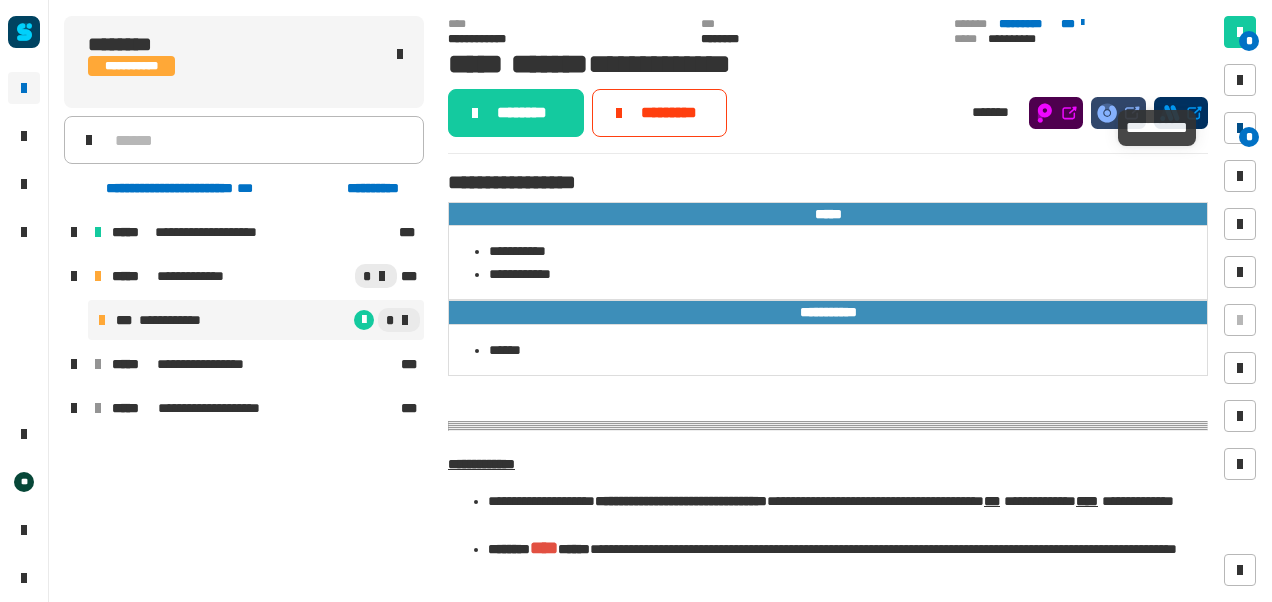 click at bounding box center (1240, 128) 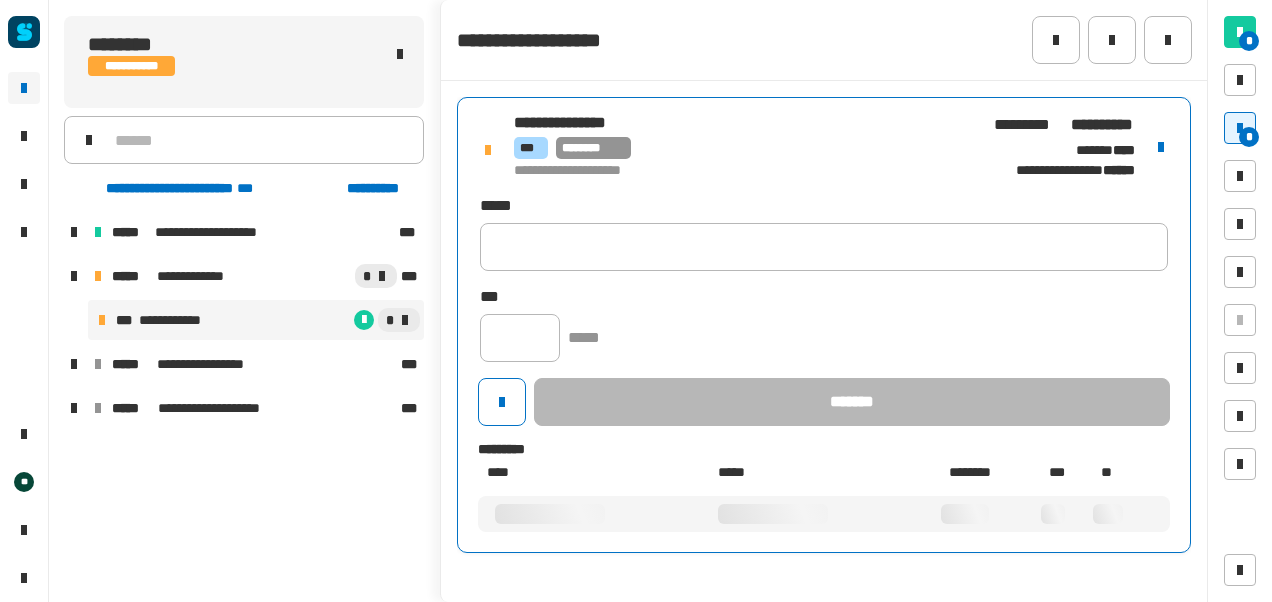 click on "*** ********" at bounding box center (744, 148) 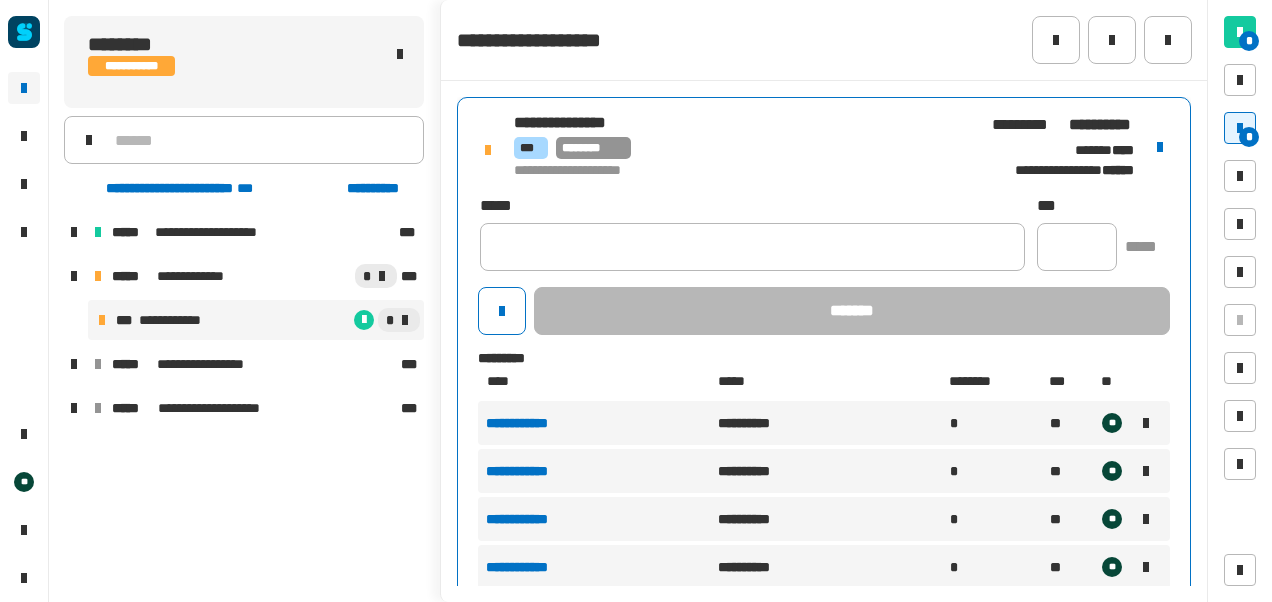 scroll, scrollTop: 215, scrollLeft: 0, axis: vertical 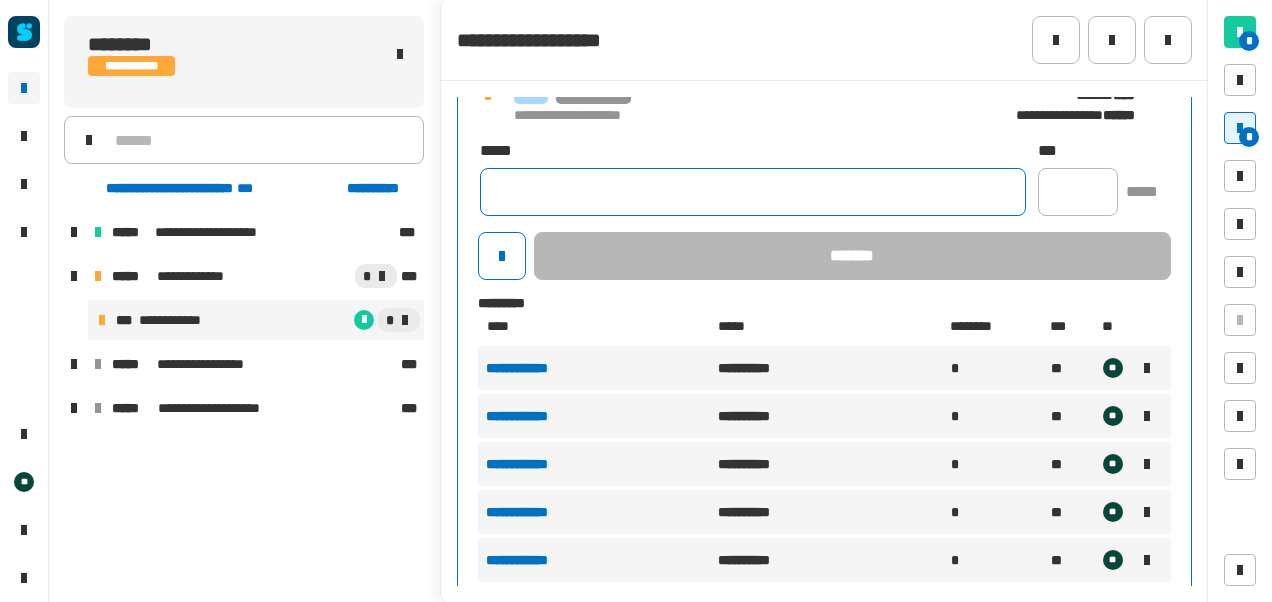 click 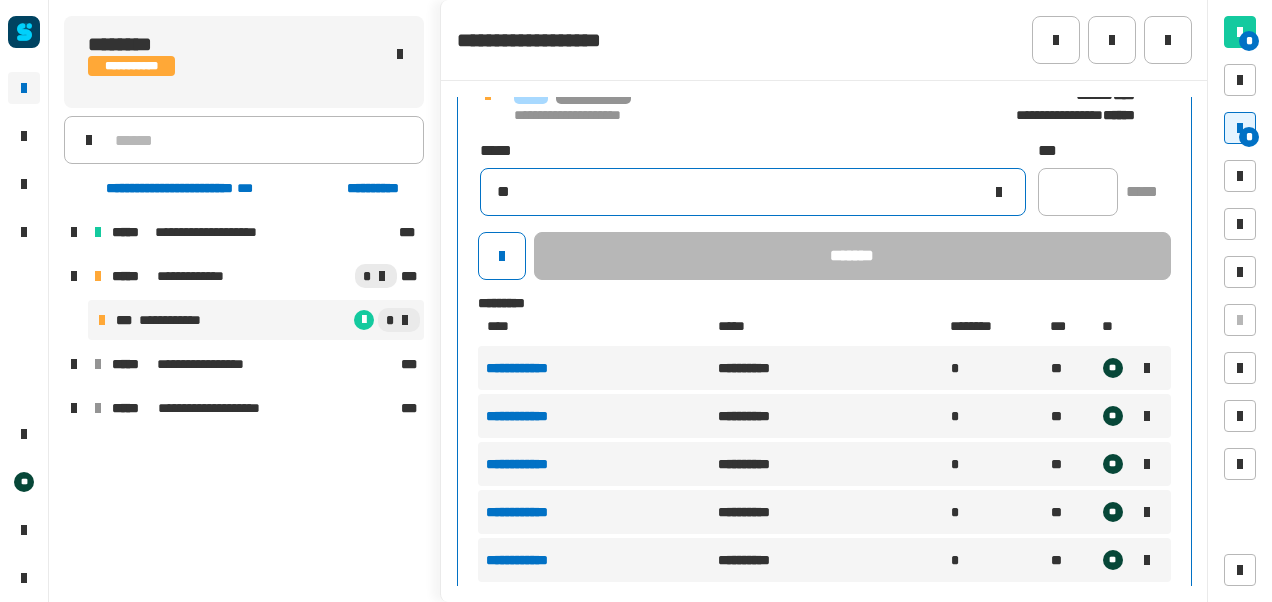 type on "*" 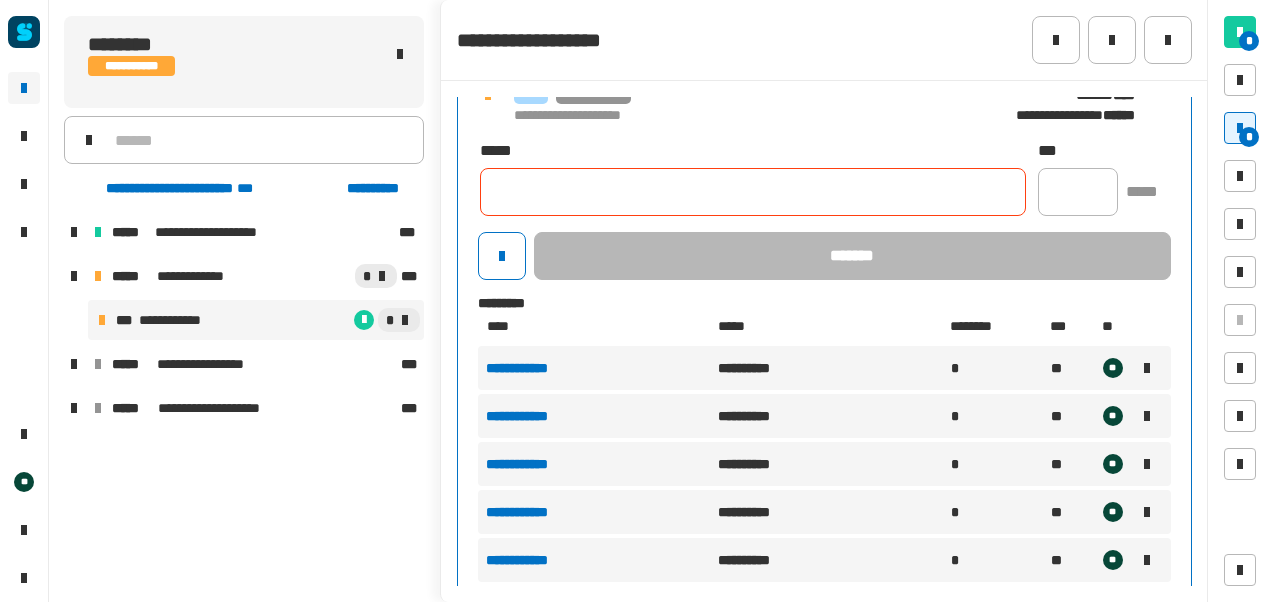 click 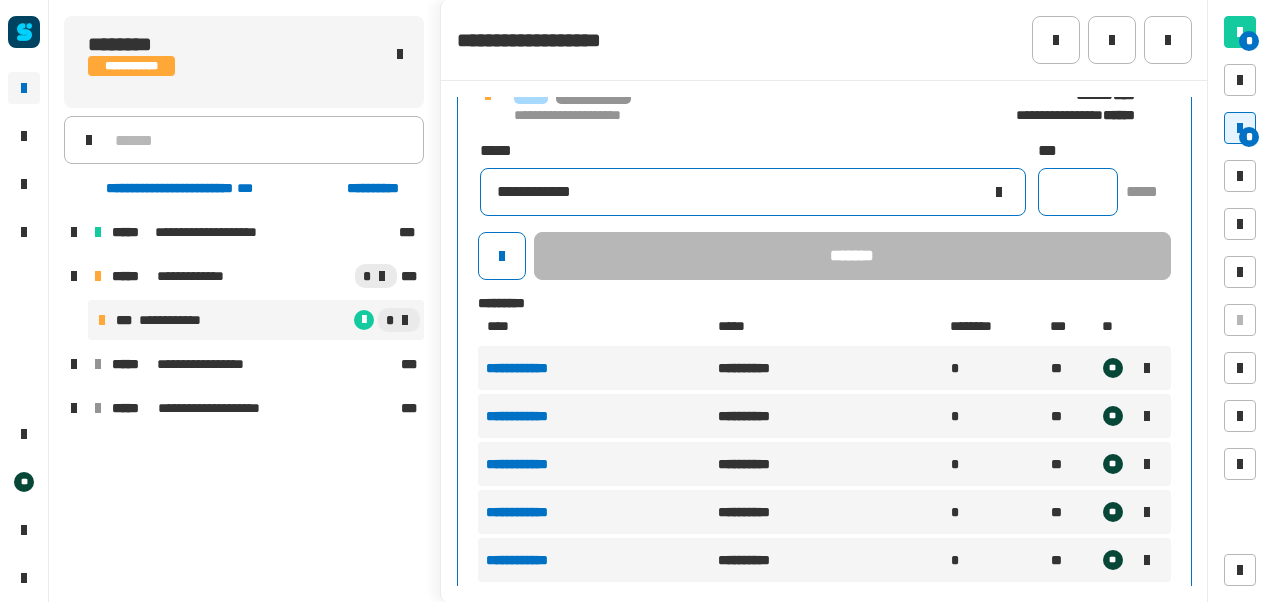 type on "**********" 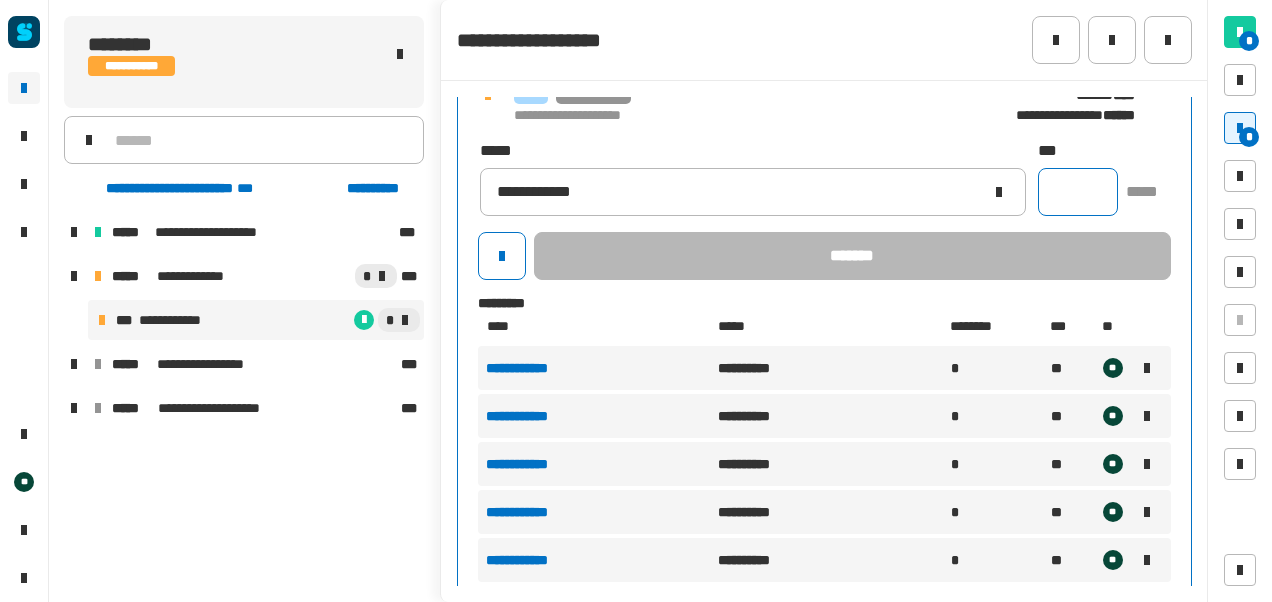 click 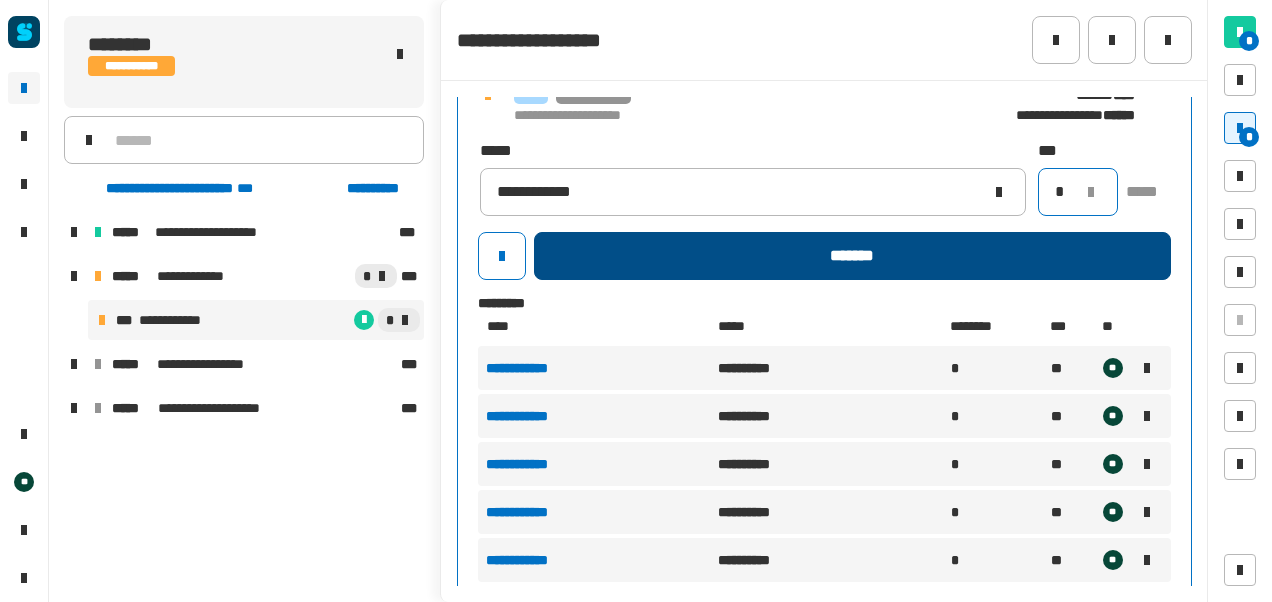 type on "*" 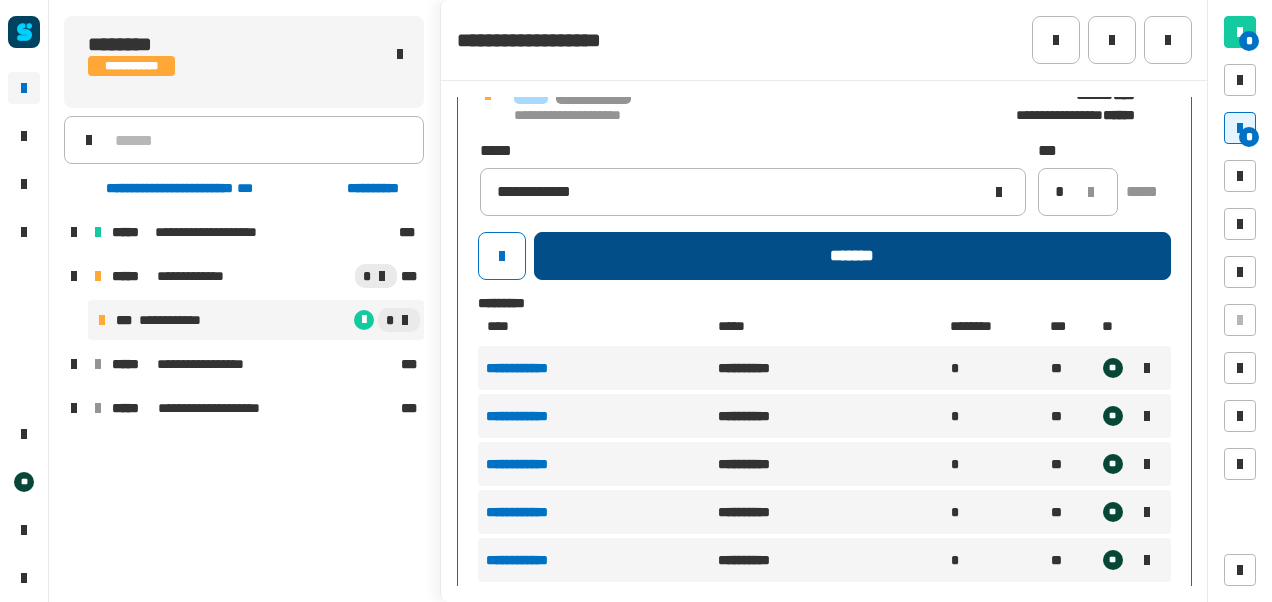 click on "*******" 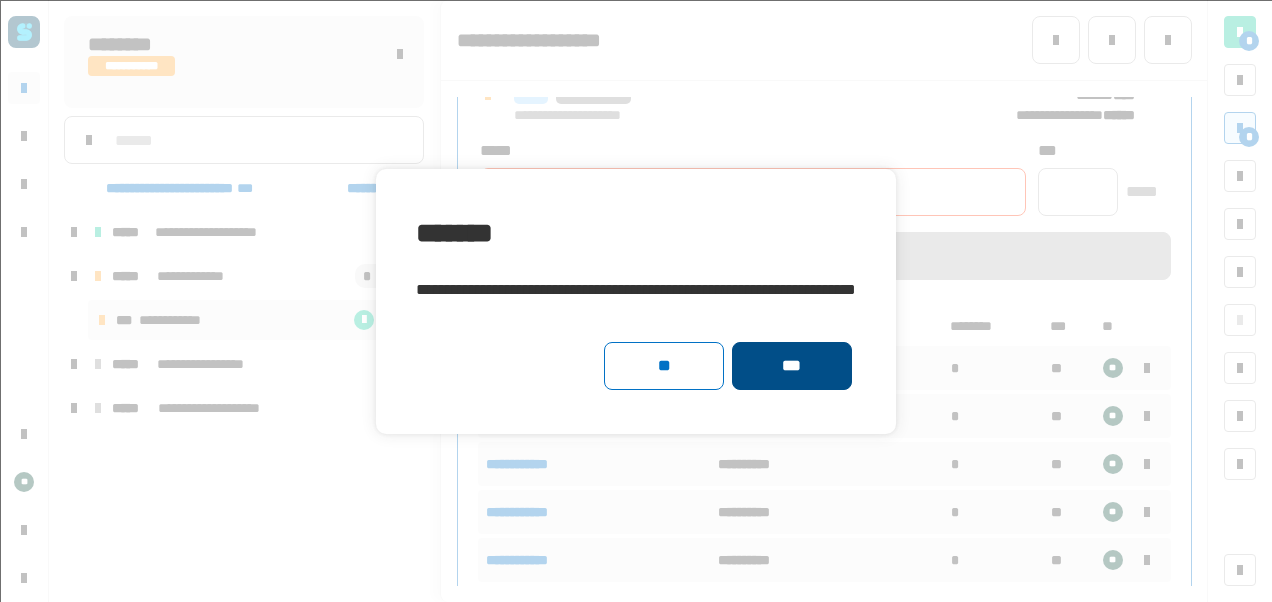 click on "***" 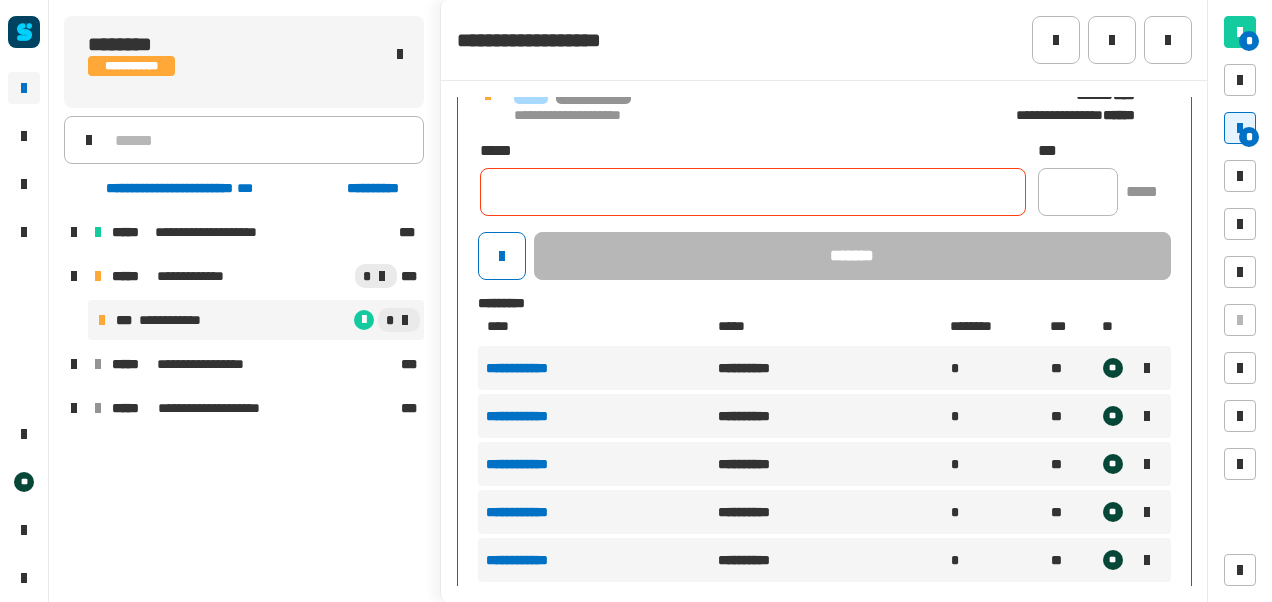 scroll, scrollTop: 0, scrollLeft: 0, axis: both 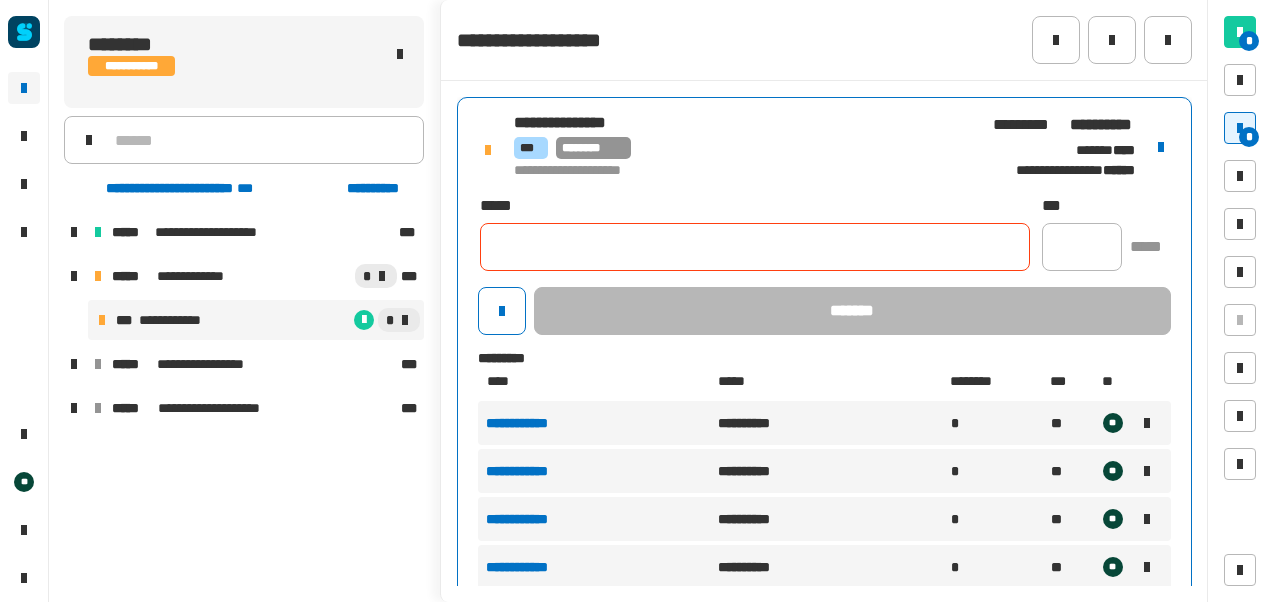 click 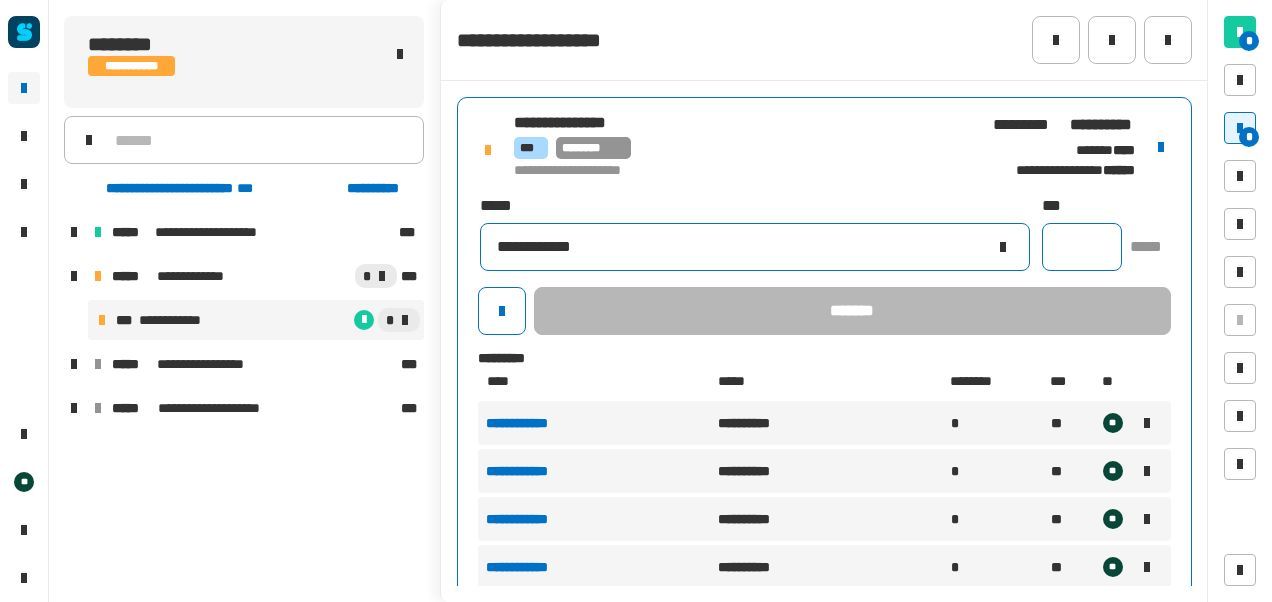 type on "**********" 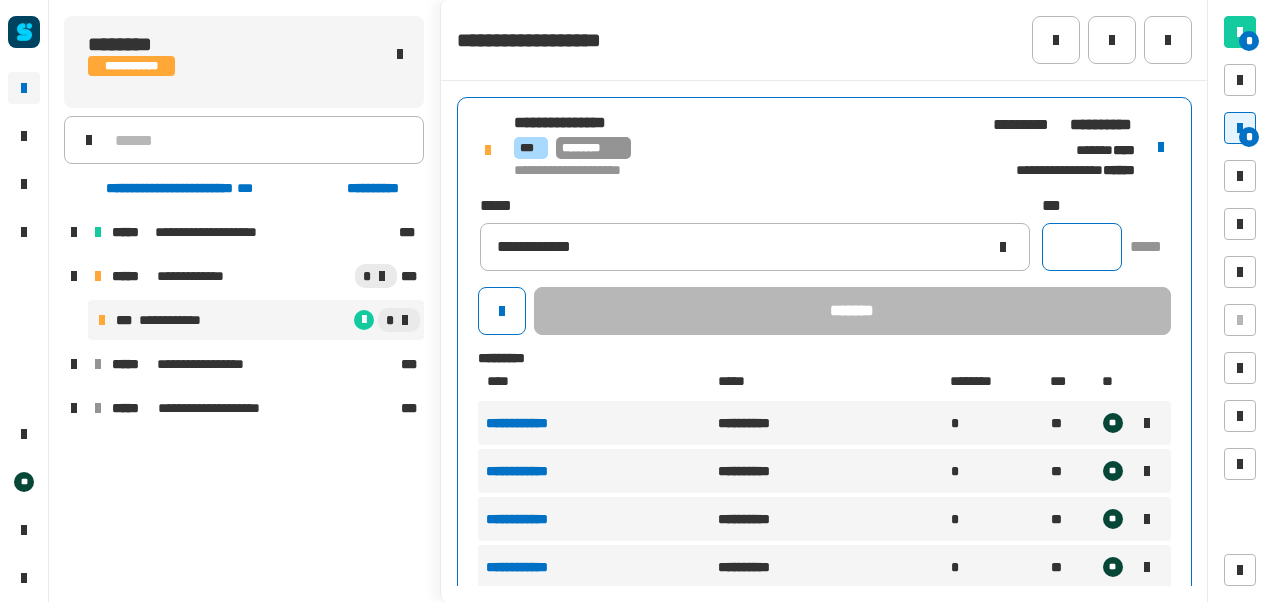 click 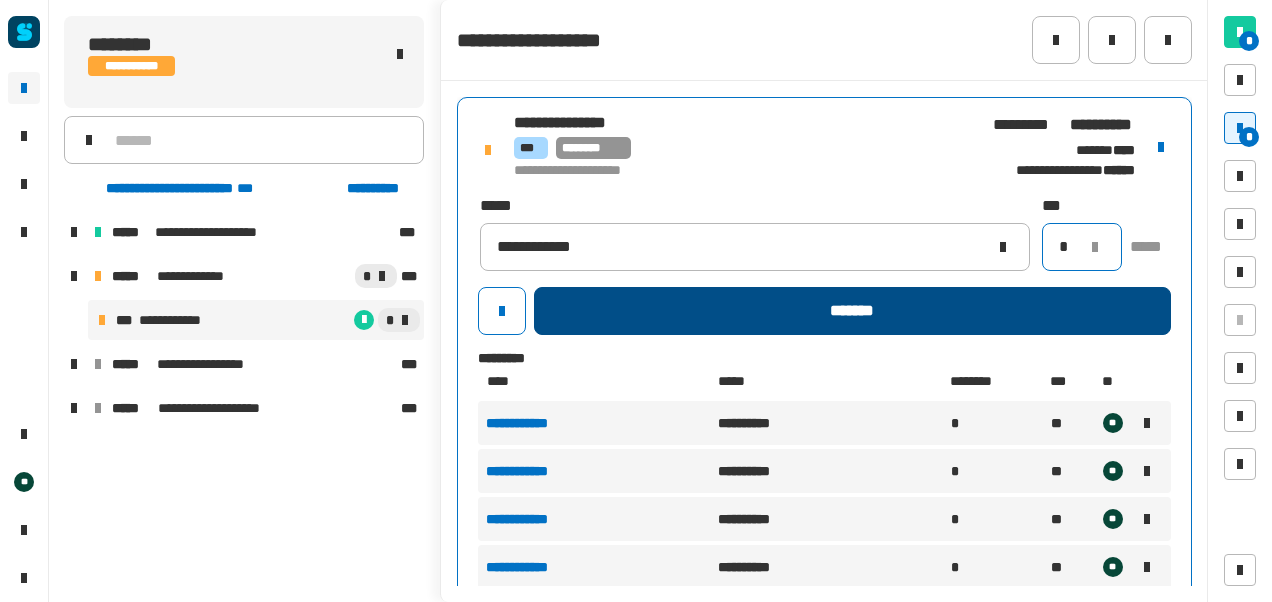 type on "*" 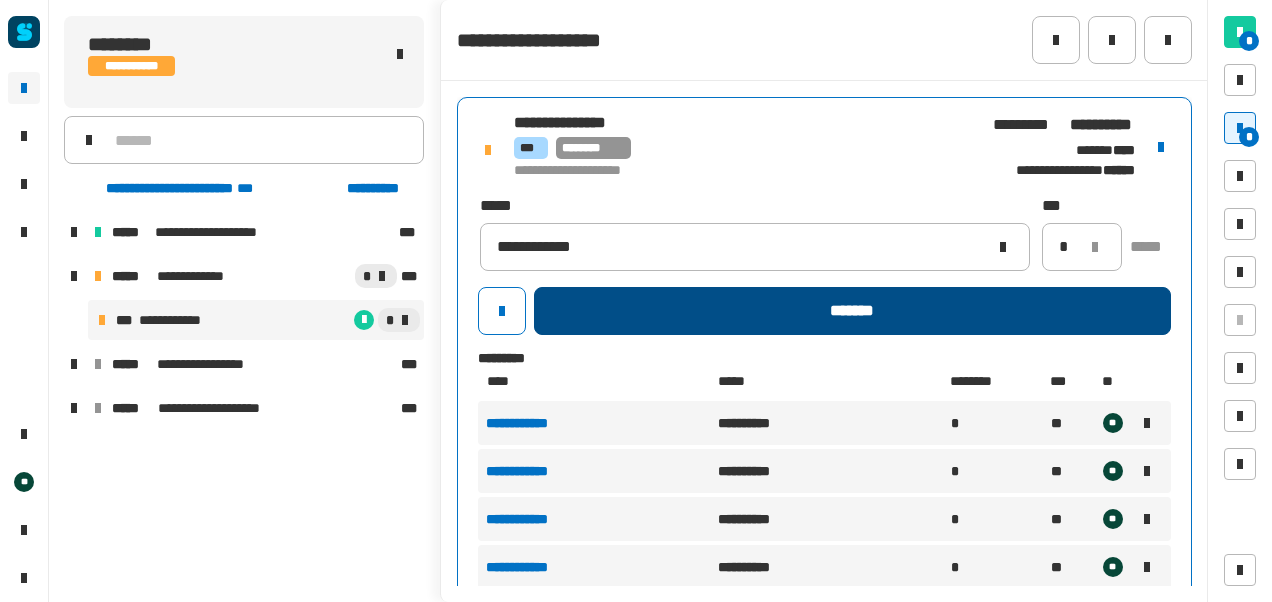 click on "*******" 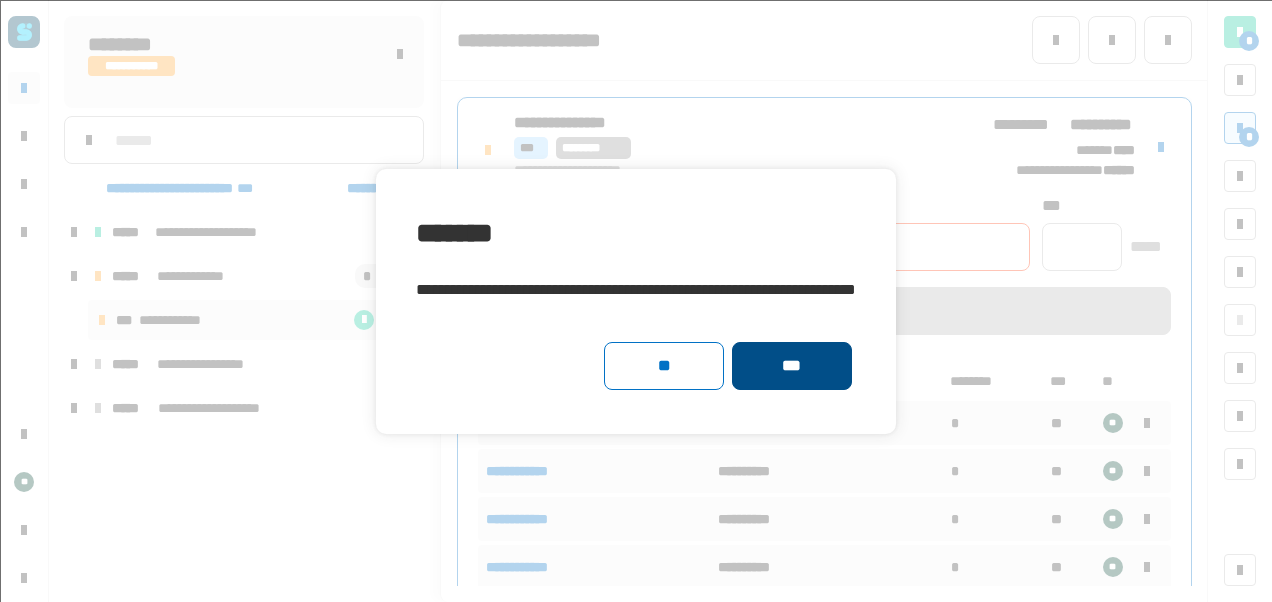 click on "***" 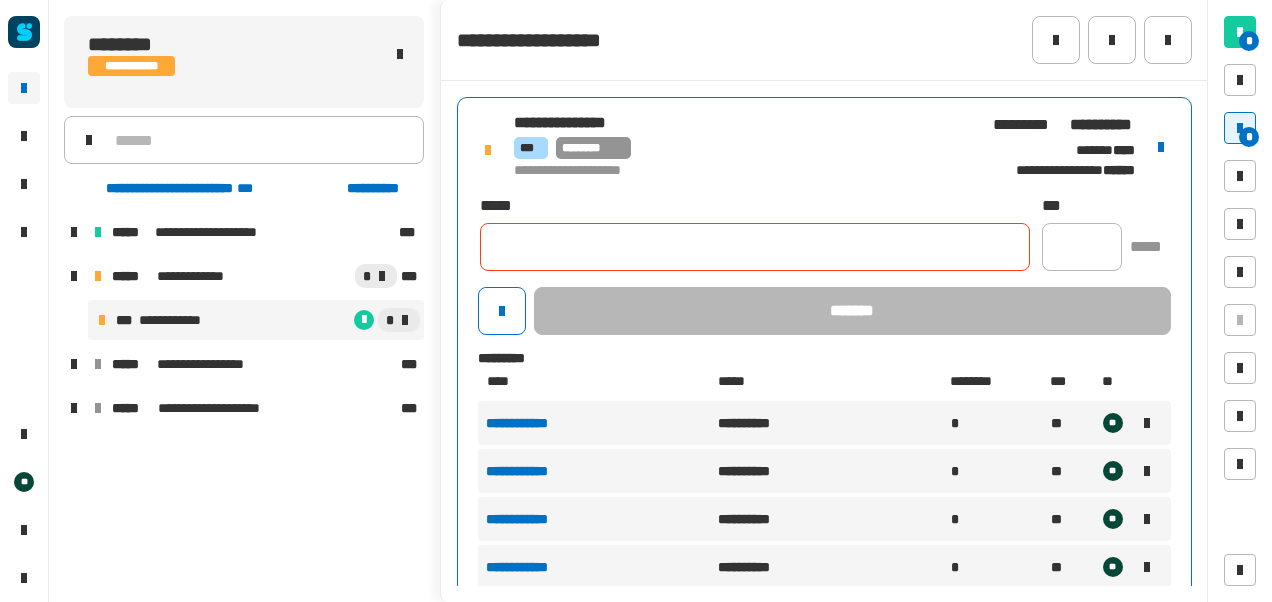 click 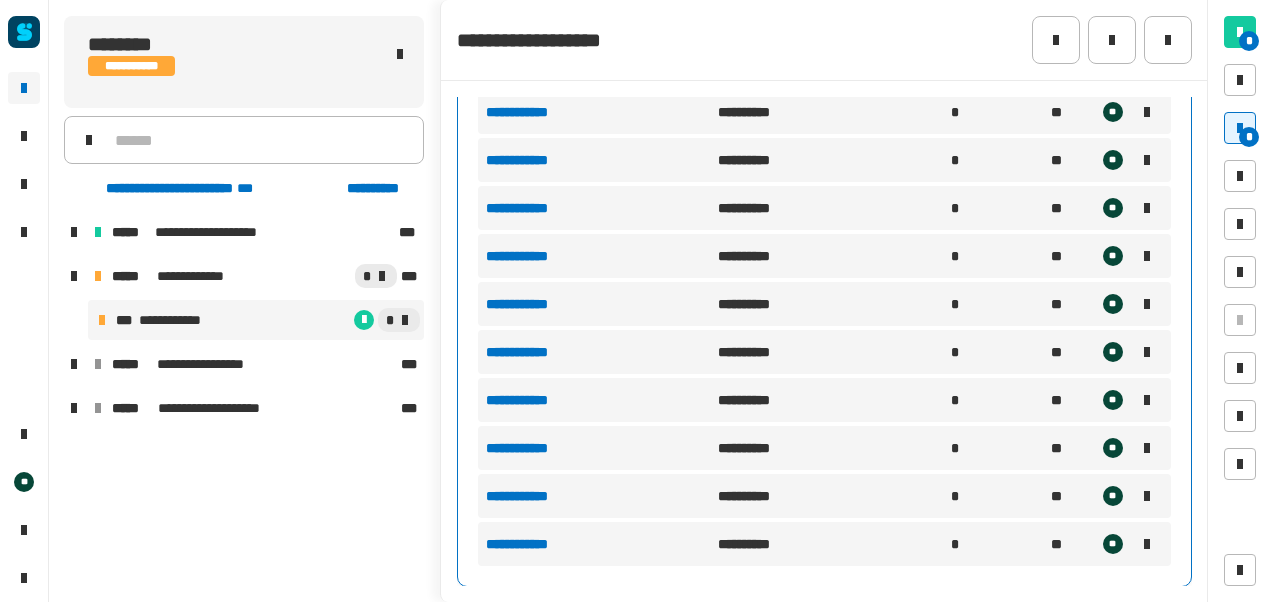 scroll, scrollTop: 0, scrollLeft: 0, axis: both 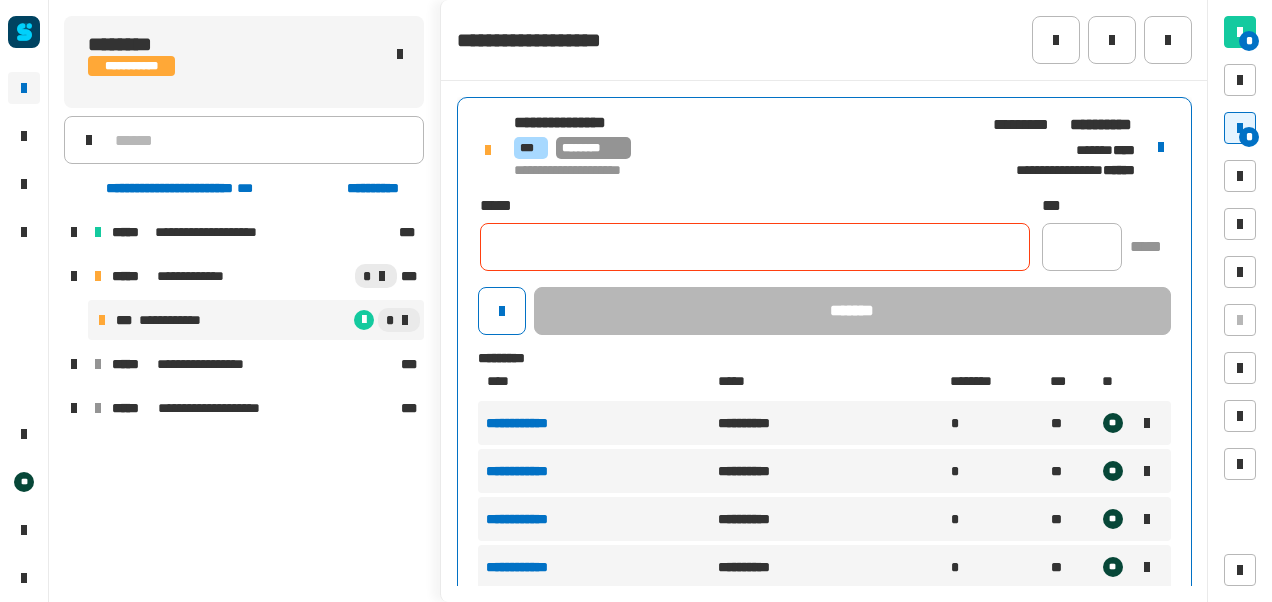 click 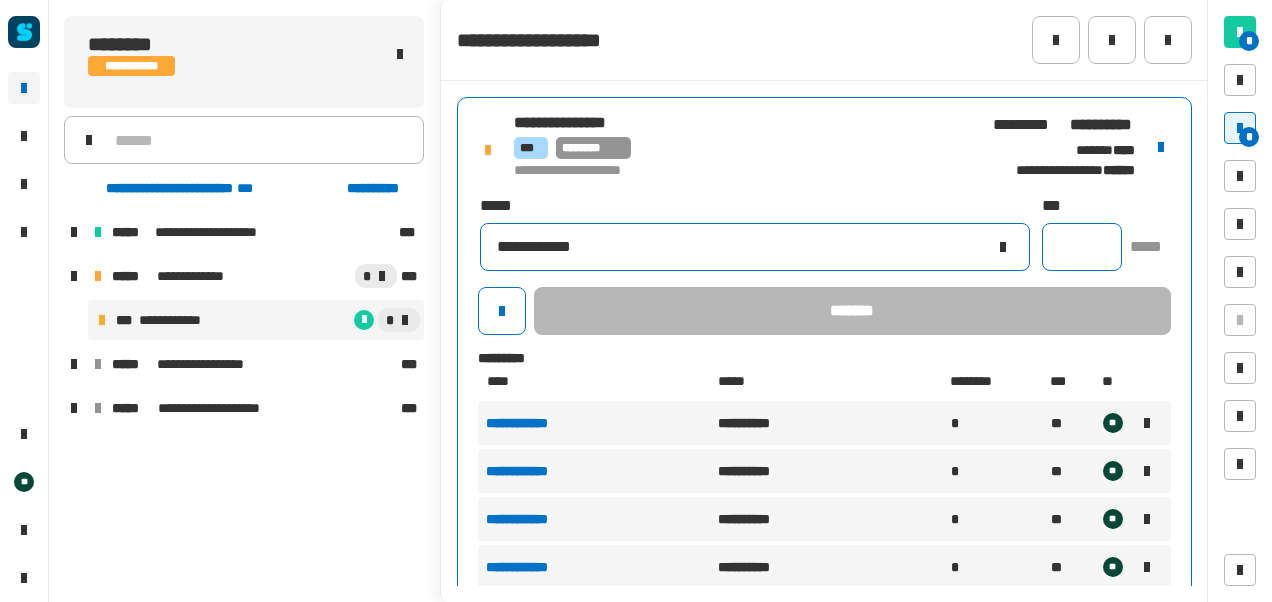 type on "**********" 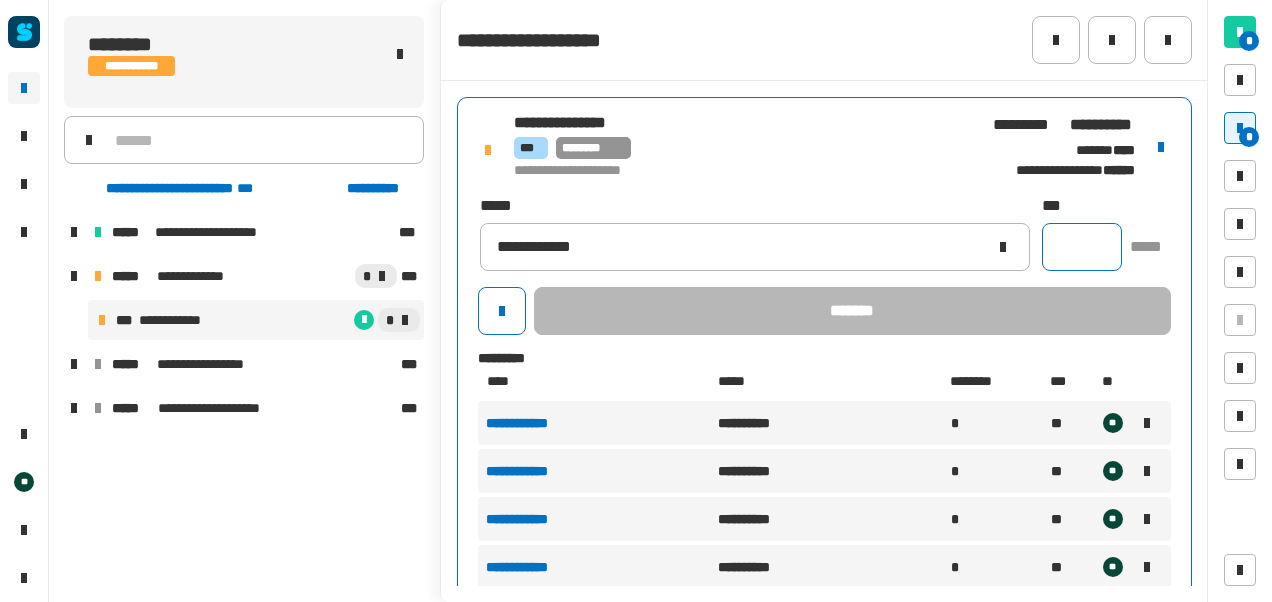 click 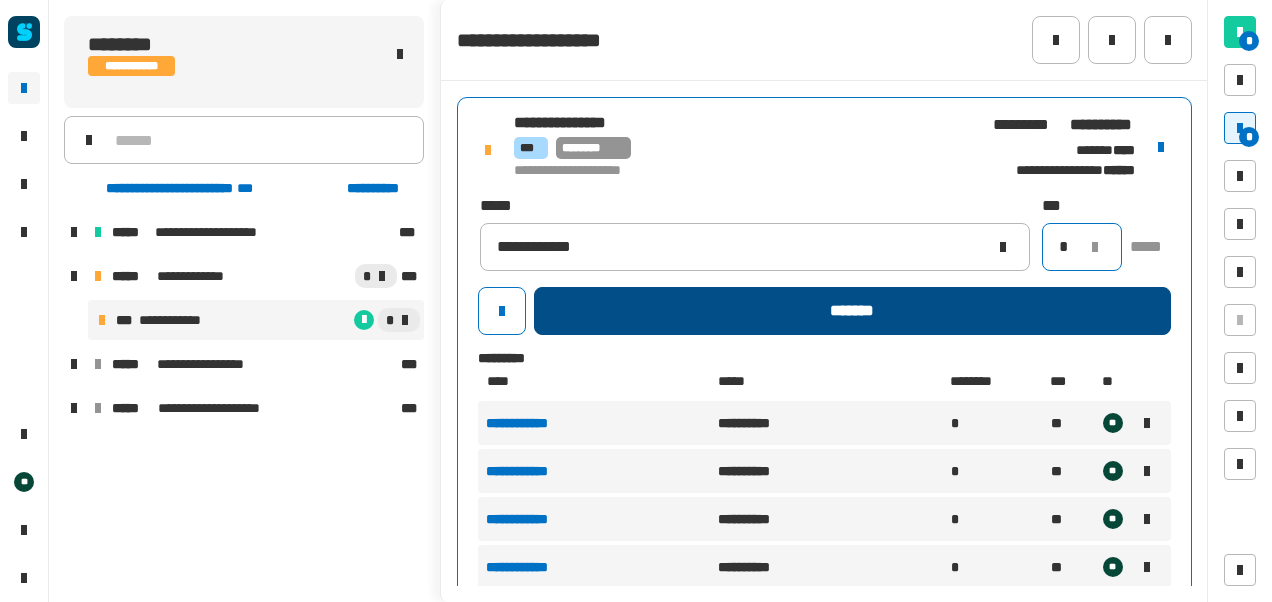 type on "*" 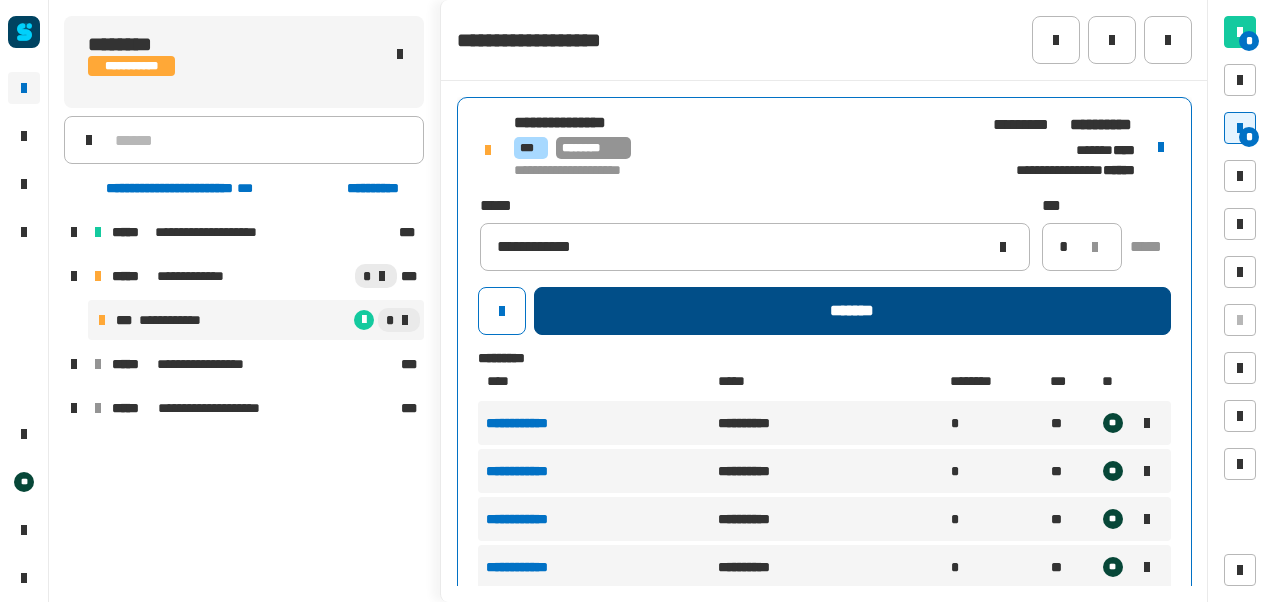 click on "*******" 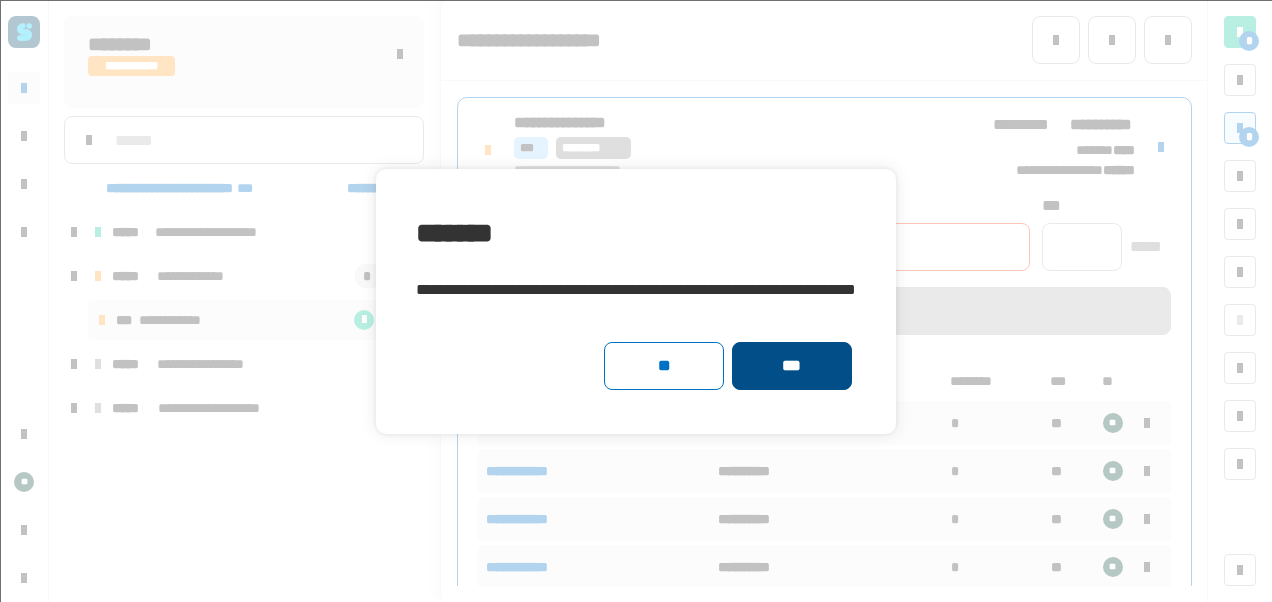 click on "***" 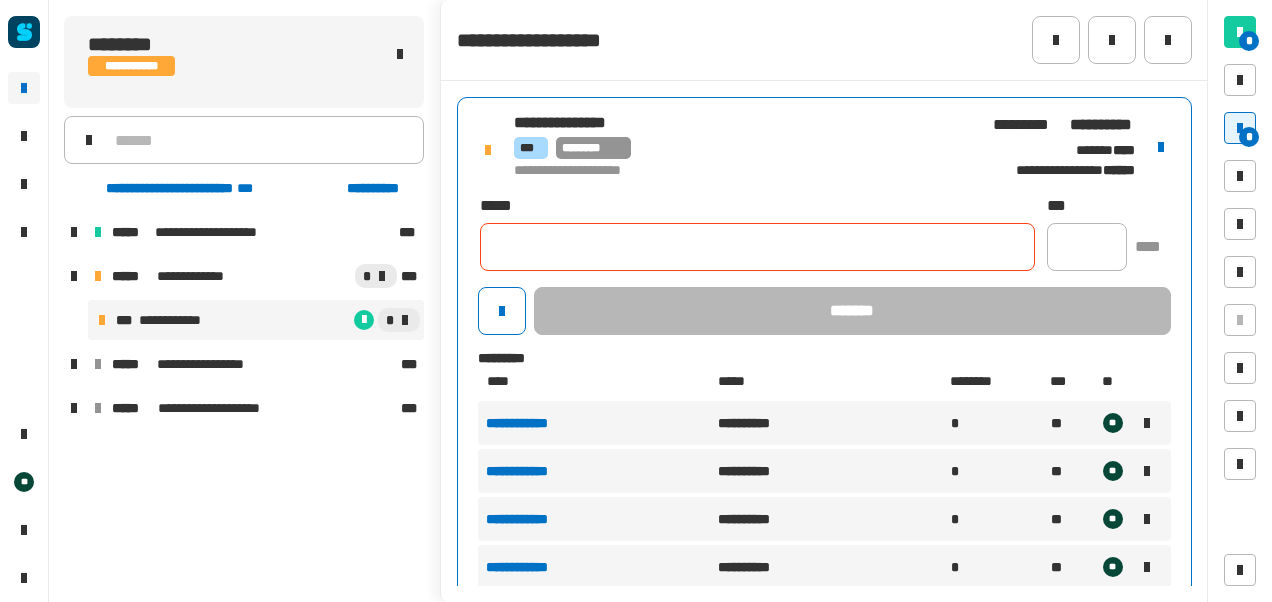 click 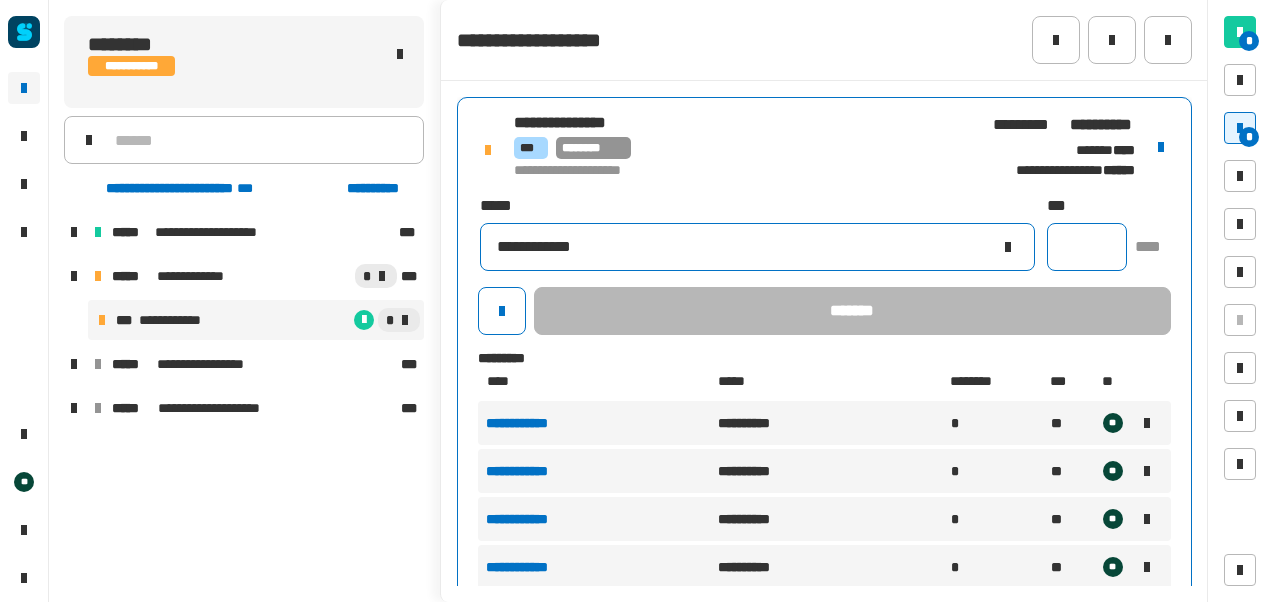 type on "**********" 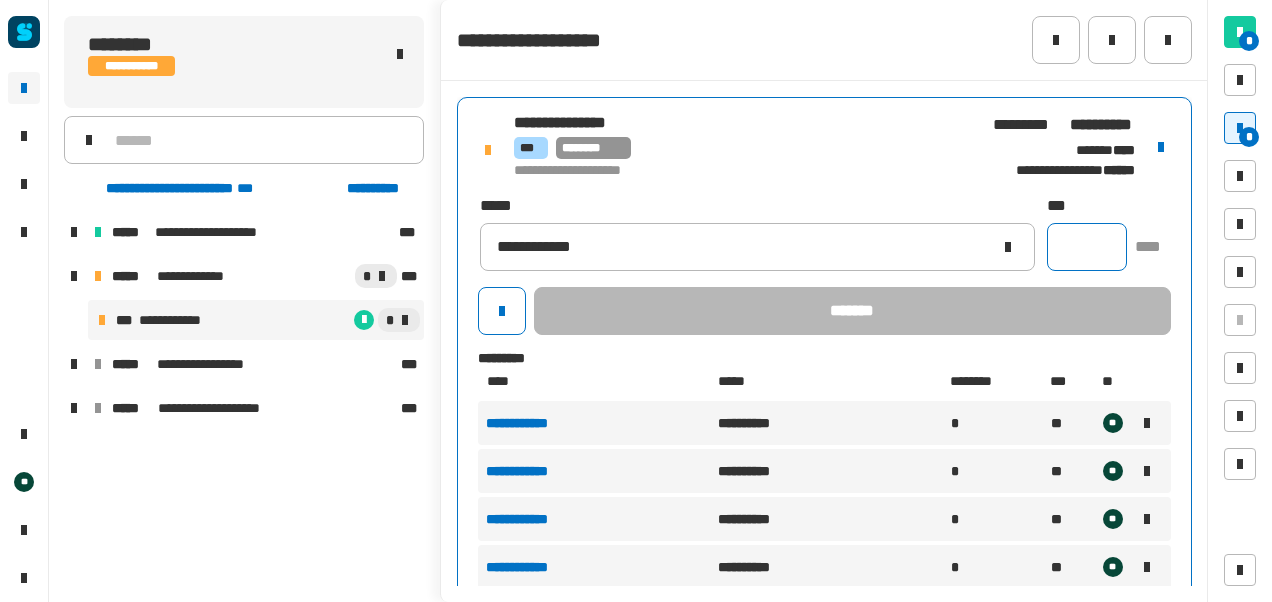 click 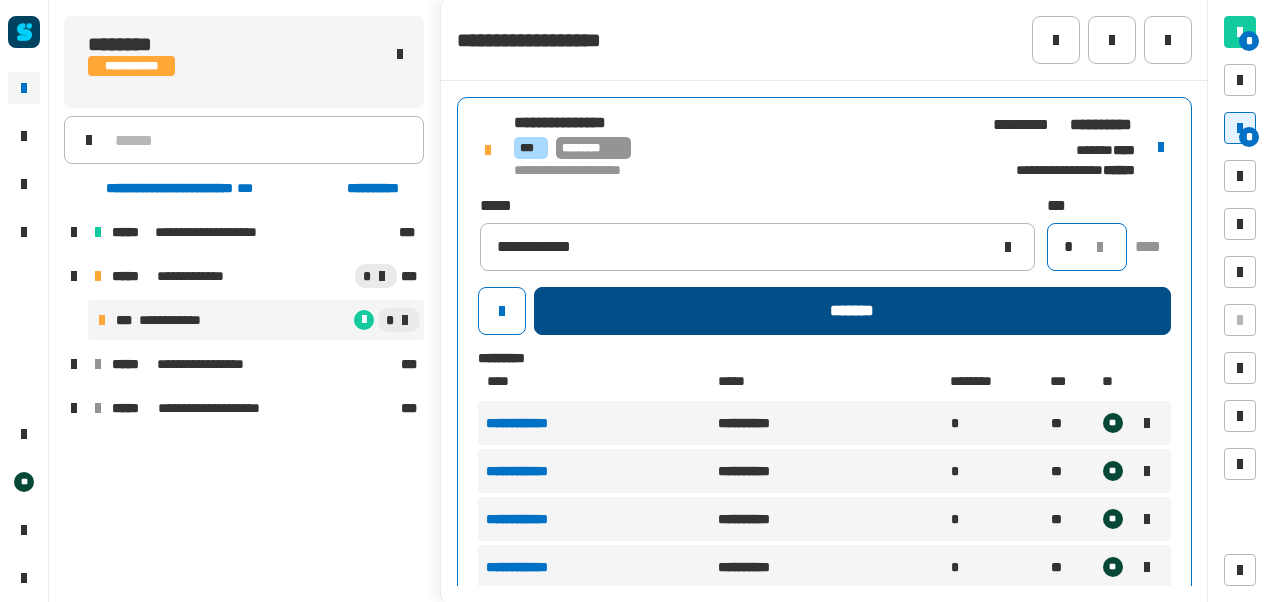 type on "*" 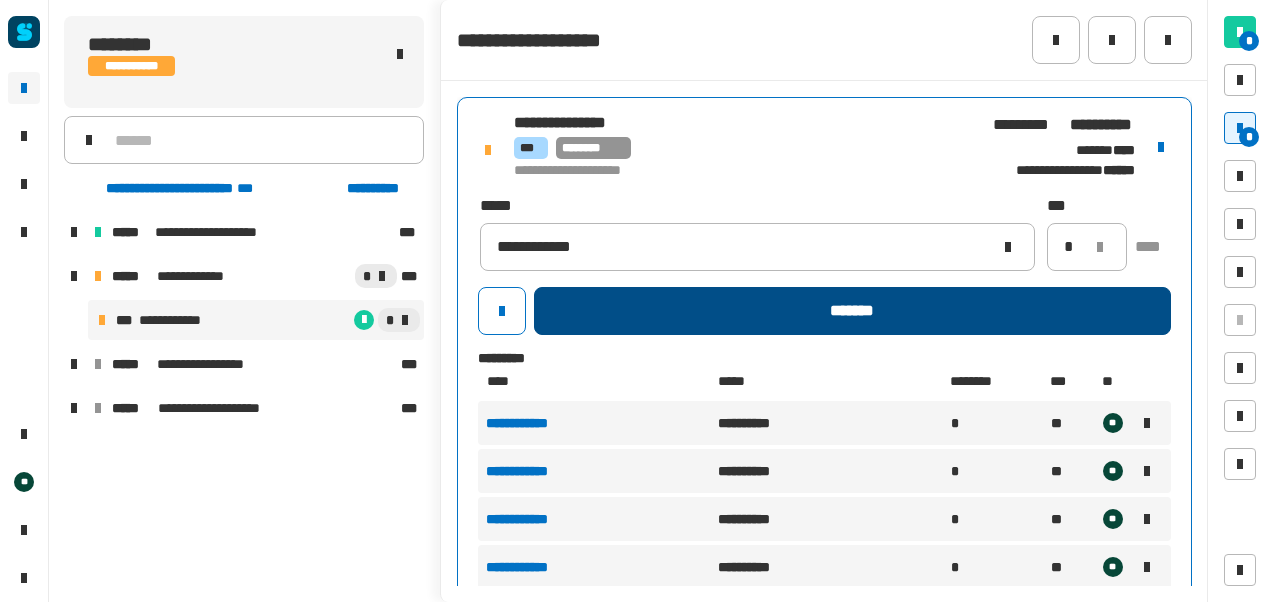 click on "*******" 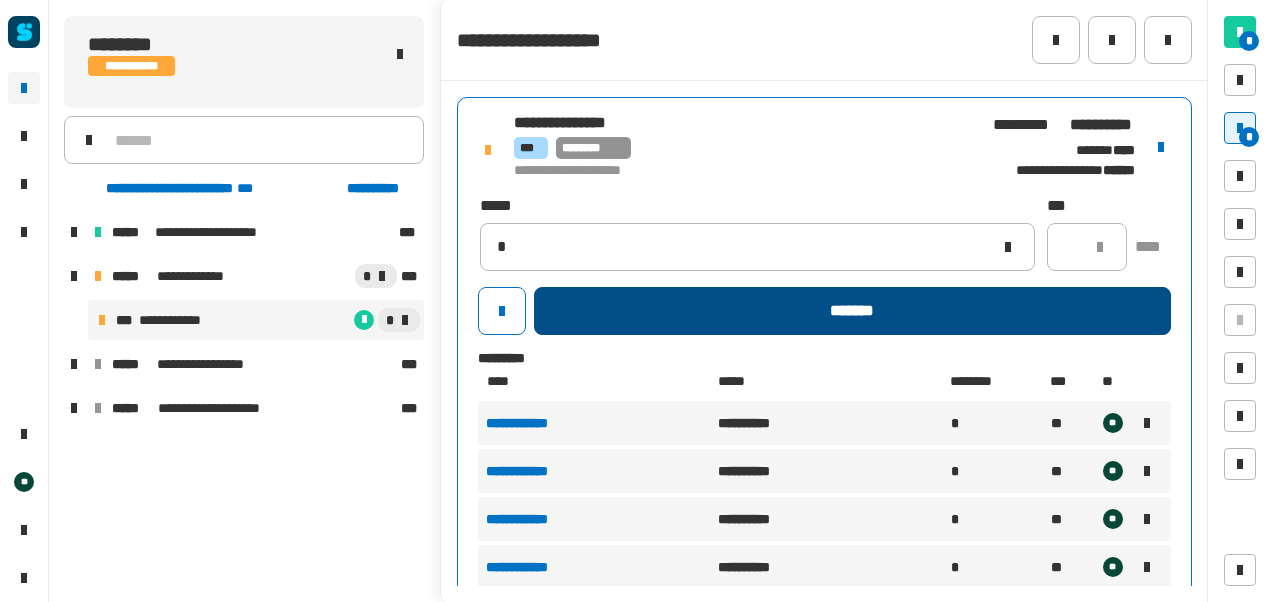 type 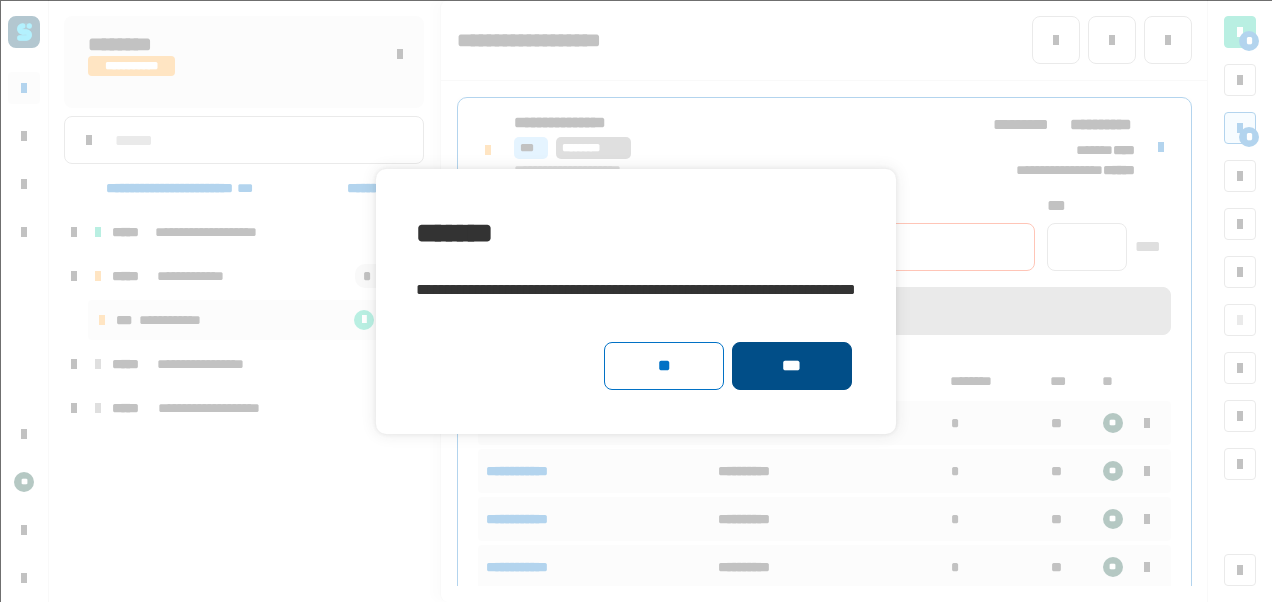 click on "***" 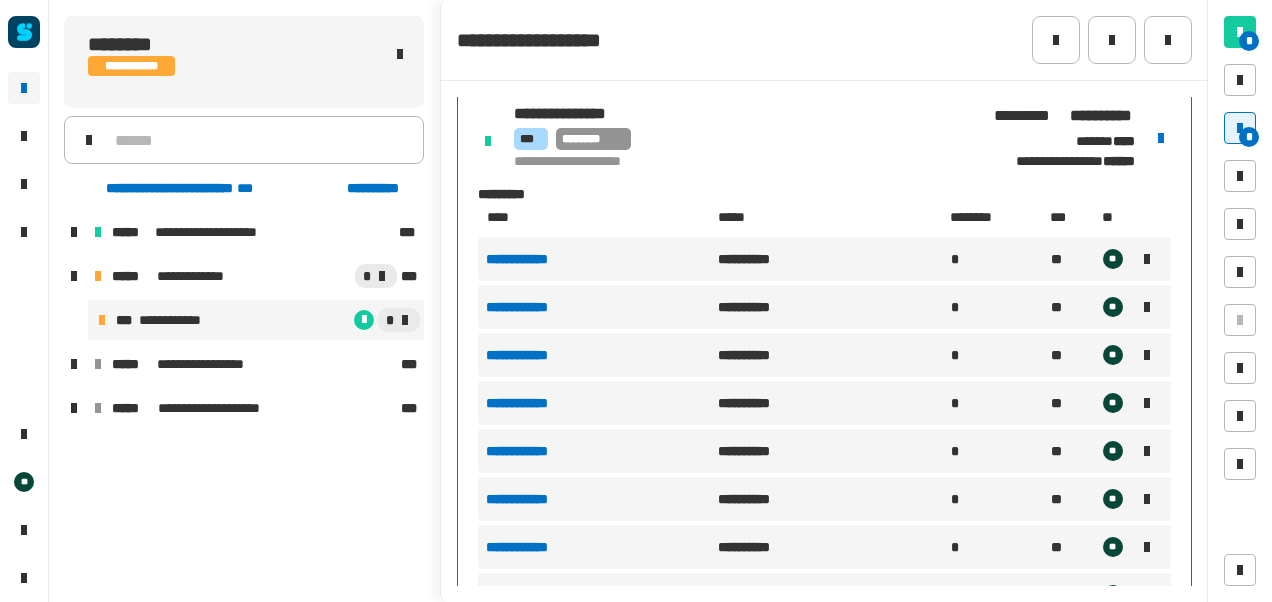 scroll, scrollTop: 10, scrollLeft: 0, axis: vertical 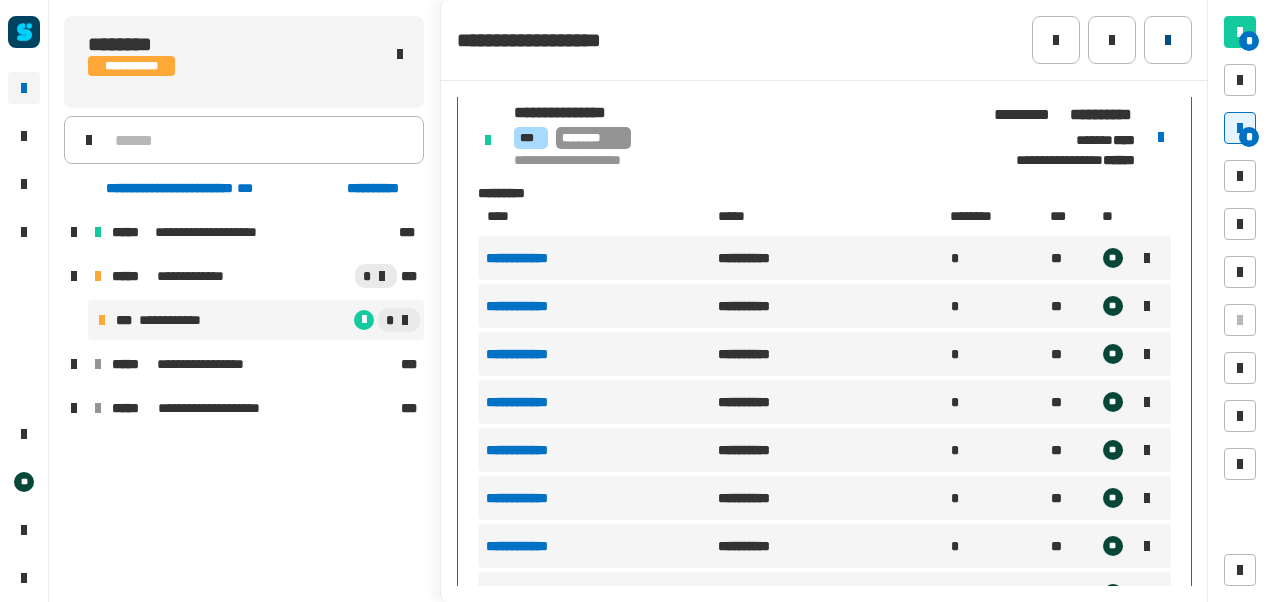 click 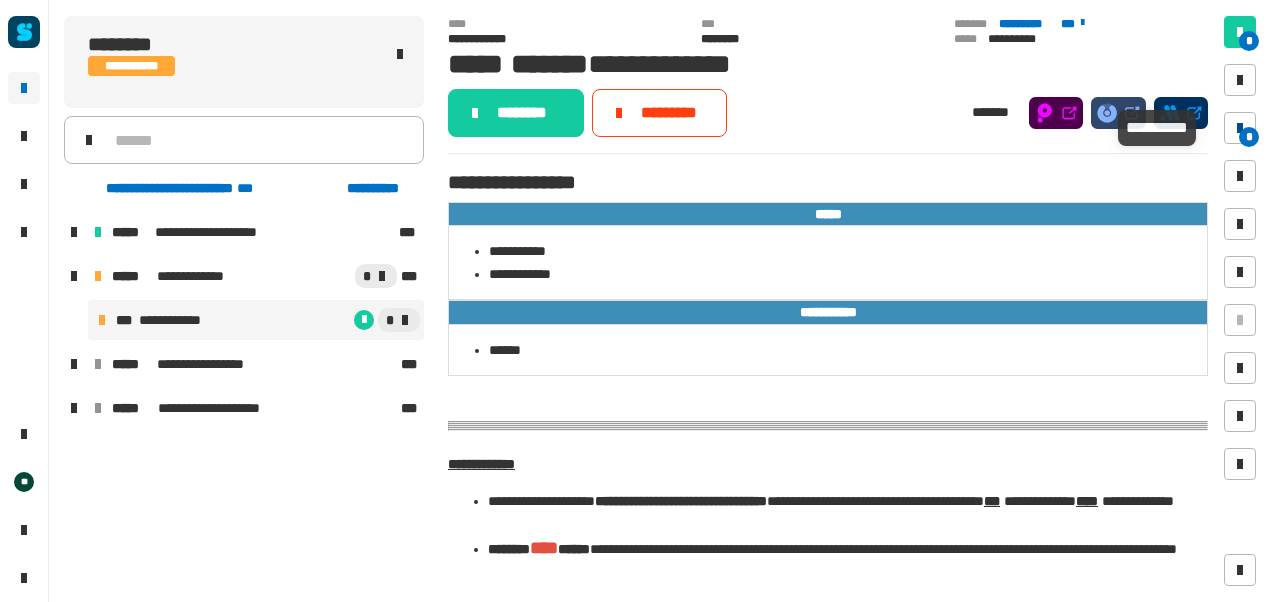 click at bounding box center (1240, 128) 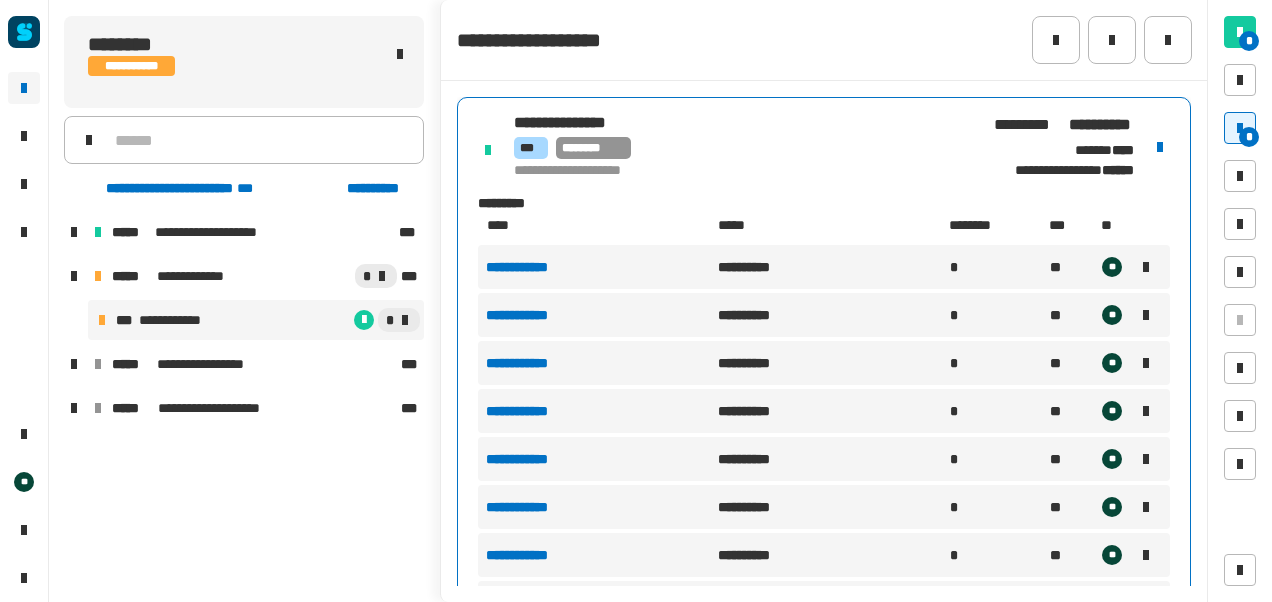 click on "**********" at bounding box center (743, 147) 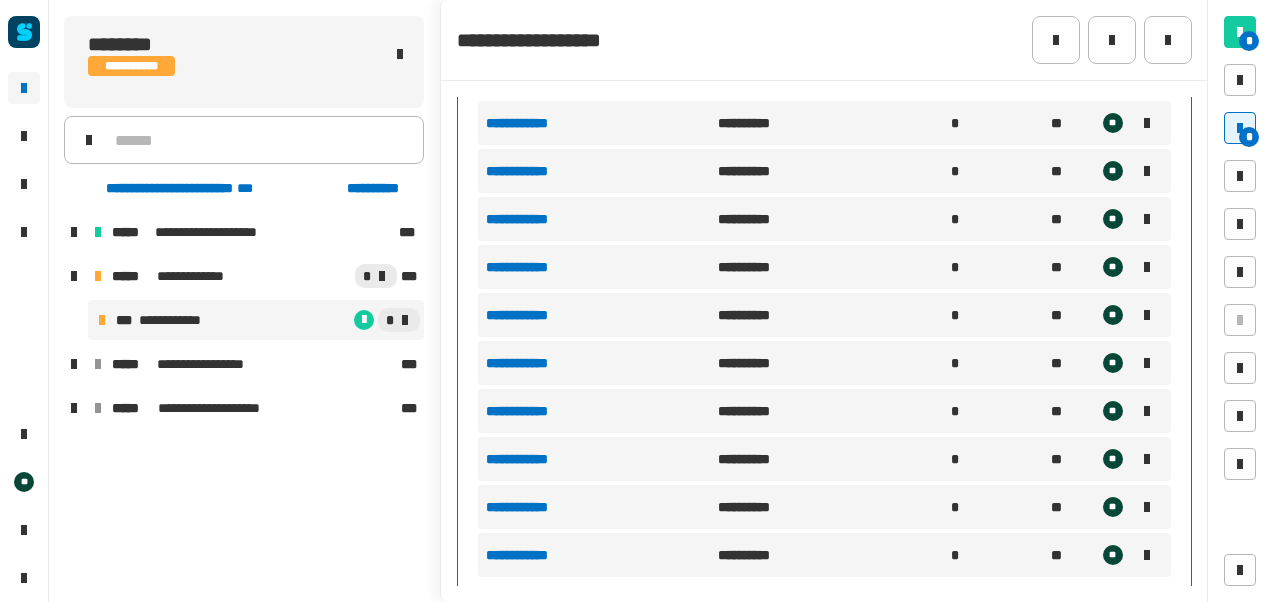 scroll, scrollTop: 252, scrollLeft: 0, axis: vertical 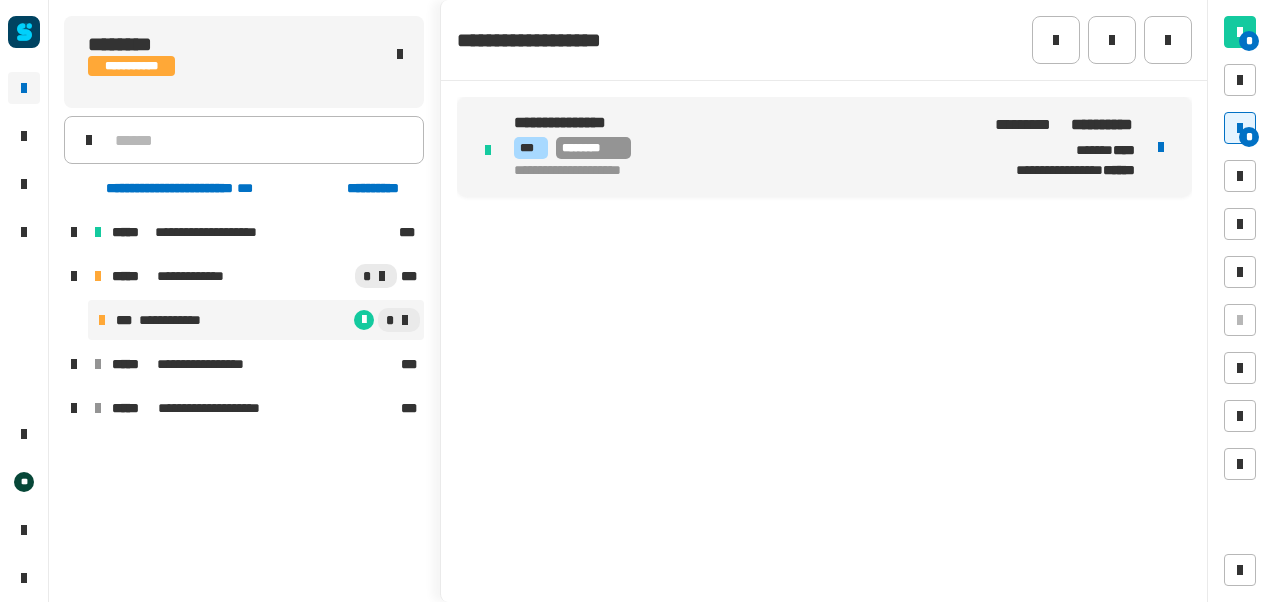 click on "**********" at bounding box center (824, 147) 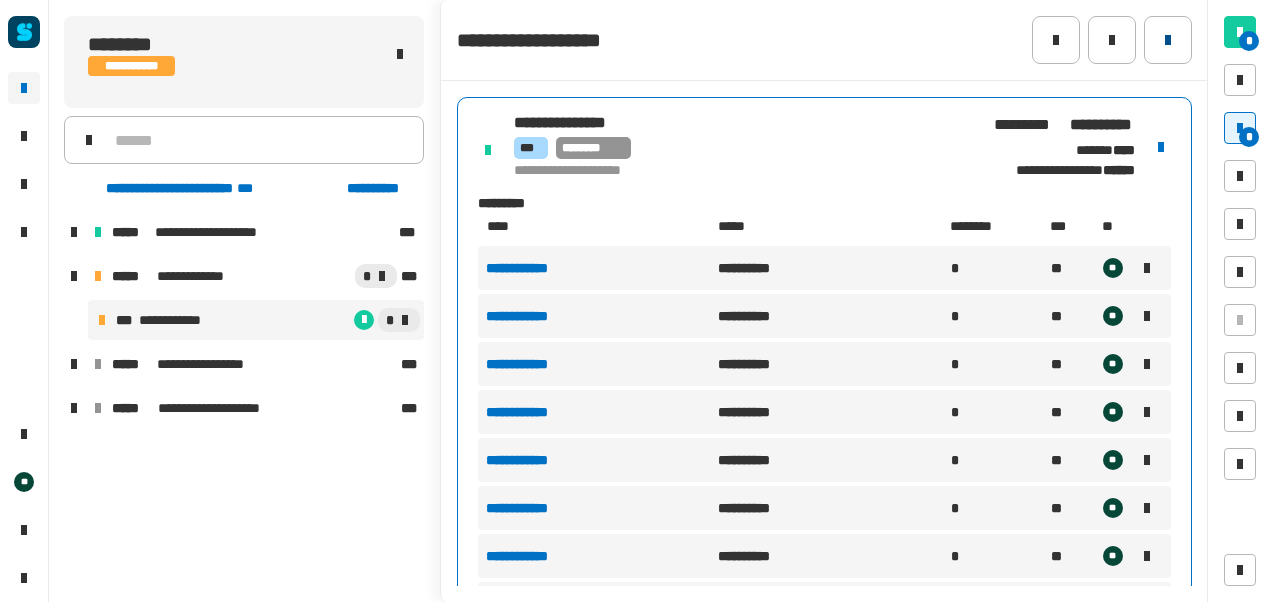 click 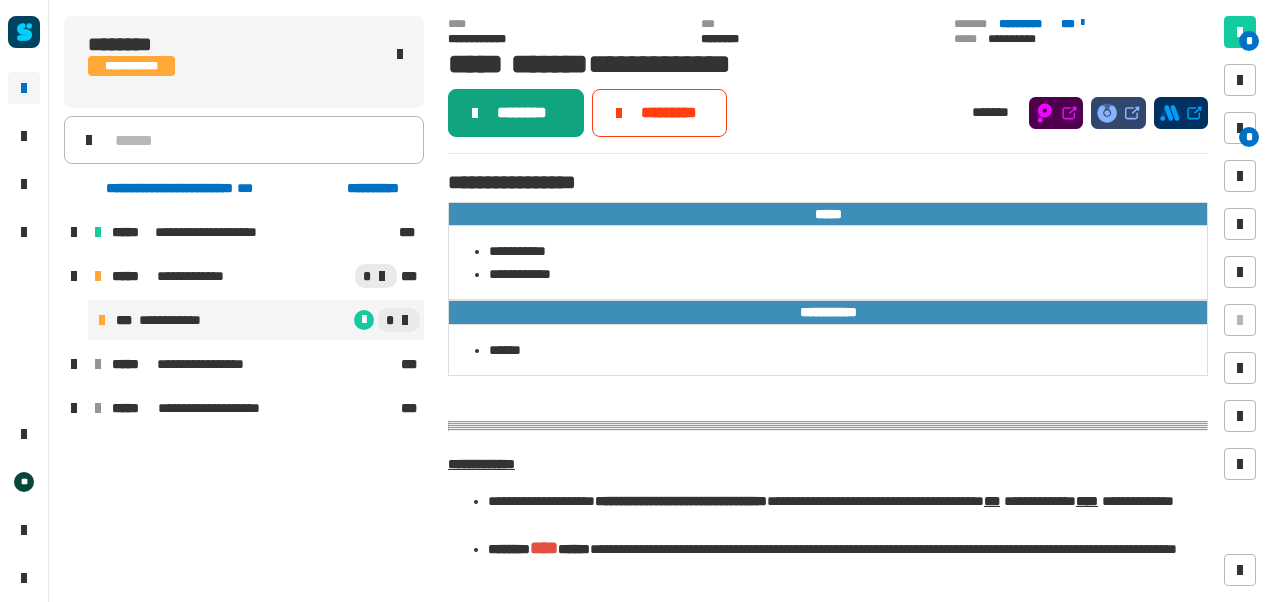 click on "********" 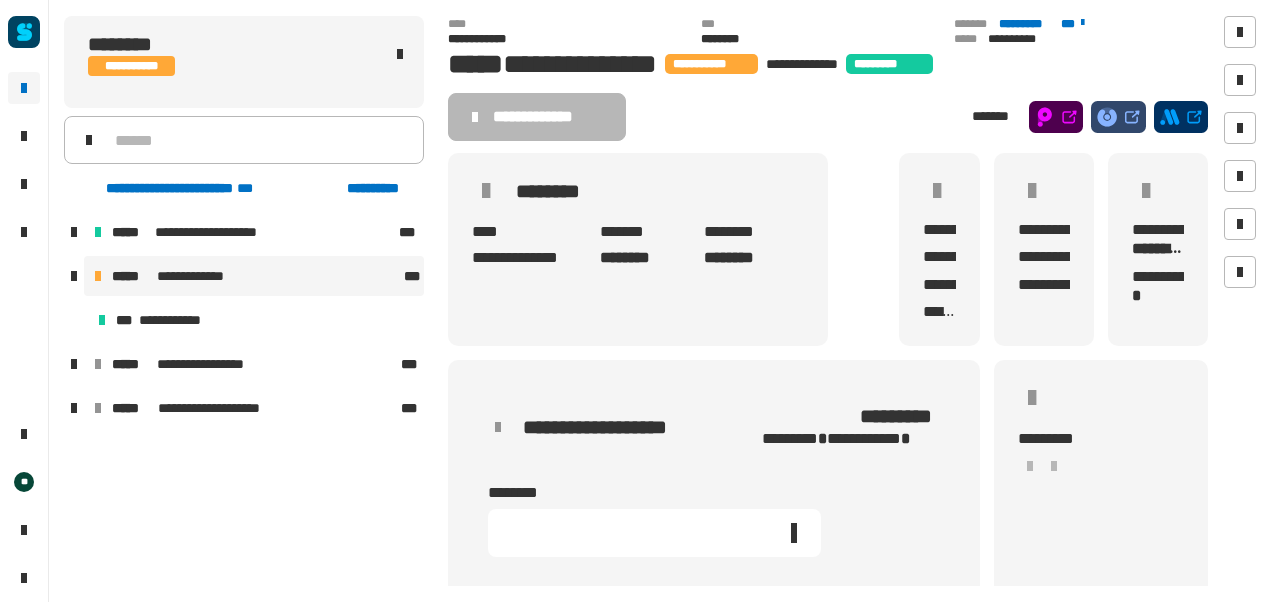 click 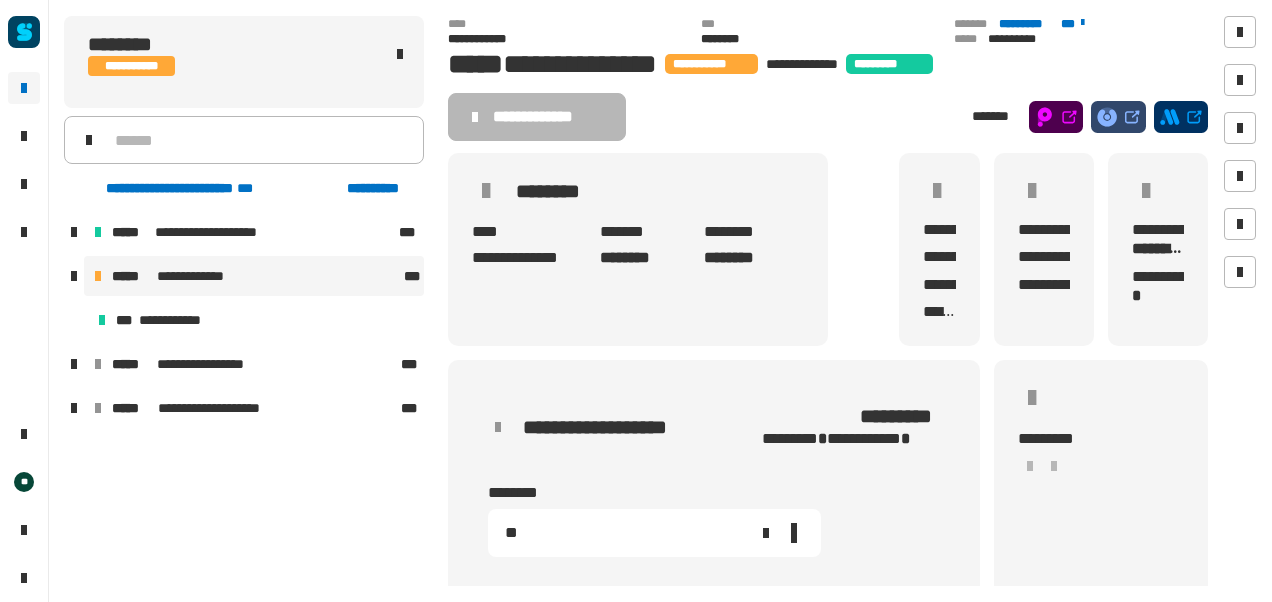 scroll, scrollTop: 347, scrollLeft: 0, axis: vertical 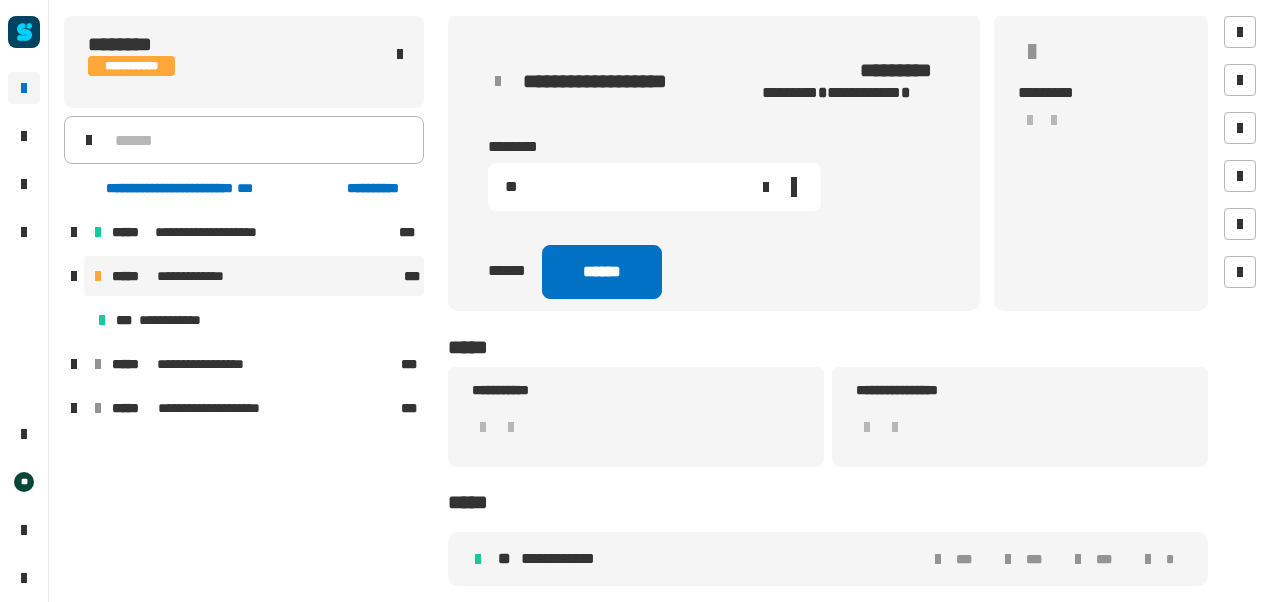 type on "**" 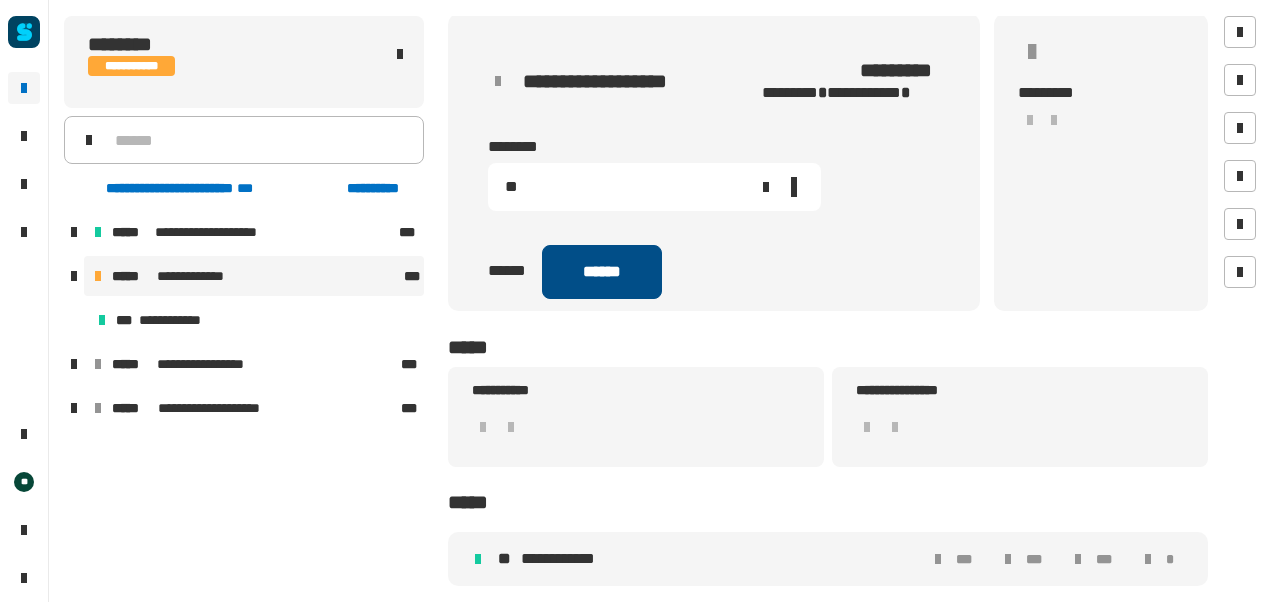 click on "******" 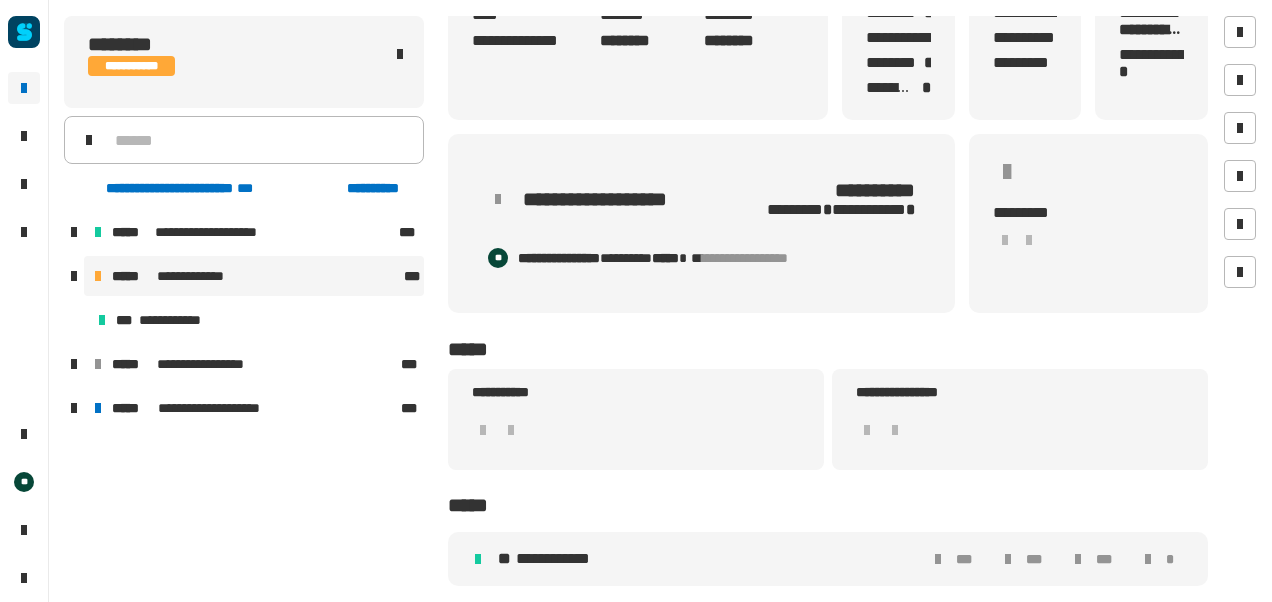 scroll, scrollTop: 0, scrollLeft: 0, axis: both 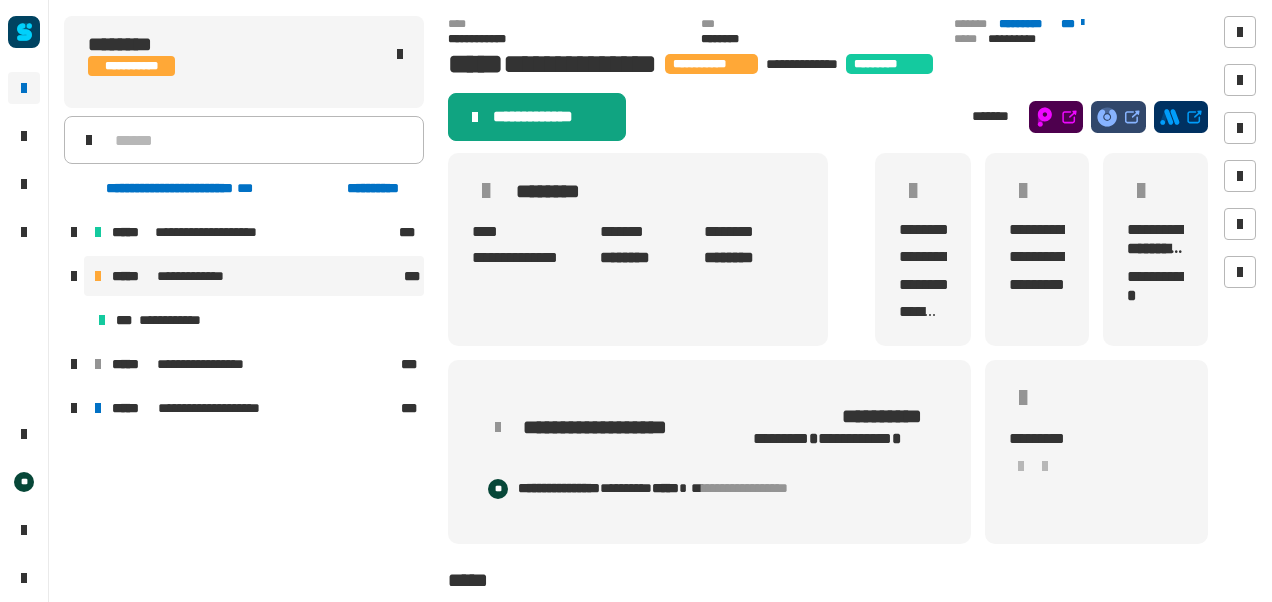 click on "**********" 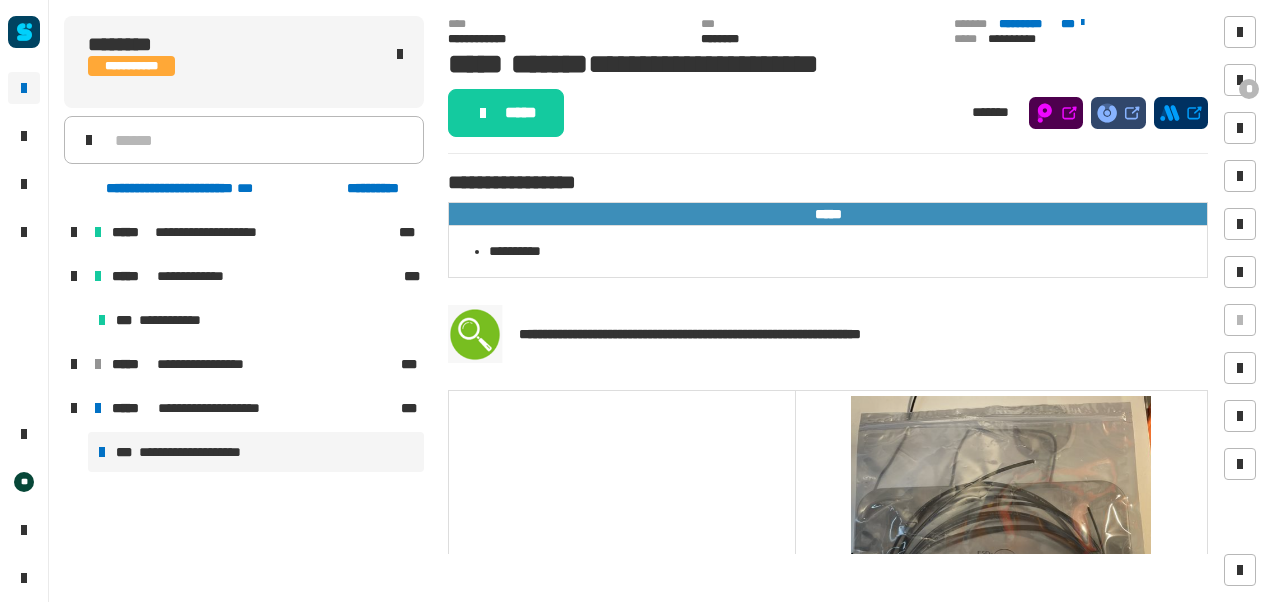 click on "*****" 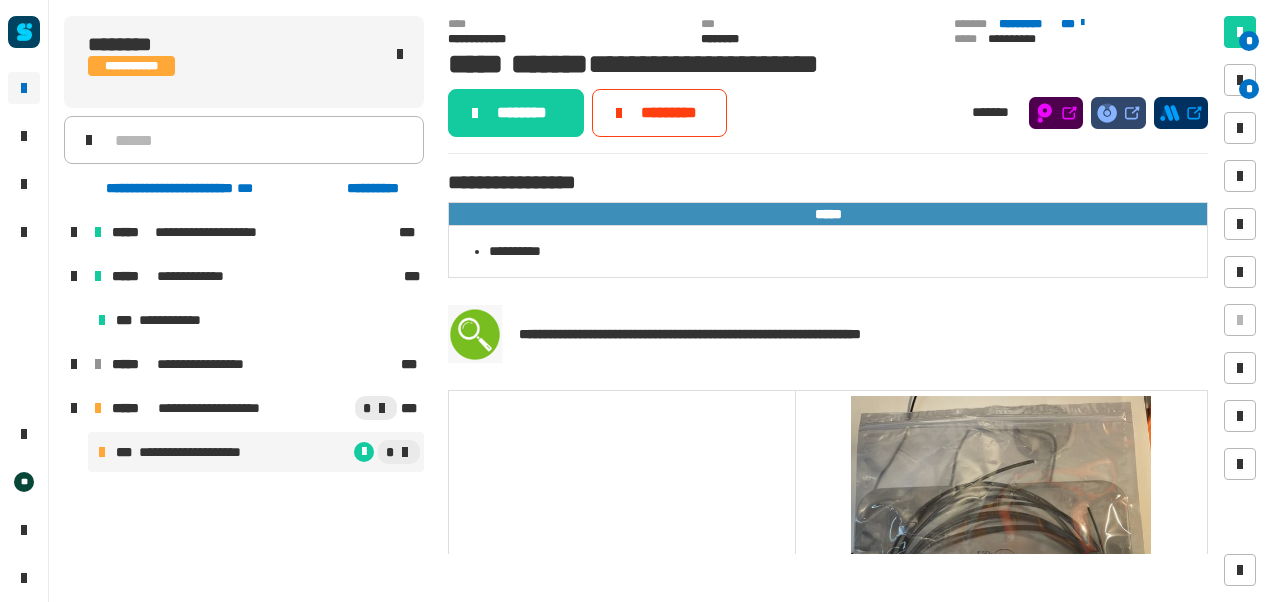click on "**********" 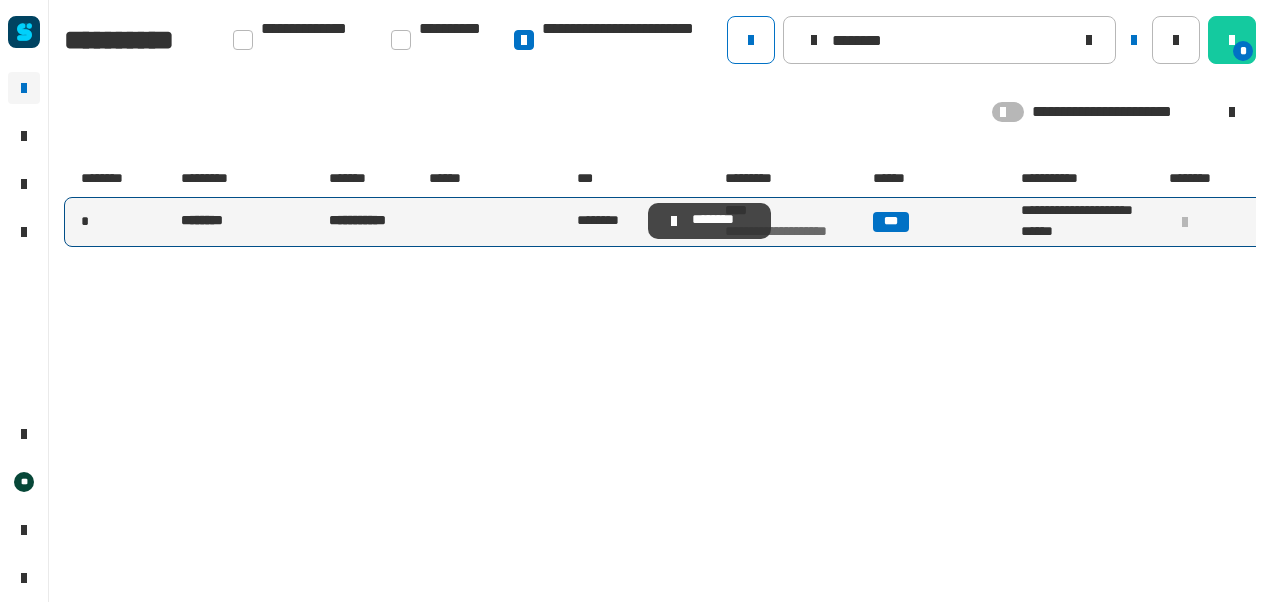 type on "********" 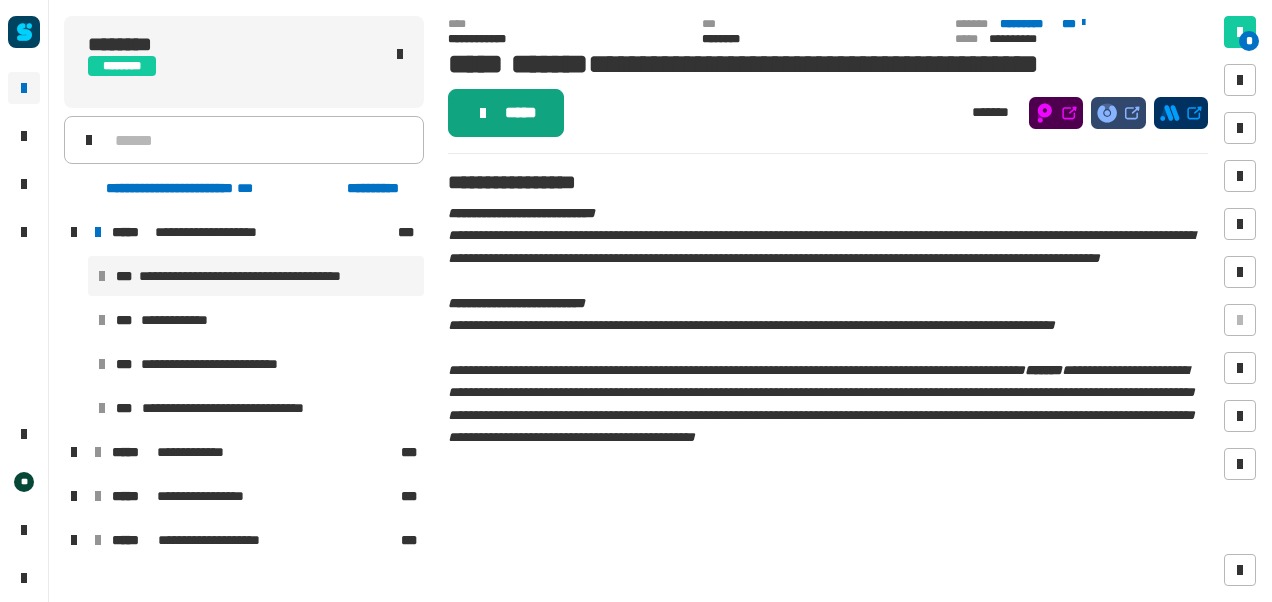 click on "*****" 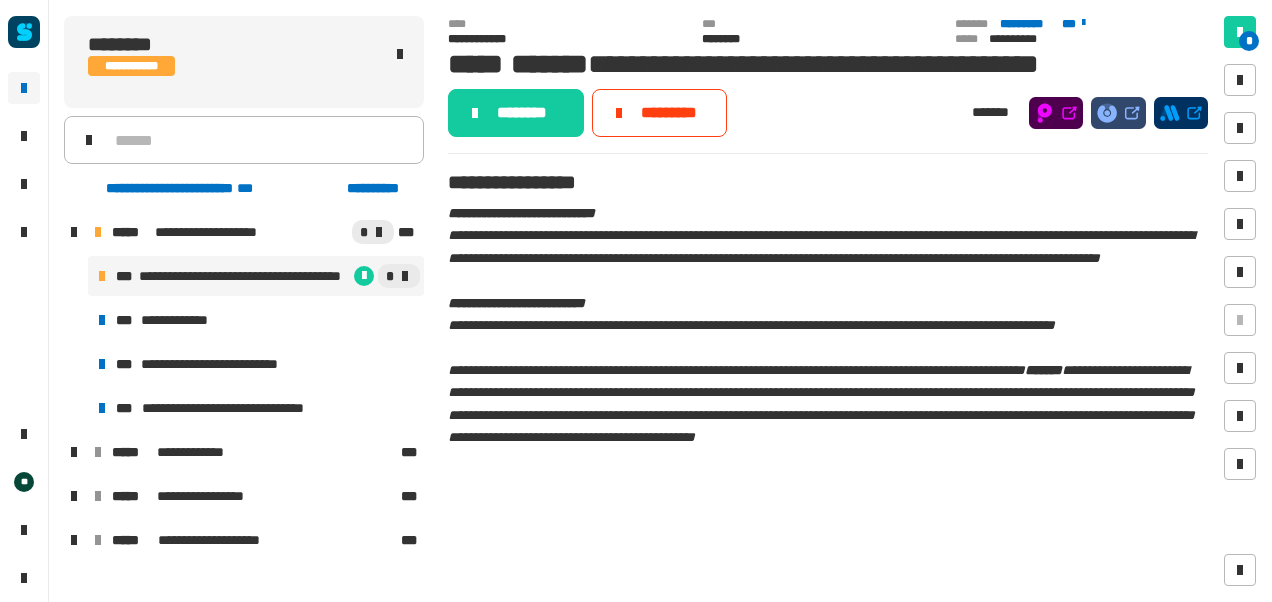 drag, startPoint x: 534, startPoint y: 117, endPoint x: 912, endPoint y: 135, distance: 378.4283 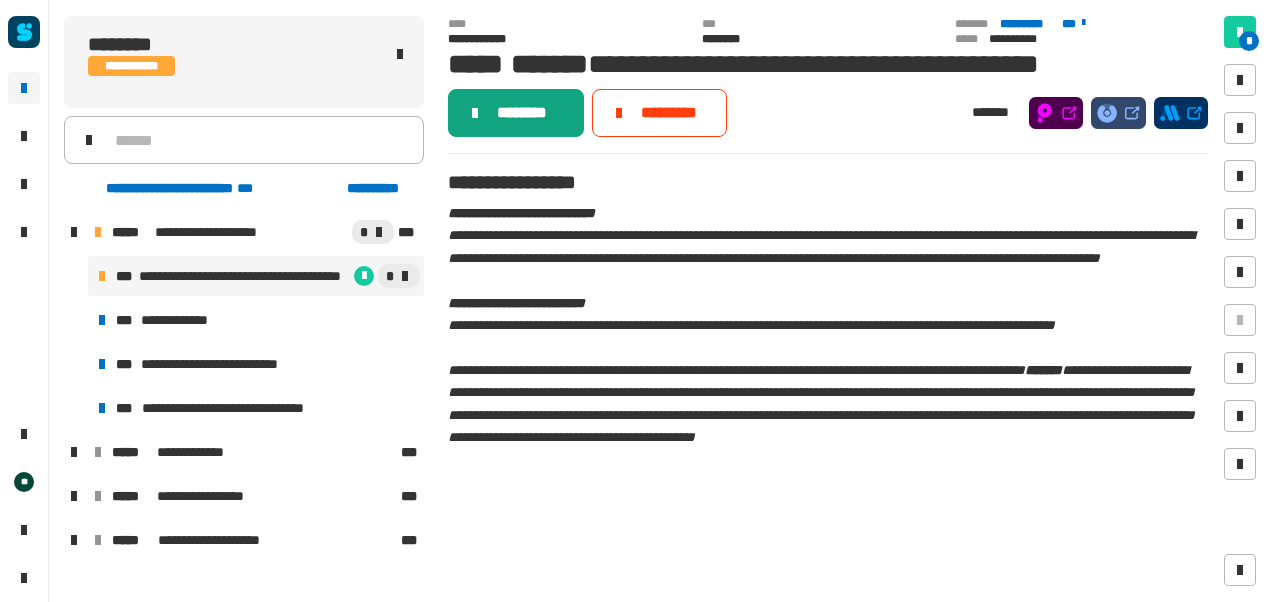 click on "********" 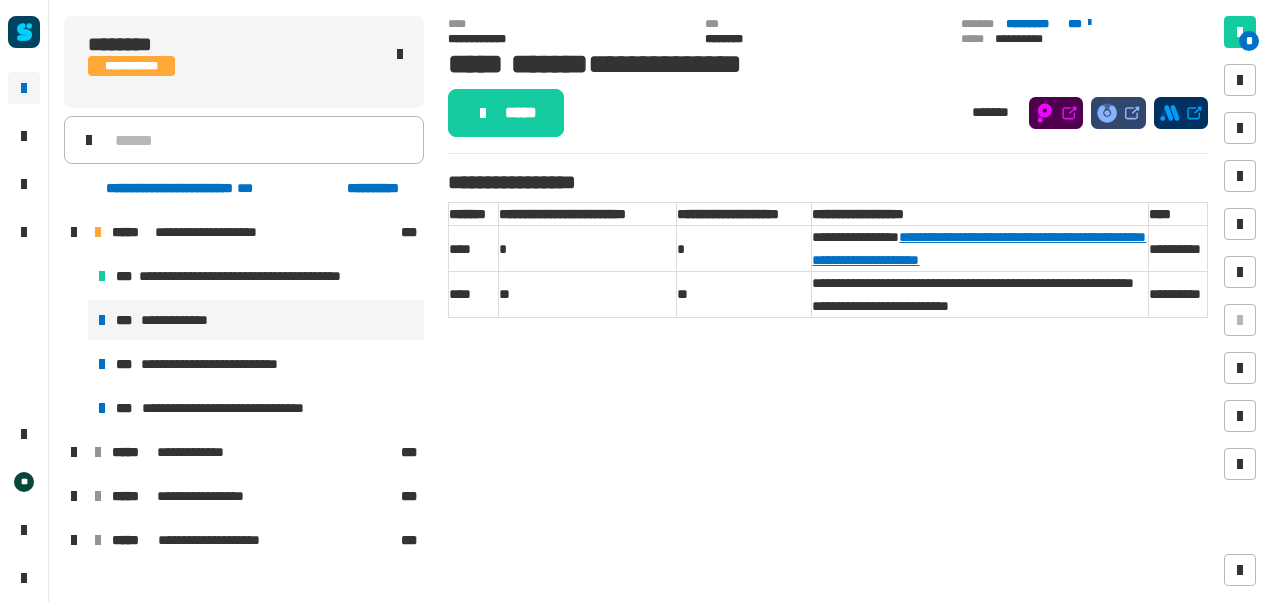 click on "*****" 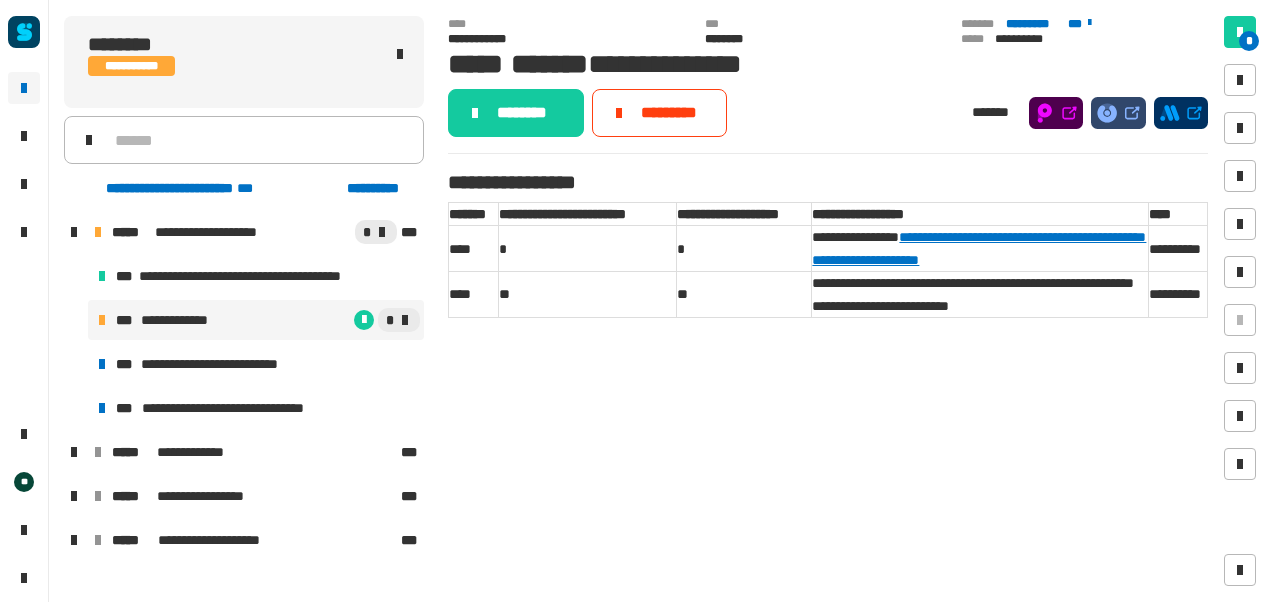 click on "**********" at bounding box center (979, 248) 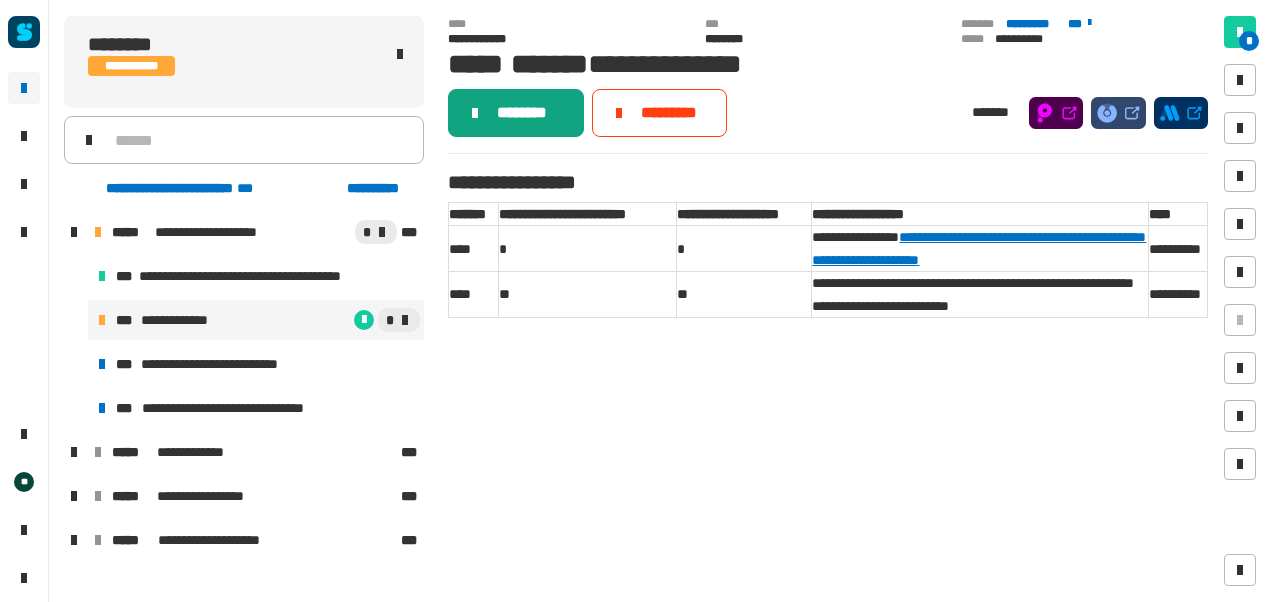 click on "********" 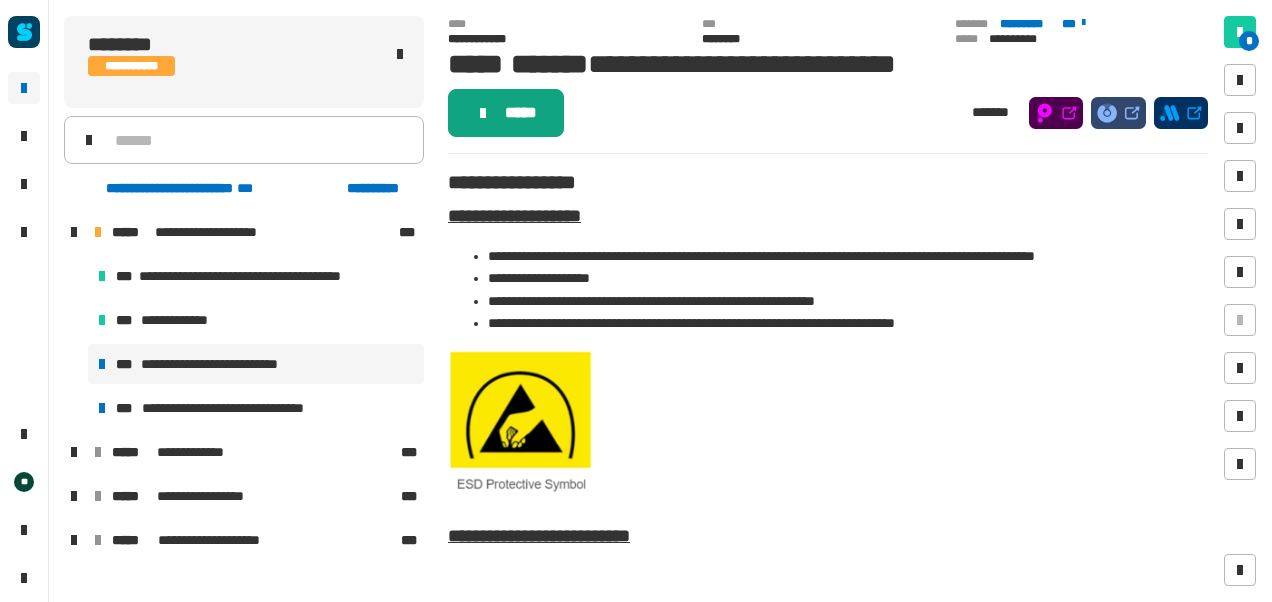 click on "*****" 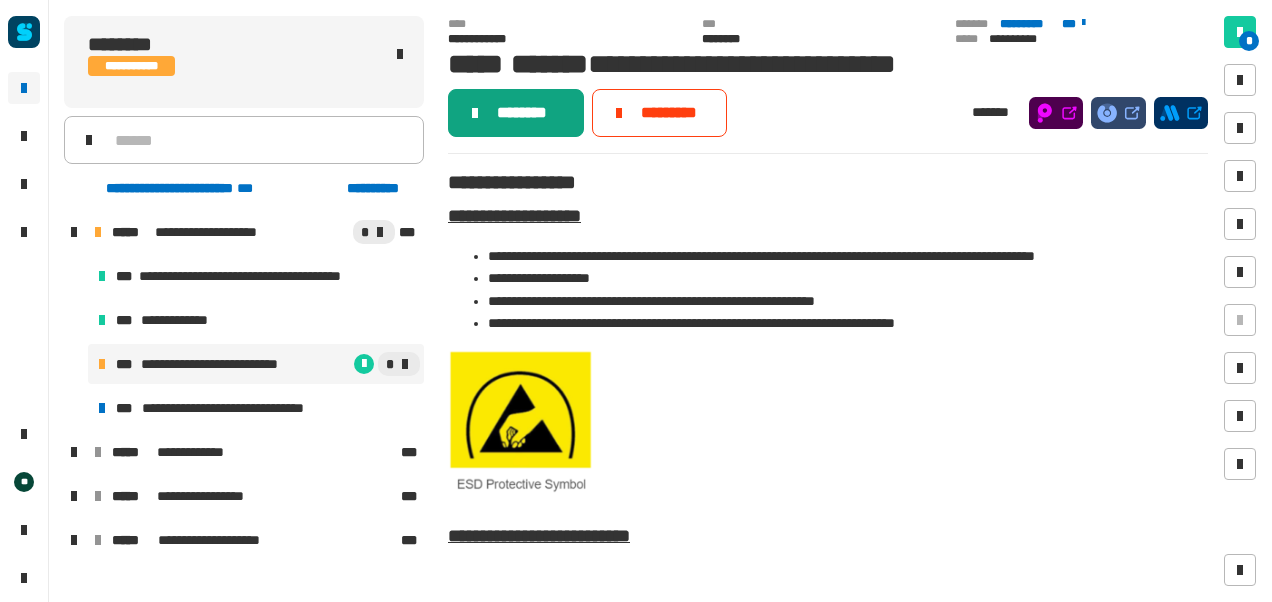 click on "********" 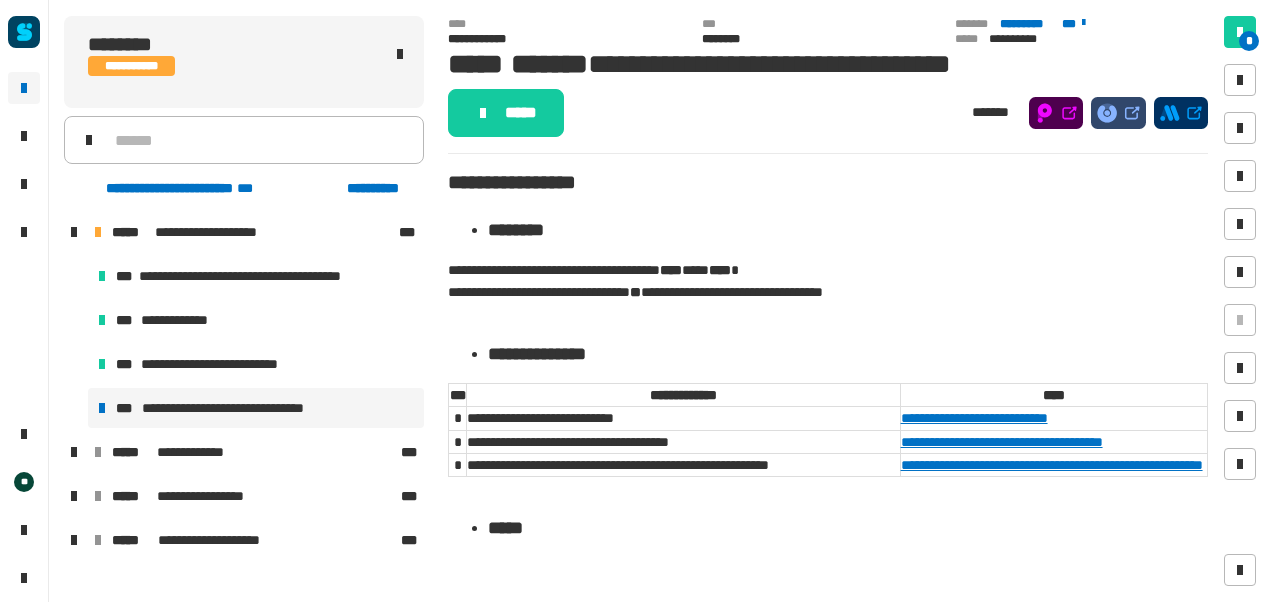 click on "*****" 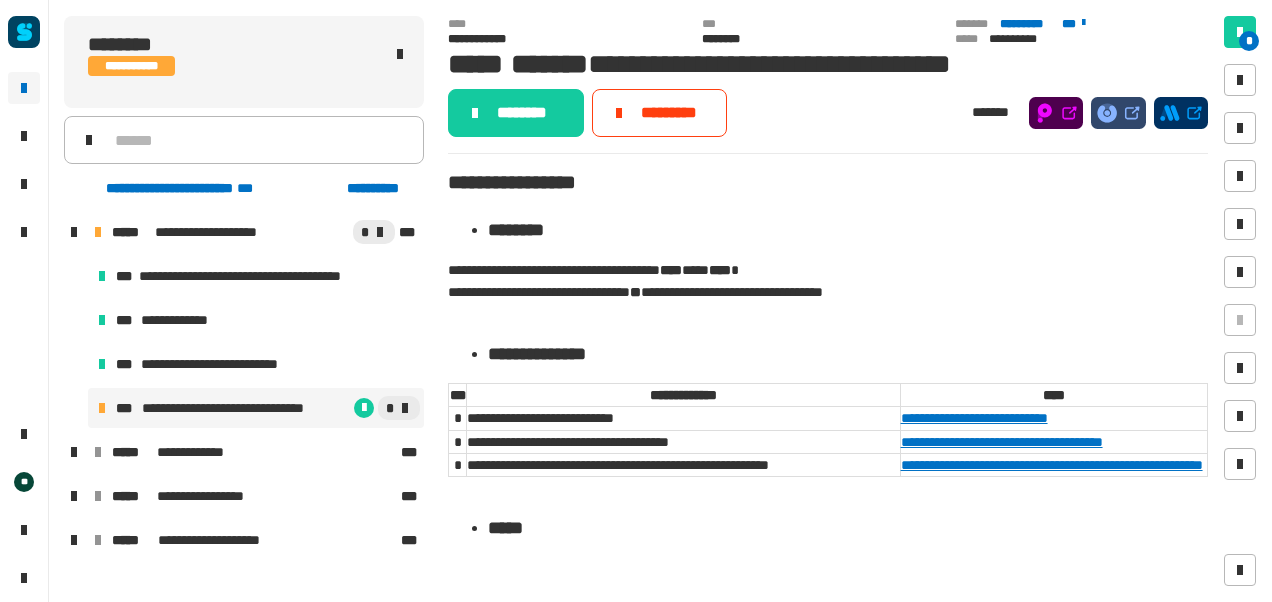 click on "********" 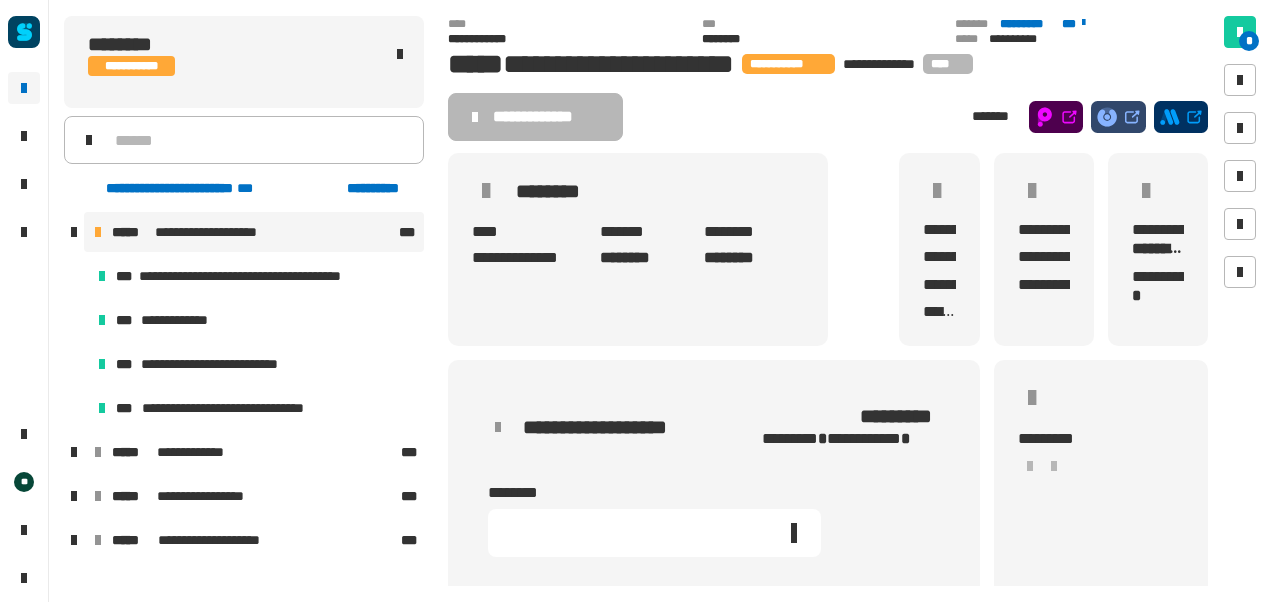click 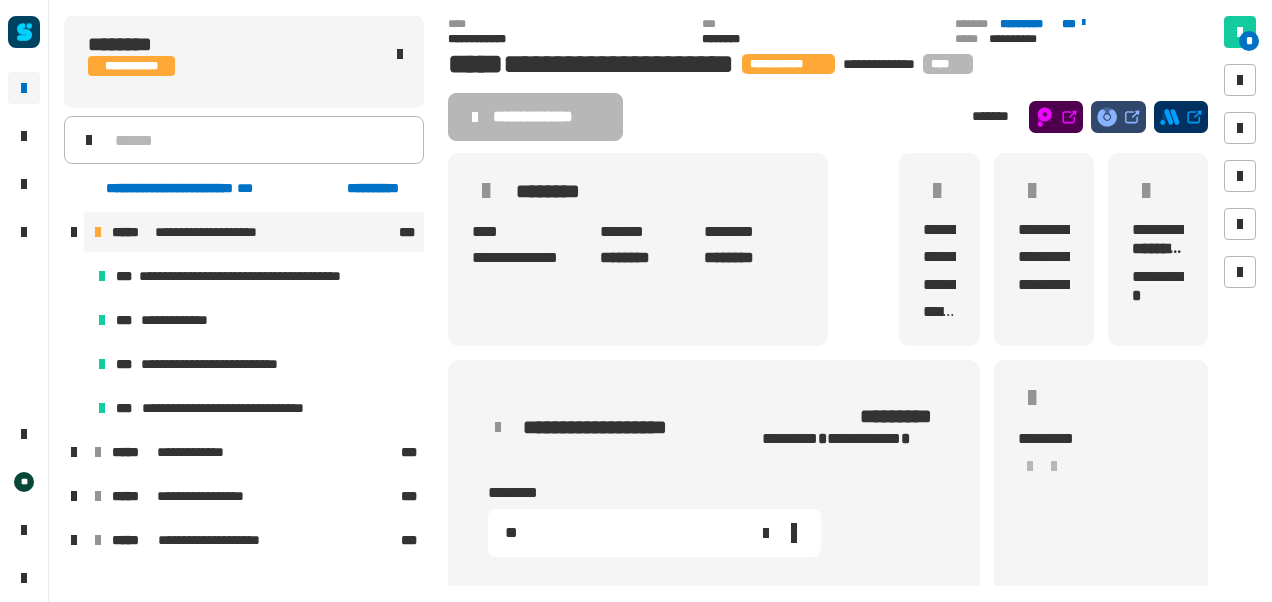 scroll, scrollTop: 498, scrollLeft: 0, axis: vertical 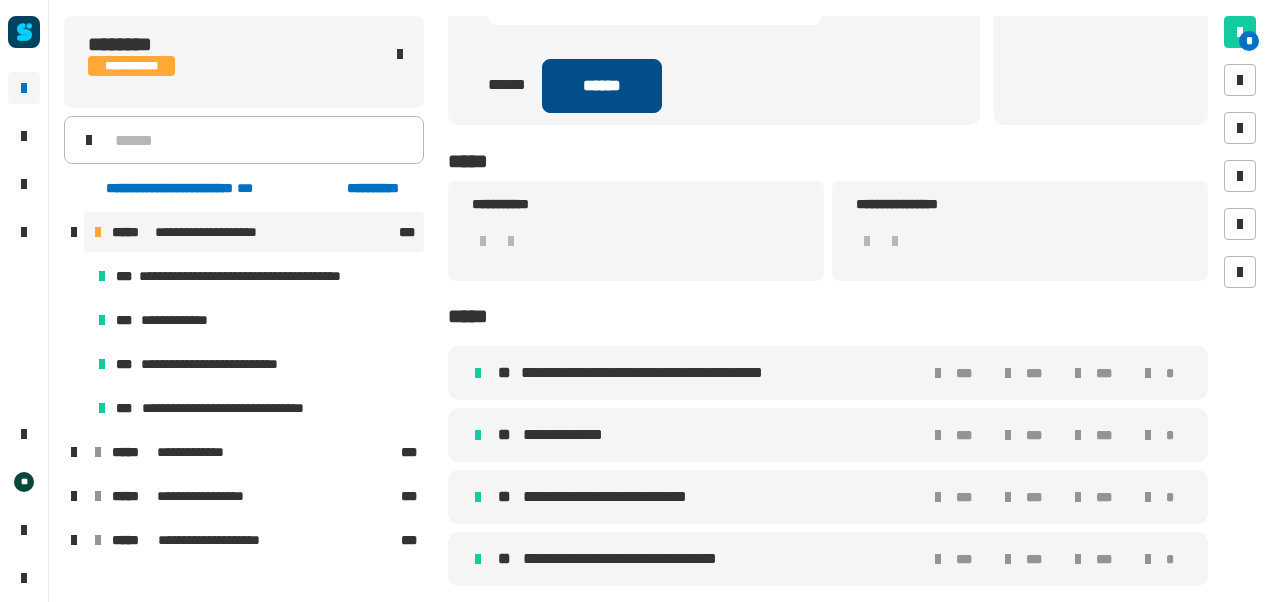 type on "**" 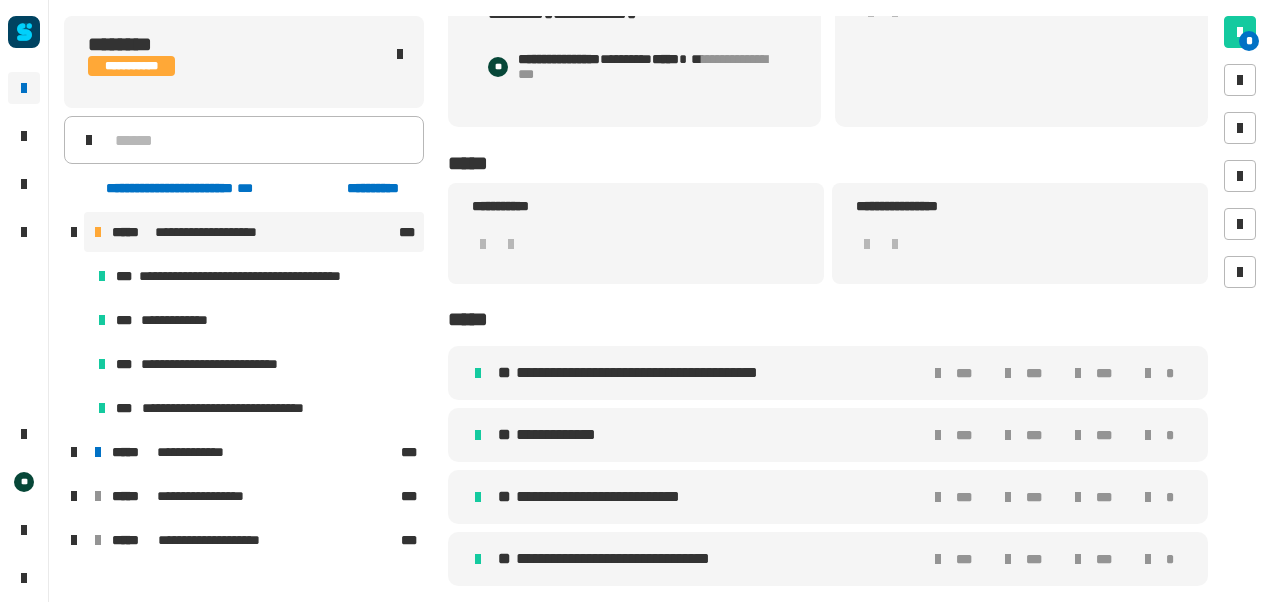 scroll, scrollTop: 0, scrollLeft: 0, axis: both 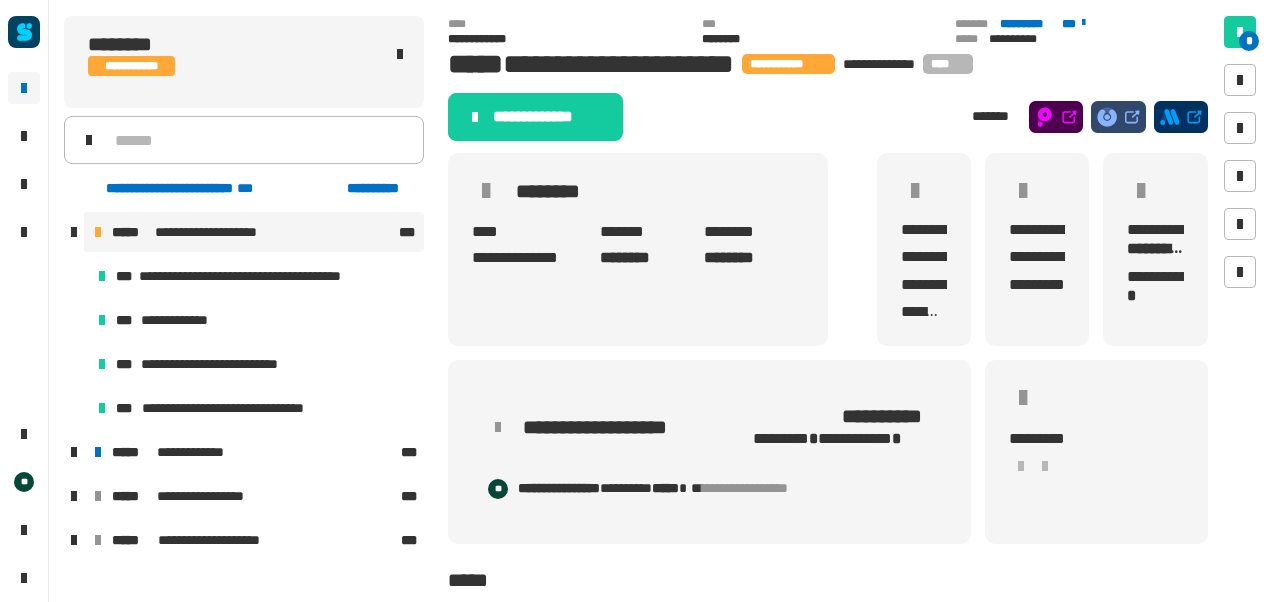 click on "**********" 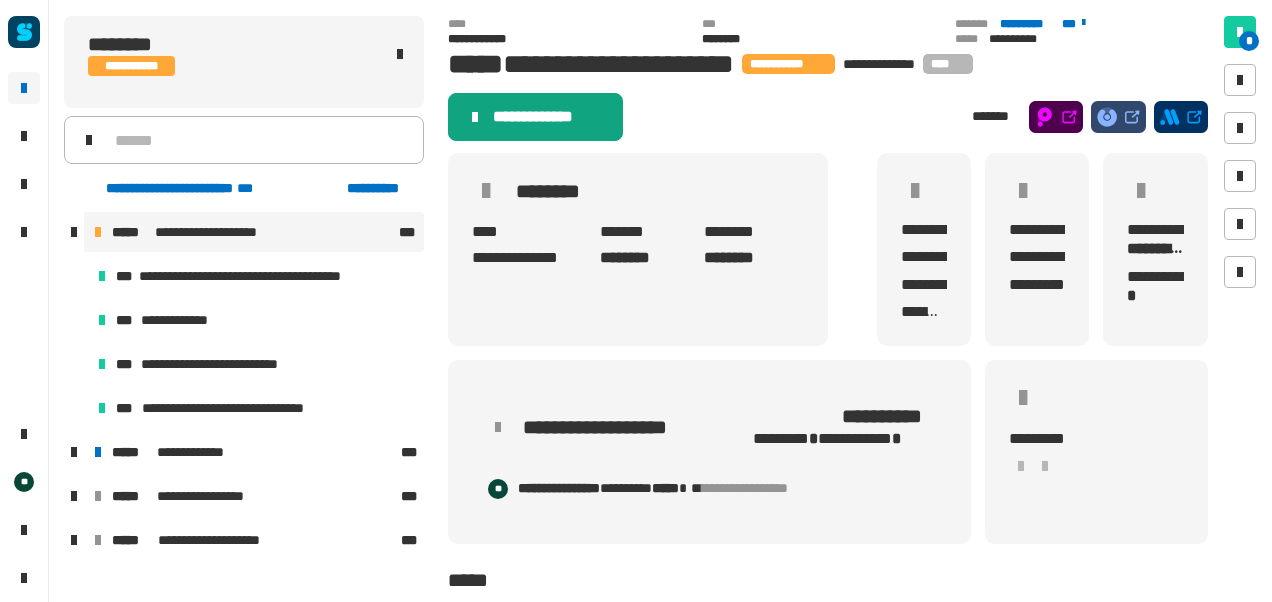 click on "**********" 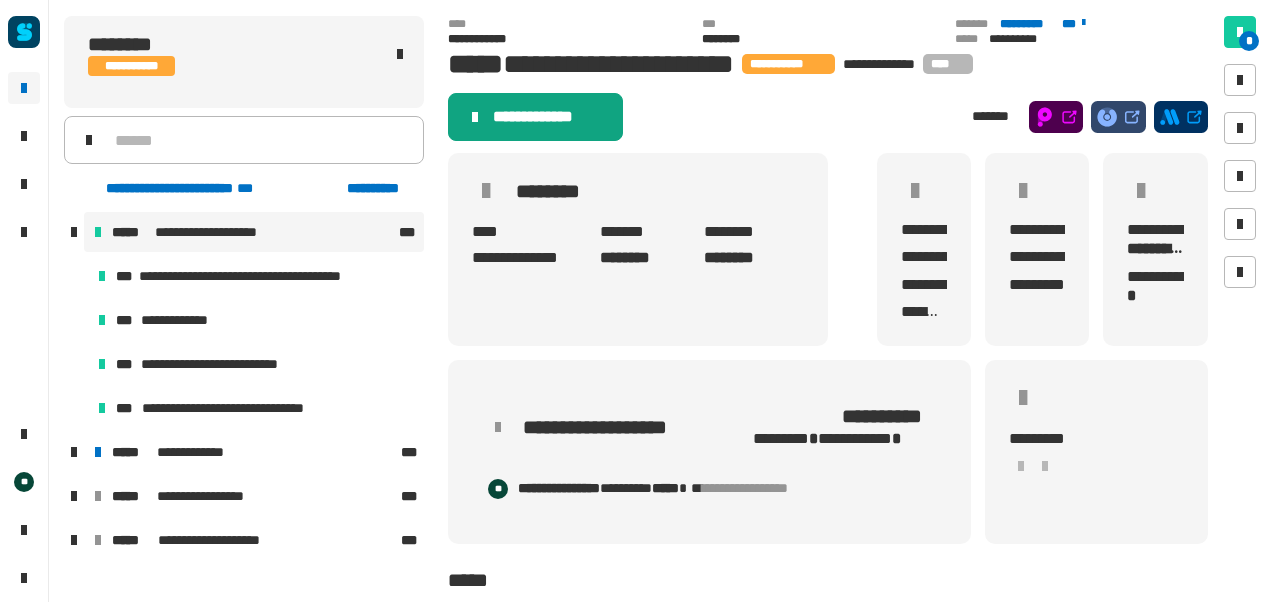 scroll, scrollTop: 18, scrollLeft: 0, axis: vertical 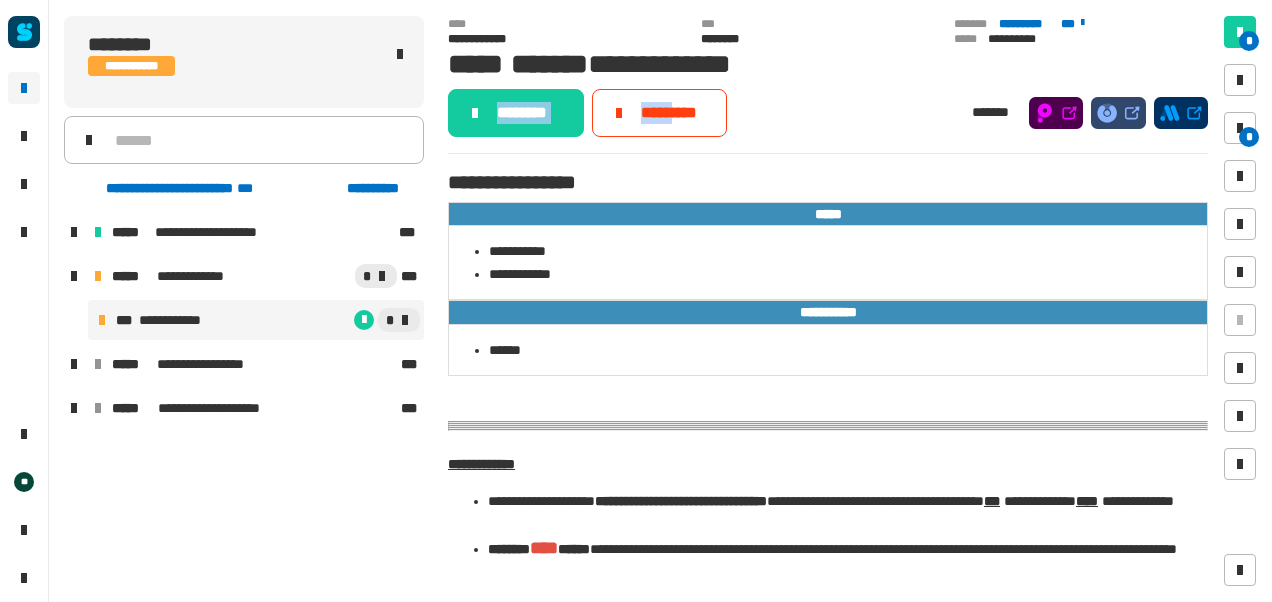 drag, startPoint x: 0, startPoint y: 0, endPoint x: 887, endPoint y: 84, distance: 890.96857 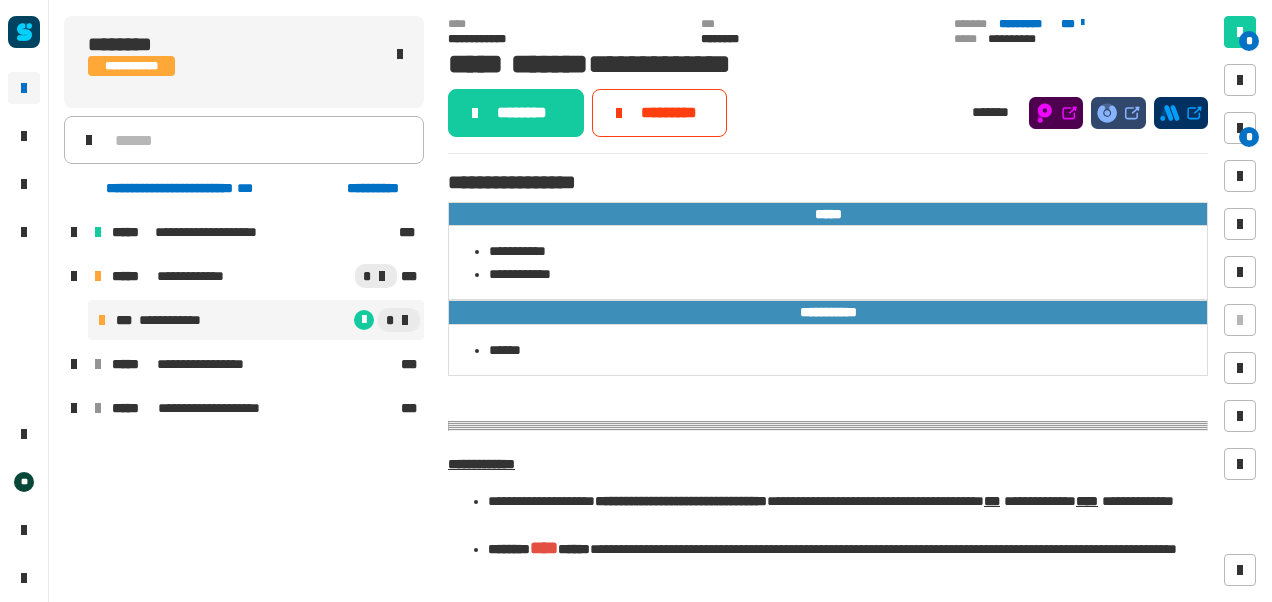 click on "**********" 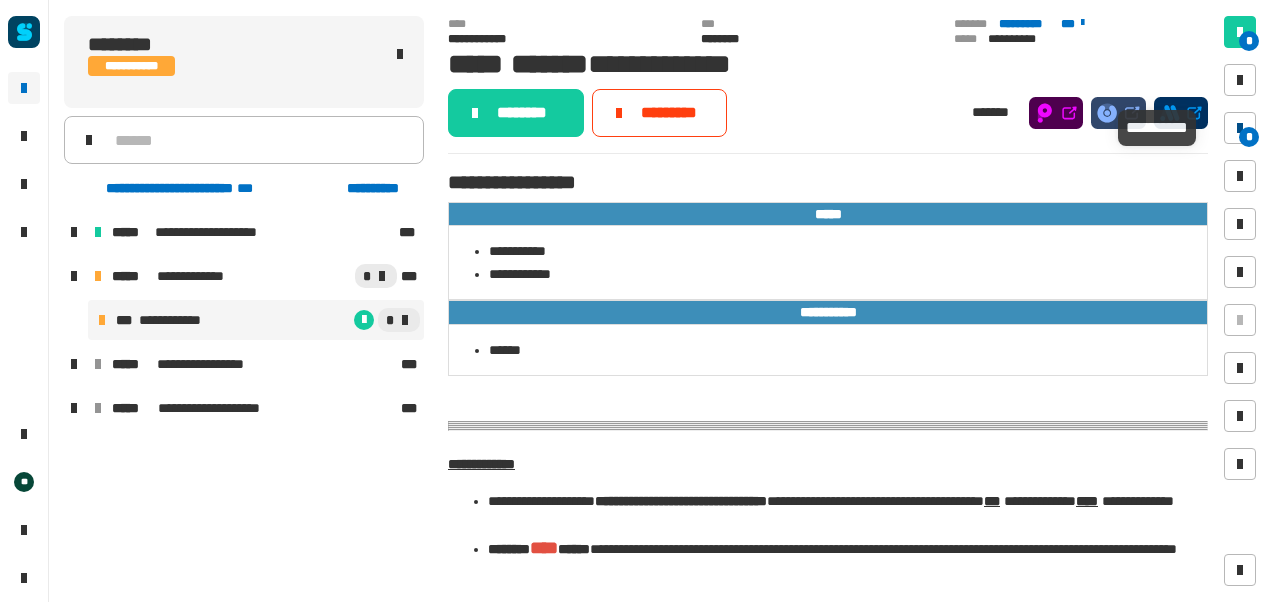 click on "*" at bounding box center (1249, 137) 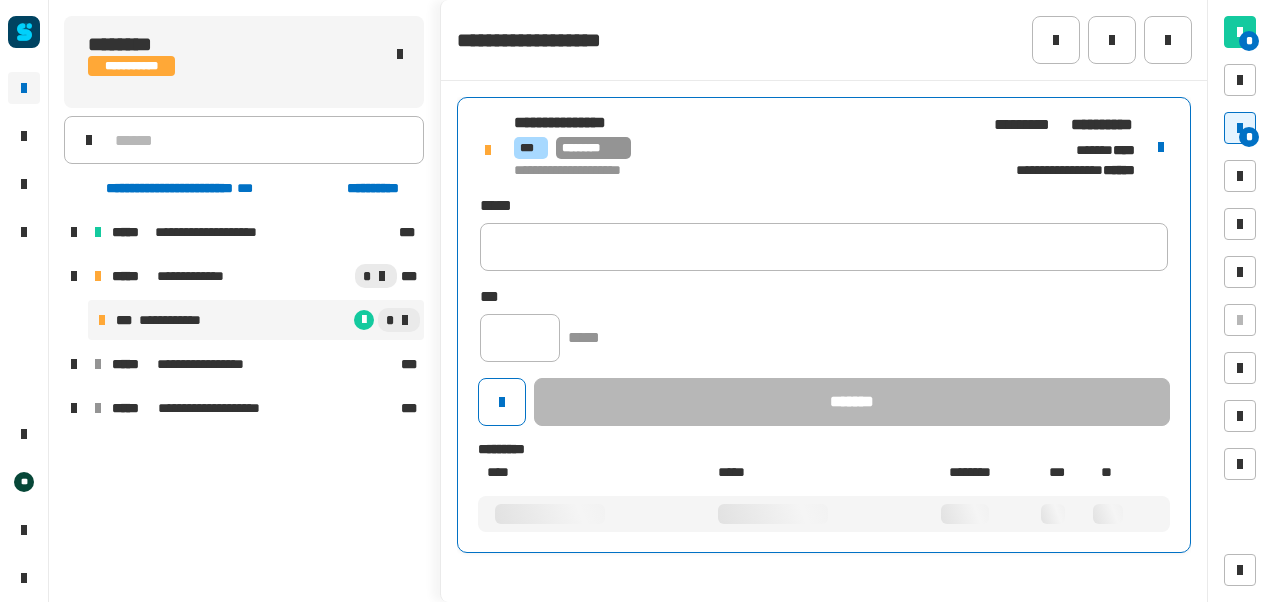 click on "**********" at bounding box center (824, 325) 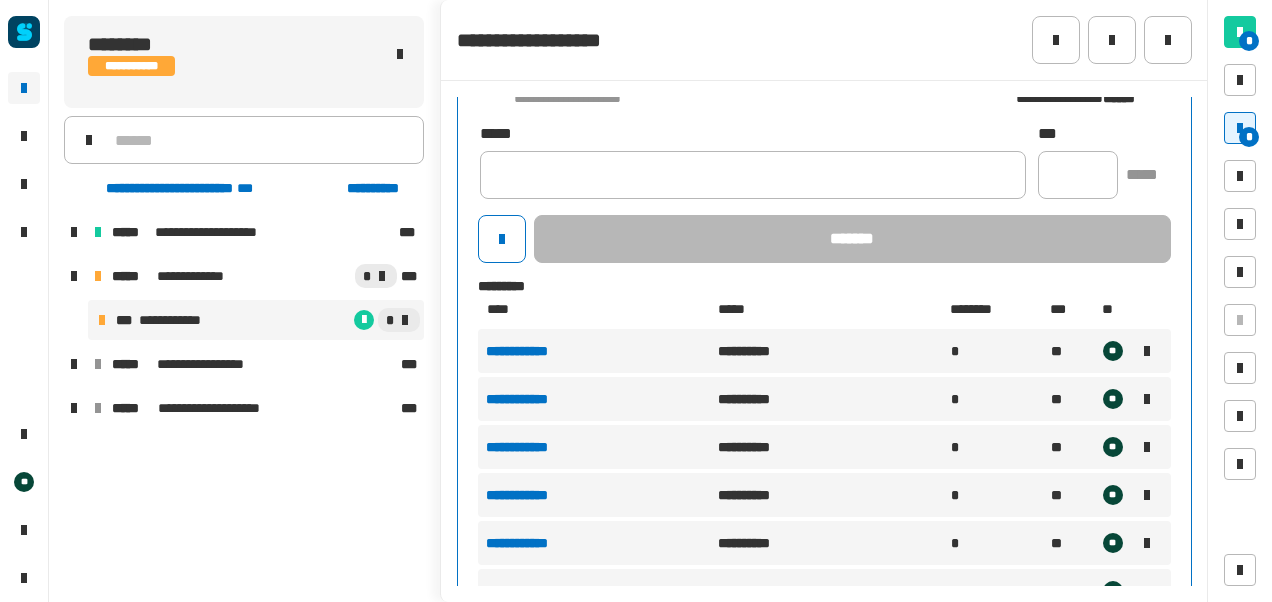 scroll, scrollTop: 119, scrollLeft: 0, axis: vertical 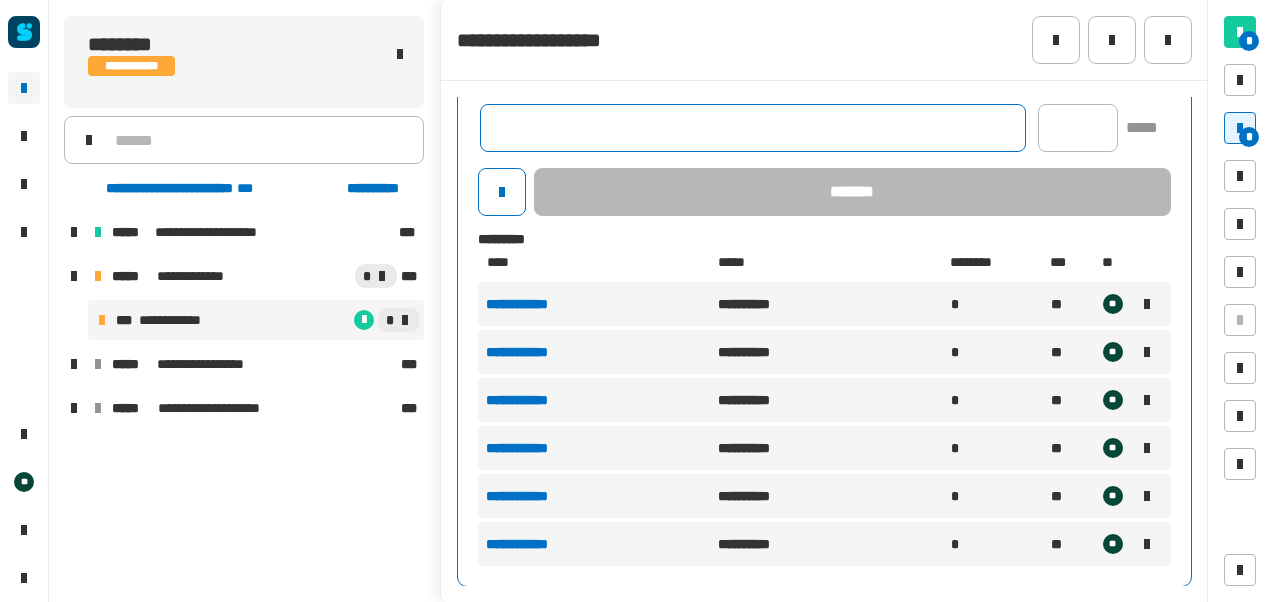 click 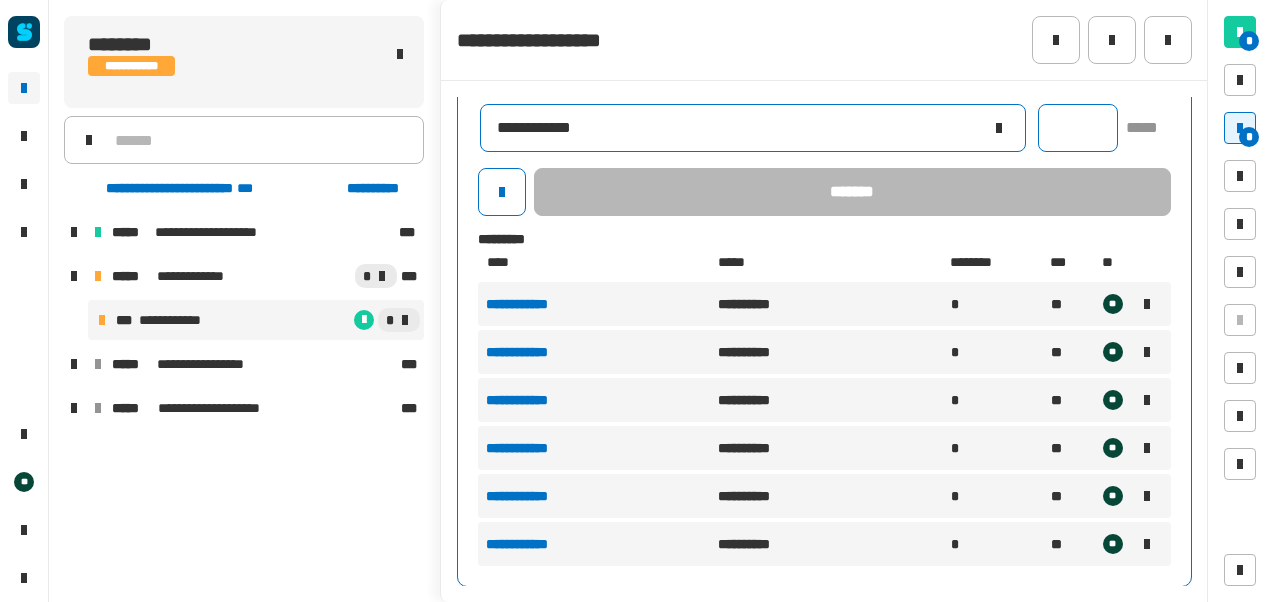 type on "**********" 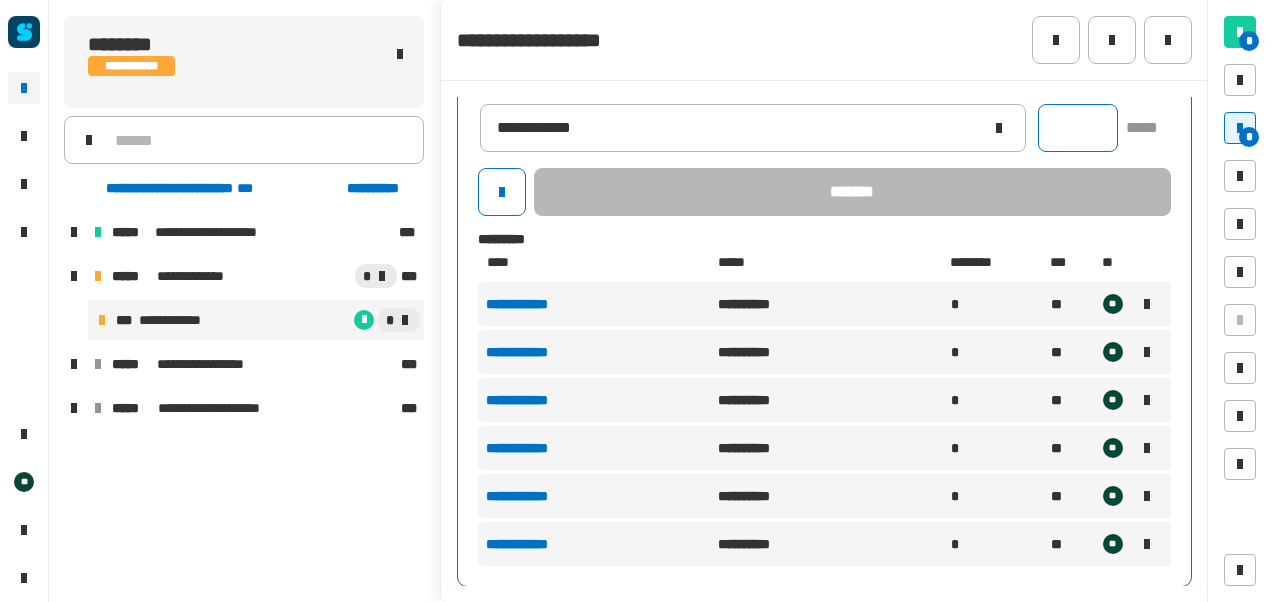 click 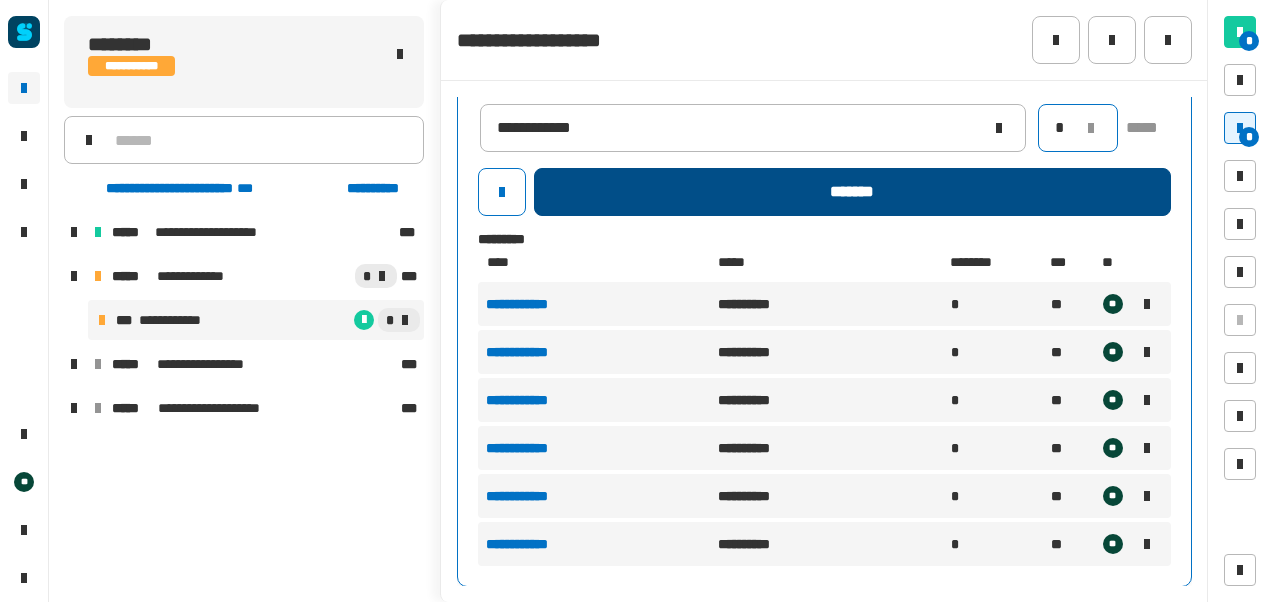 type on "*" 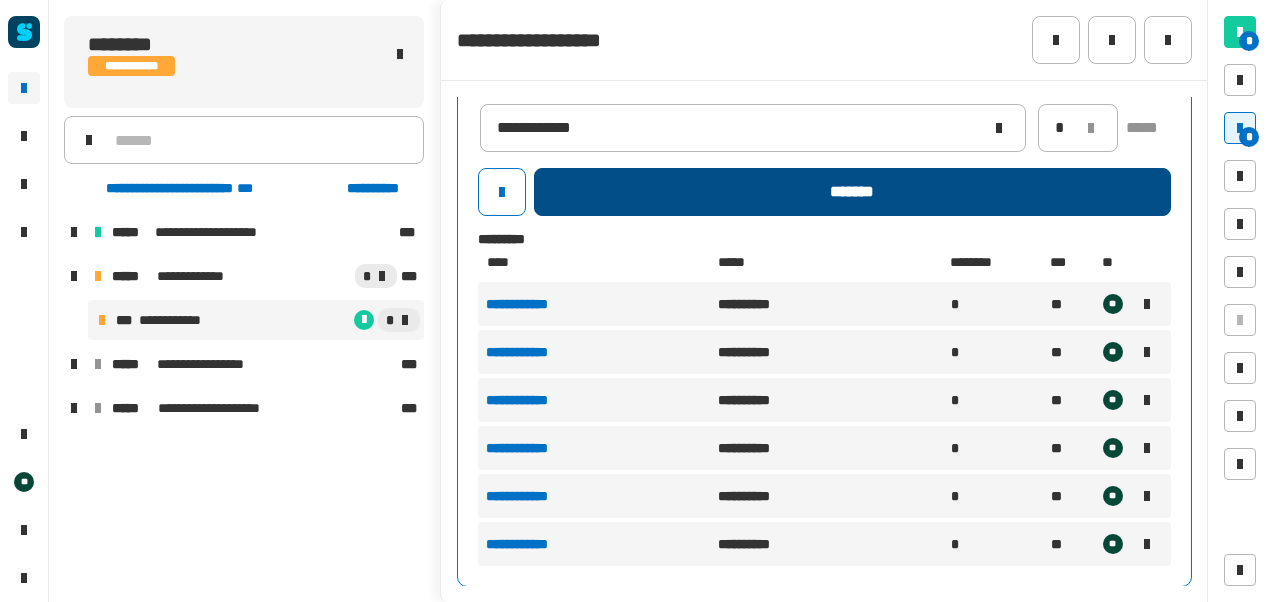click on "*******" 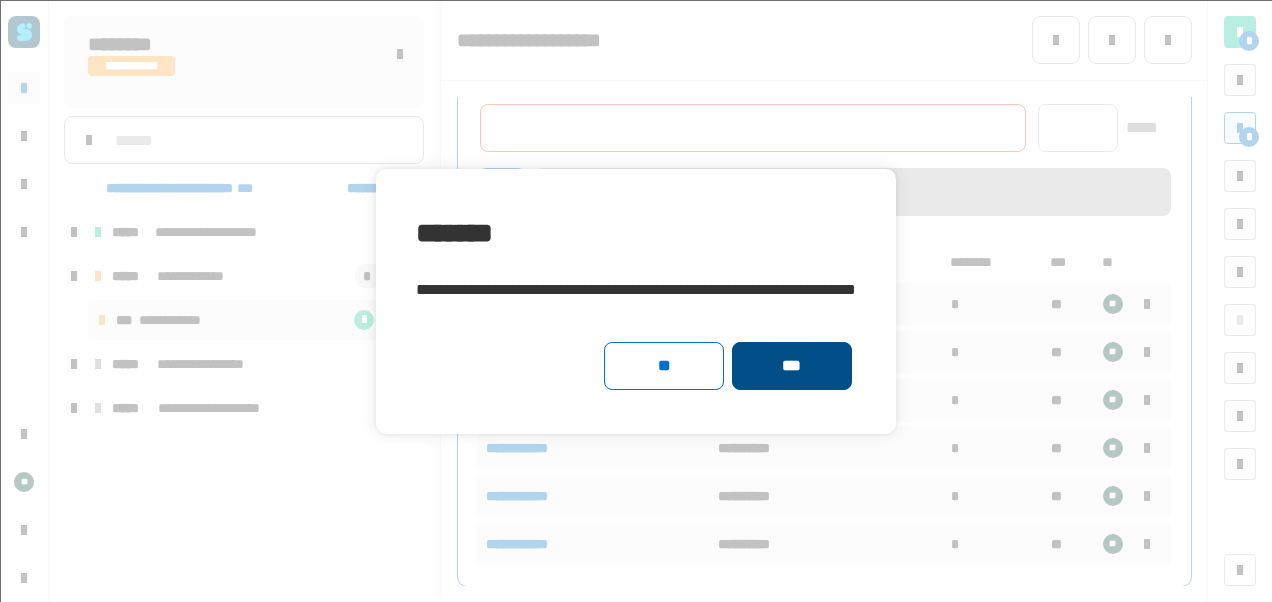 click on "***" 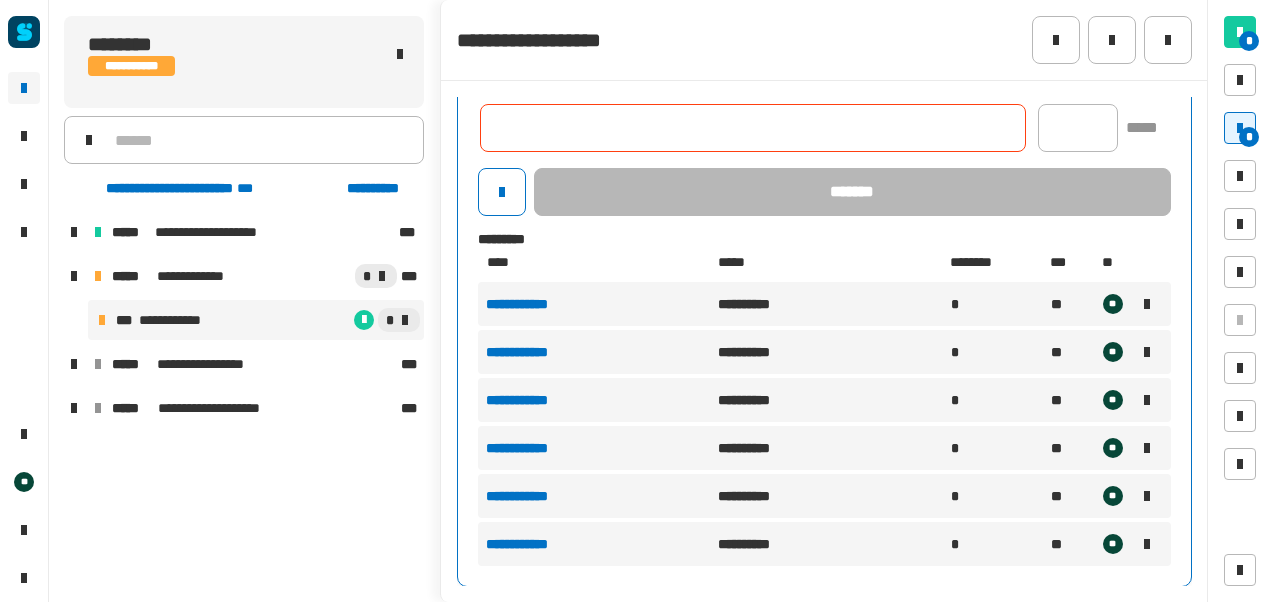 scroll, scrollTop: 0, scrollLeft: 0, axis: both 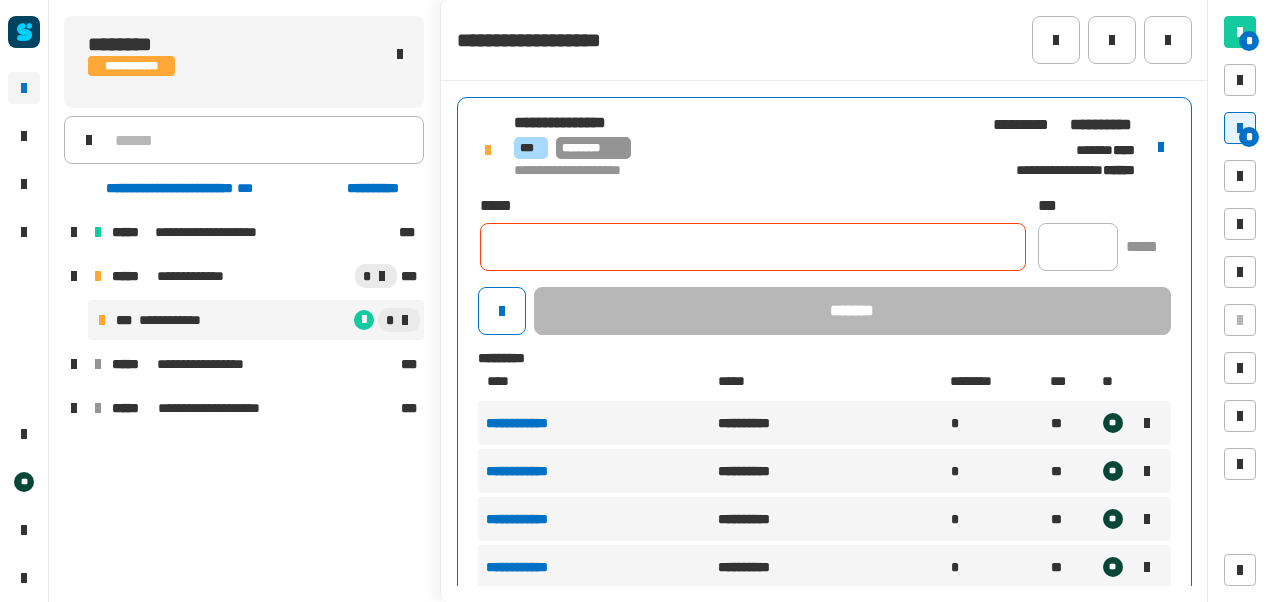 click 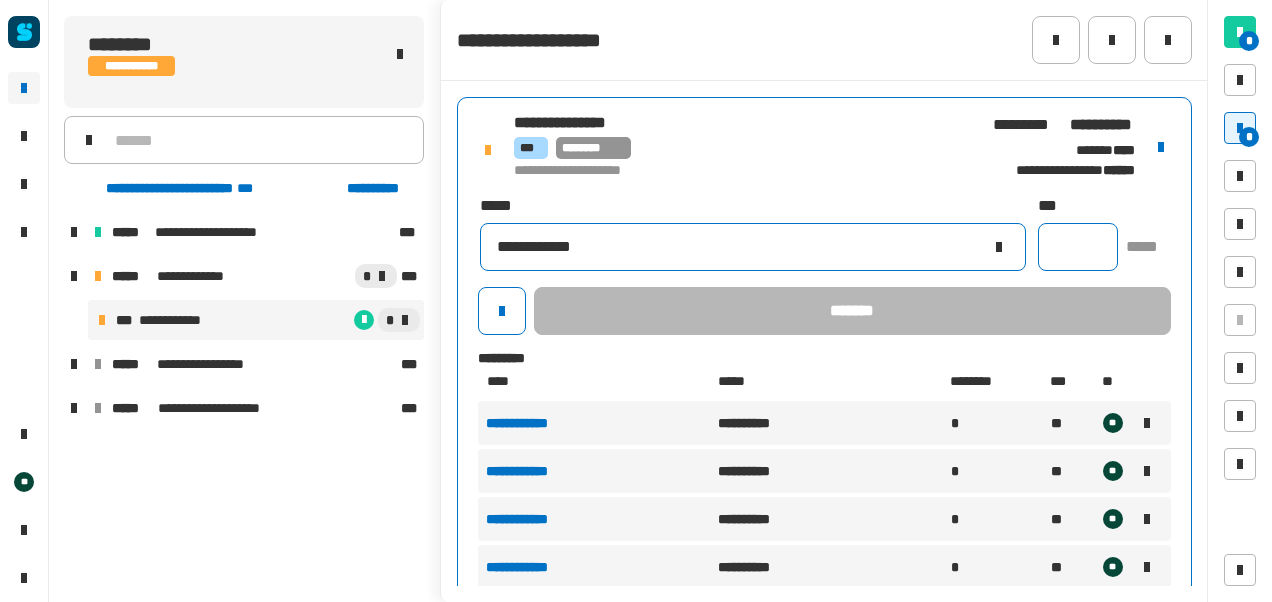 type on "**********" 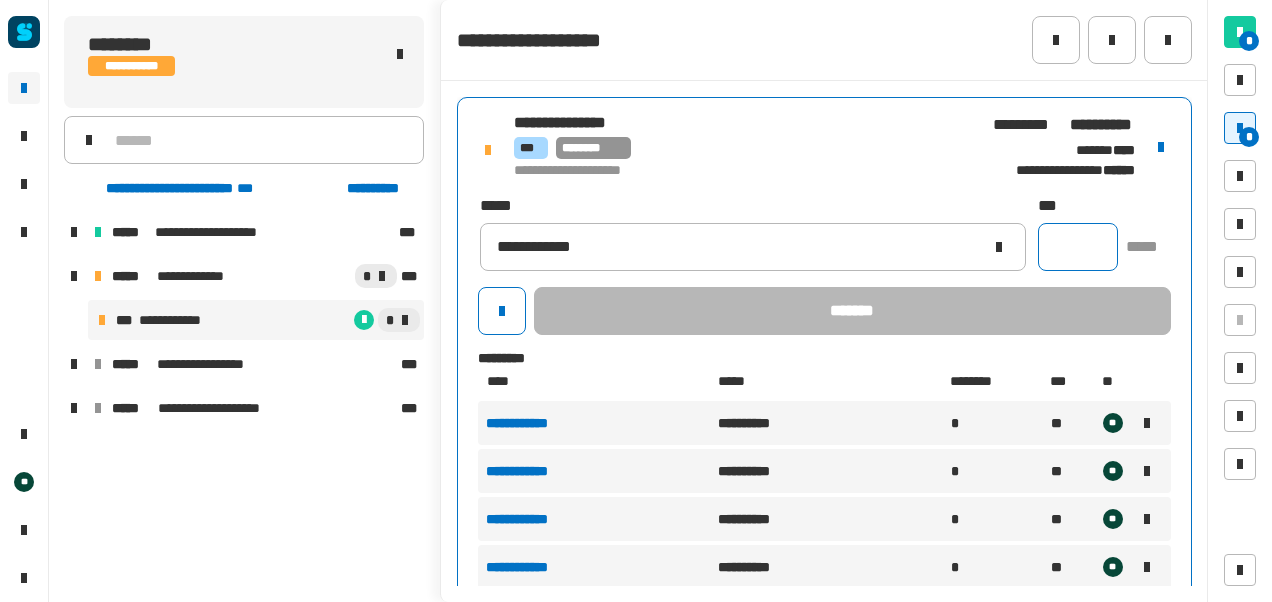click 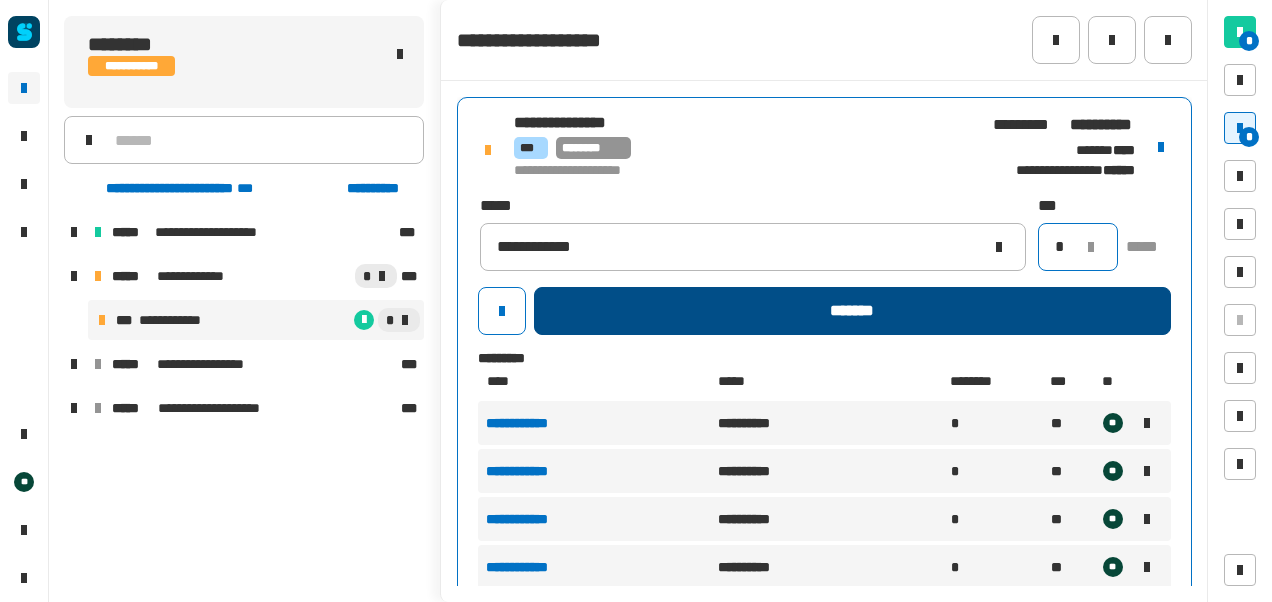 type on "*" 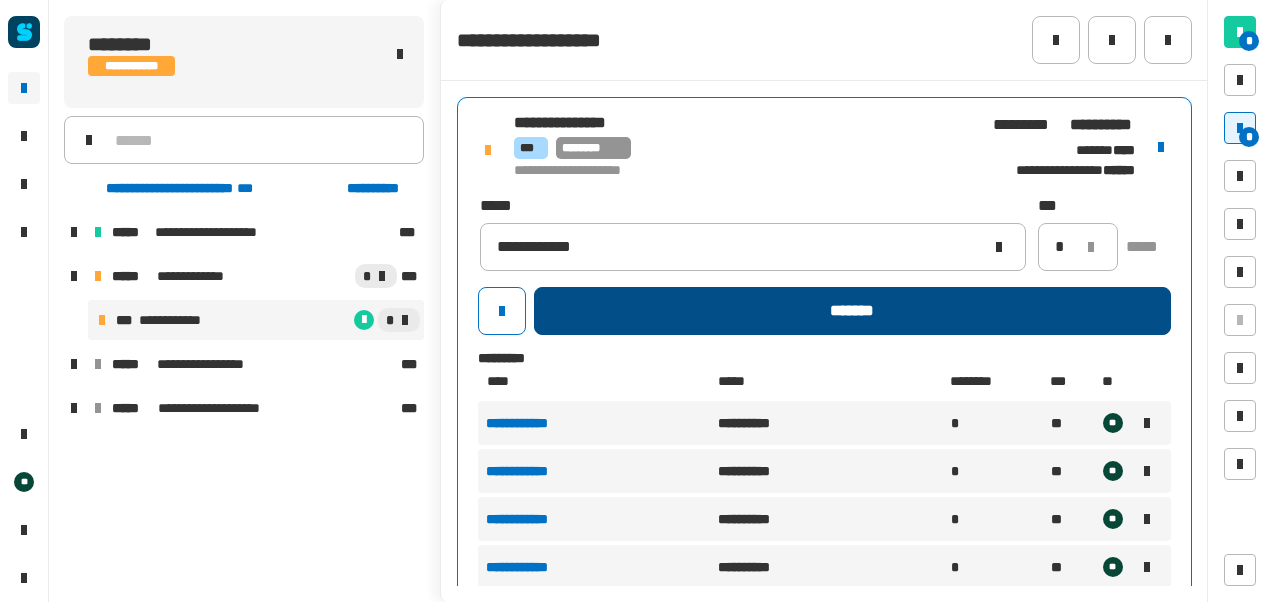 click on "*******" 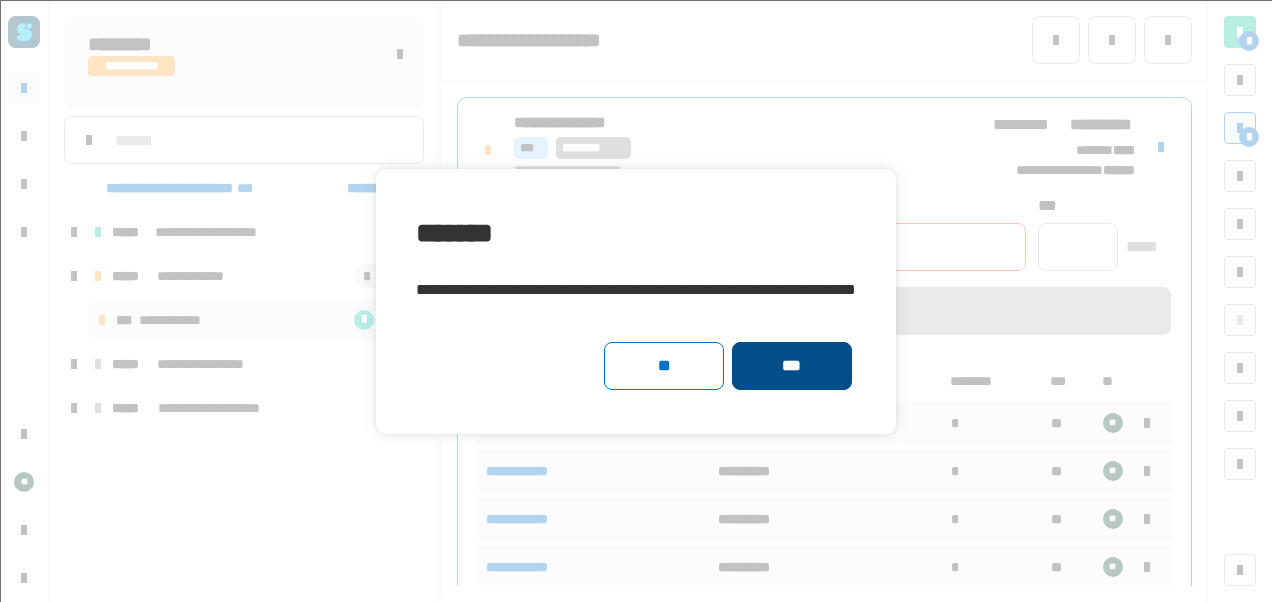 click on "***" 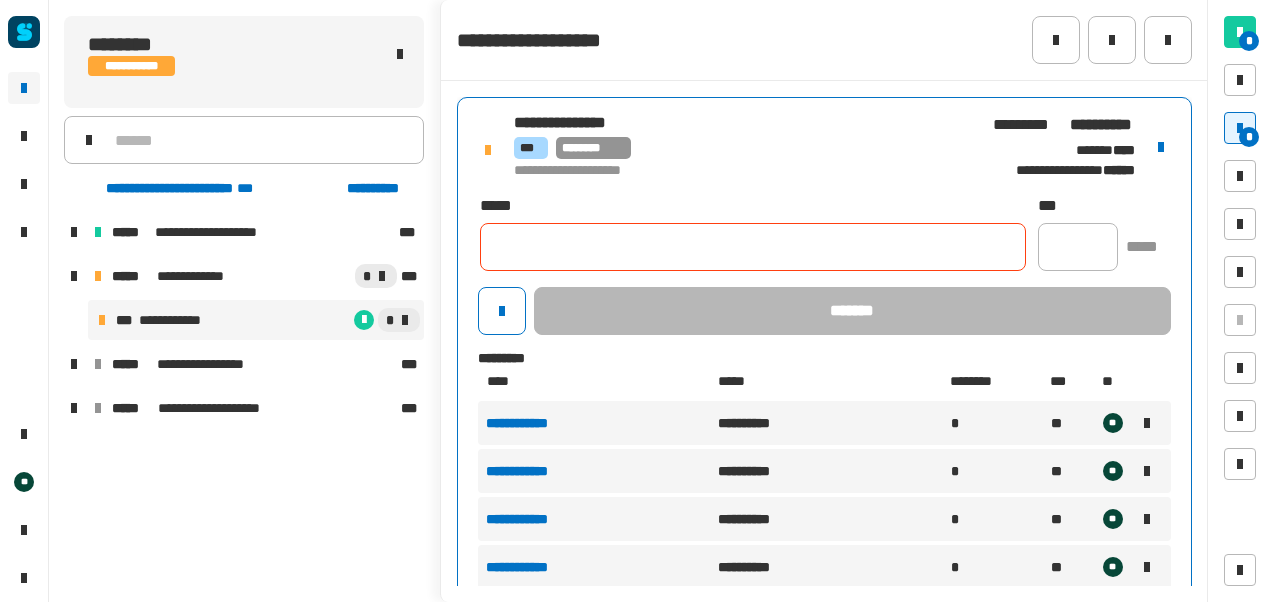 type 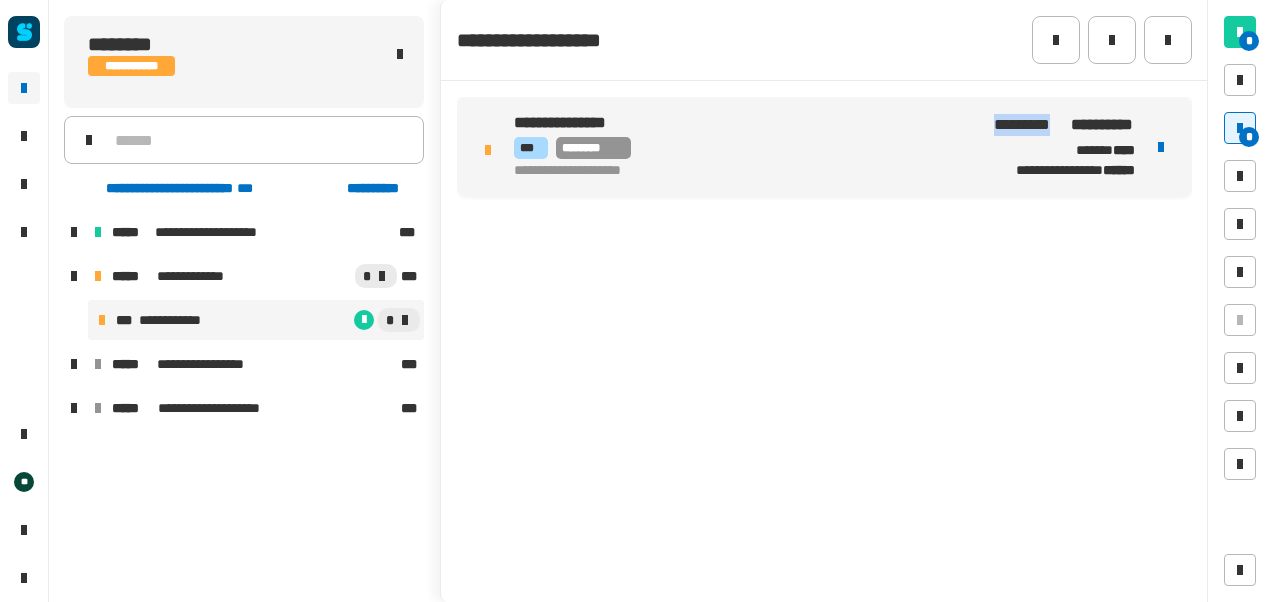 click on "**********" 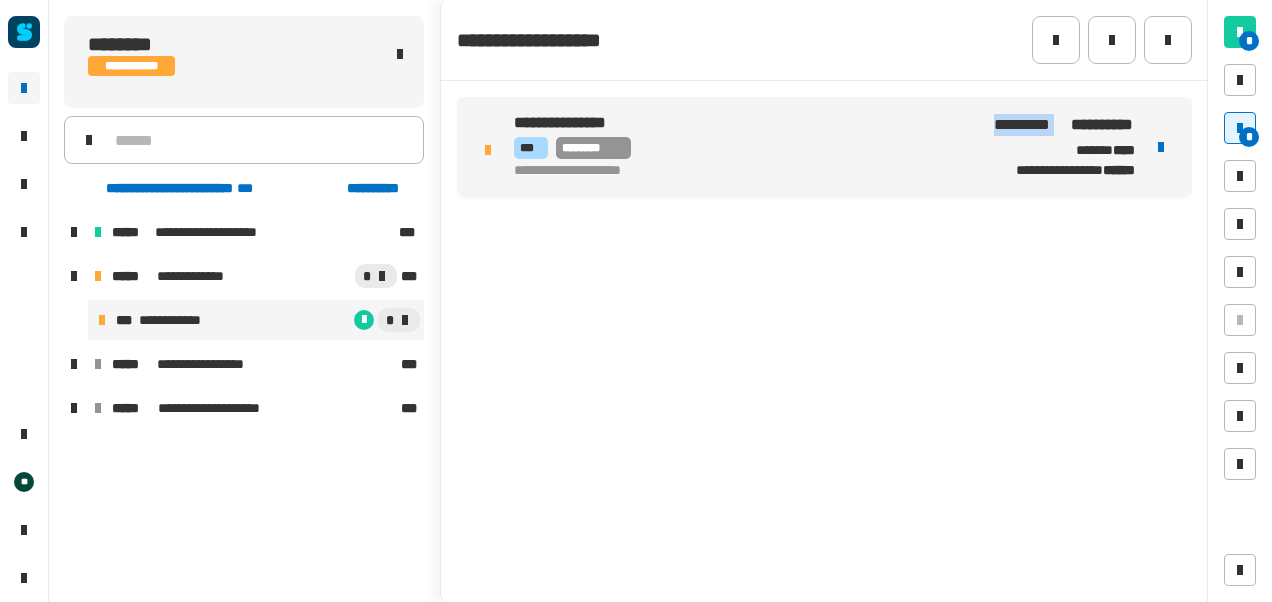 click 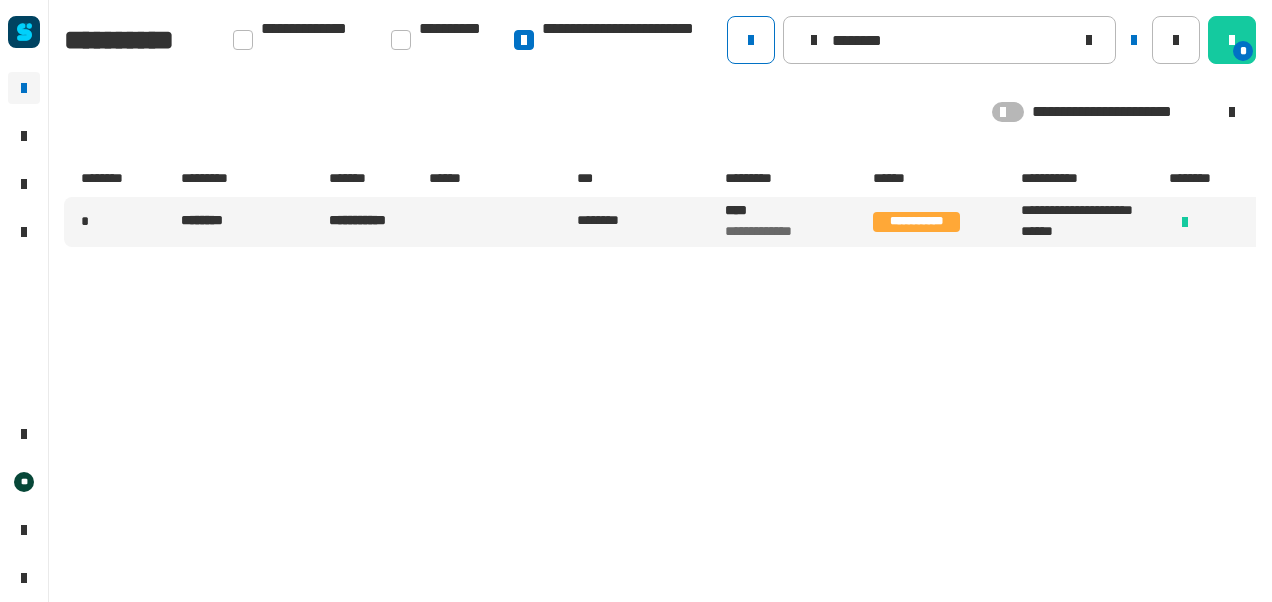click 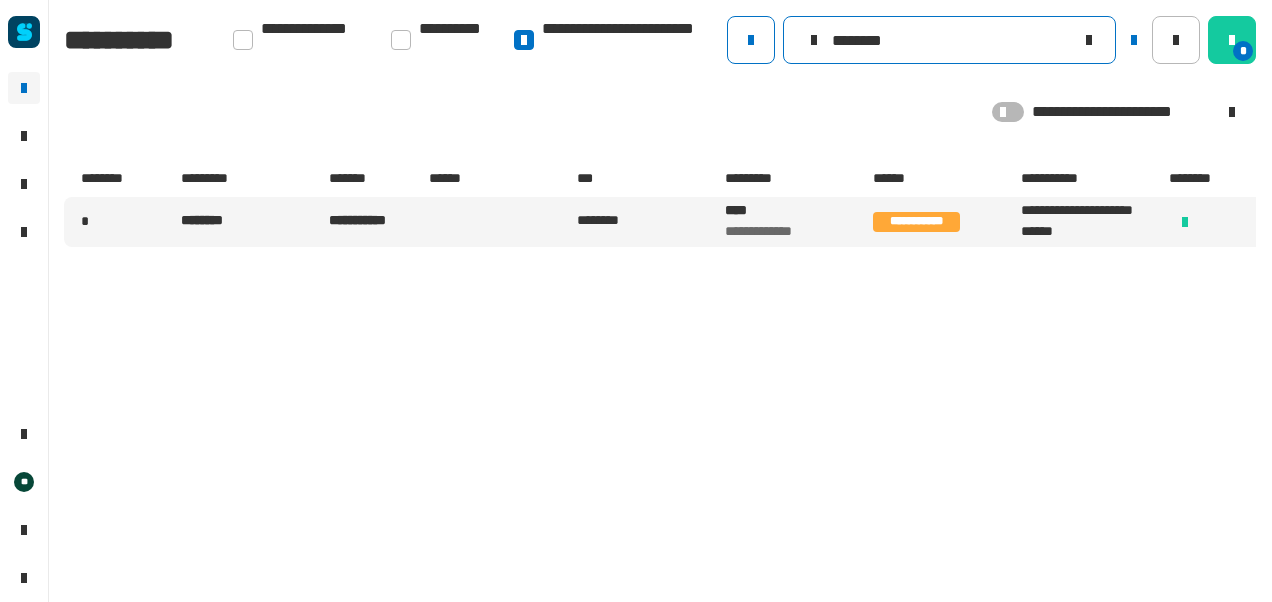 click on "********" 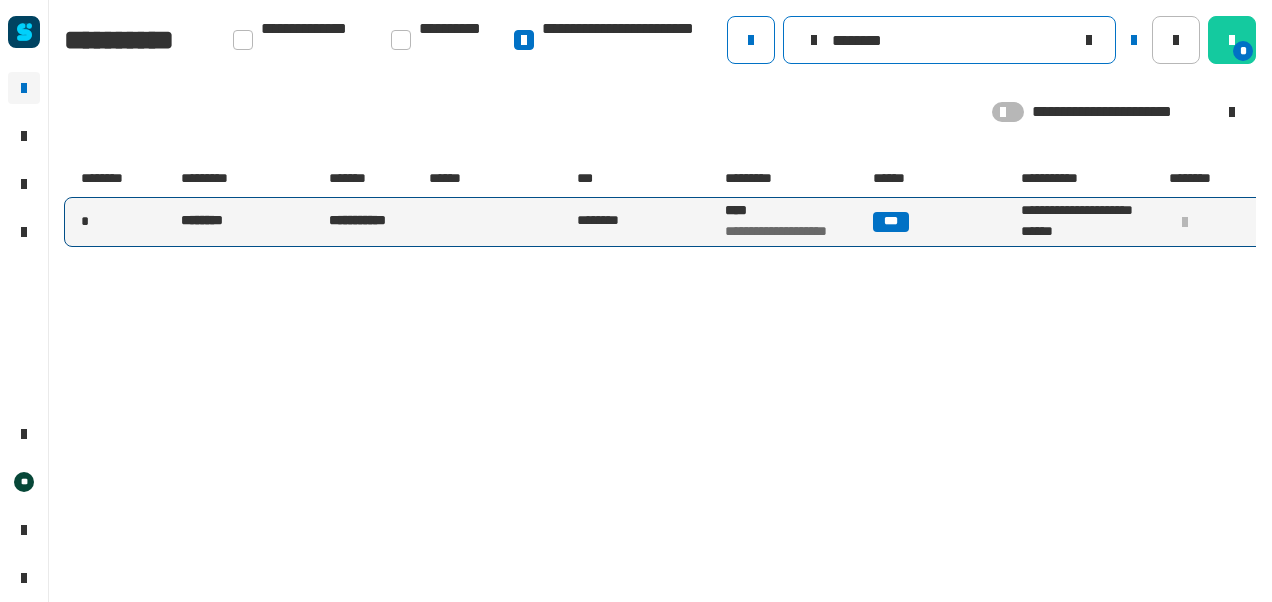 type on "********" 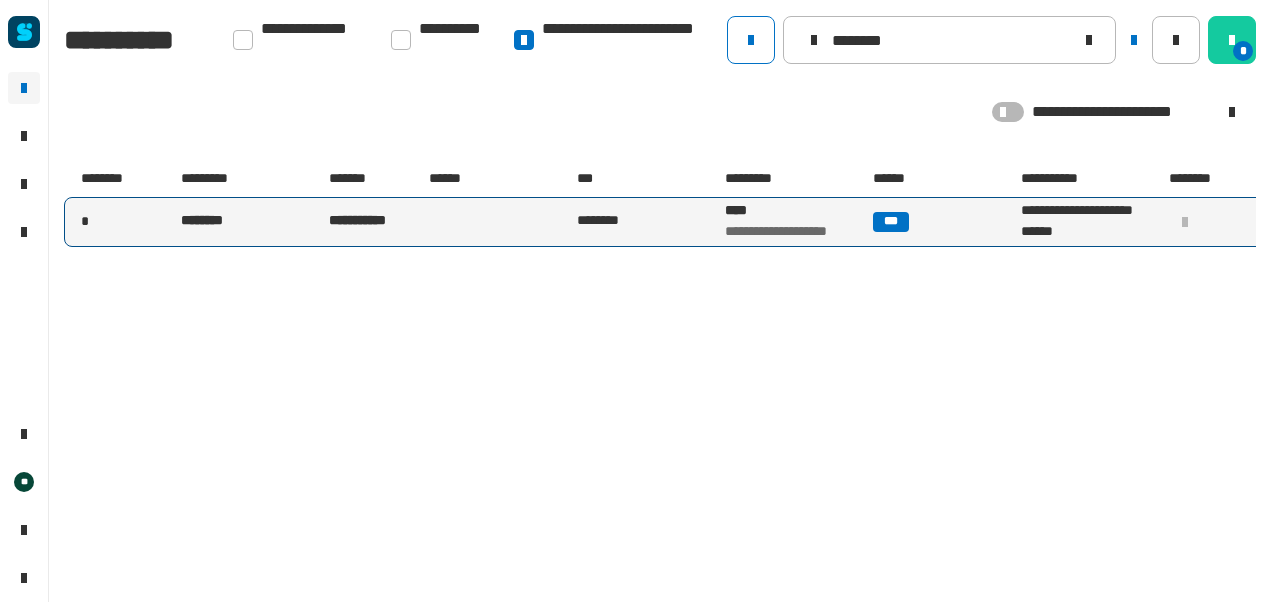 click on "********" at bounding box center (649, 222) 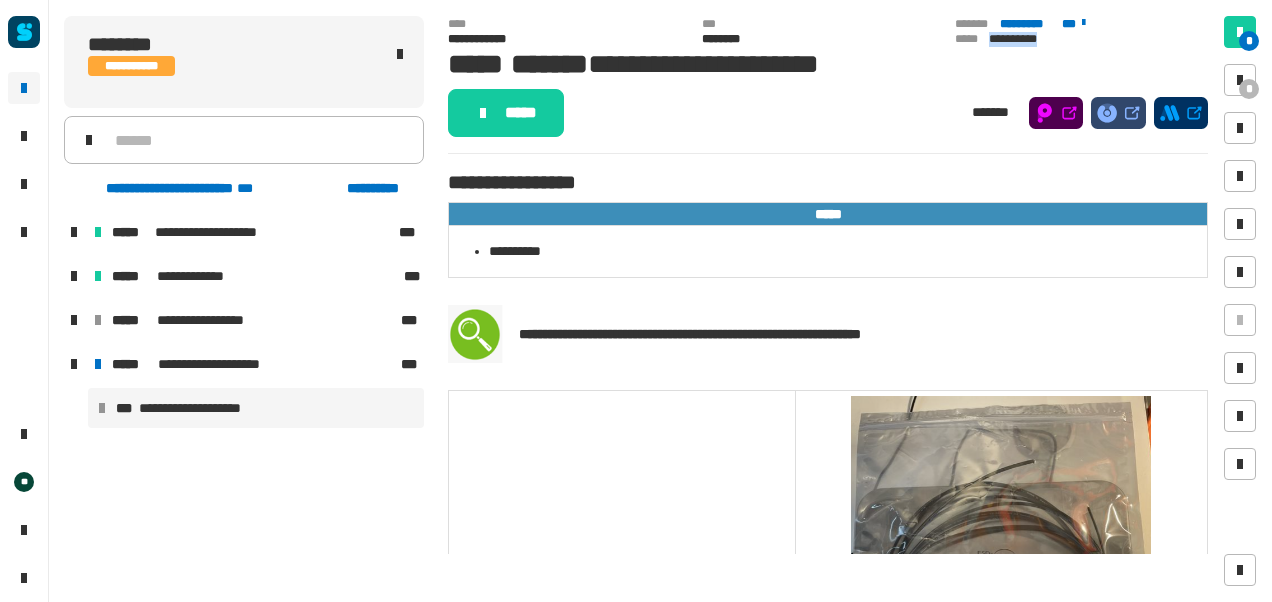 drag, startPoint x: 868, startPoint y: 35, endPoint x: 946, endPoint y: 43, distance: 78.40918 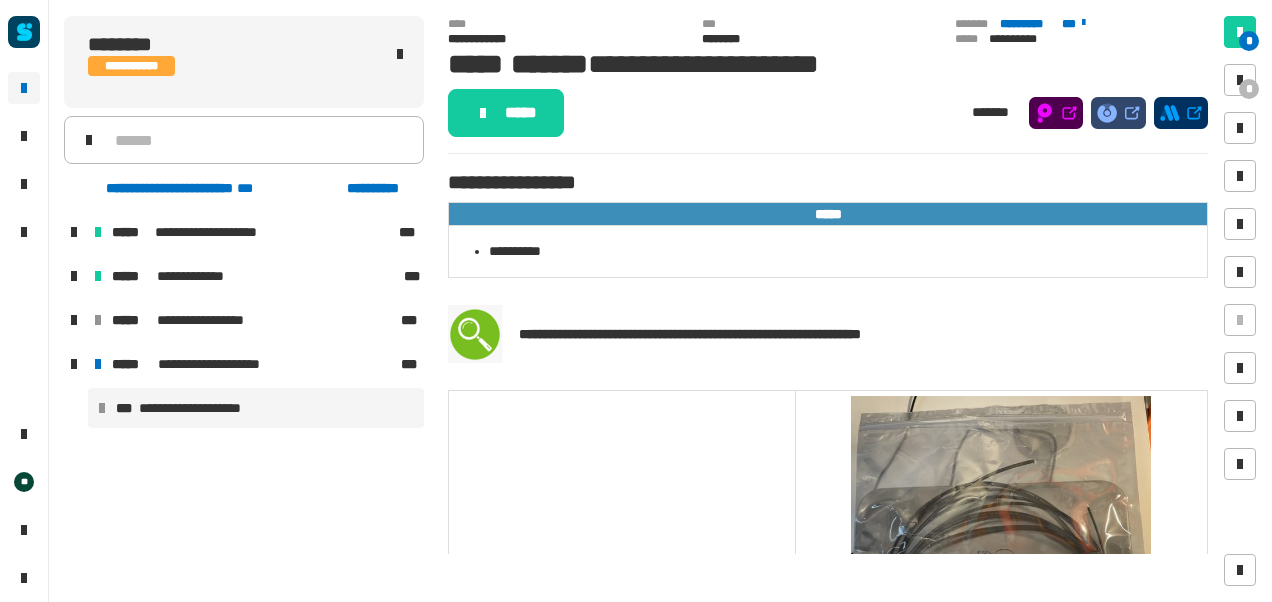 click on "**********" 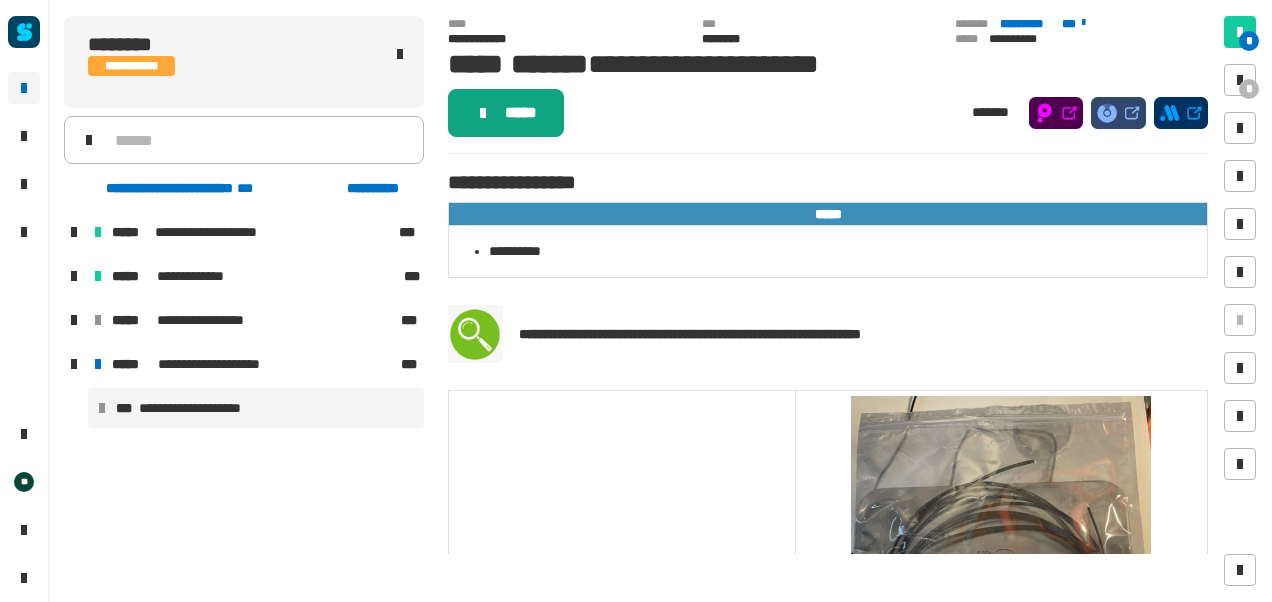 scroll, scrollTop: 0, scrollLeft: 0, axis: both 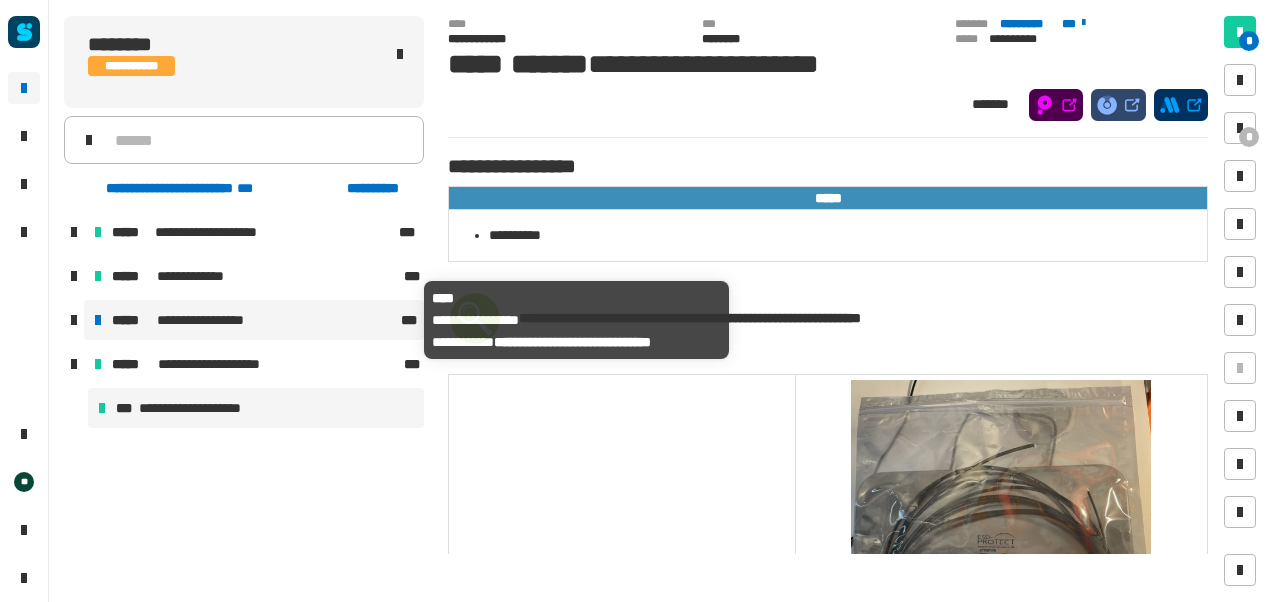 click on "**********" at bounding box center [213, 320] 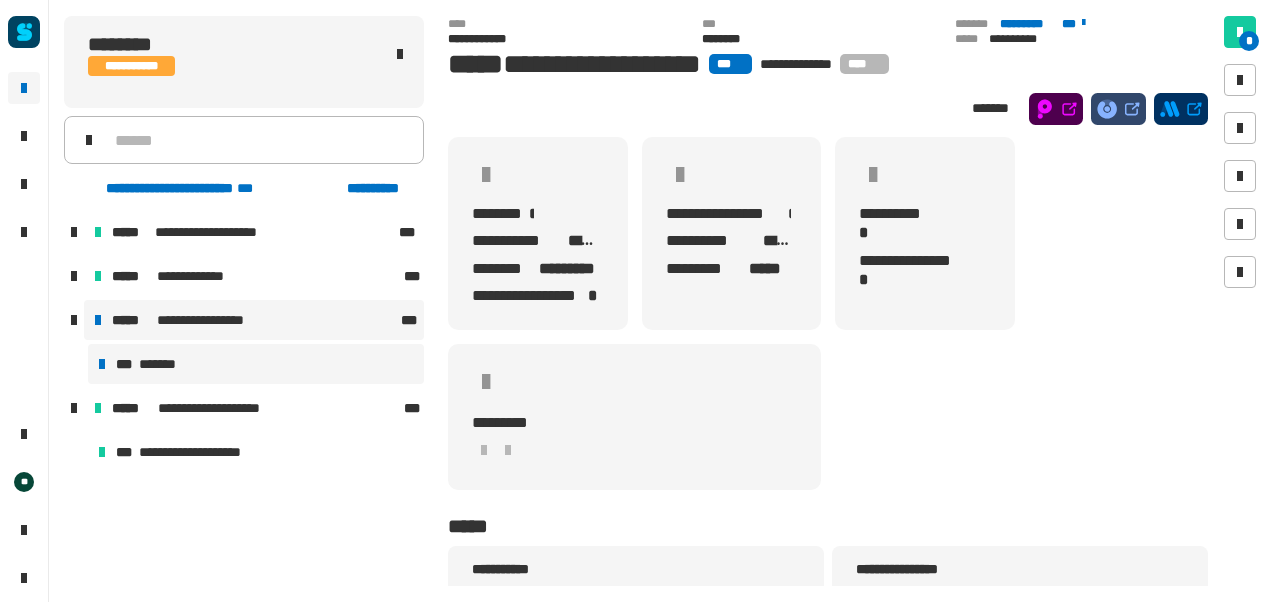click on "*** *******" at bounding box center (256, 364) 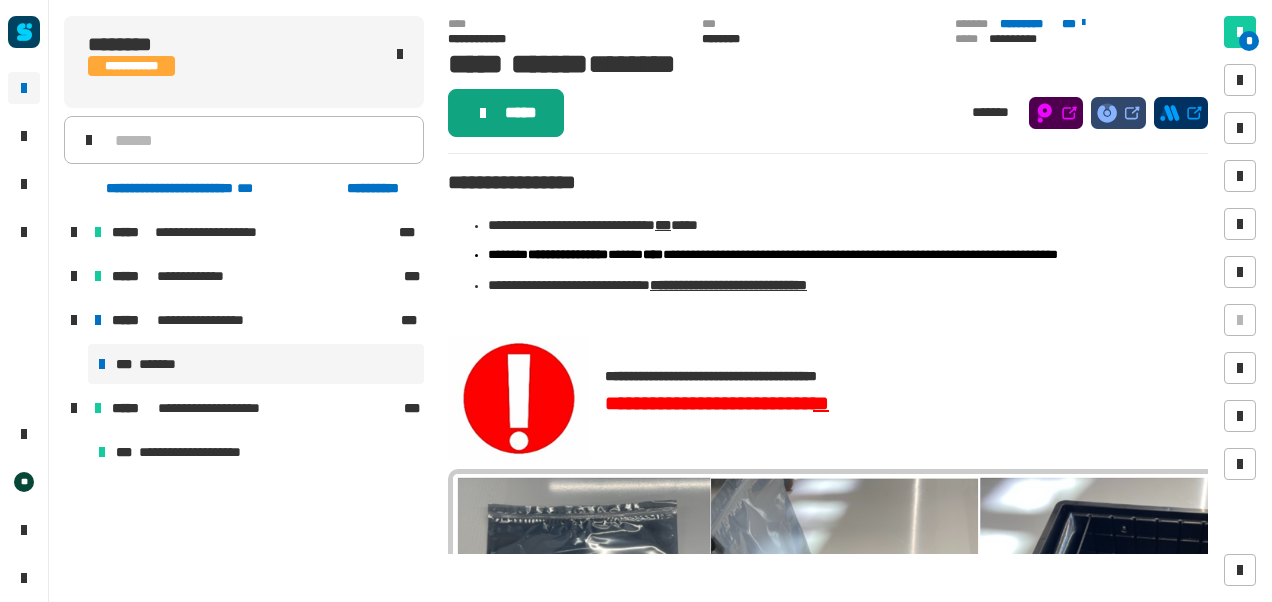 click on "*****" 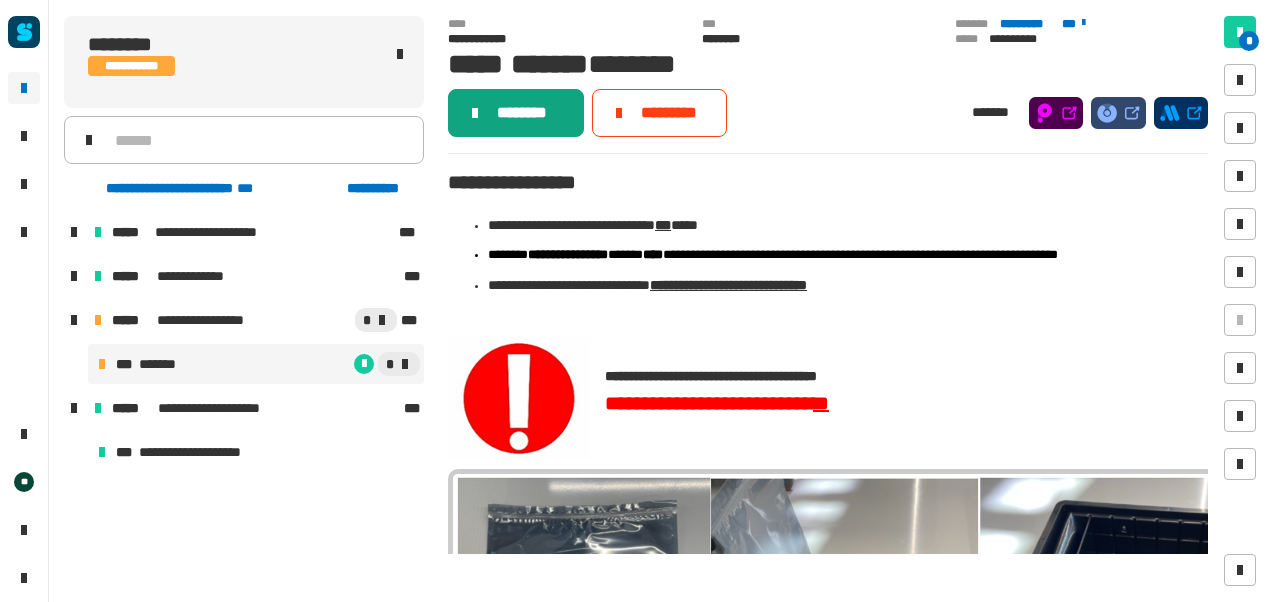 click on "********" 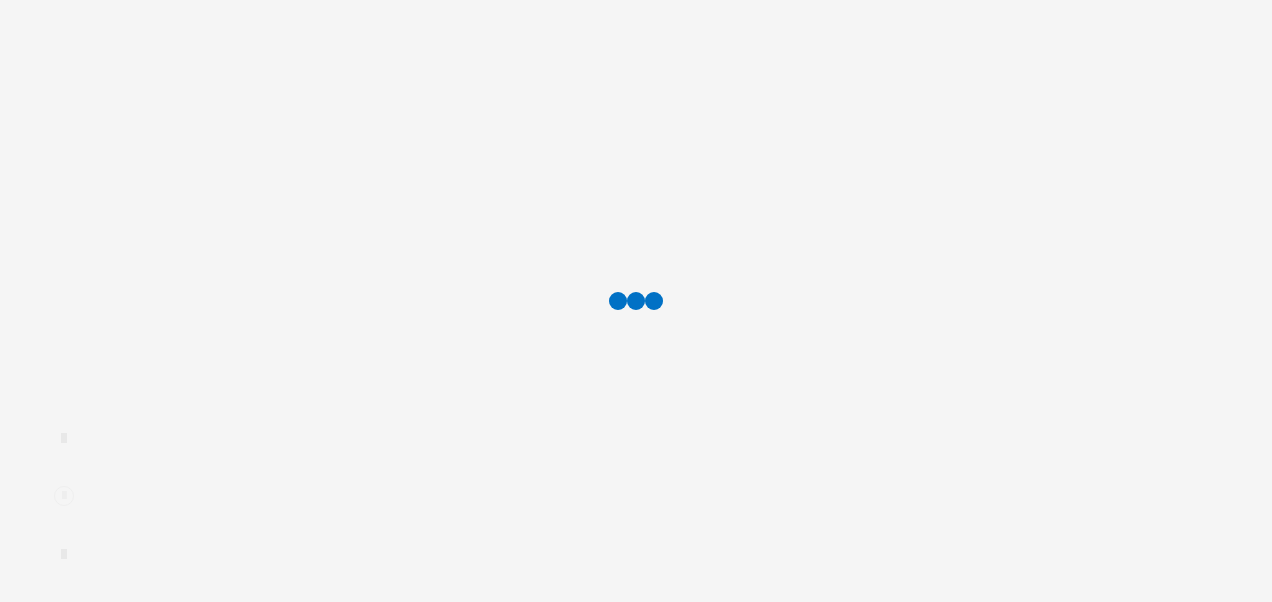 scroll, scrollTop: 0, scrollLeft: 0, axis: both 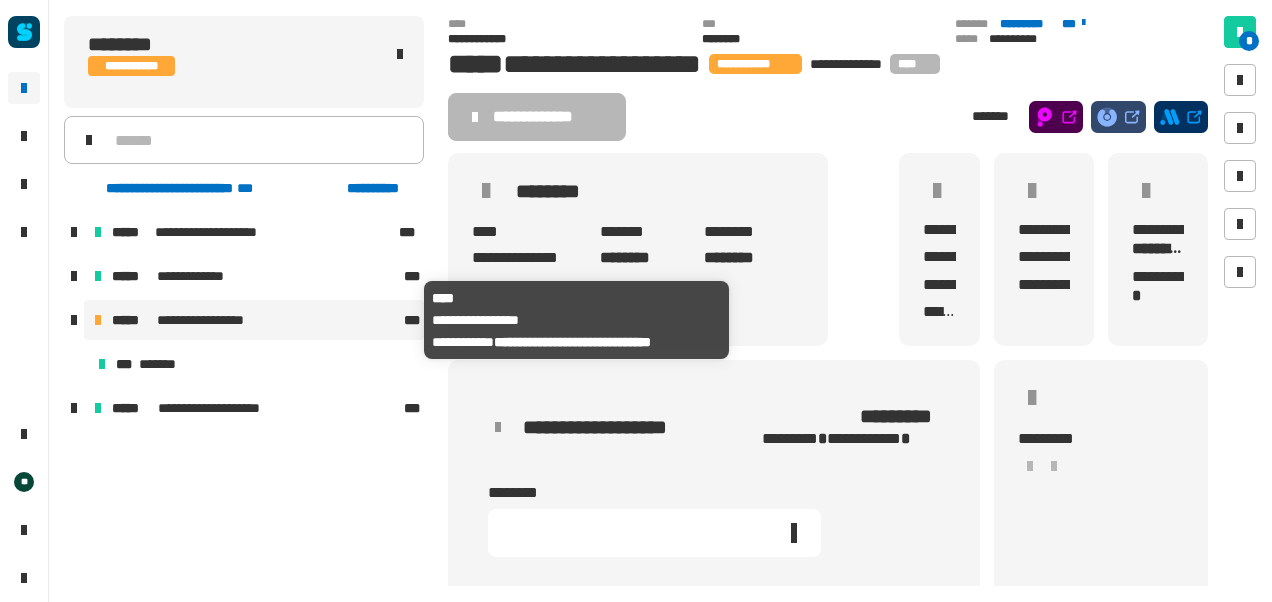 click on "*****" at bounding box center (132, 320) 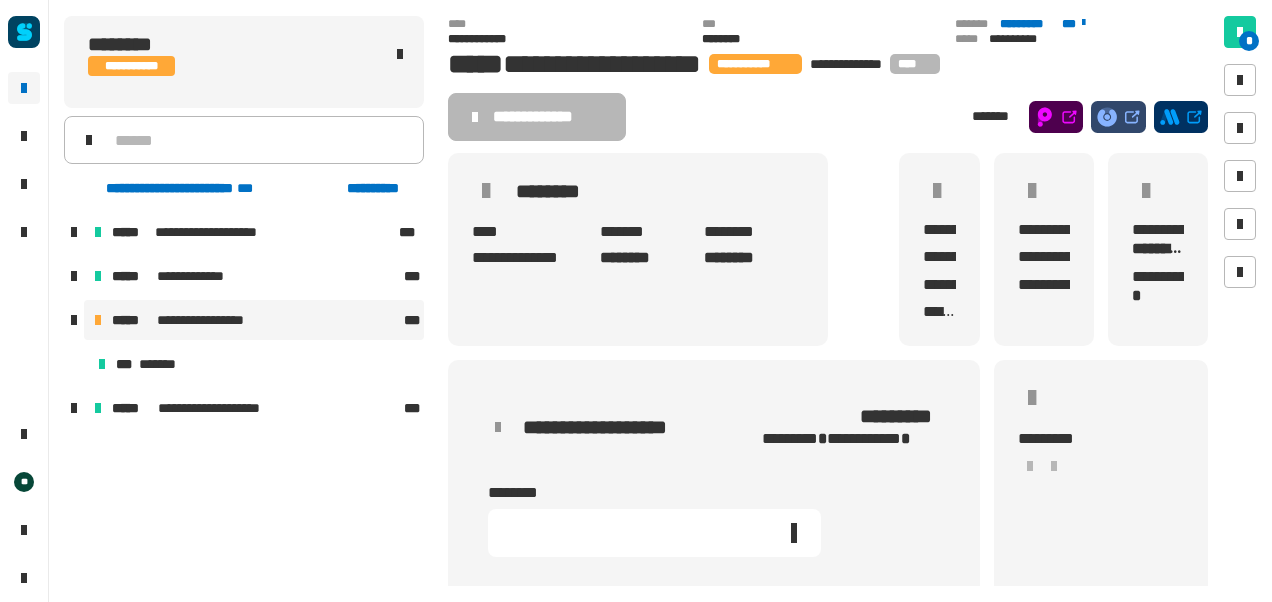 click on "**********" 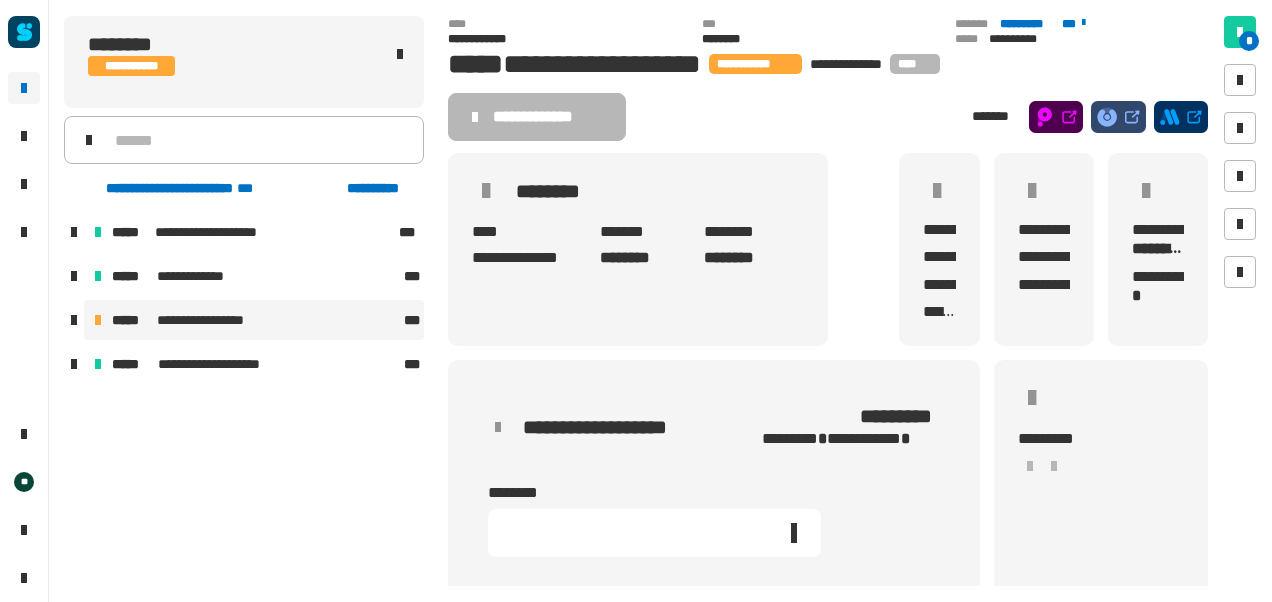 click at bounding box center (74, 320) 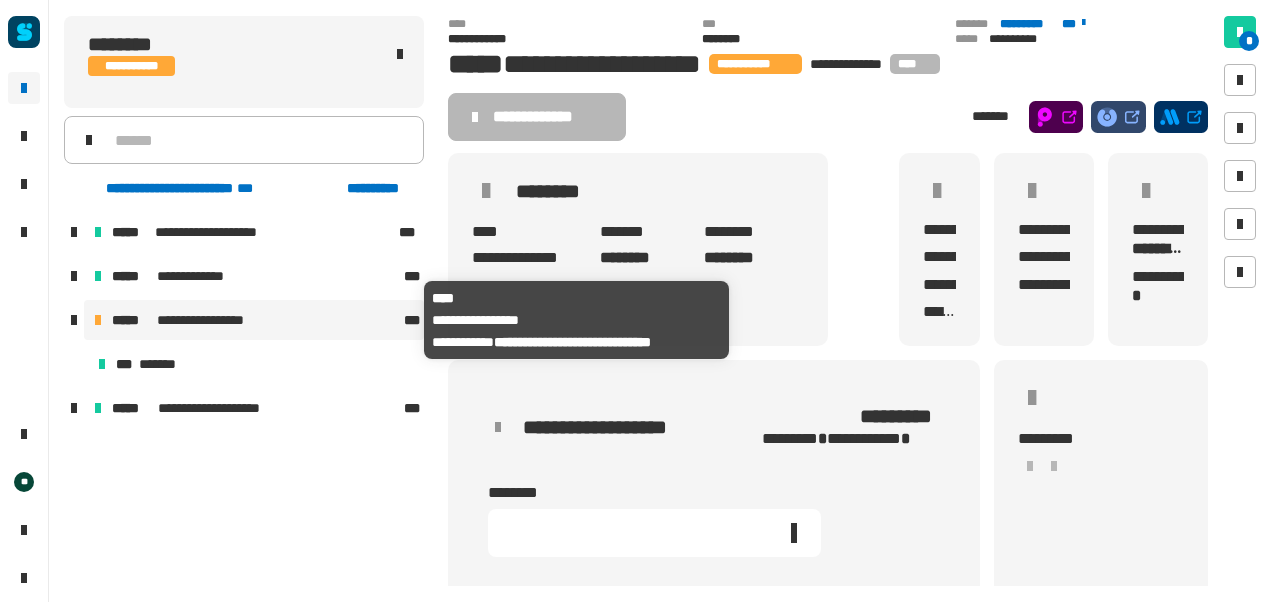 click on "**********" at bounding box center (213, 320) 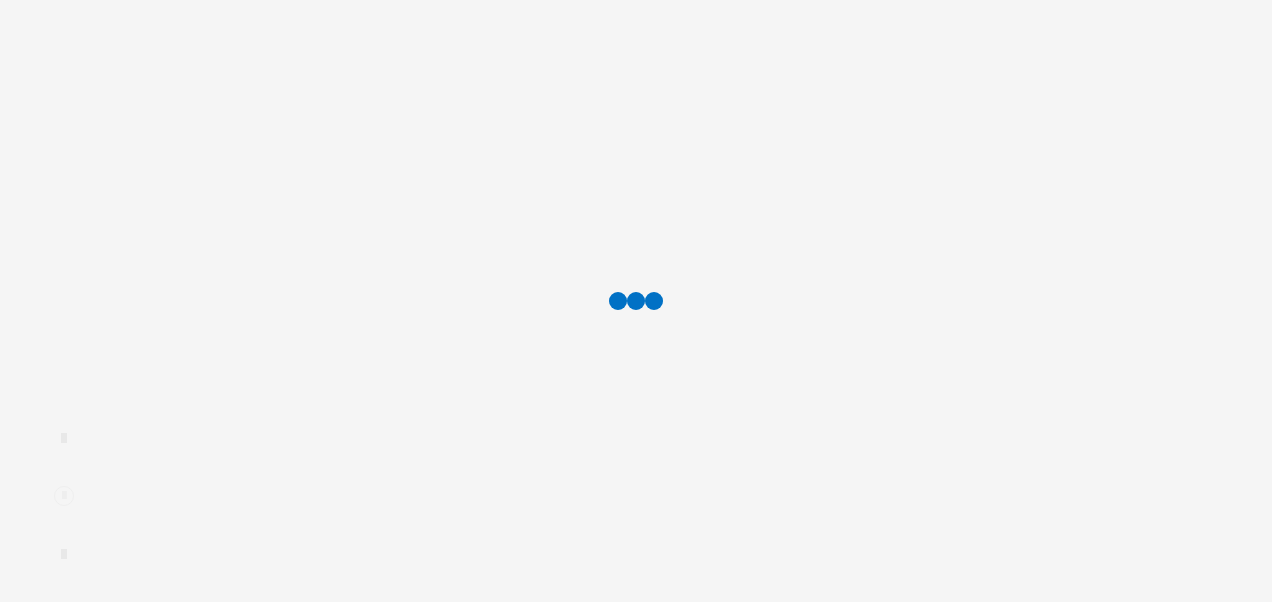 scroll, scrollTop: 0, scrollLeft: 0, axis: both 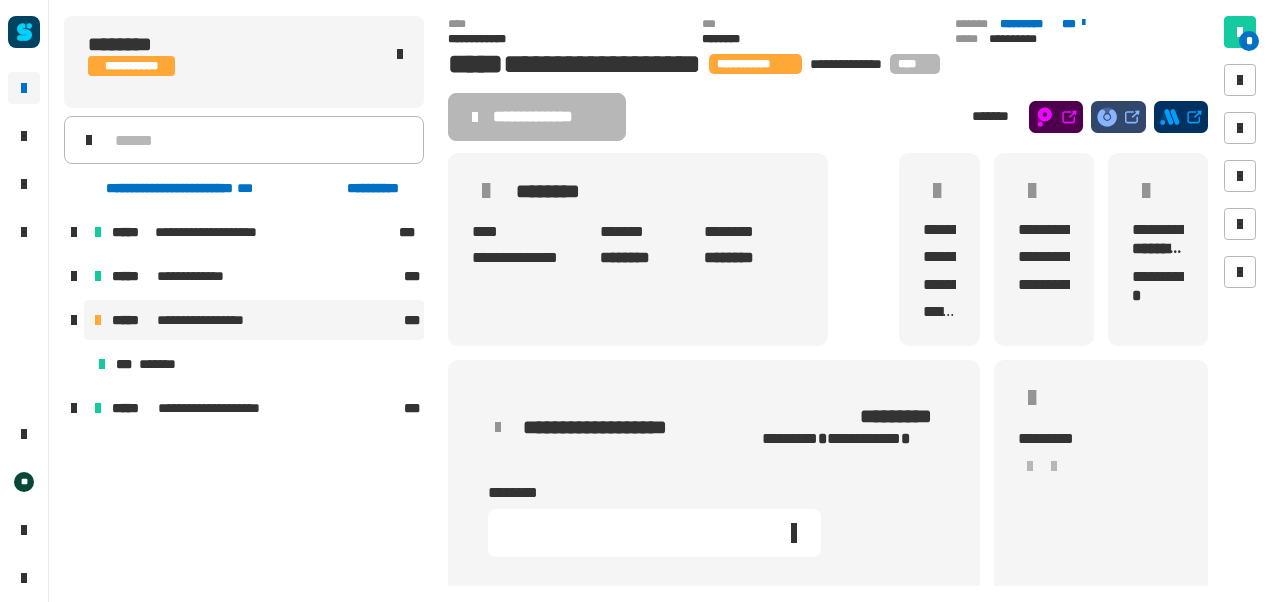 click 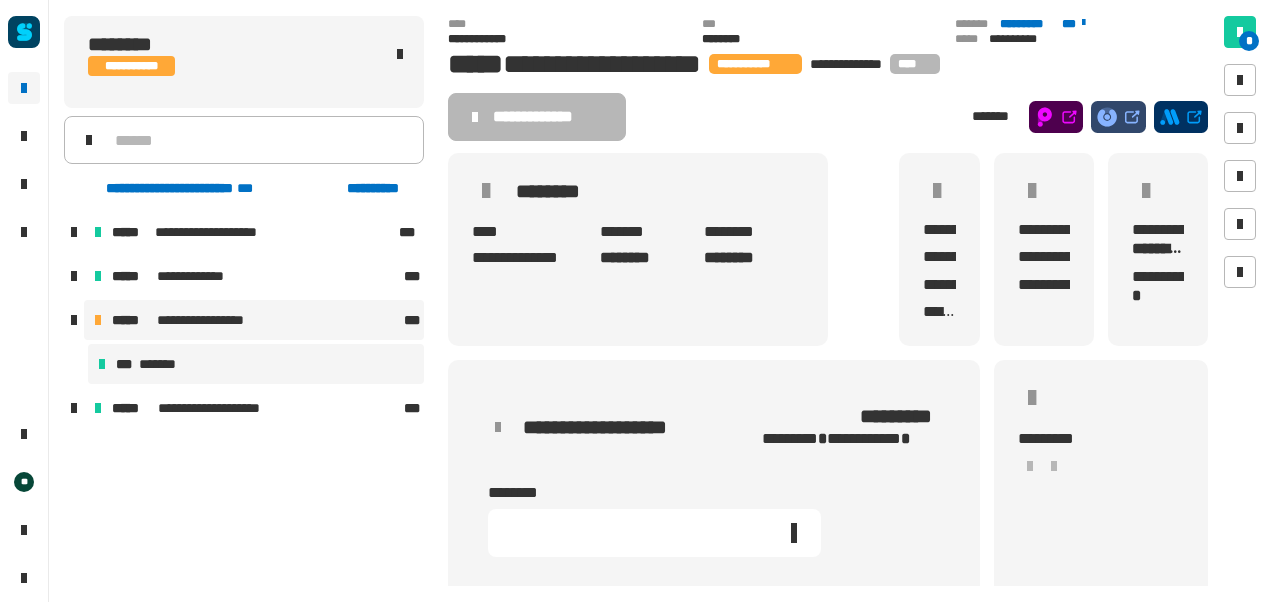 click on "*******" at bounding box center (163, 364) 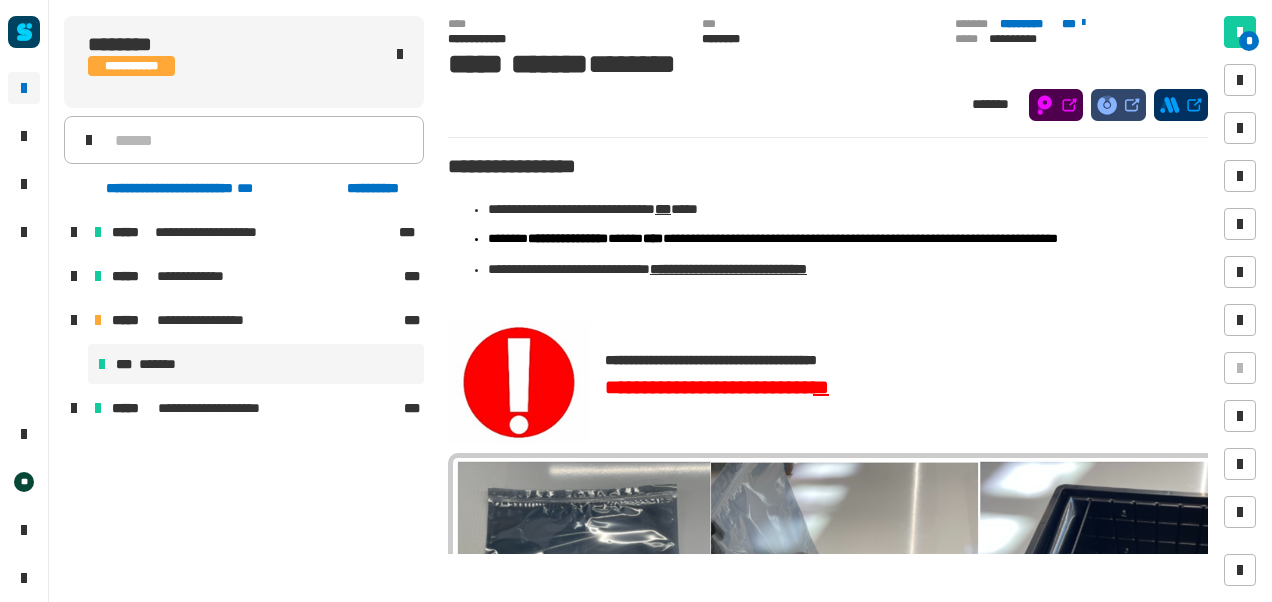 click at bounding box center (74, 320) 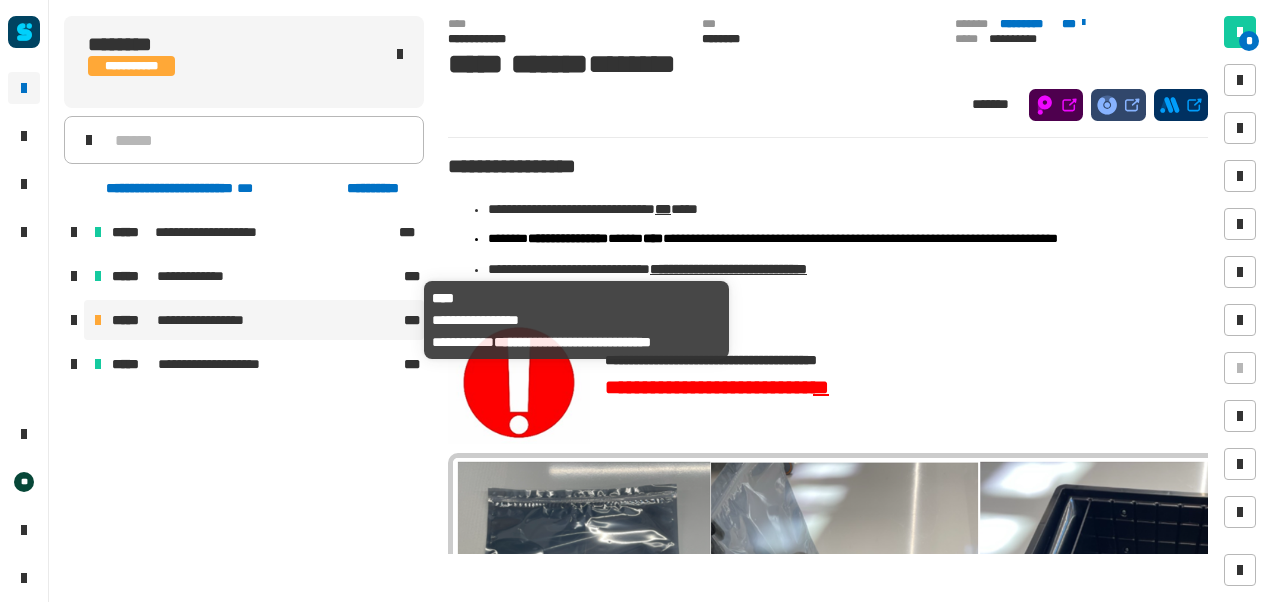 click on "**********" at bounding box center (213, 320) 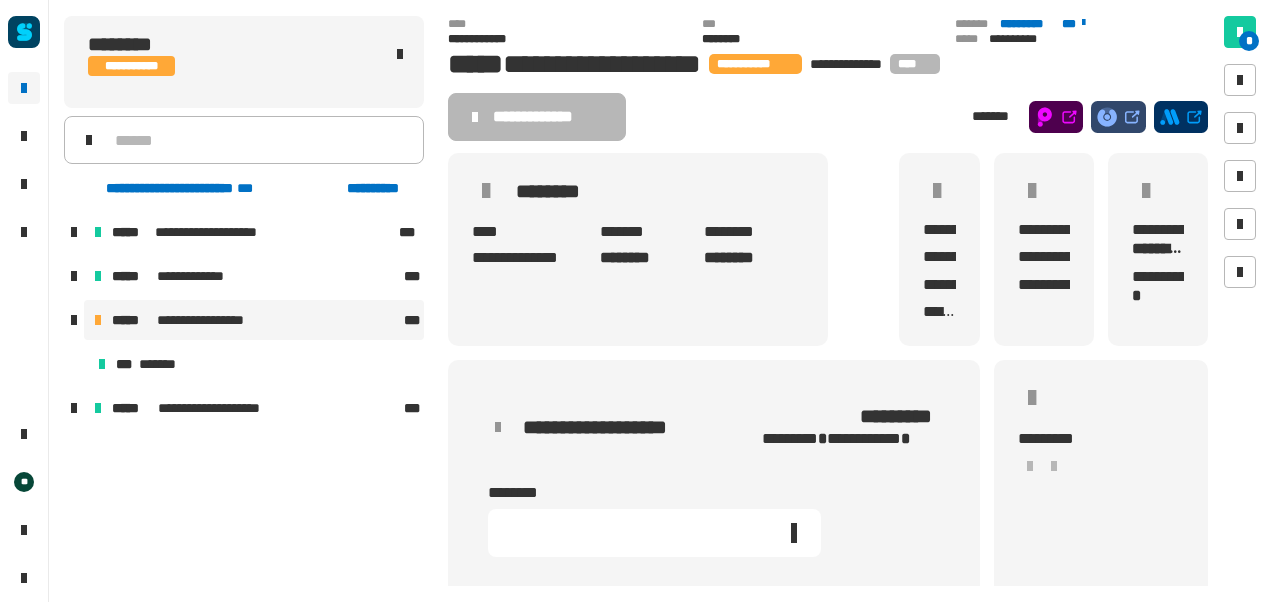 click 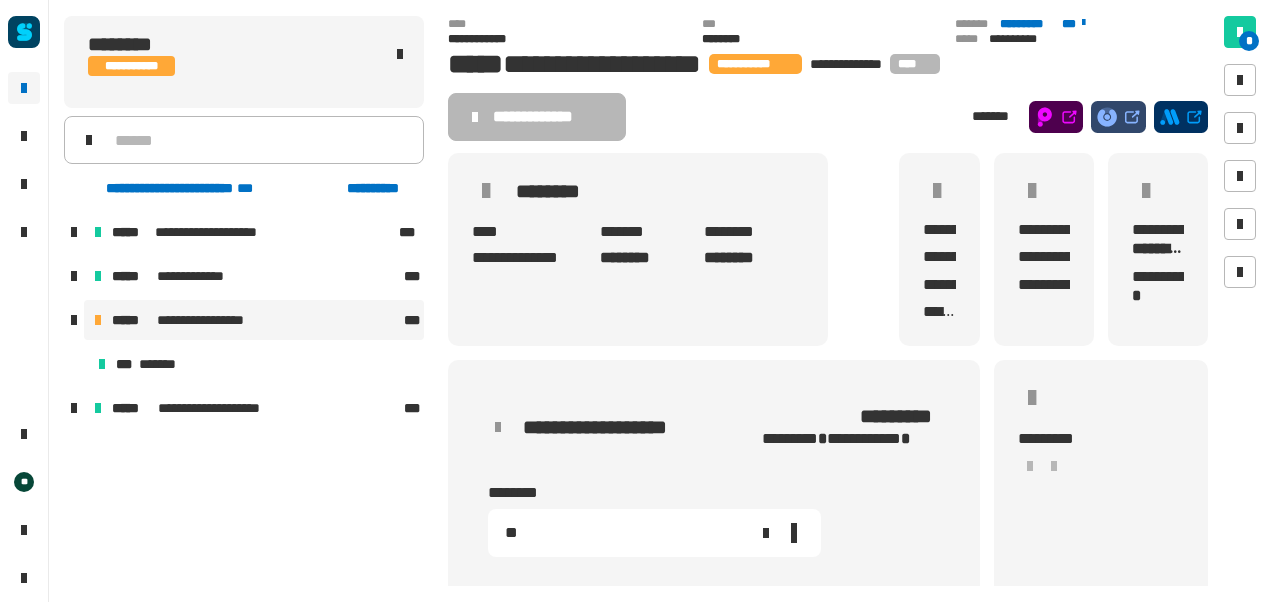 scroll, scrollTop: 347, scrollLeft: 0, axis: vertical 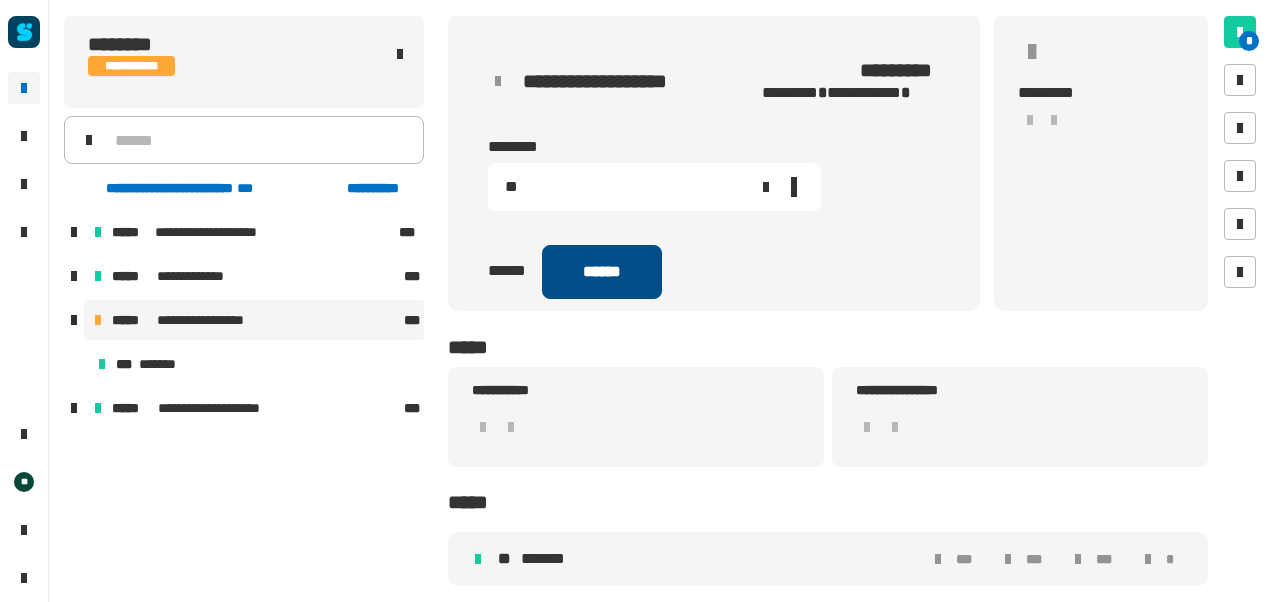 type on "**" 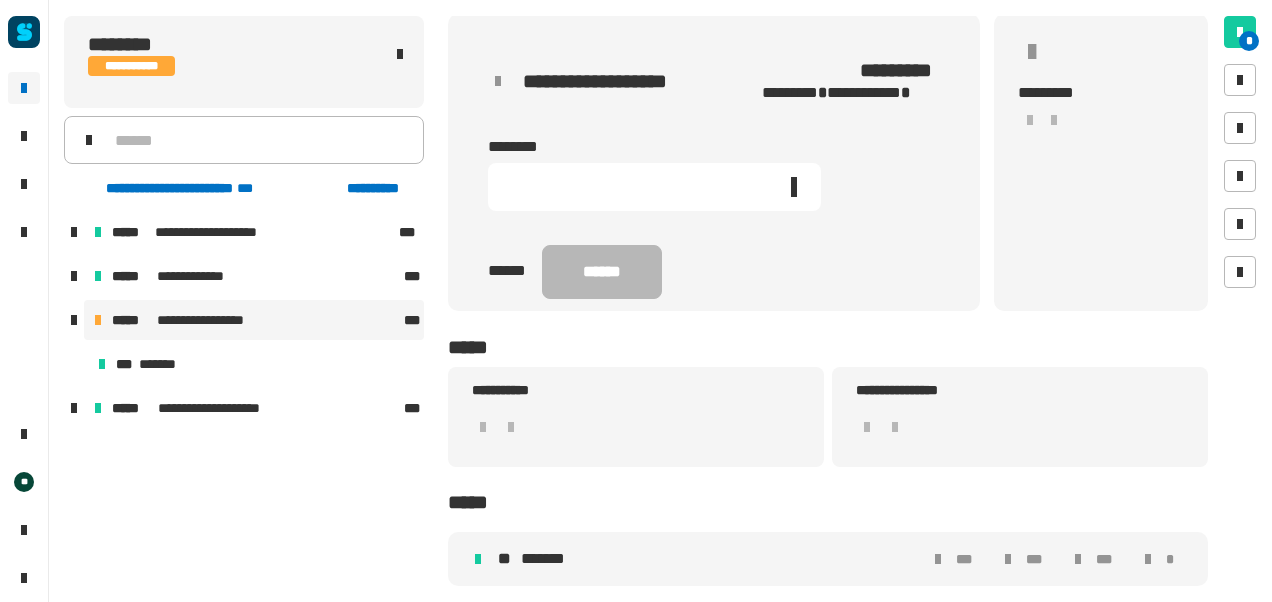 scroll, scrollTop: 0, scrollLeft: 0, axis: both 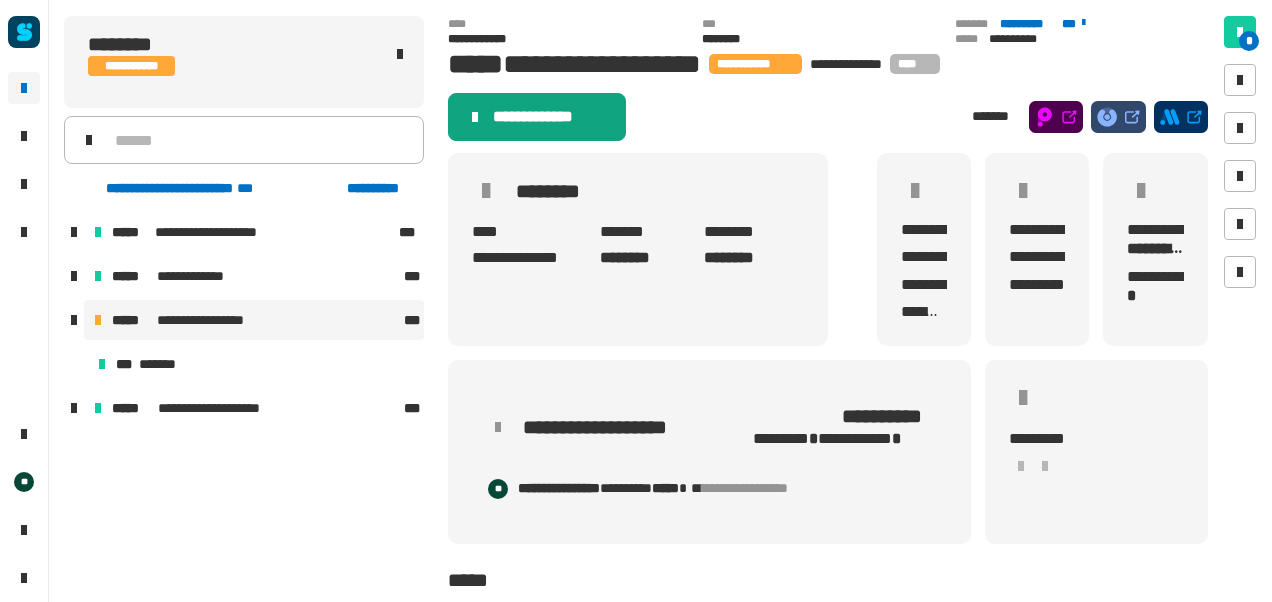 click on "**********" 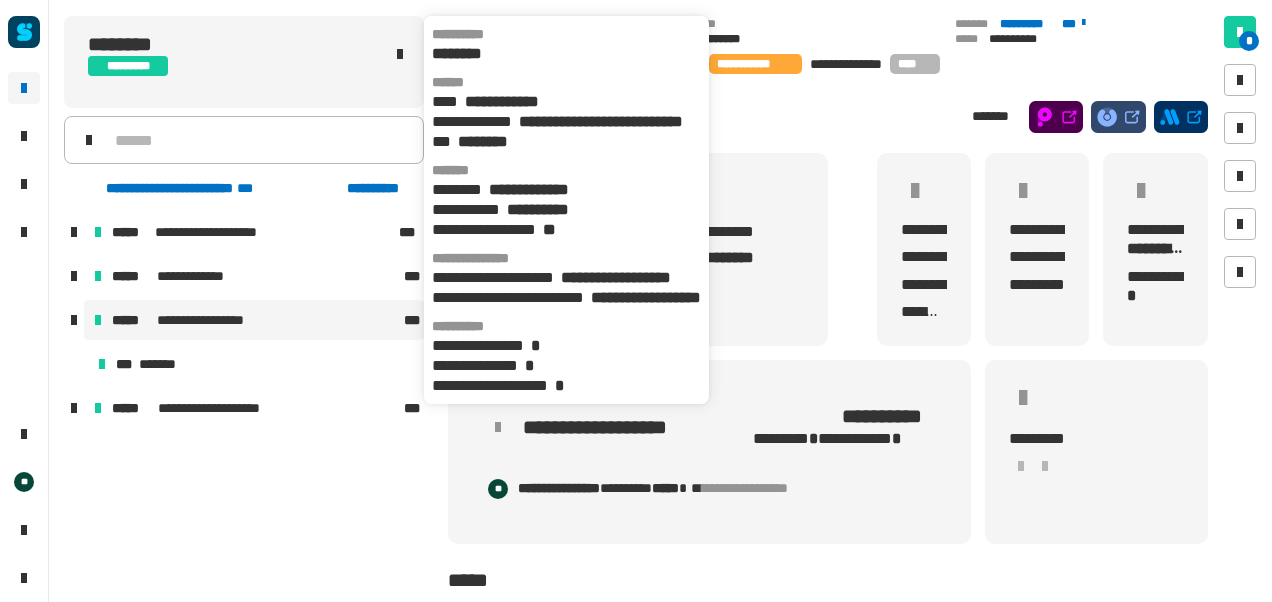 click on "********" 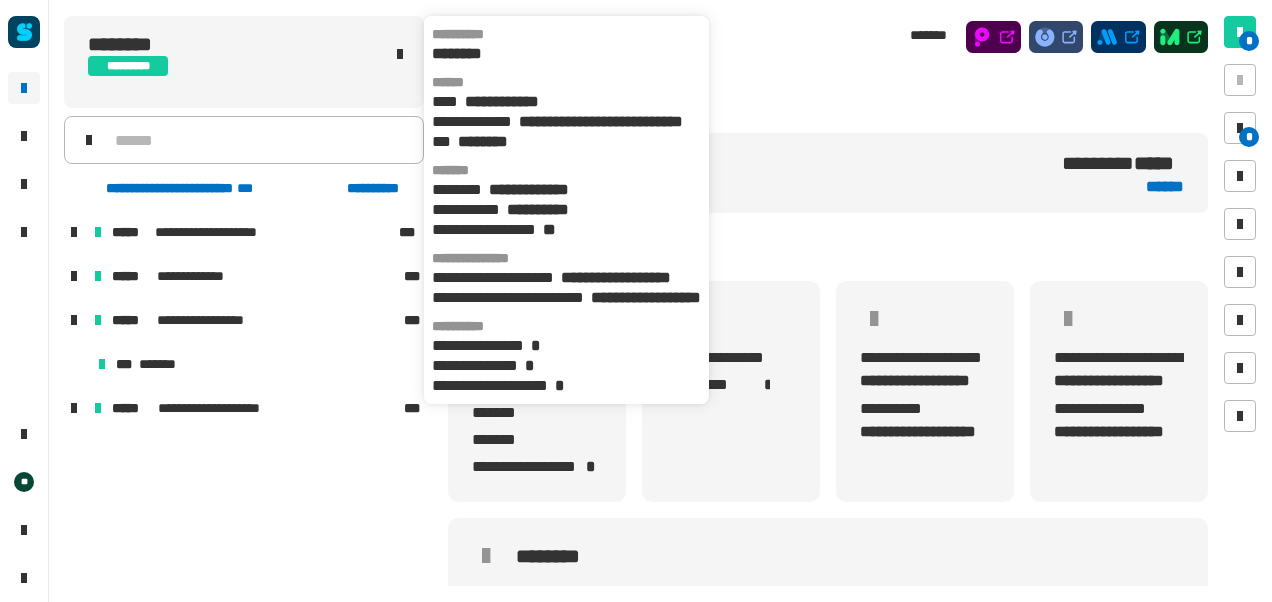 scroll, scrollTop: 0, scrollLeft: 12, axis: horizontal 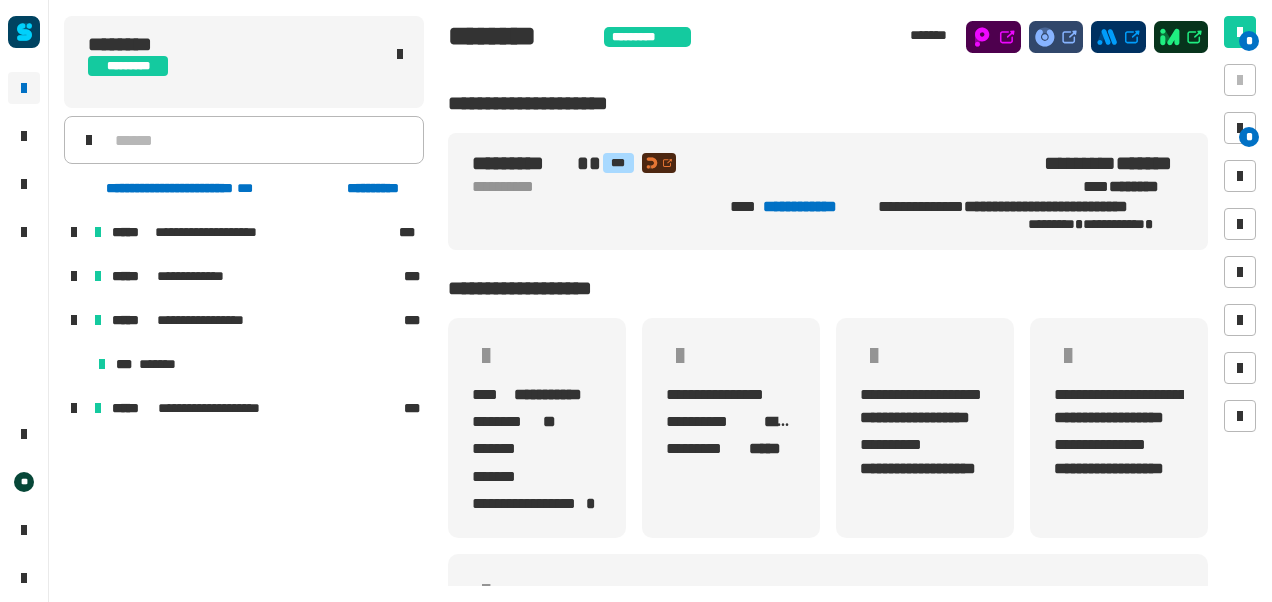 click 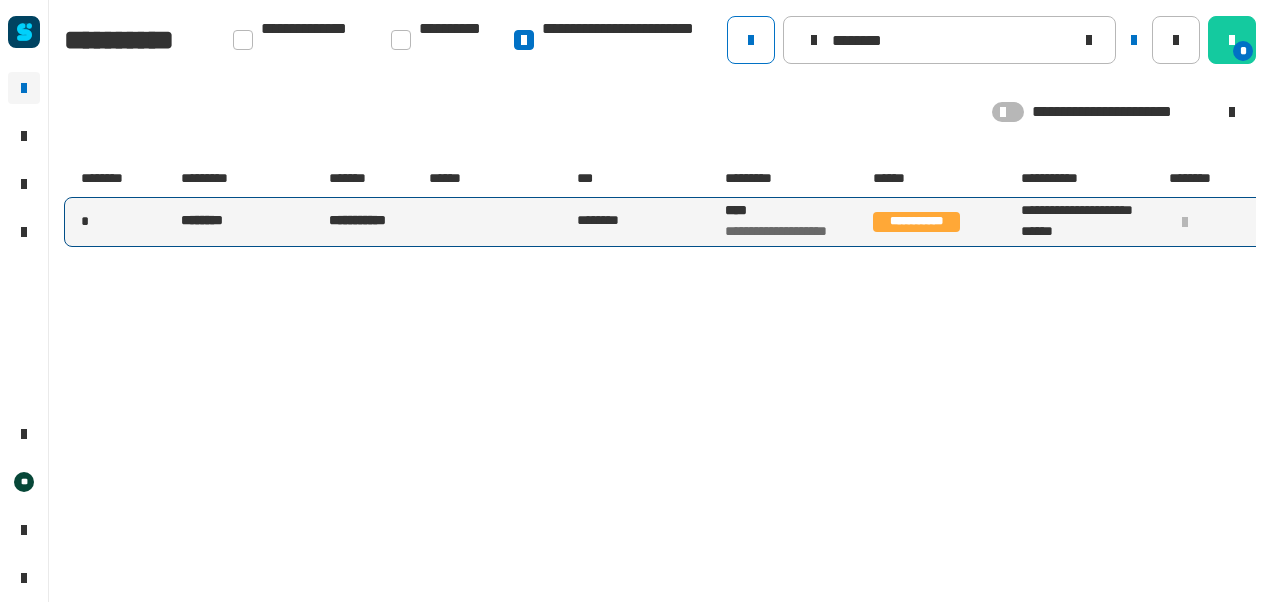 type on "********" 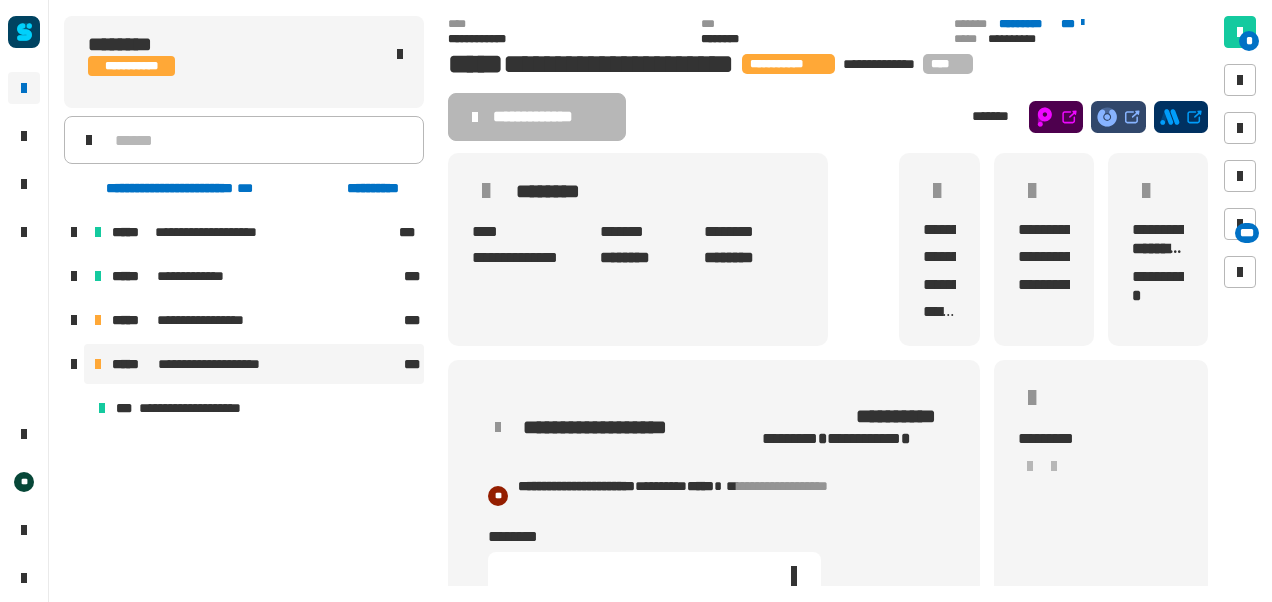 scroll, scrollTop: 390, scrollLeft: 0, axis: vertical 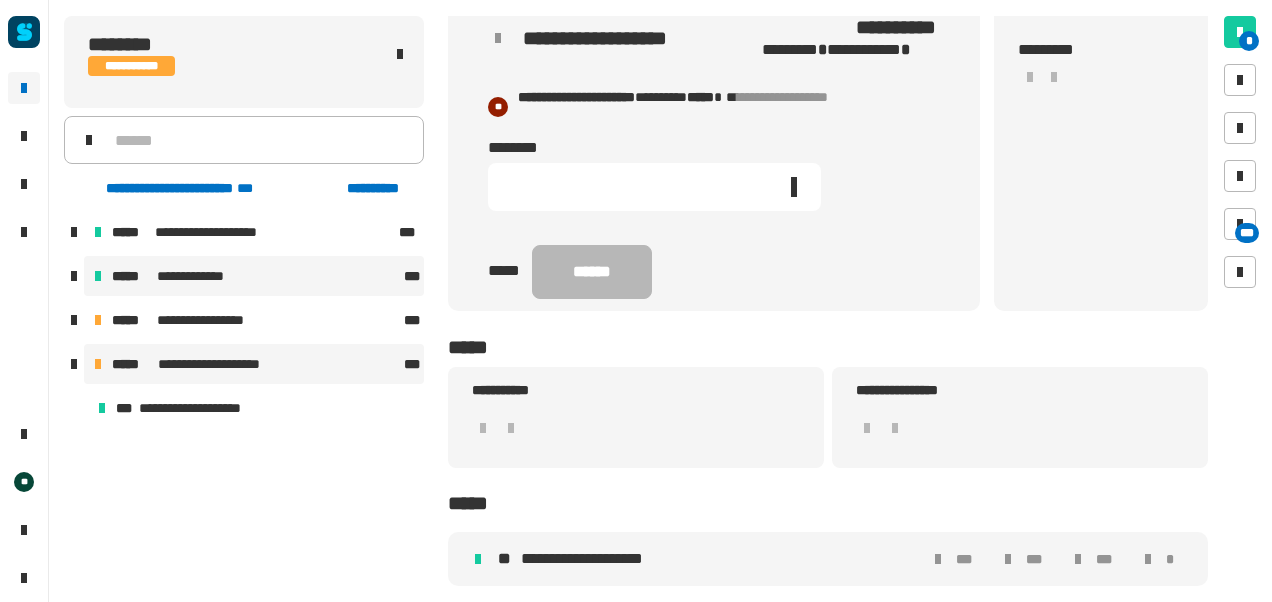 click on "**********" at bounding box center (254, 276) 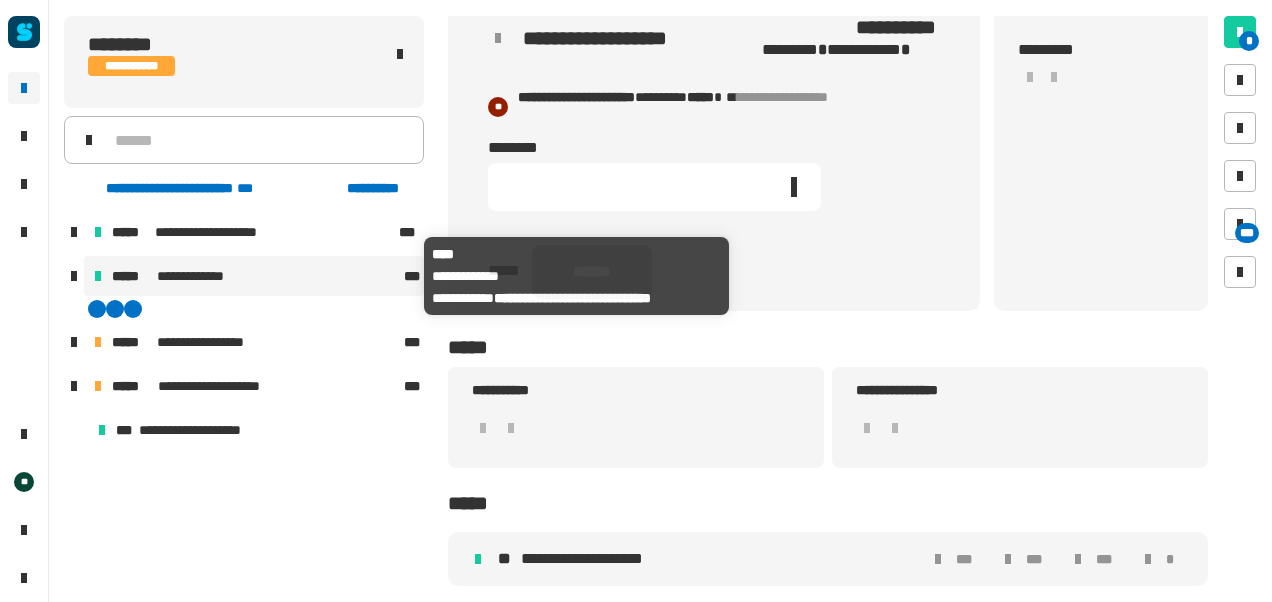scroll, scrollTop: 248, scrollLeft: 0, axis: vertical 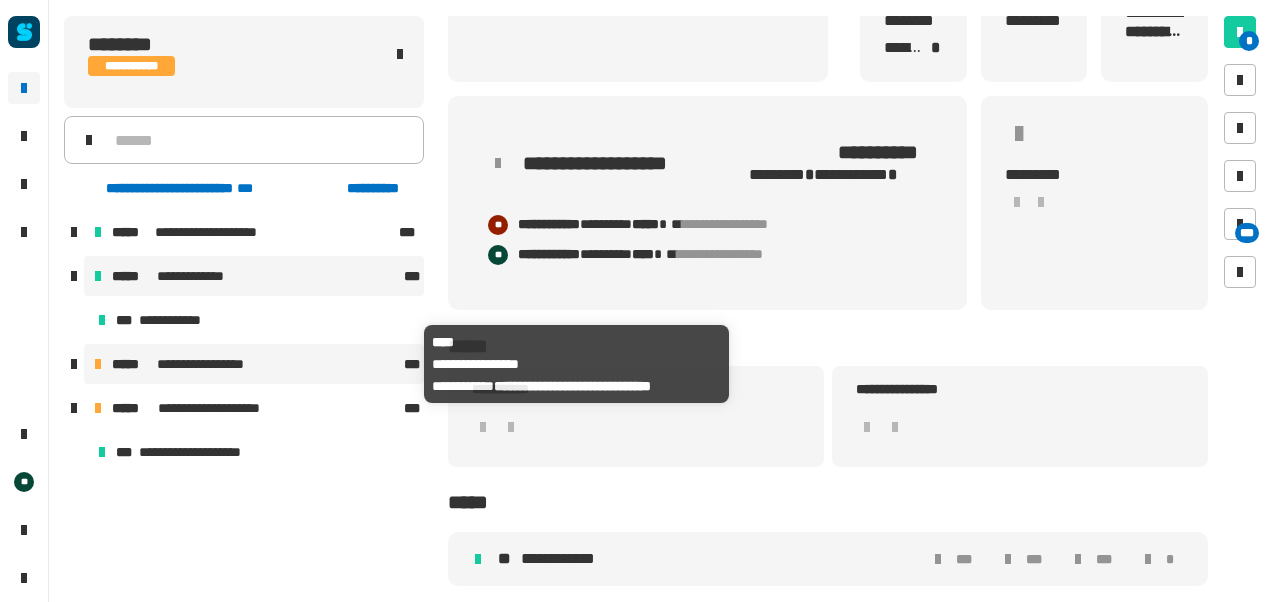 click on "**********" at bounding box center [213, 364] 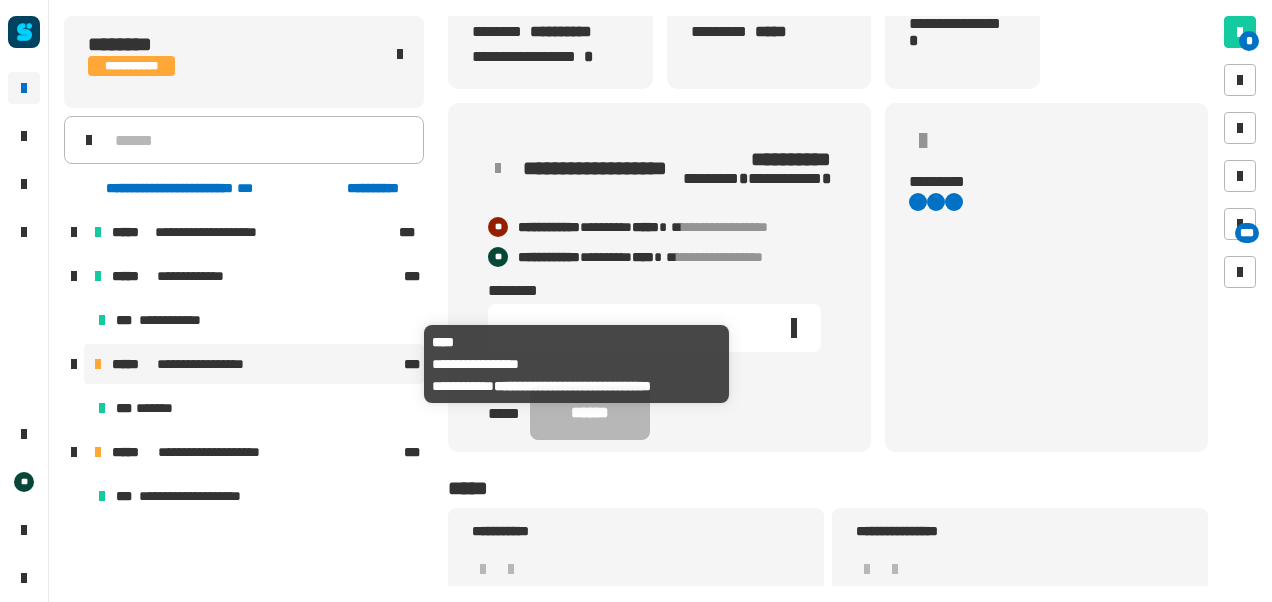 scroll, scrollTop: 377, scrollLeft: 0, axis: vertical 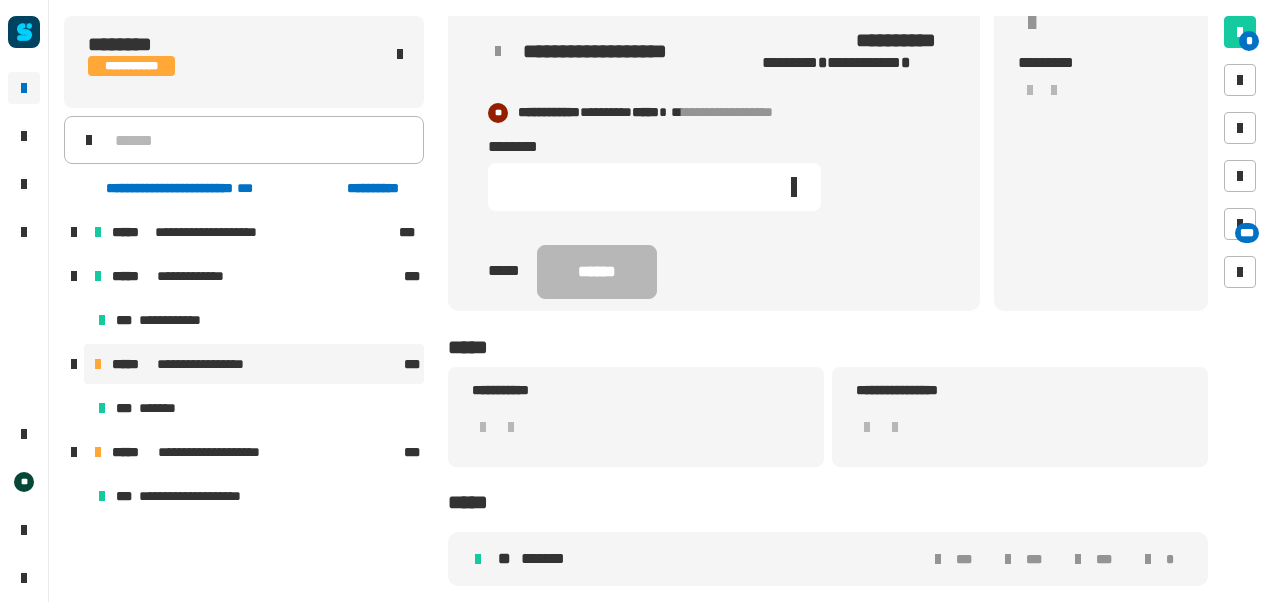 click 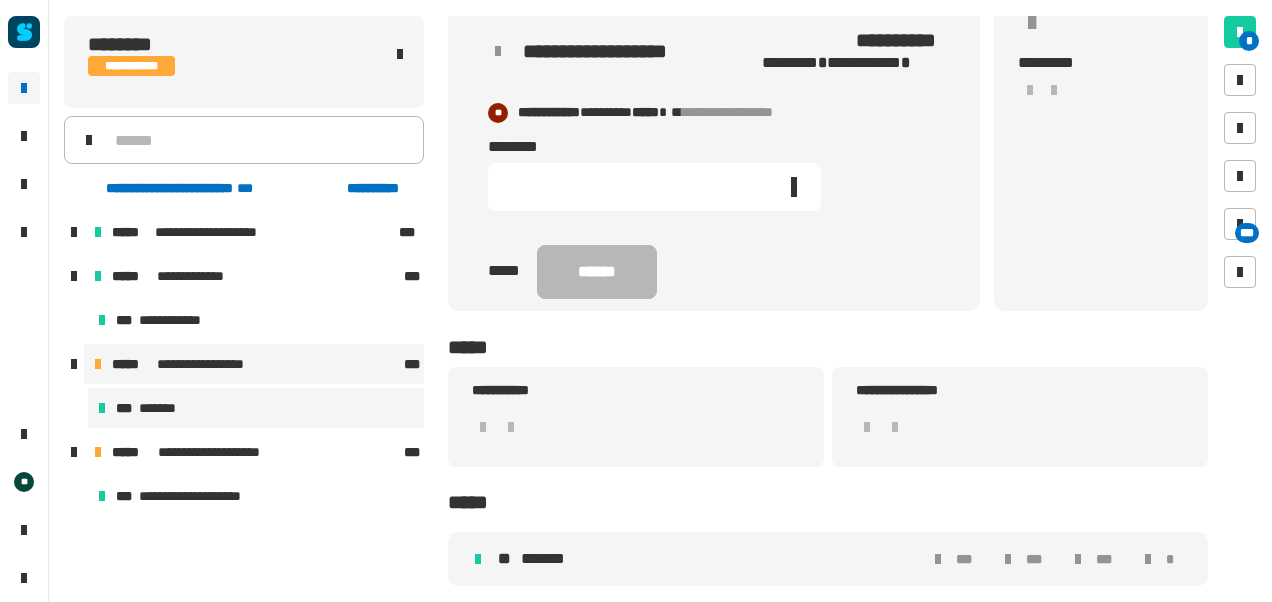 type 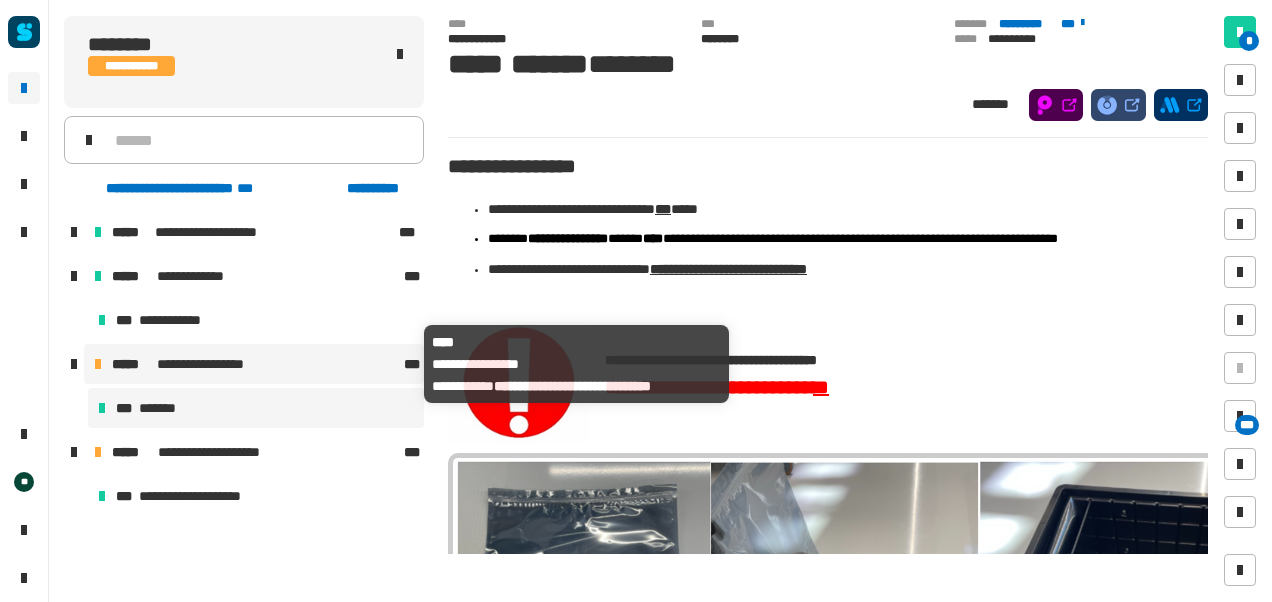 click on "**********" at bounding box center [213, 364] 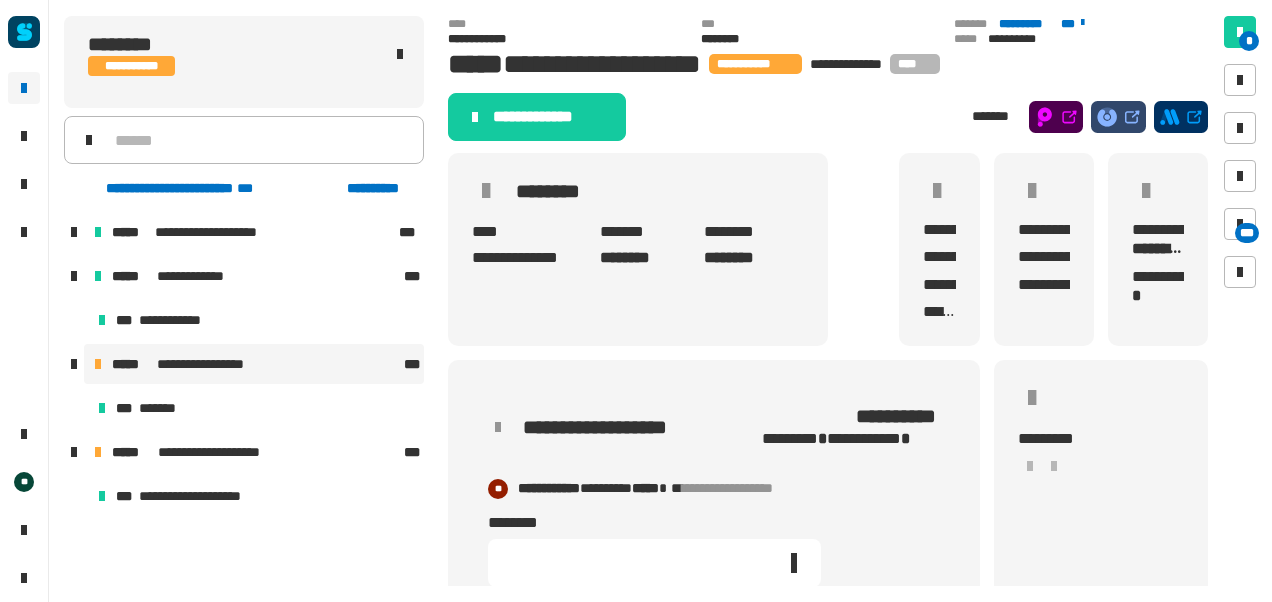 scroll, scrollTop: 377, scrollLeft: 0, axis: vertical 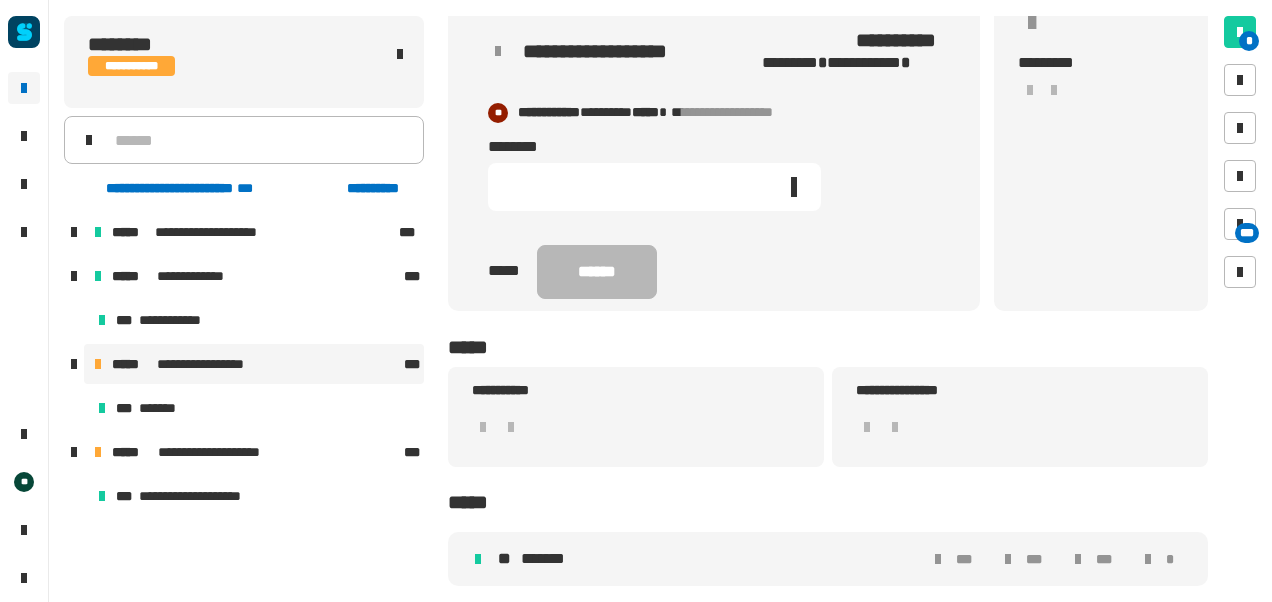 click 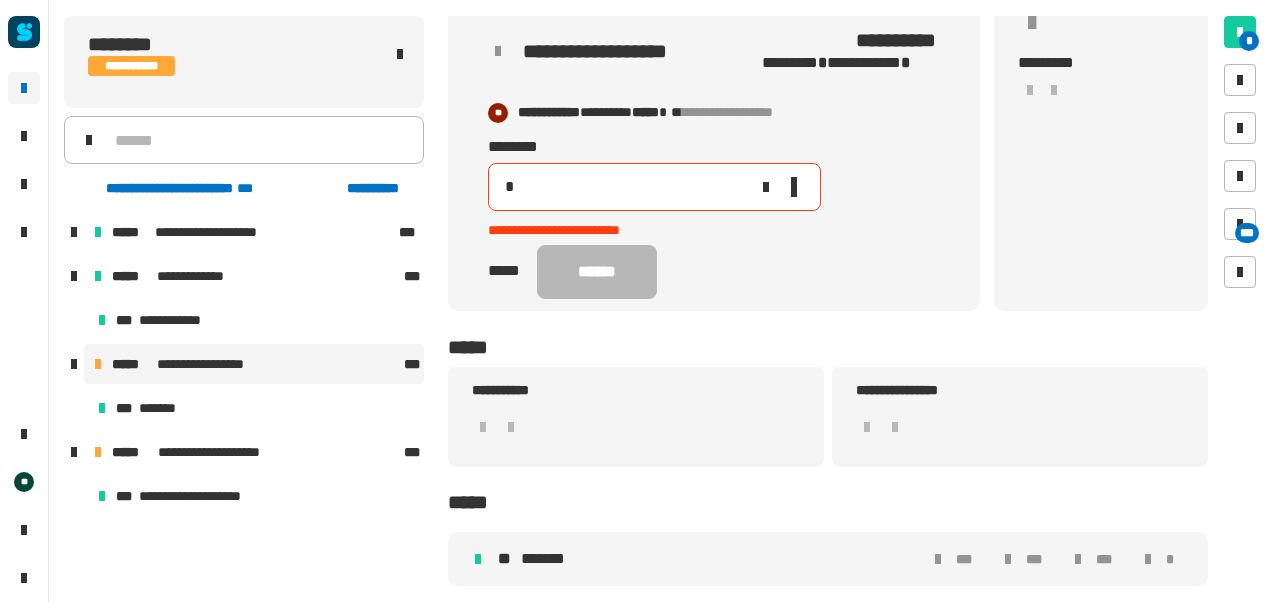 type on "*" 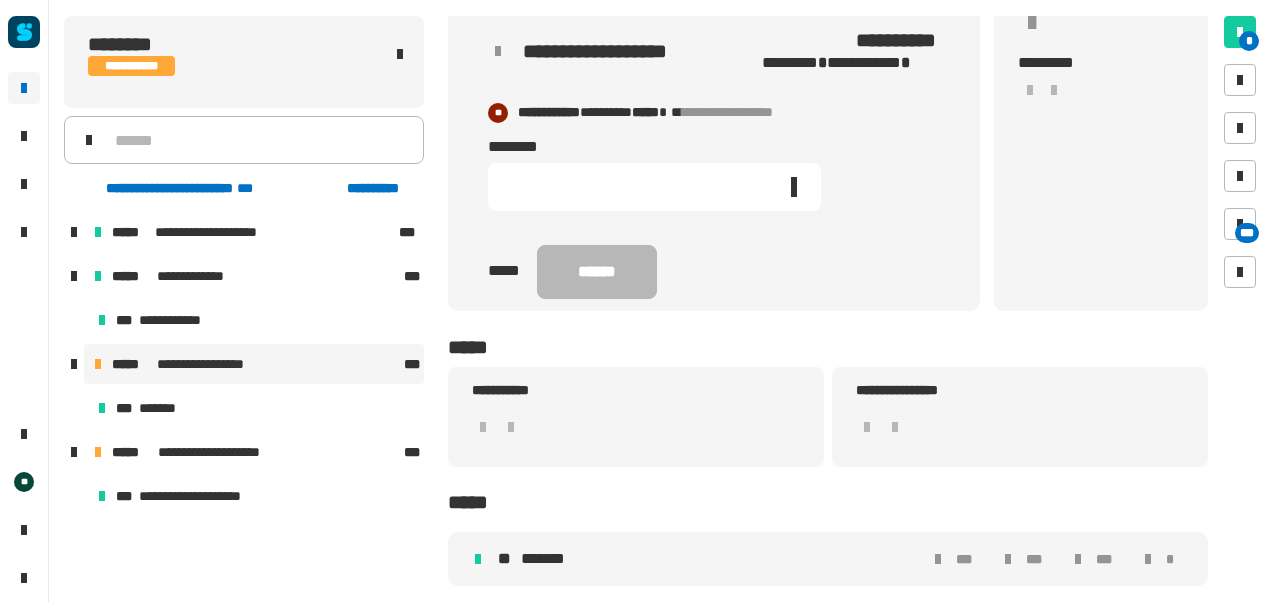type on "*" 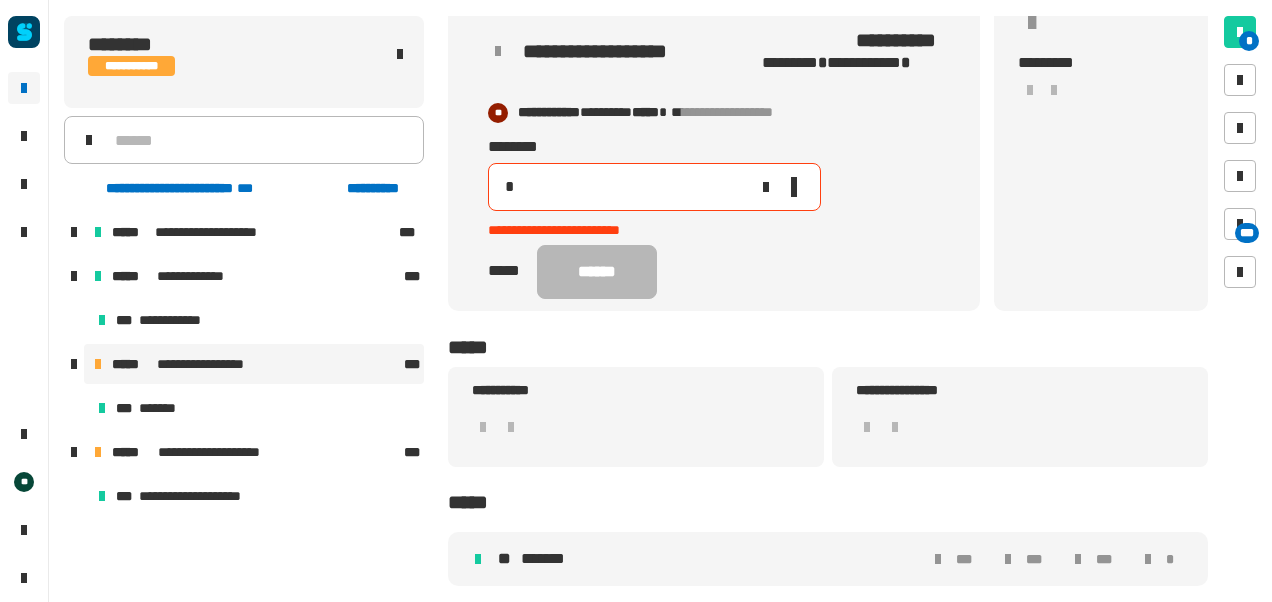 click on "**********" 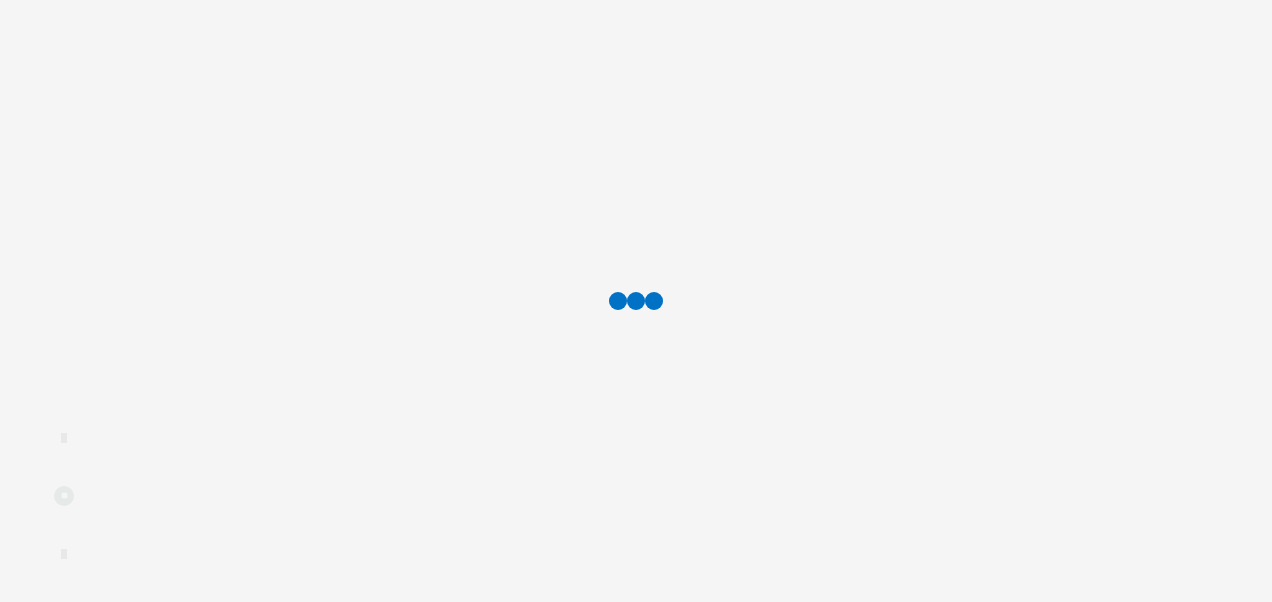 scroll, scrollTop: 0, scrollLeft: 0, axis: both 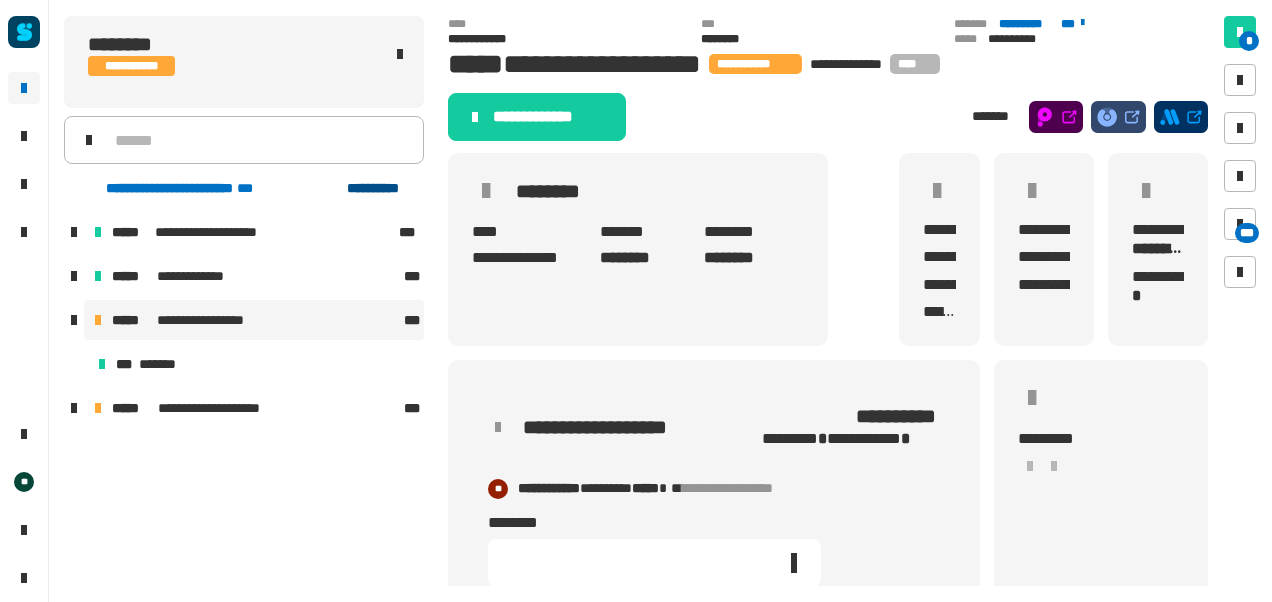 click on "**********" 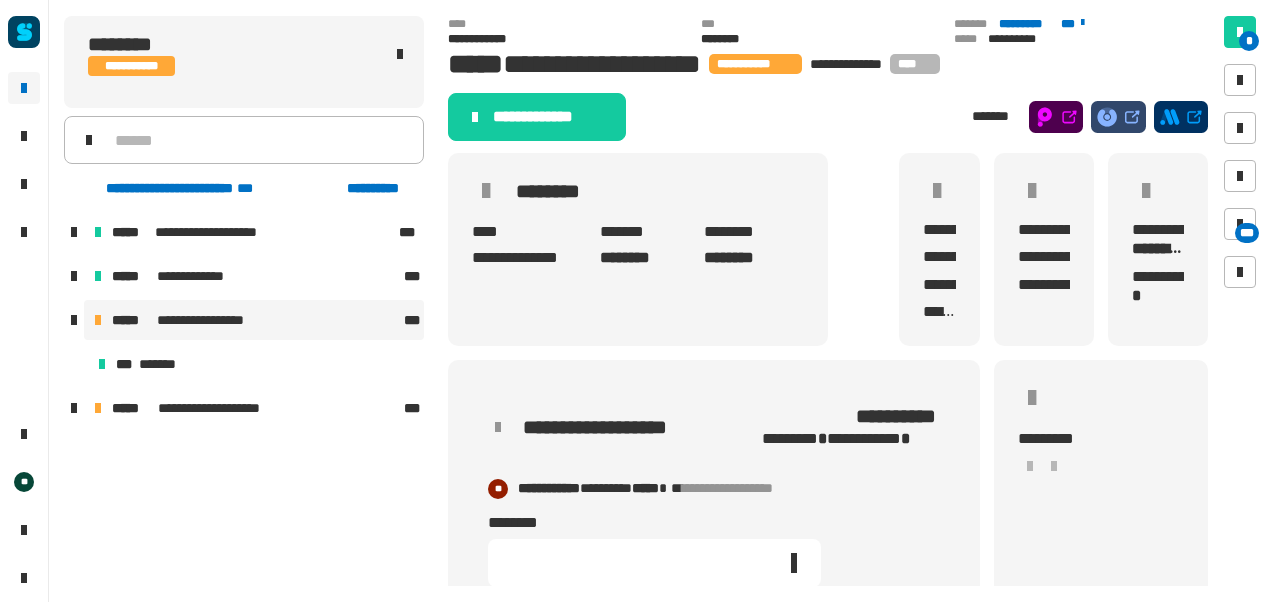 click on "[FIRST] [LAST] [EMAIL] [NUMBER] [STREET] [CITY] [STATE] [POSTAL_CODE] [COUNTRY] [PHONE] [DATE] [TIME] [COMPANY] [PRODUCT]" 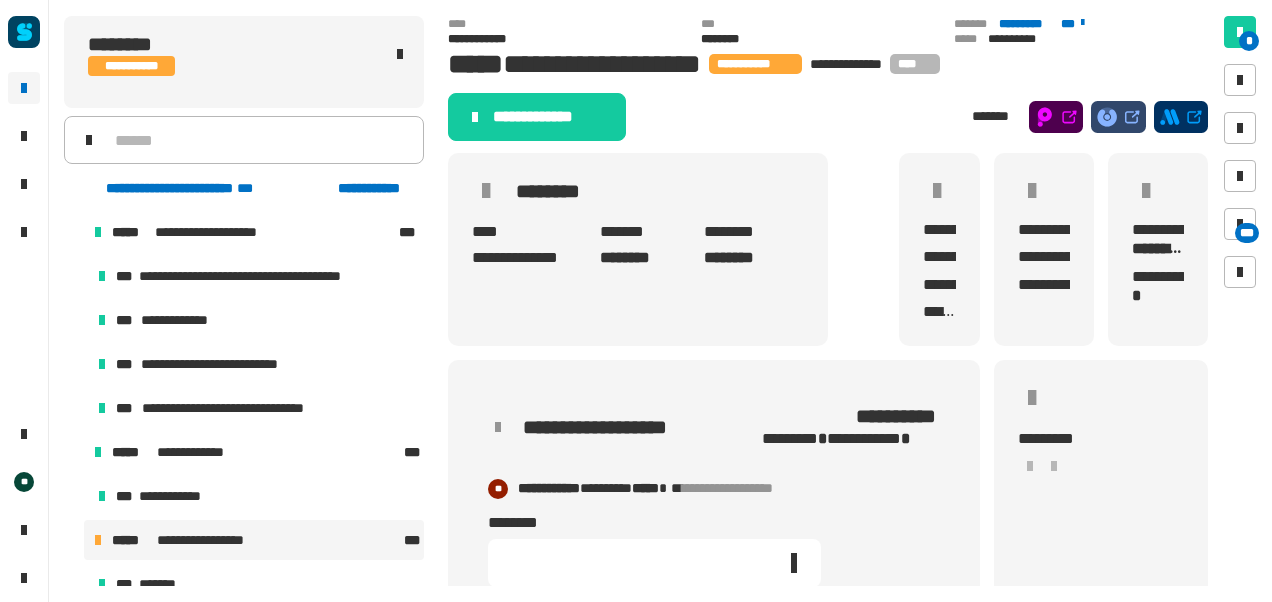 scroll, scrollTop: 377, scrollLeft: 0, axis: vertical 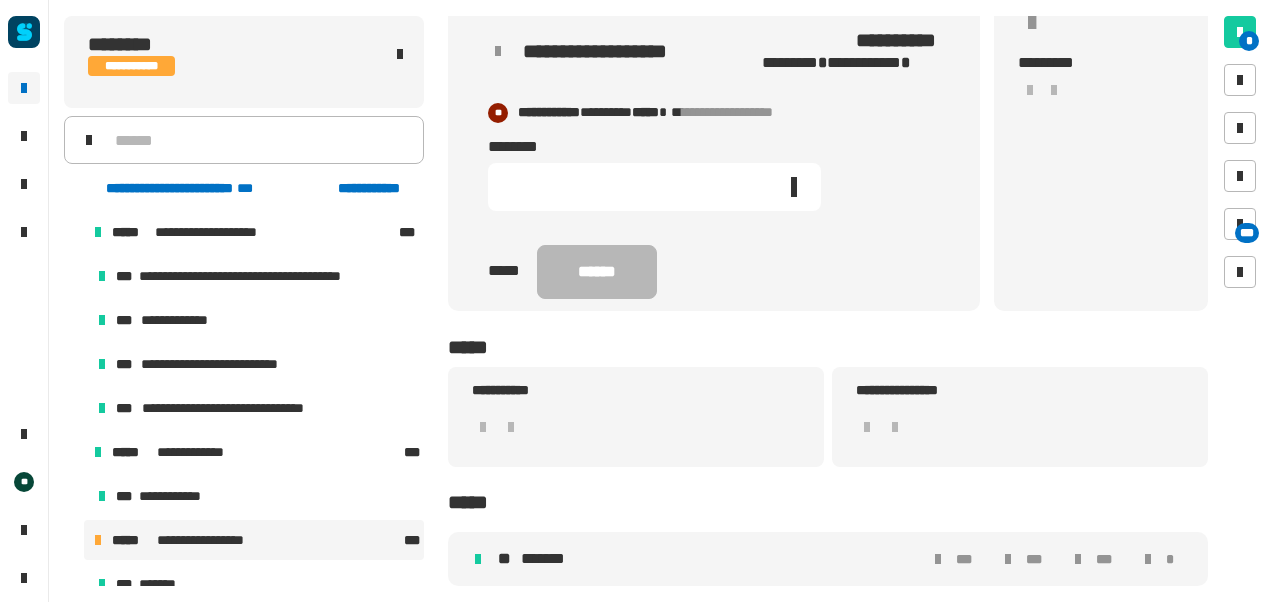 click 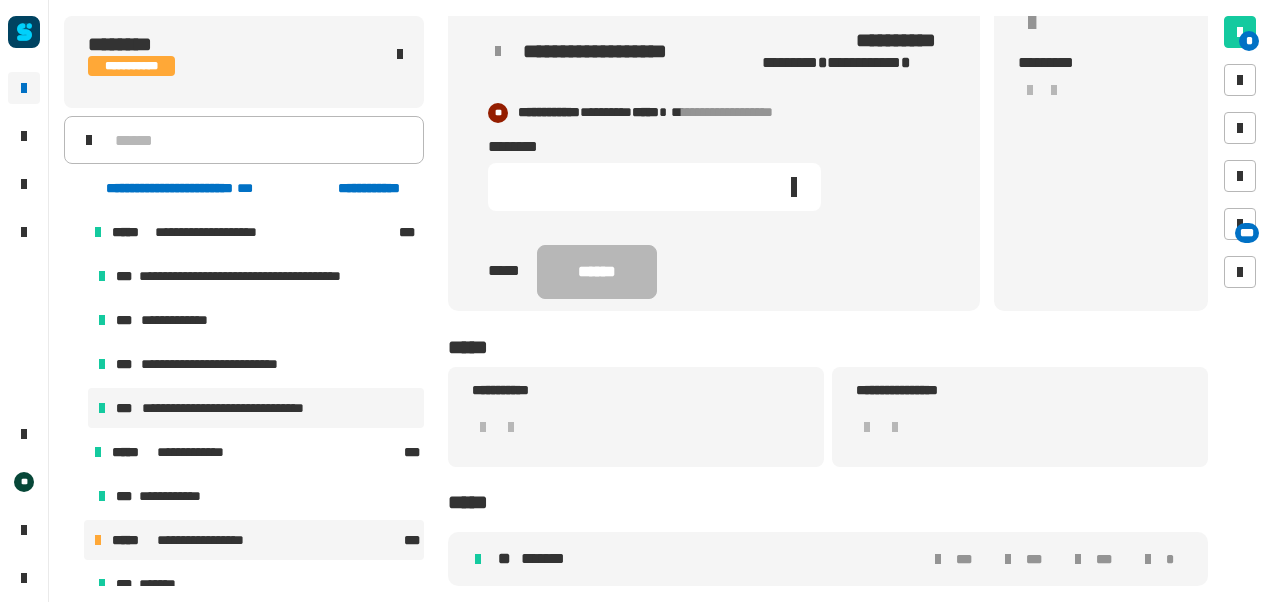 type 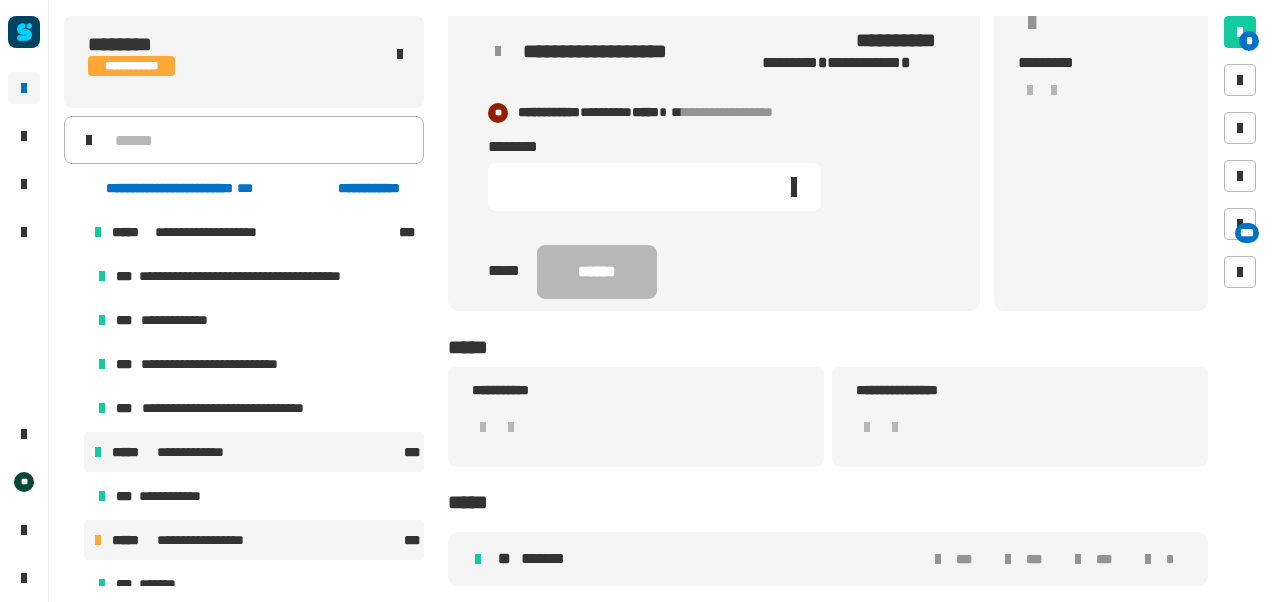 drag, startPoint x: 164, startPoint y: 418, endPoint x: 226, endPoint y: 469, distance: 80.280754 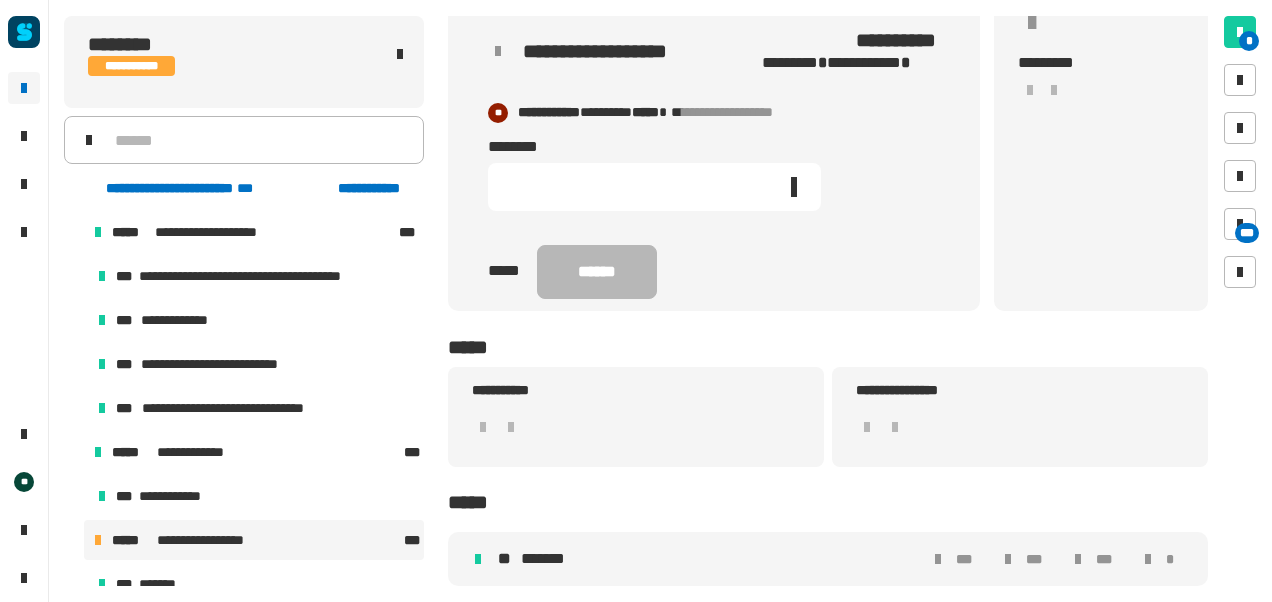 scroll, scrollTop: 106, scrollLeft: 0, axis: vertical 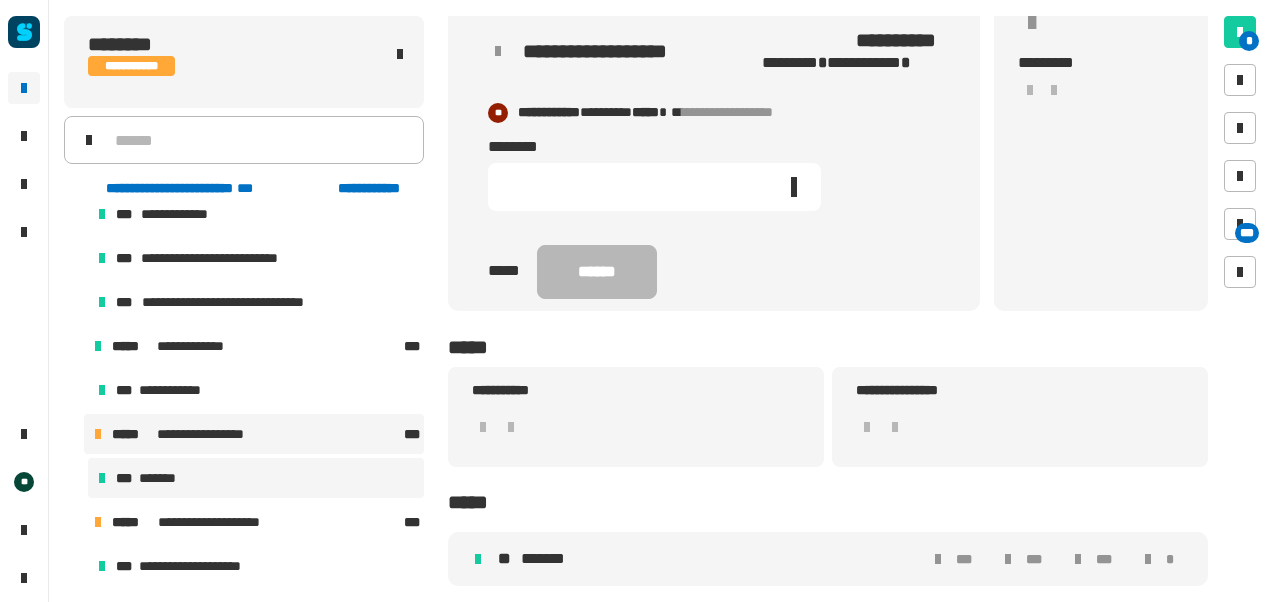click on "*** *******" at bounding box center (256, 478) 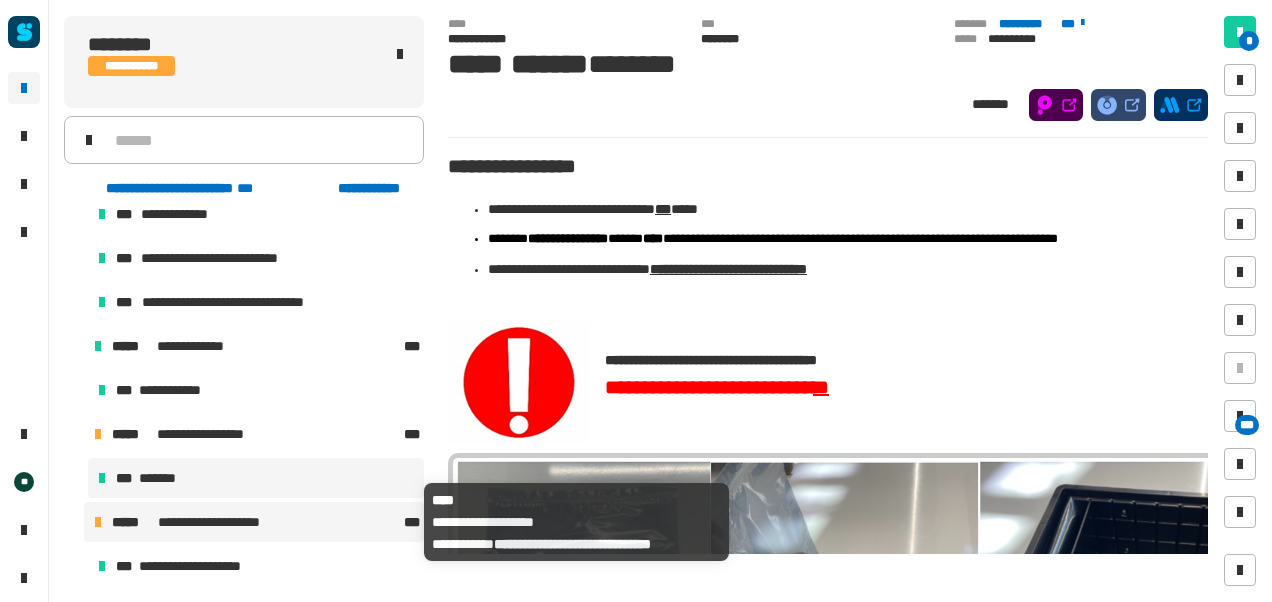 click on "**********" at bounding box center [215, 522] 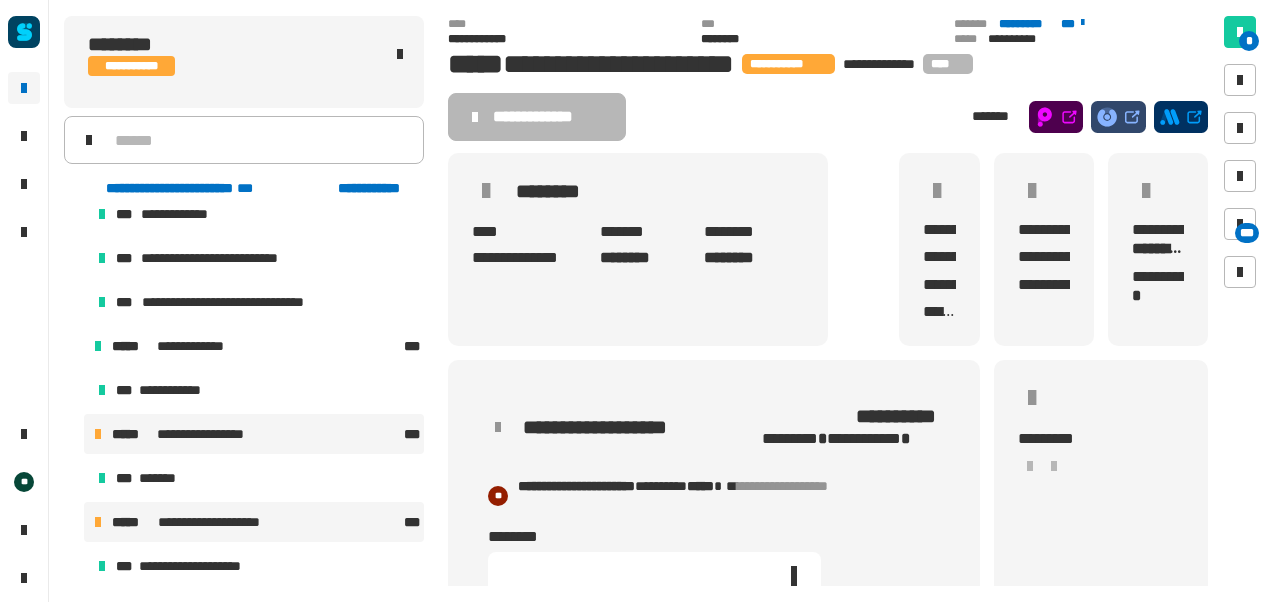click on "**********" at bounding box center (254, 434) 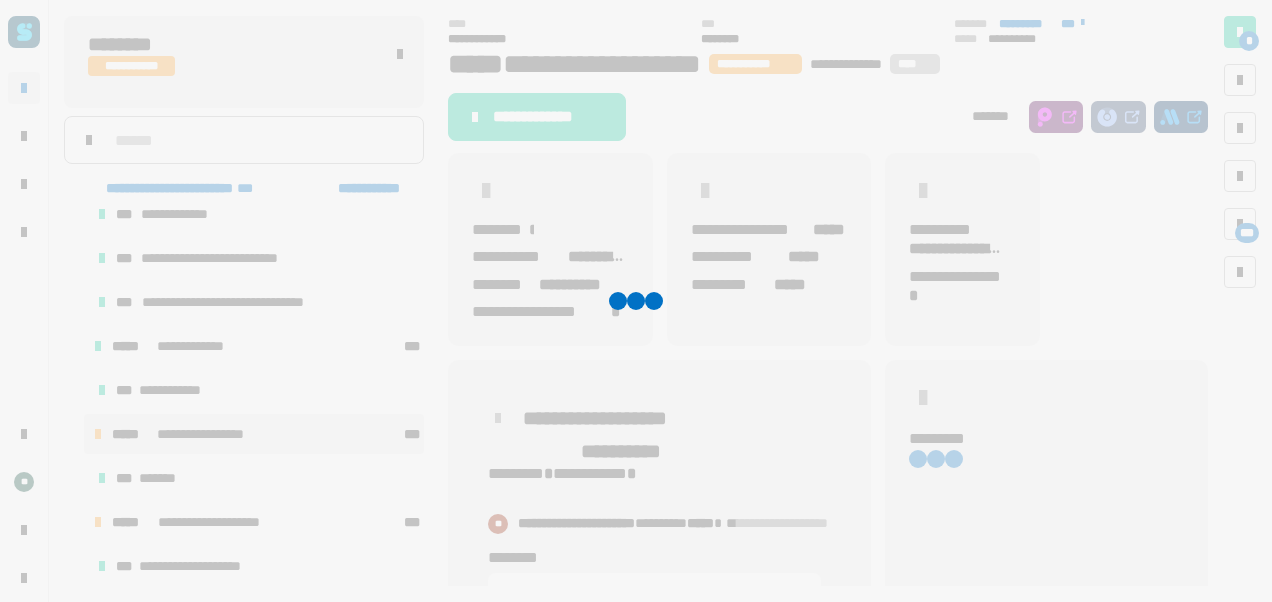 click on "**********" at bounding box center (254, 434) 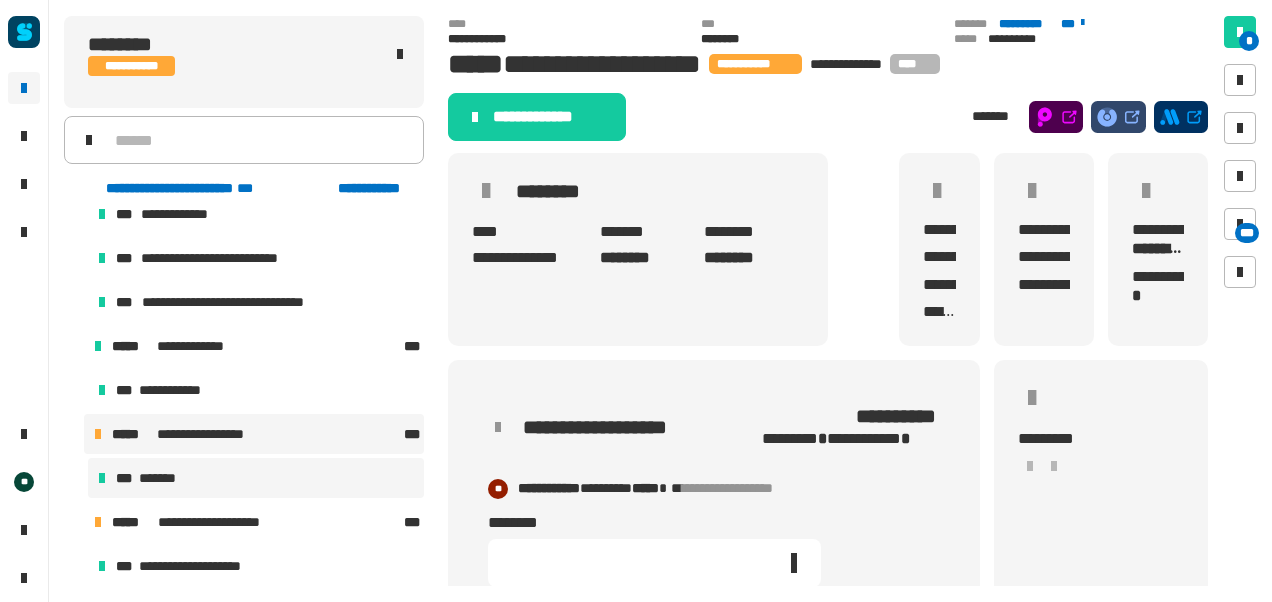 drag, startPoint x: 202, startPoint y: 422, endPoint x: 166, endPoint y: 485, distance: 72.56032 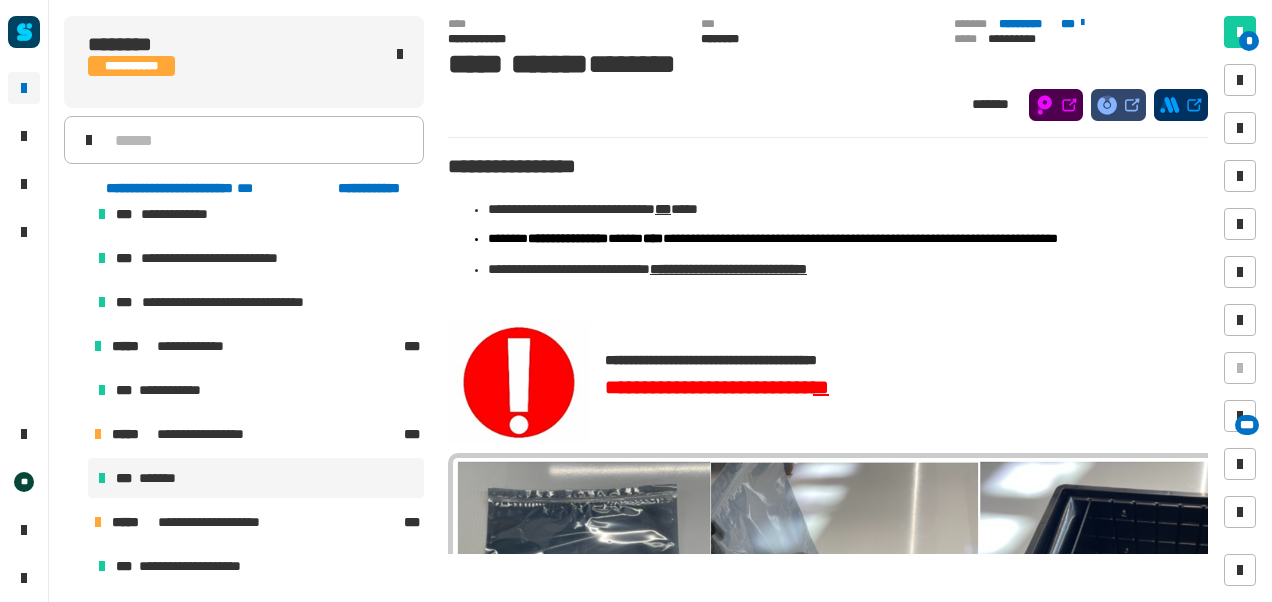scroll, scrollTop: 350, scrollLeft: 0, axis: vertical 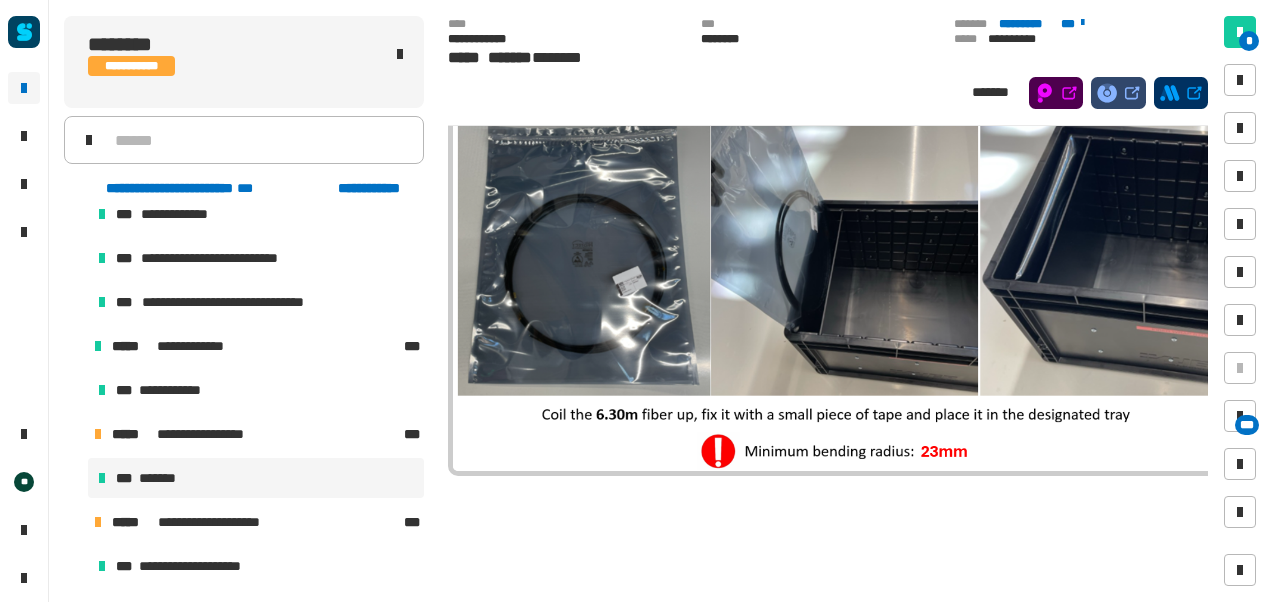 click at bounding box center [833, 284] 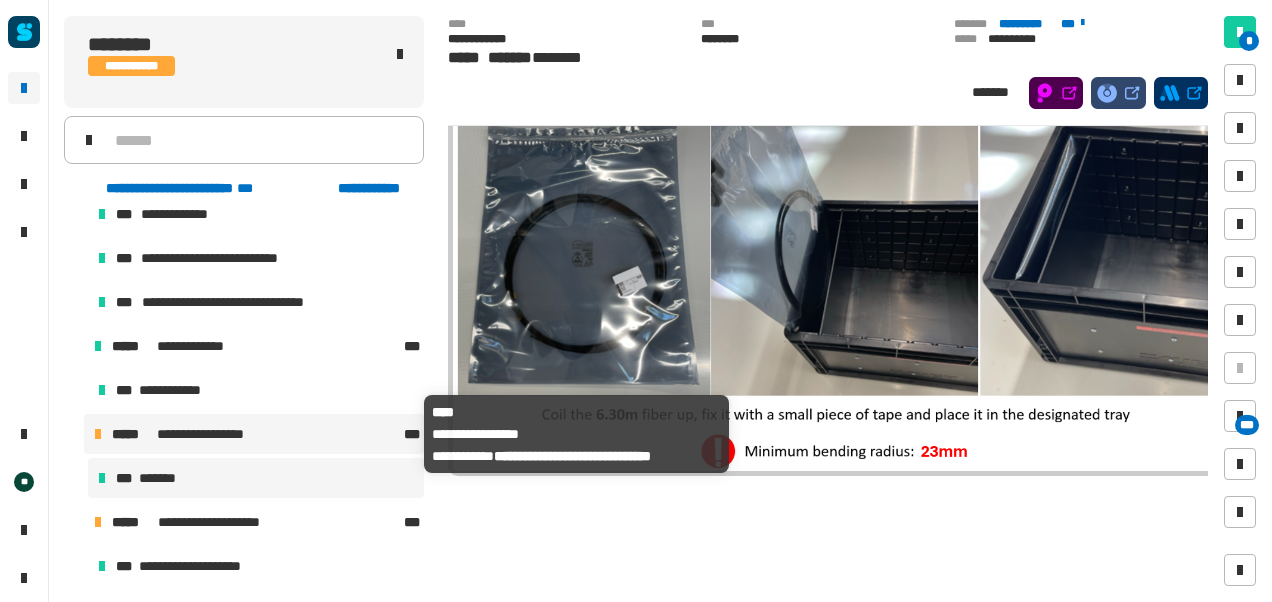 click on "**********" at bounding box center (254, 434) 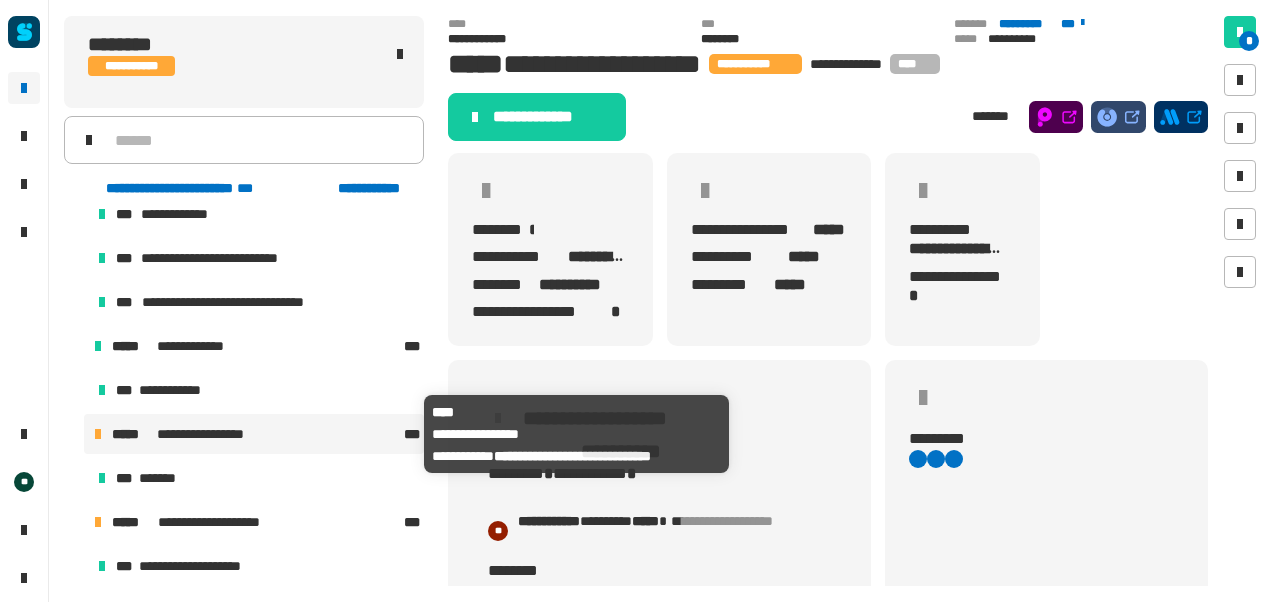 click on "**********" at bounding box center (254, 434) 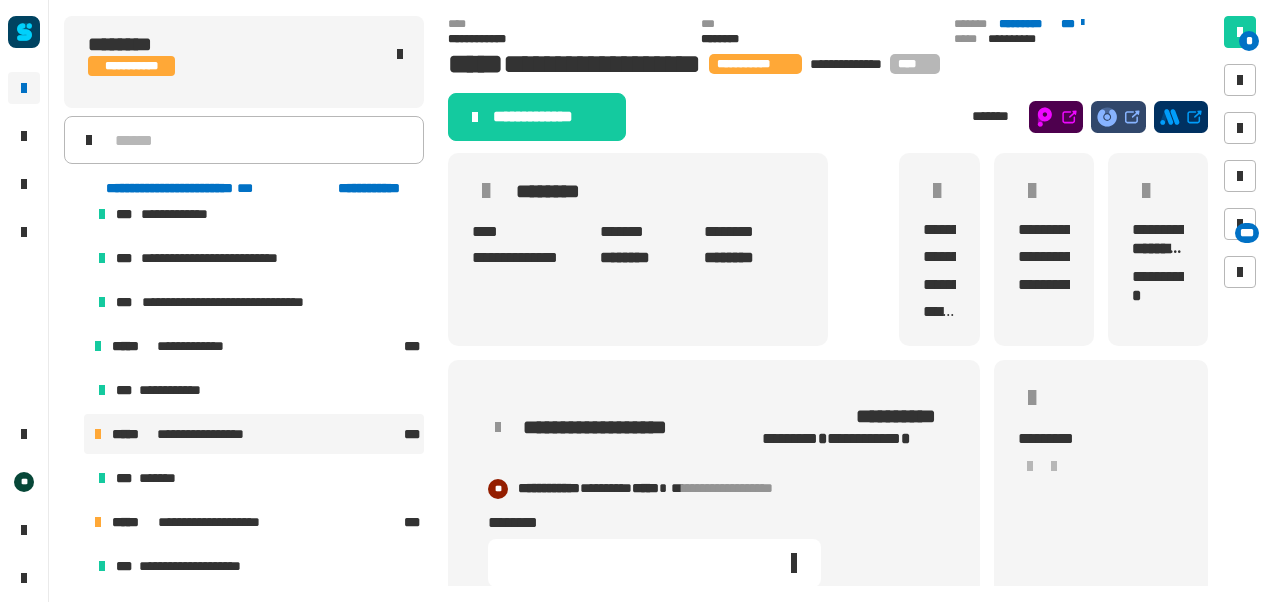 scroll, scrollTop: 377, scrollLeft: 0, axis: vertical 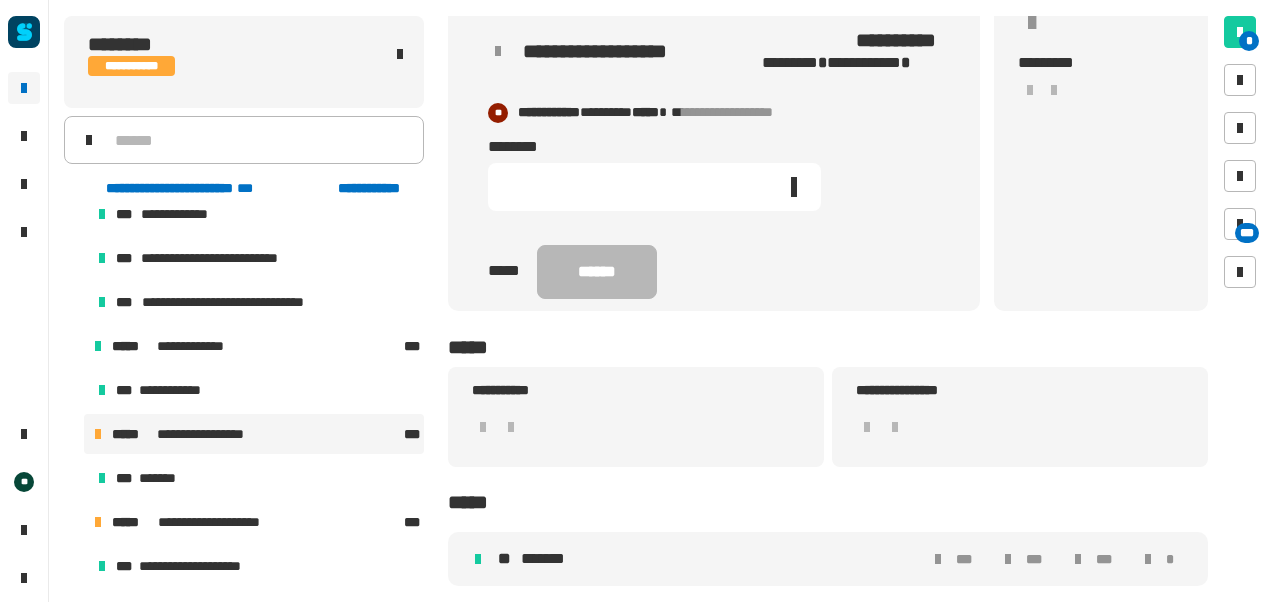 click 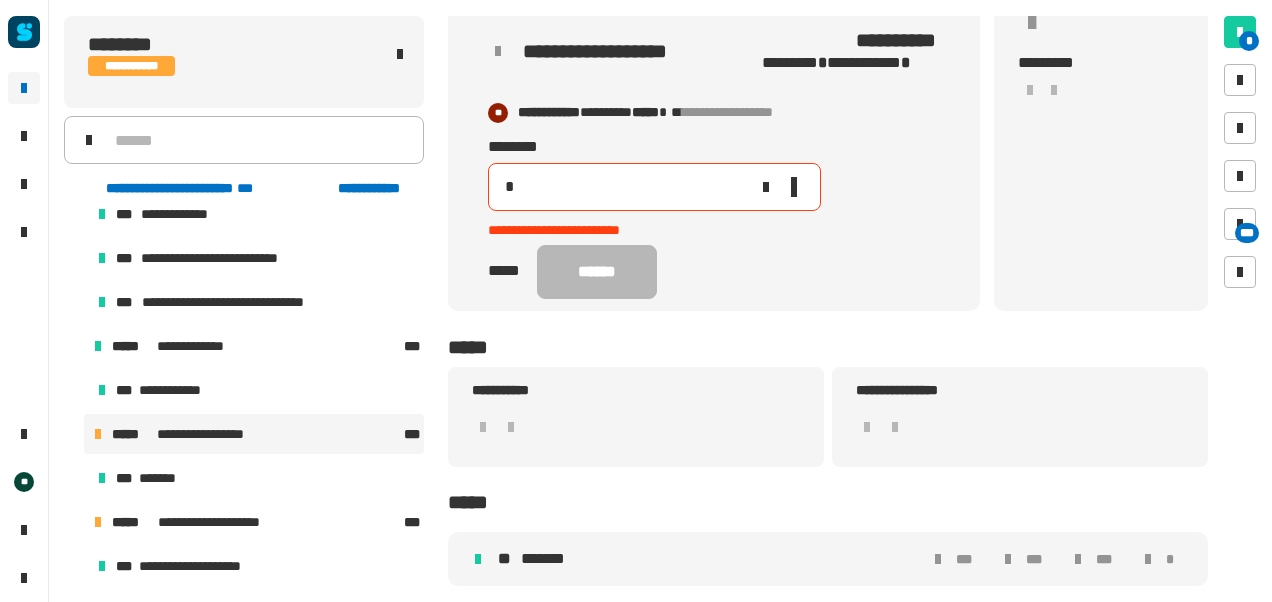 type on "*" 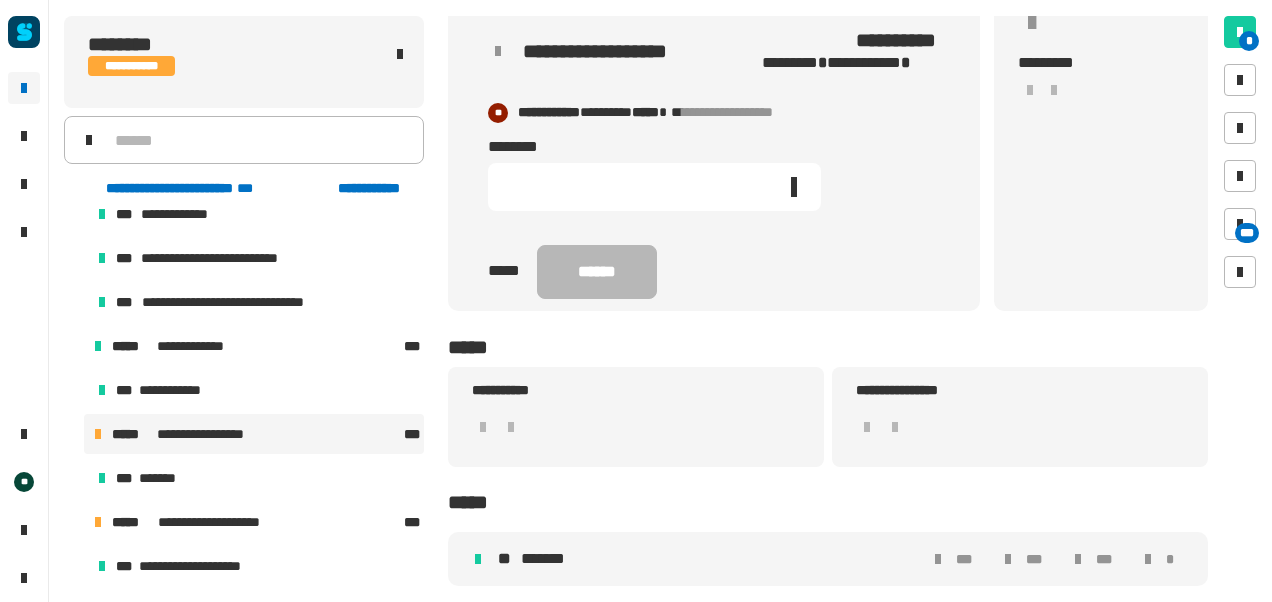 type 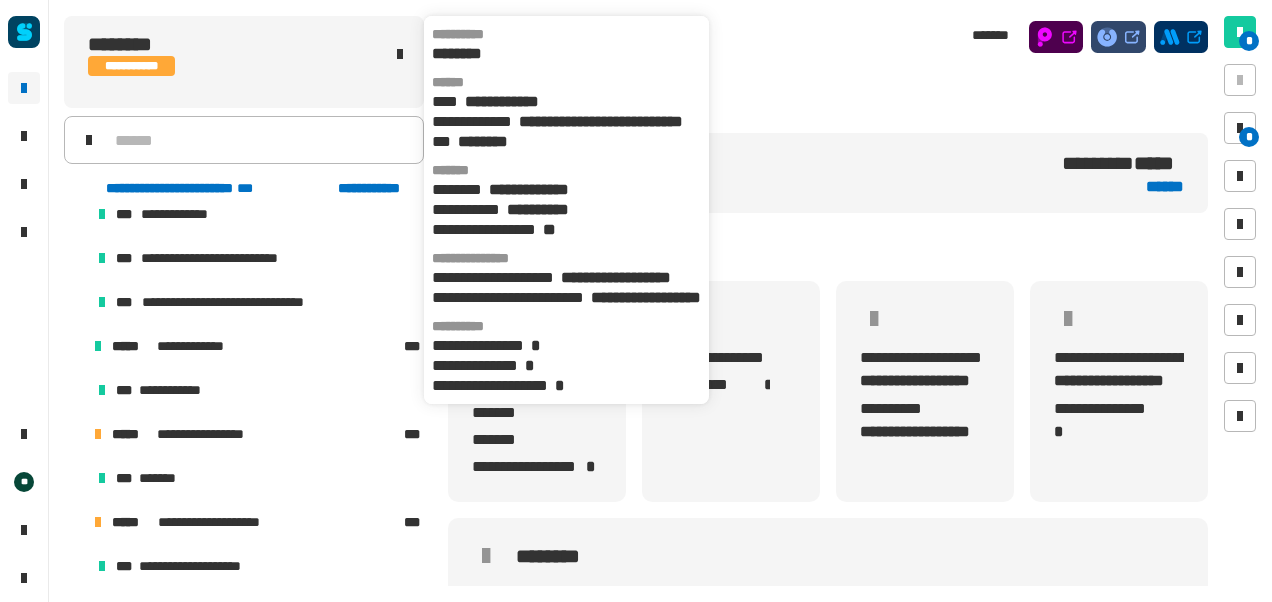 scroll, scrollTop: 0, scrollLeft: 12, axis: horizontal 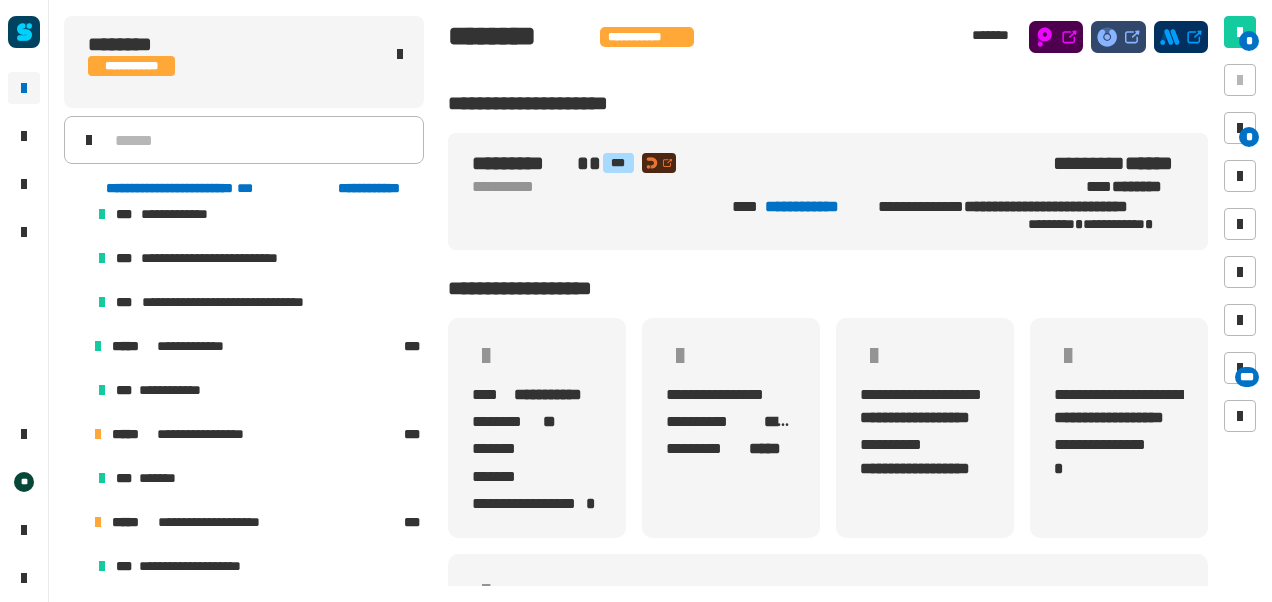 click on "**********" 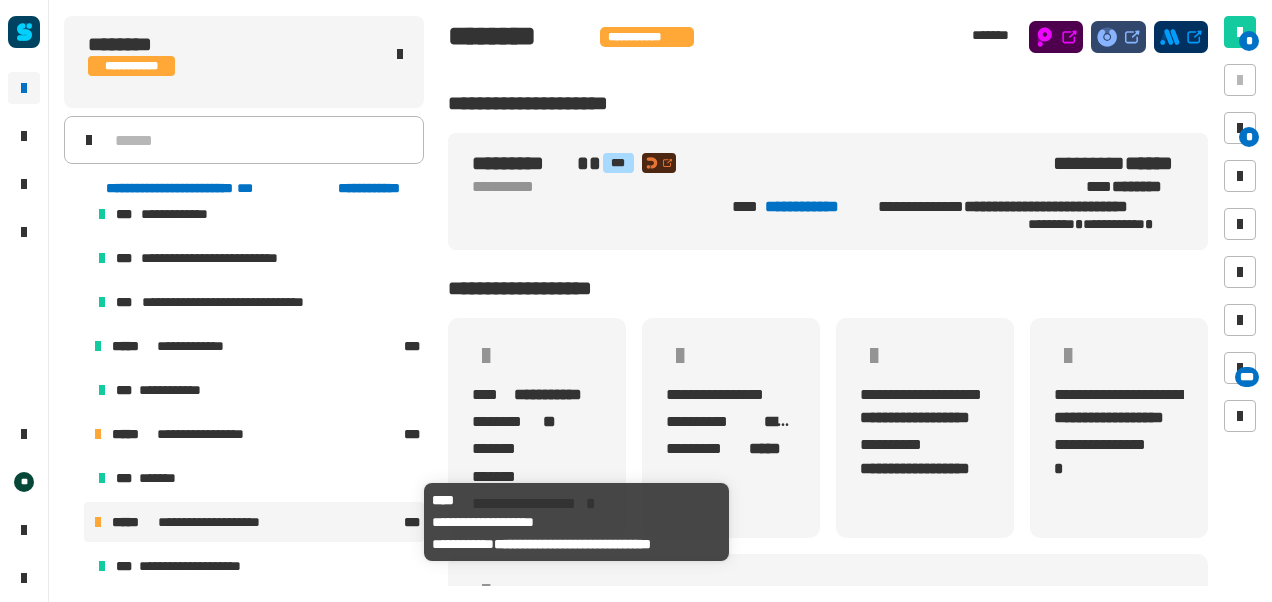 click on "**********" at bounding box center [215, 522] 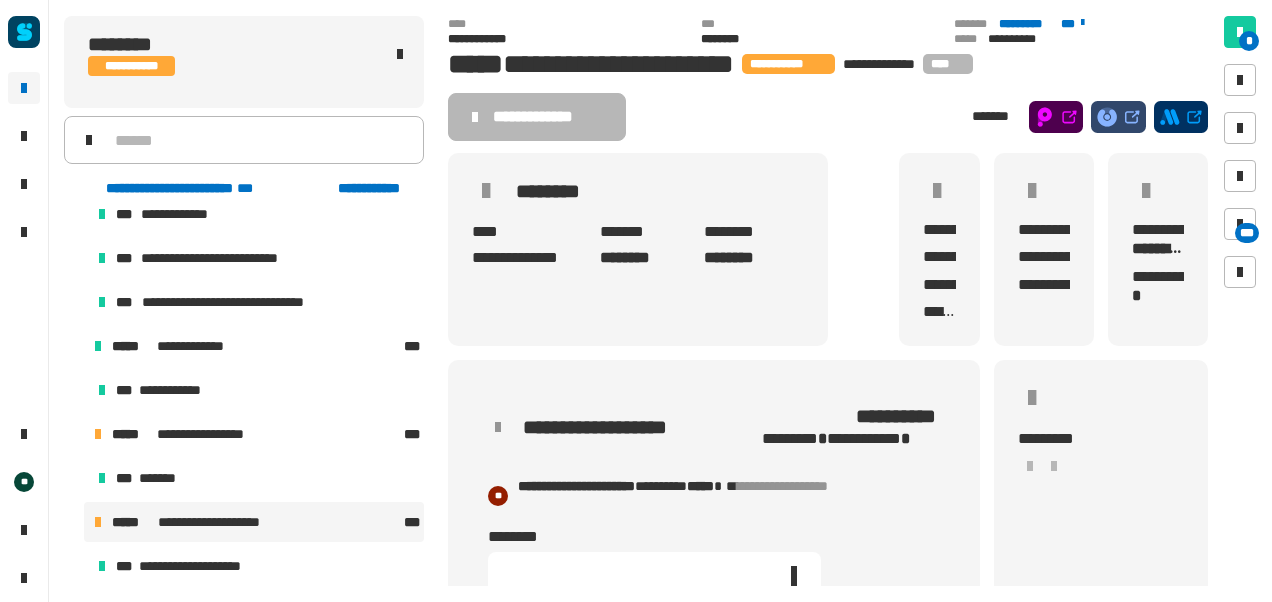 click 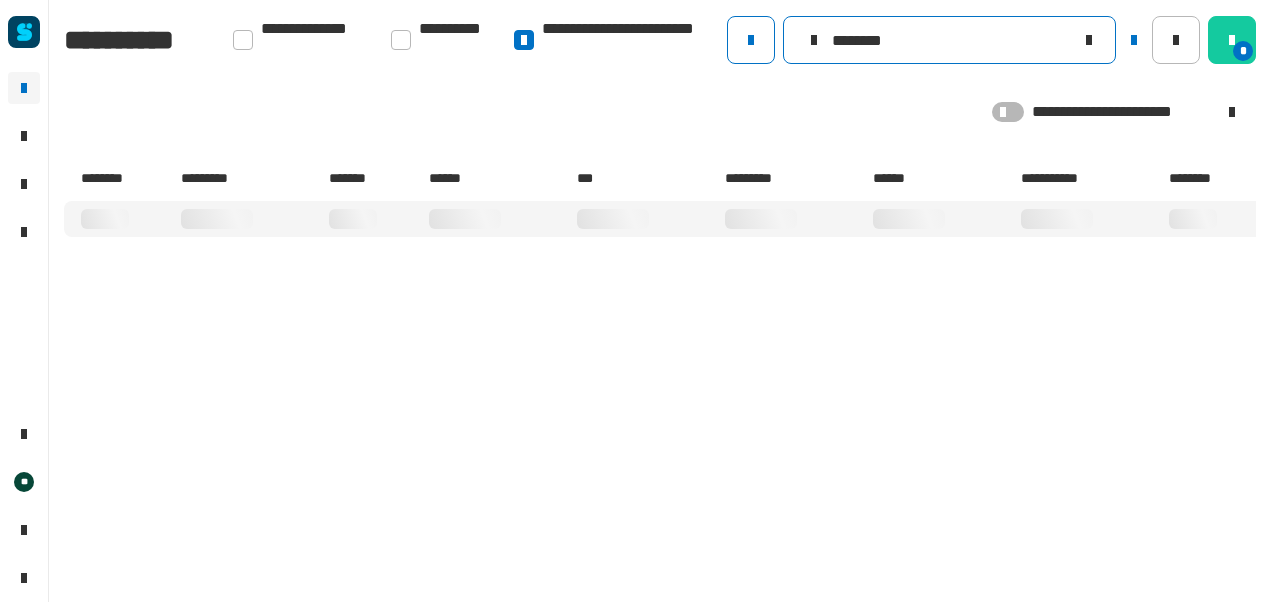 type on "********" 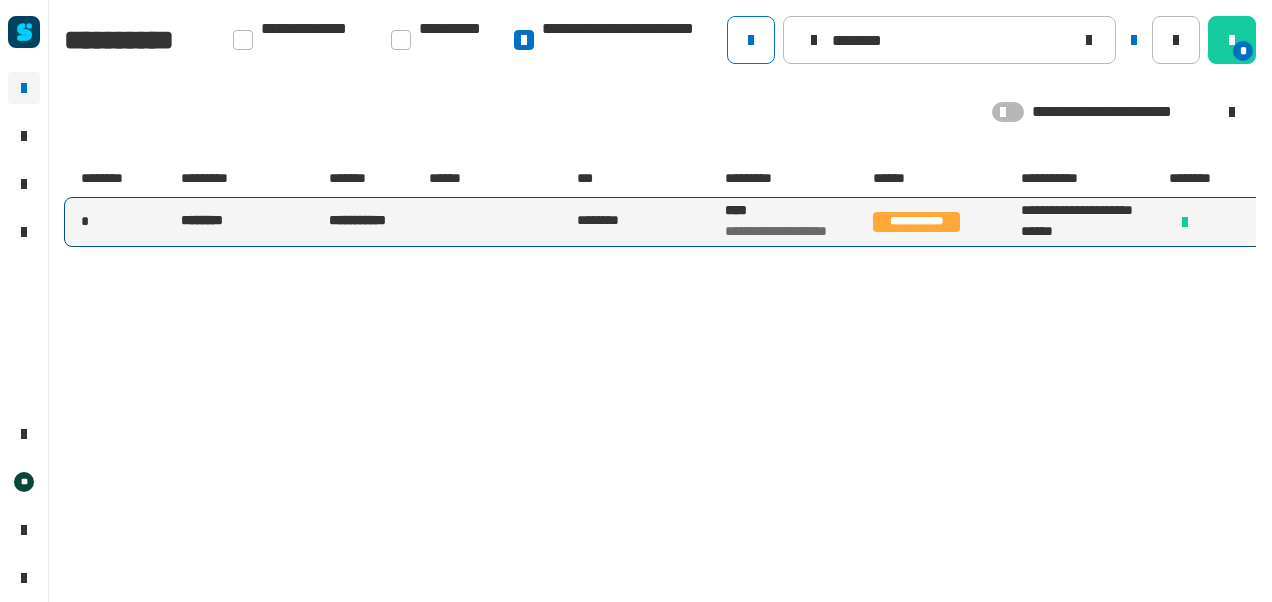 click on "**********" at bounding box center [364, 221] 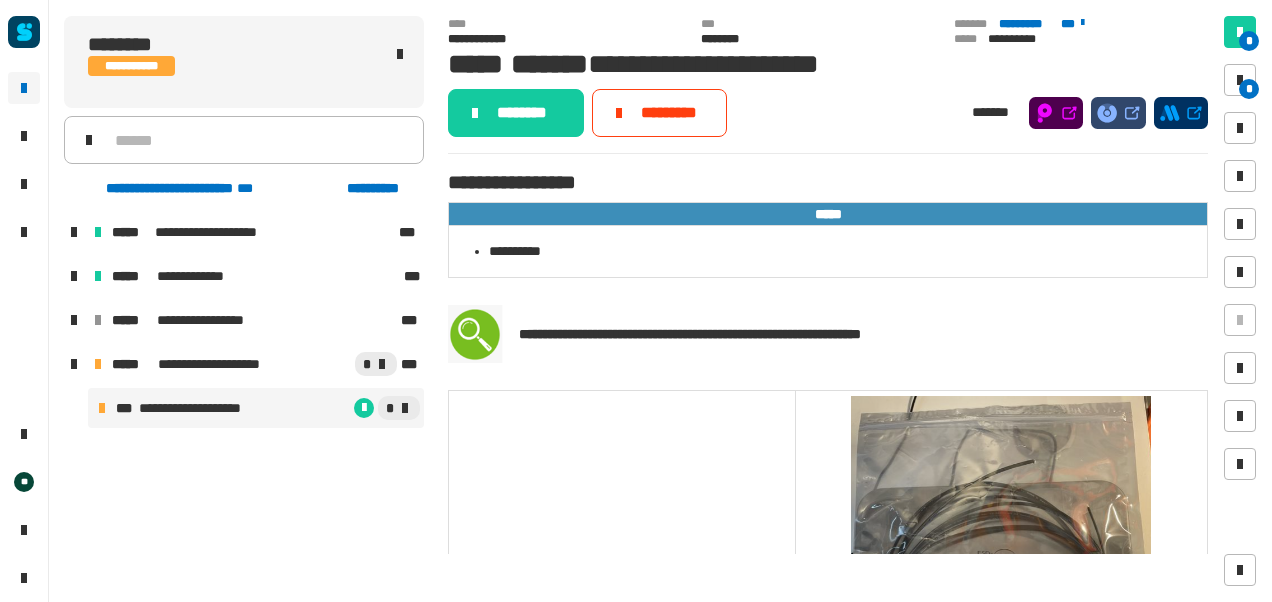 click on "*" at bounding box center (339, 408) 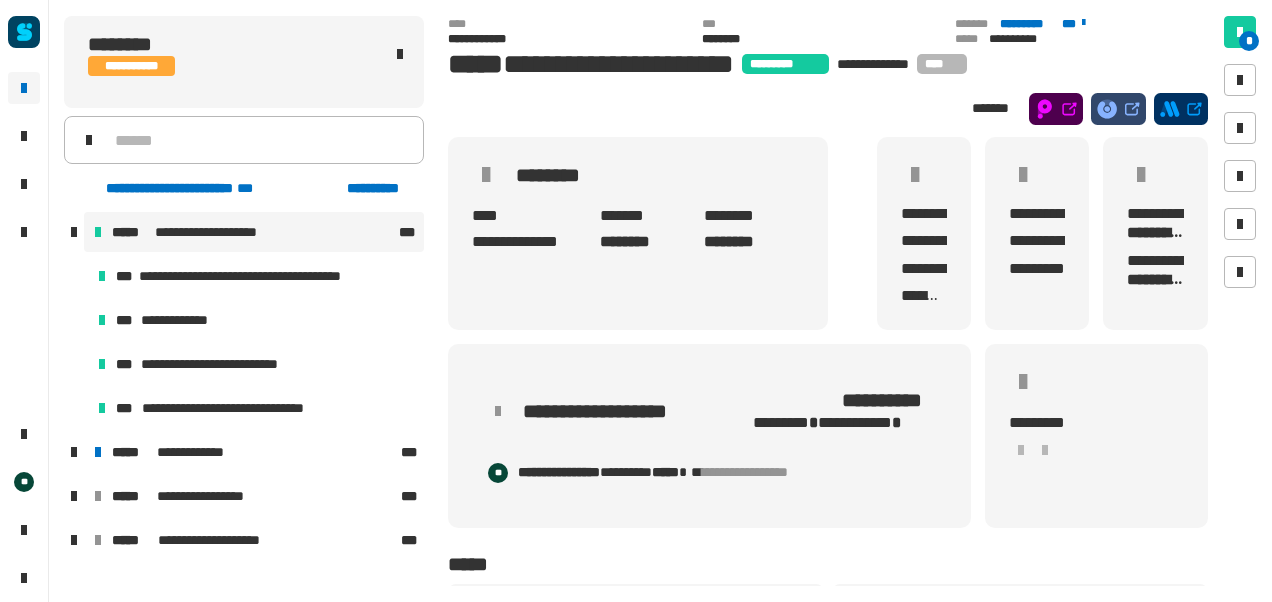 scroll, scrollTop: 0, scrollLeft: 0, axis: both 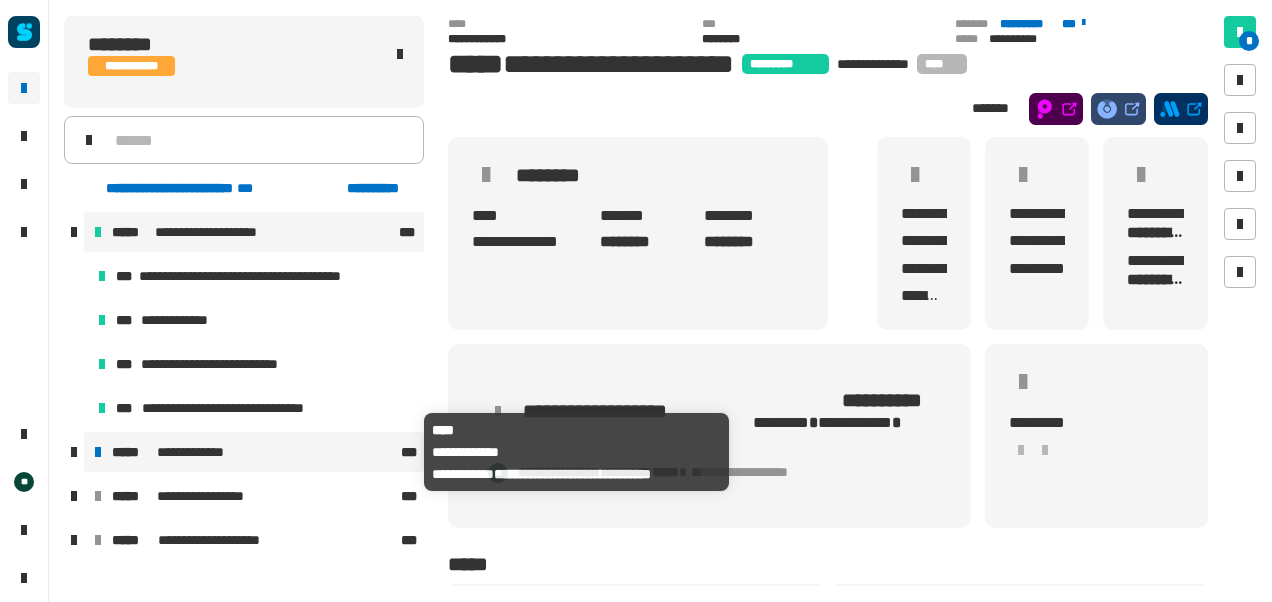 click on "**********" at bounding box center [254, 452] 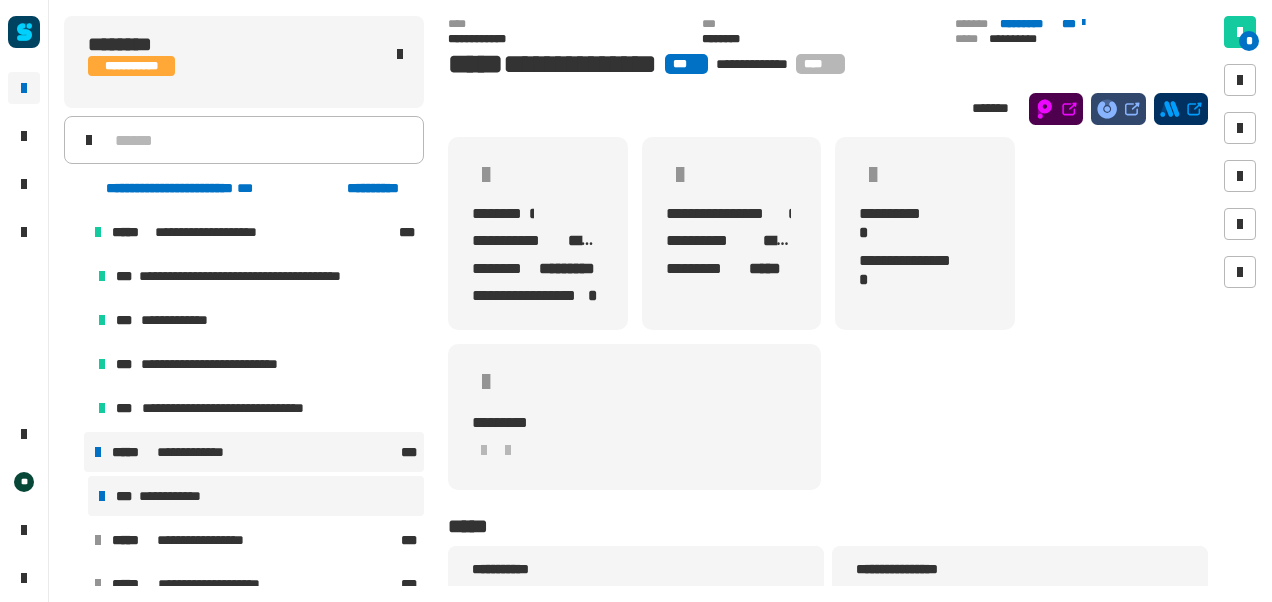 click on "**********" at bounding box center (256, 496) 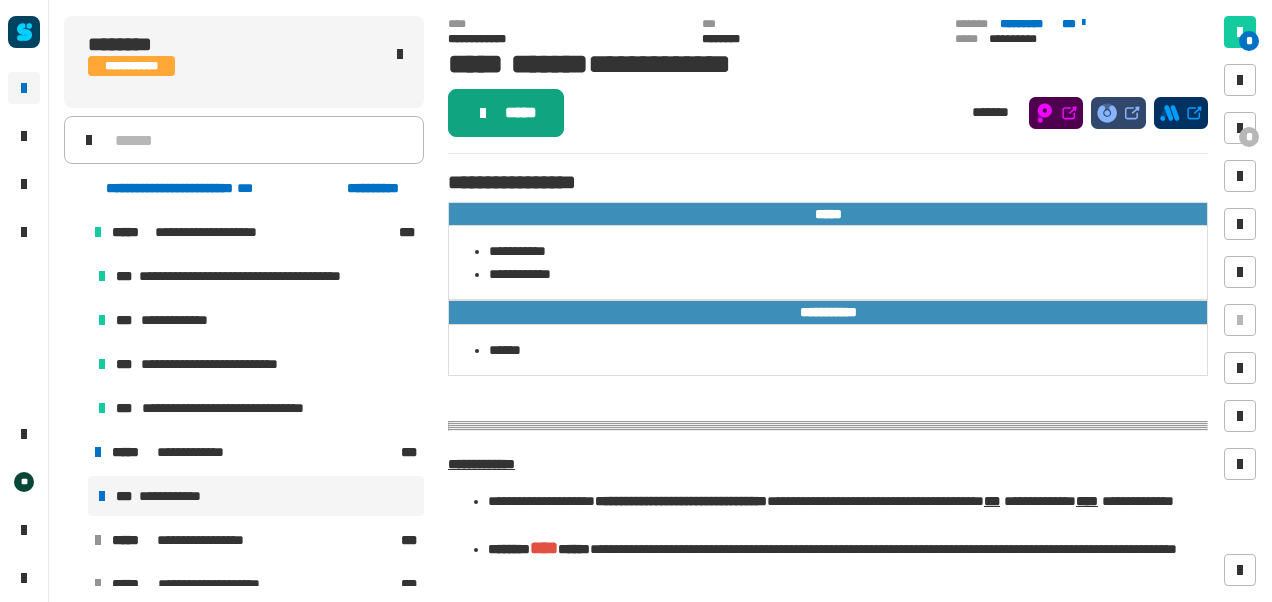 click on "*****" 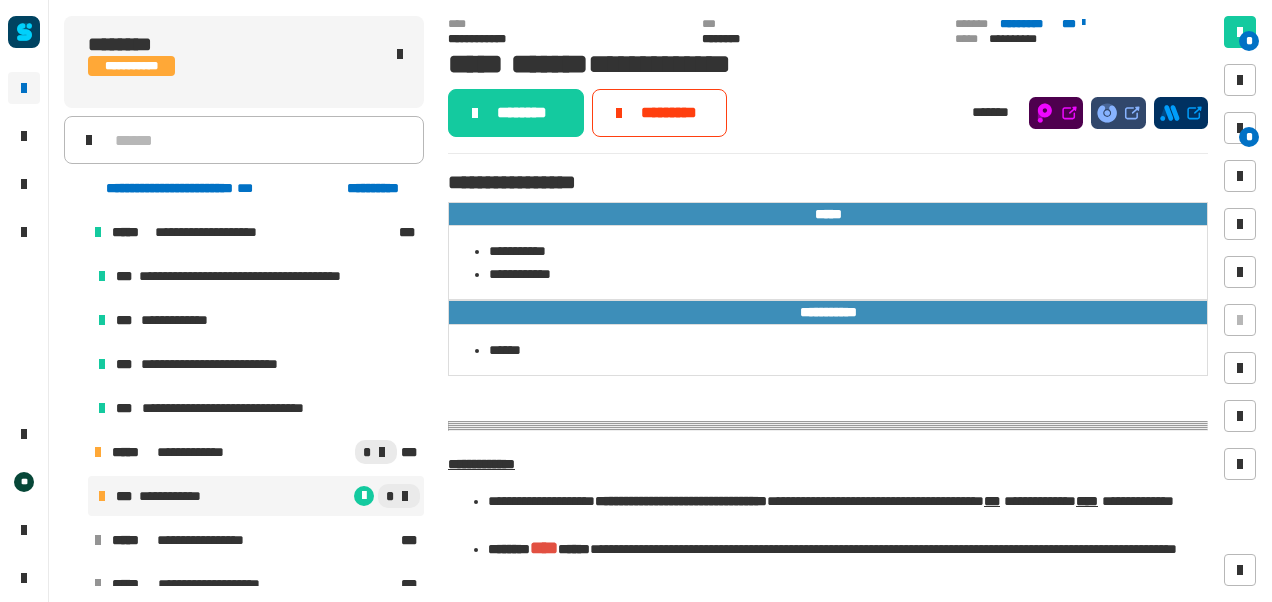 click on "********" 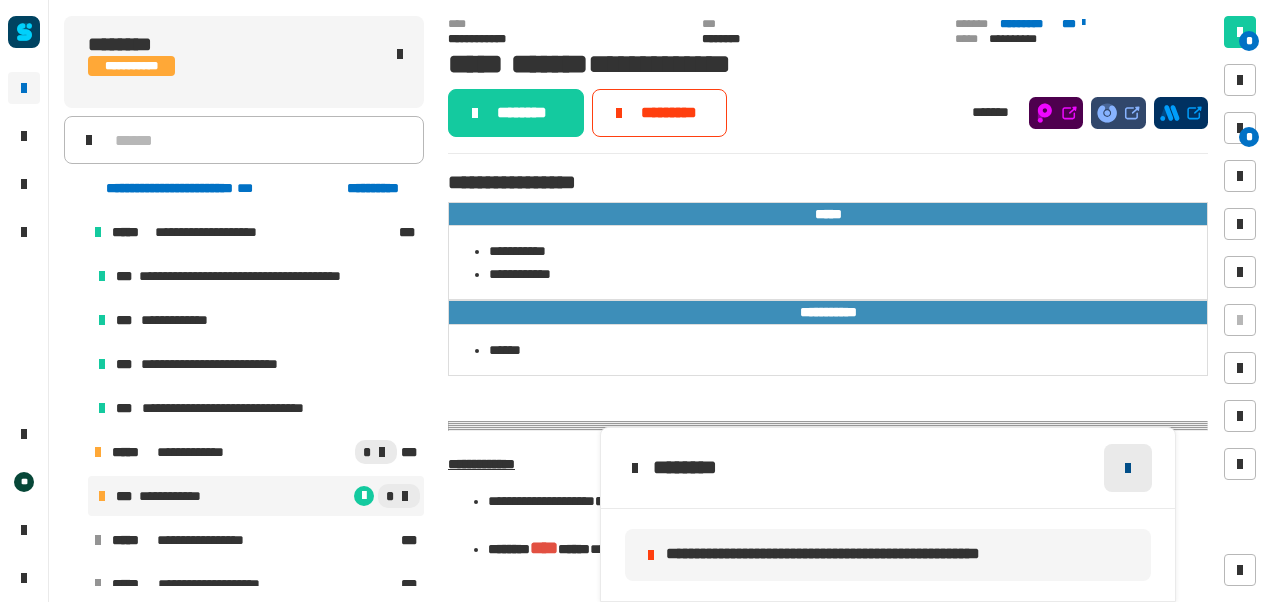 click 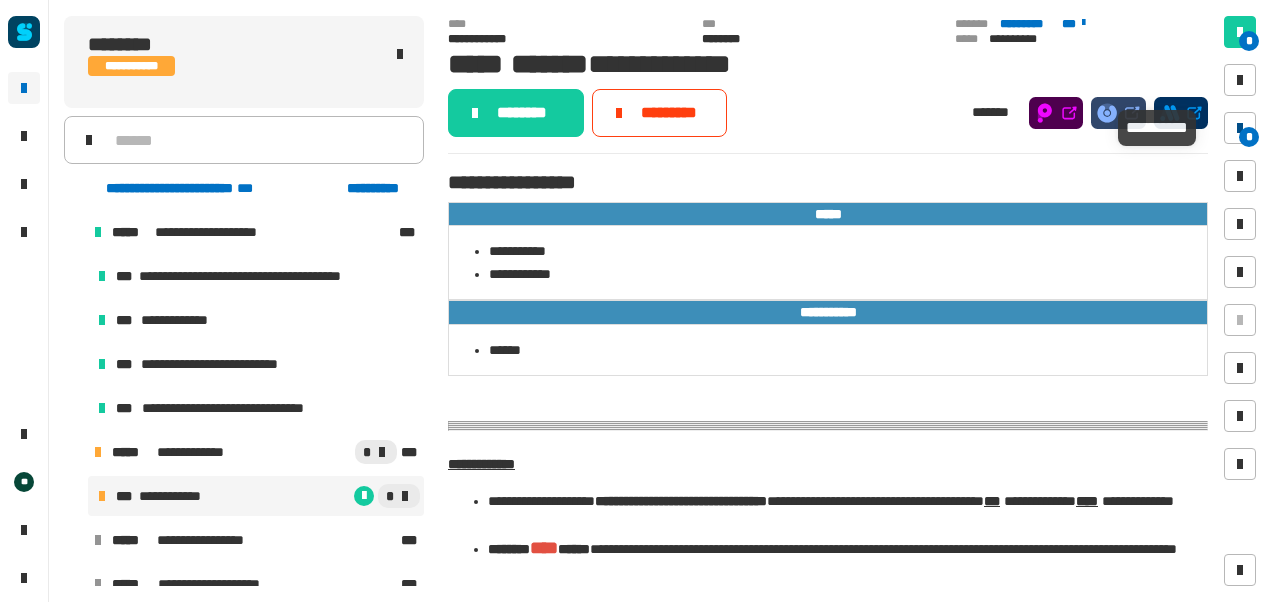 click on "*" at bounding box center [1249, 137] 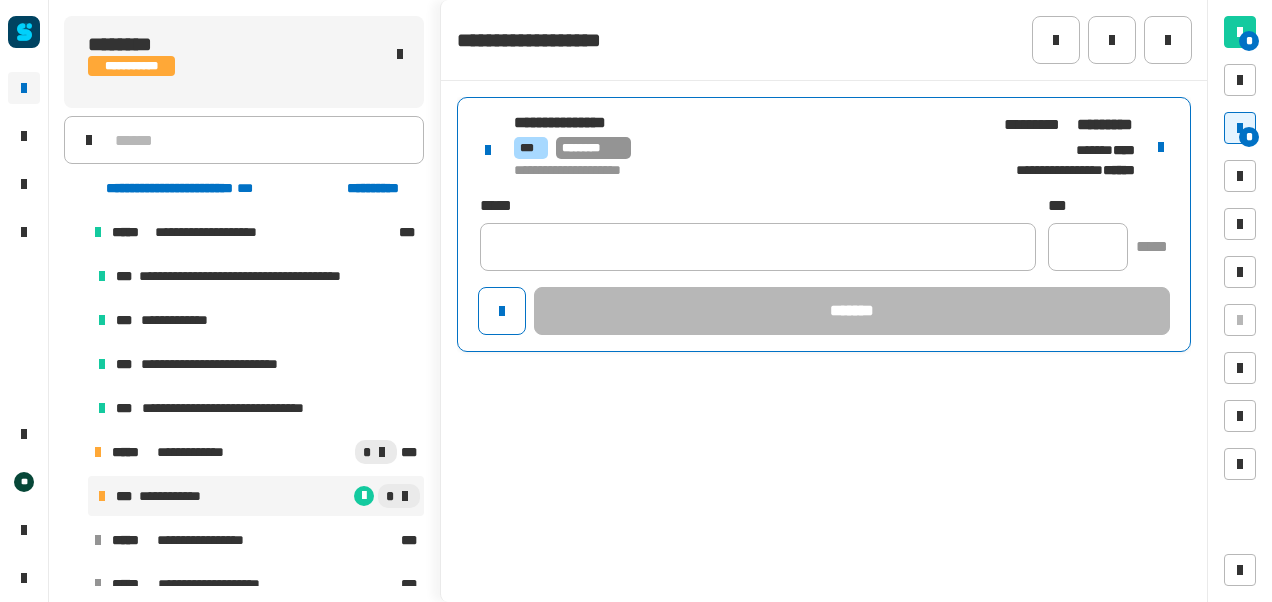 click on "*** ********" at bounding box center [744, 148] 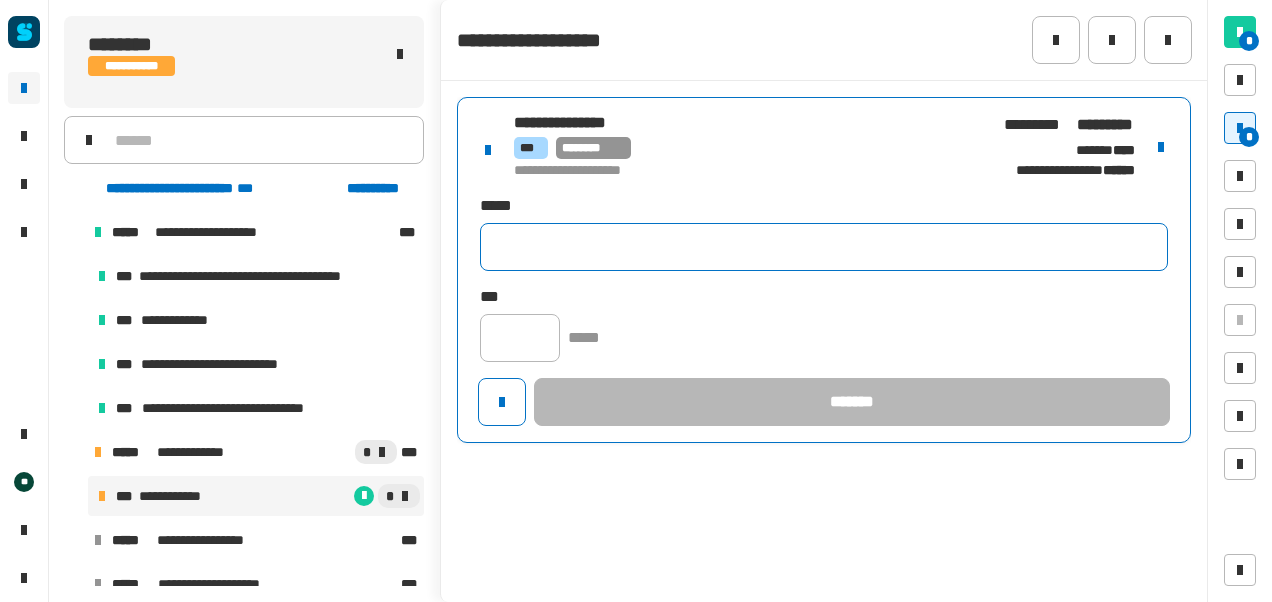 click 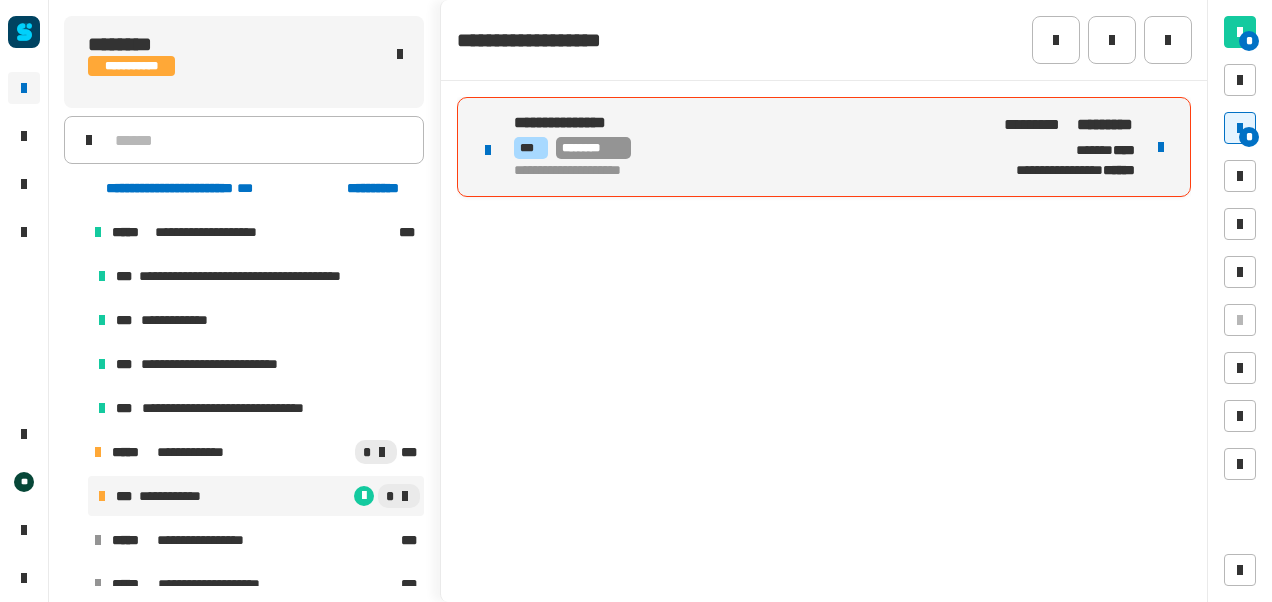 click on "*** ********" at bounding box center [744, 148] 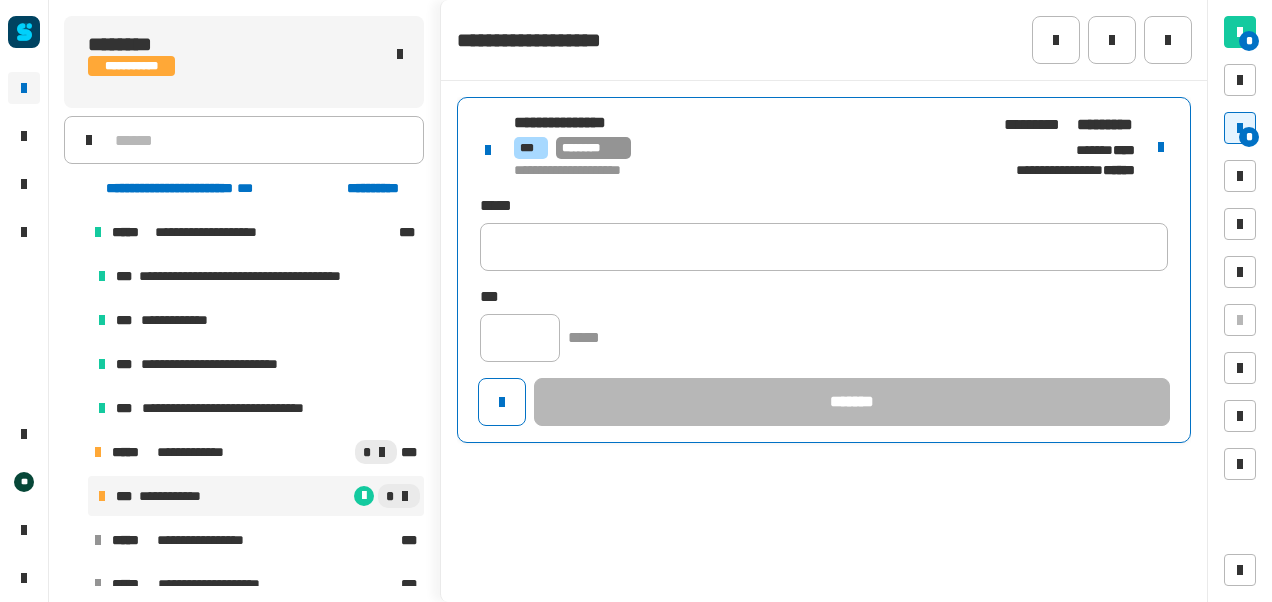 click on "*** ********" at bounding box center [744, 148] 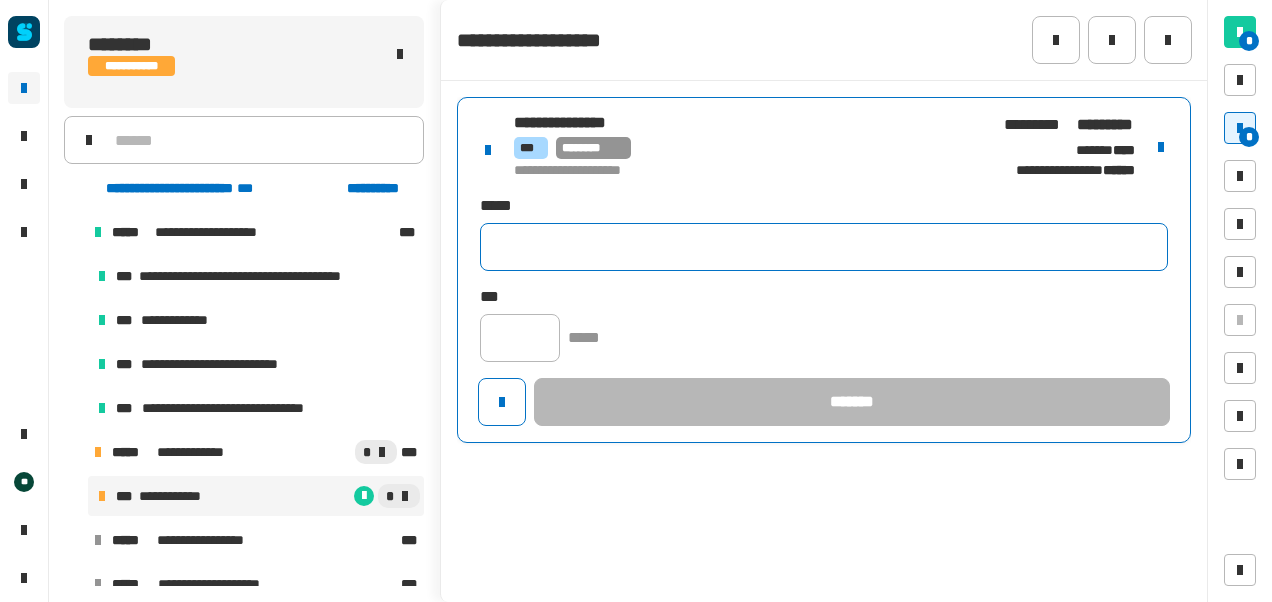 click 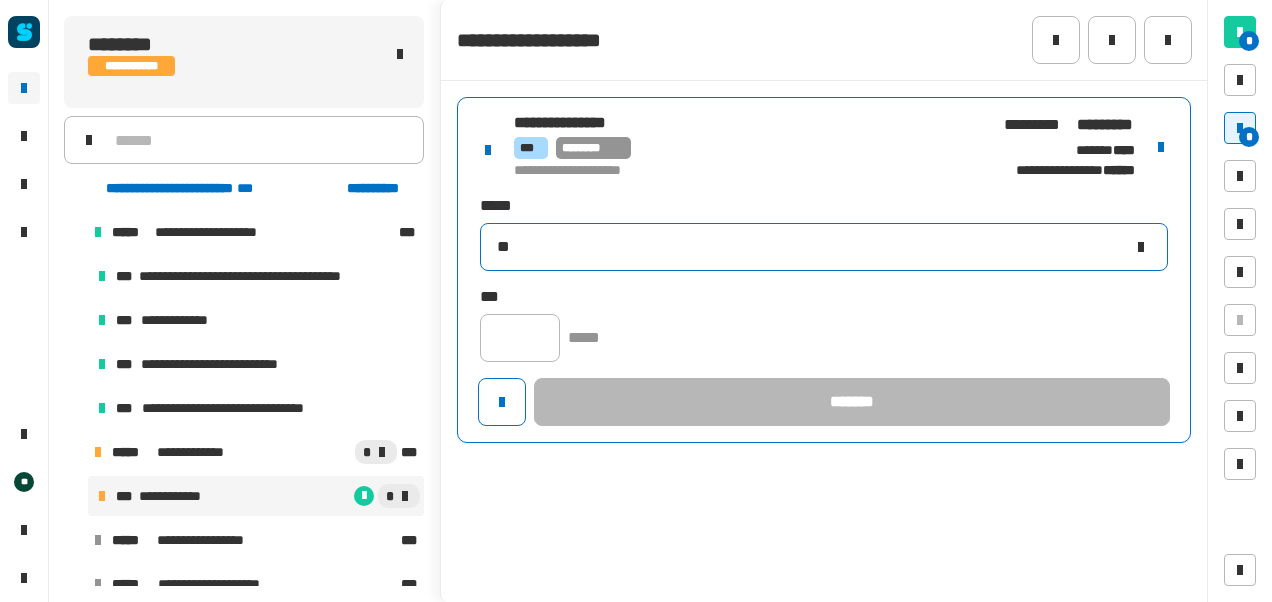 type on "*" 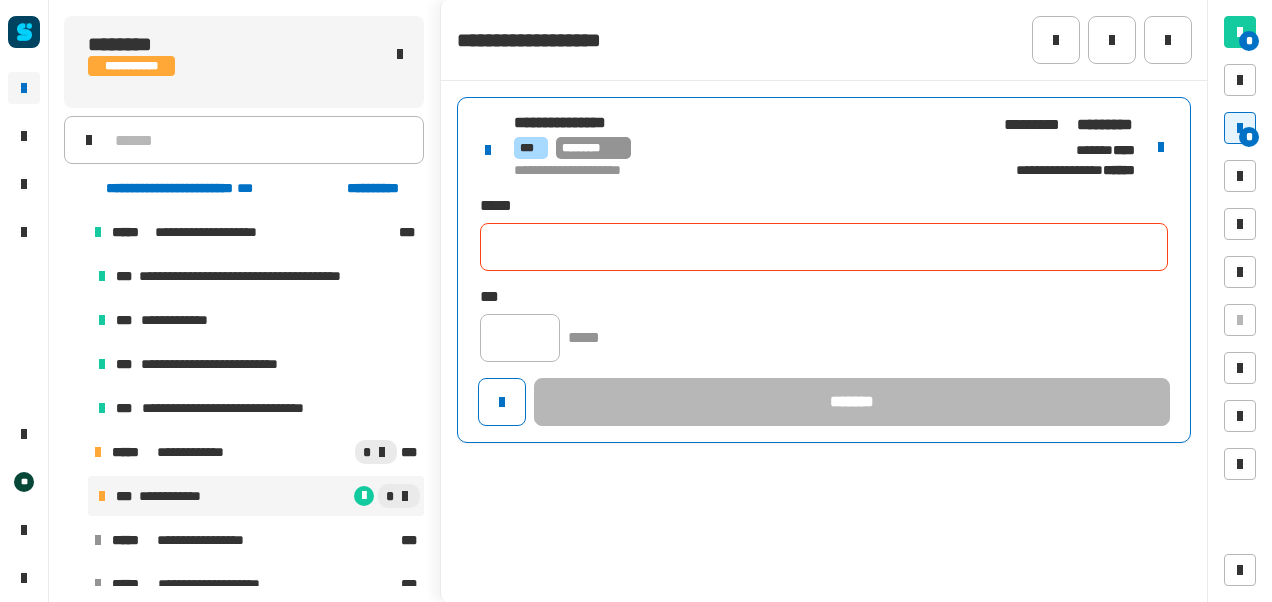 paste on "**********" 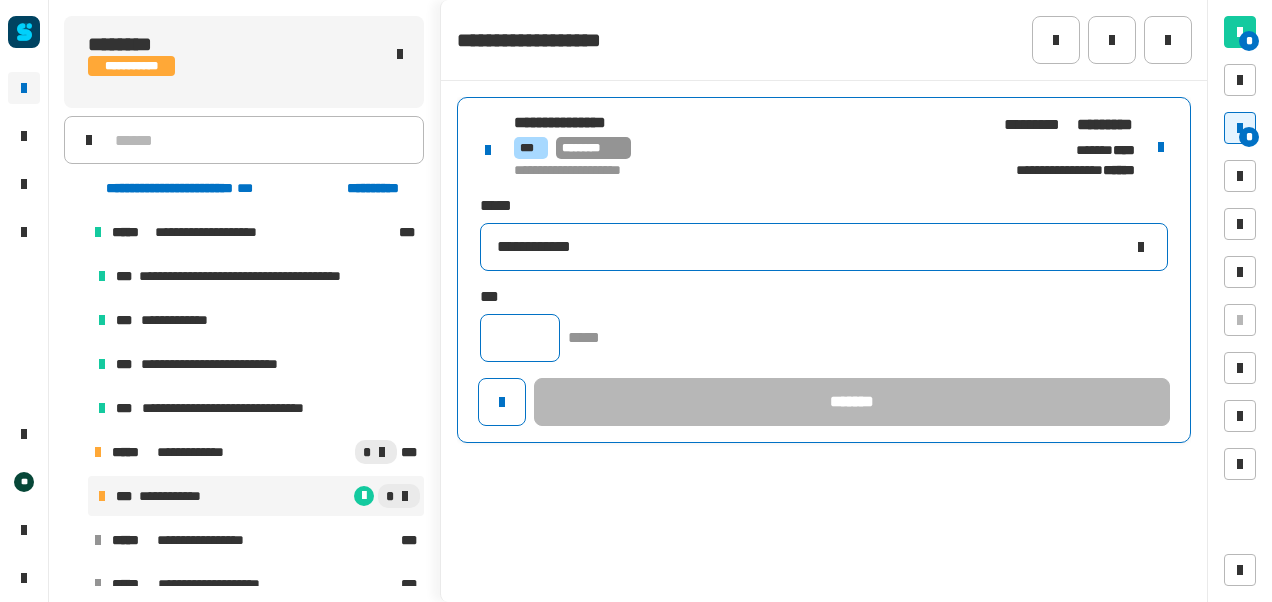 type on "**********" 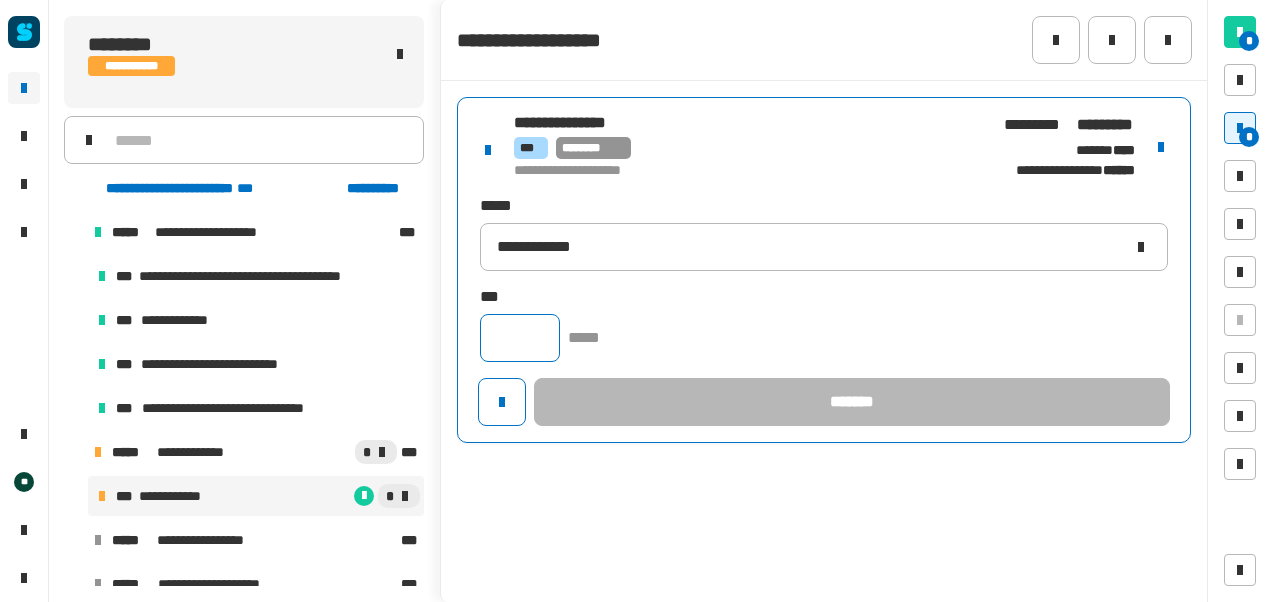 click 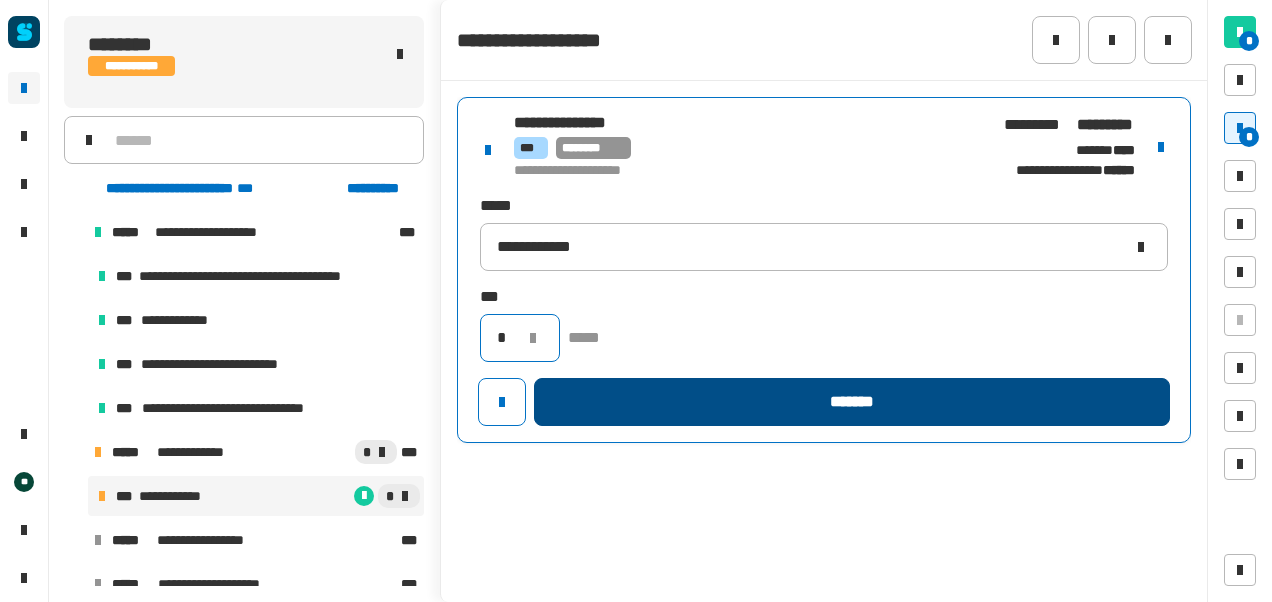 type on "*" 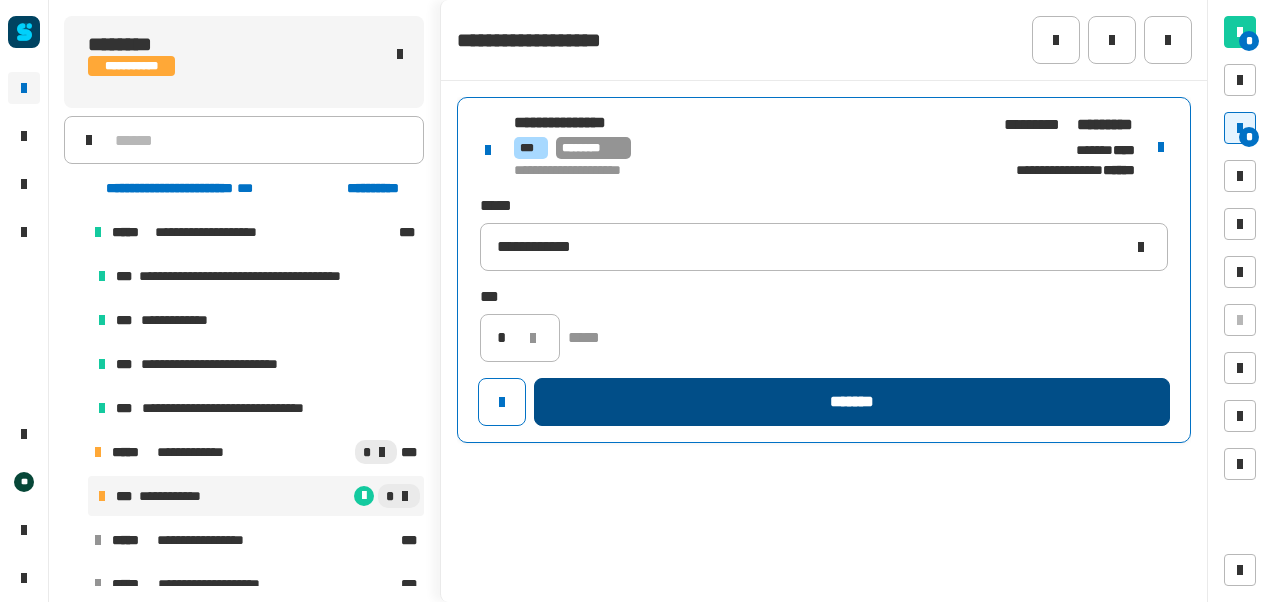 click on "*******" 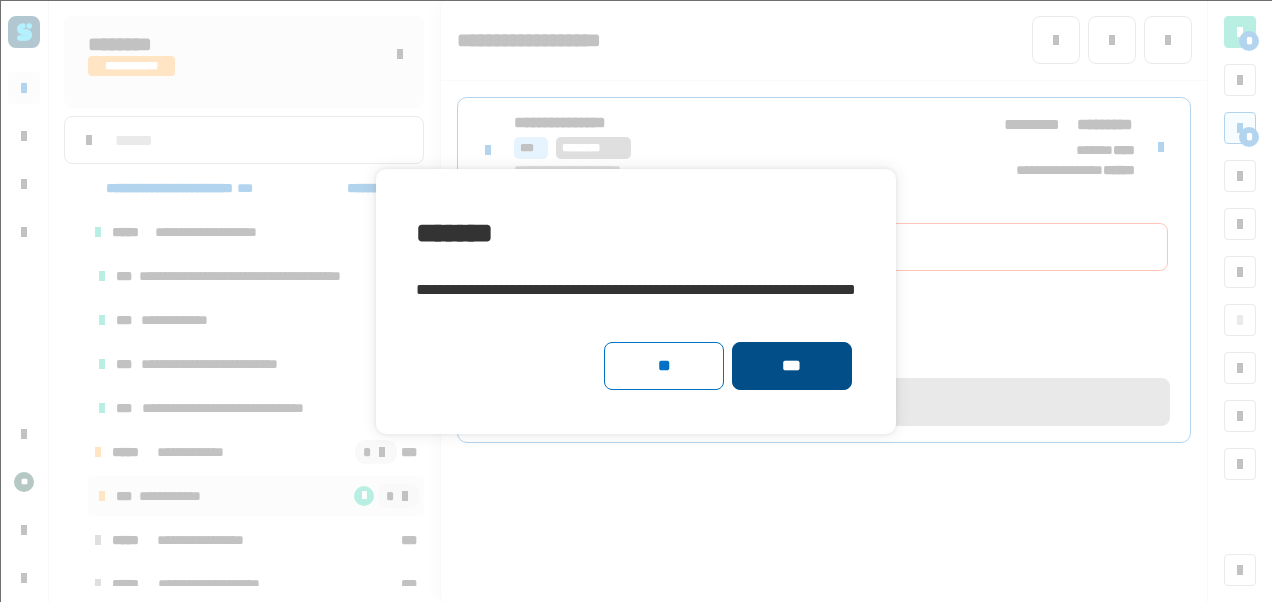 click on "***" 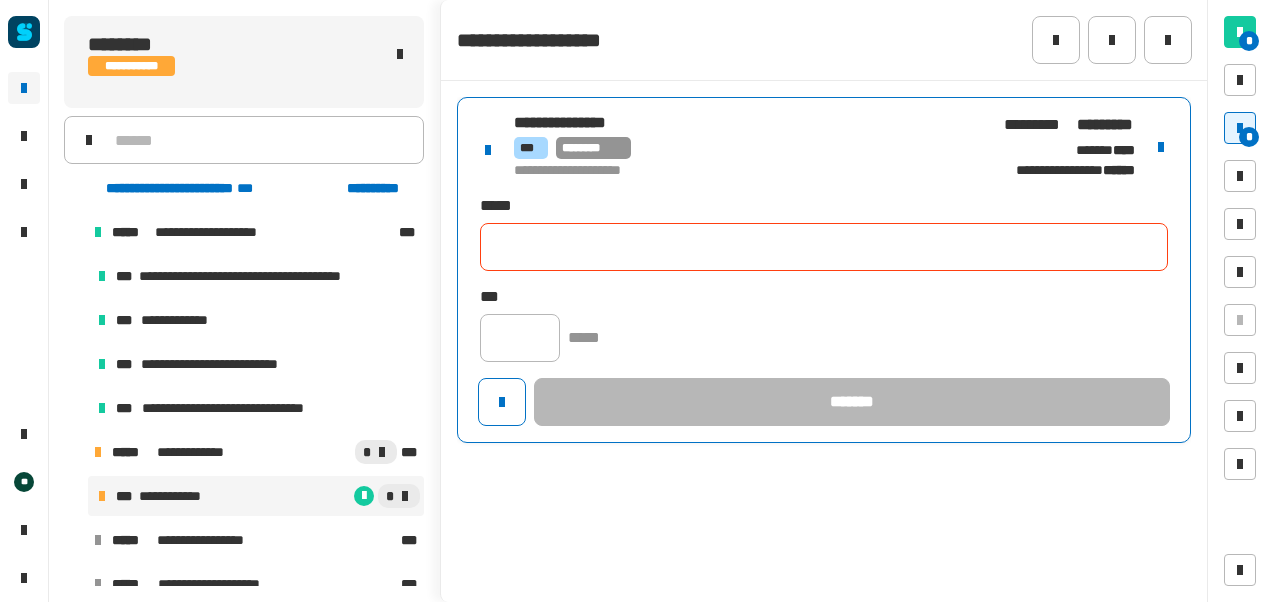 type 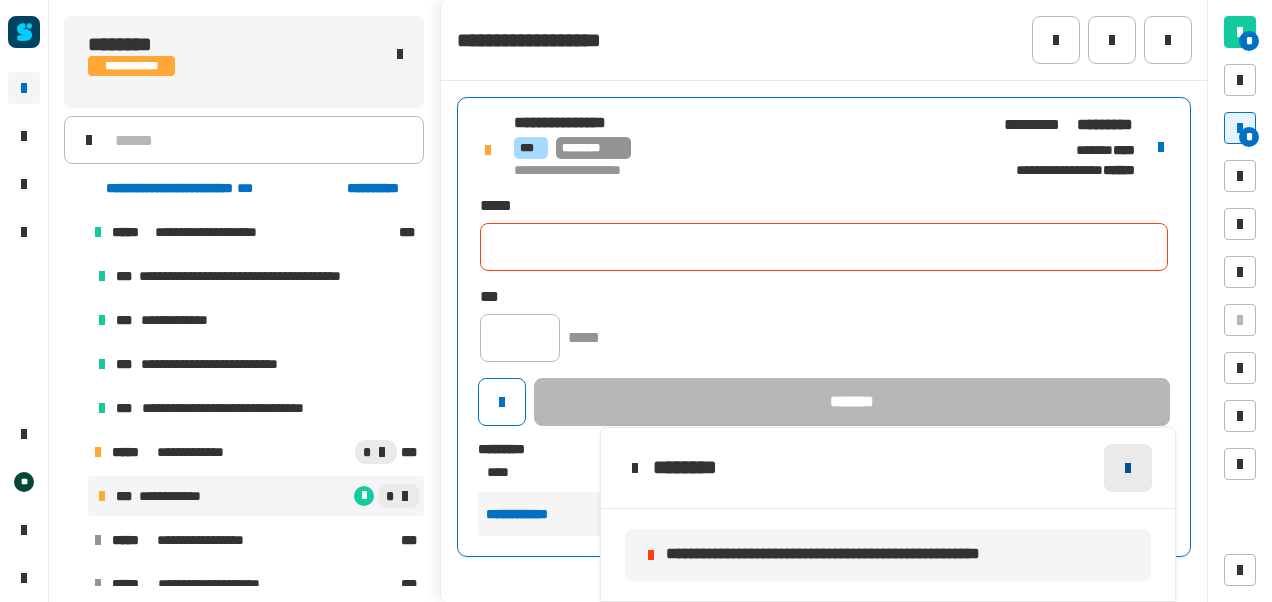 click 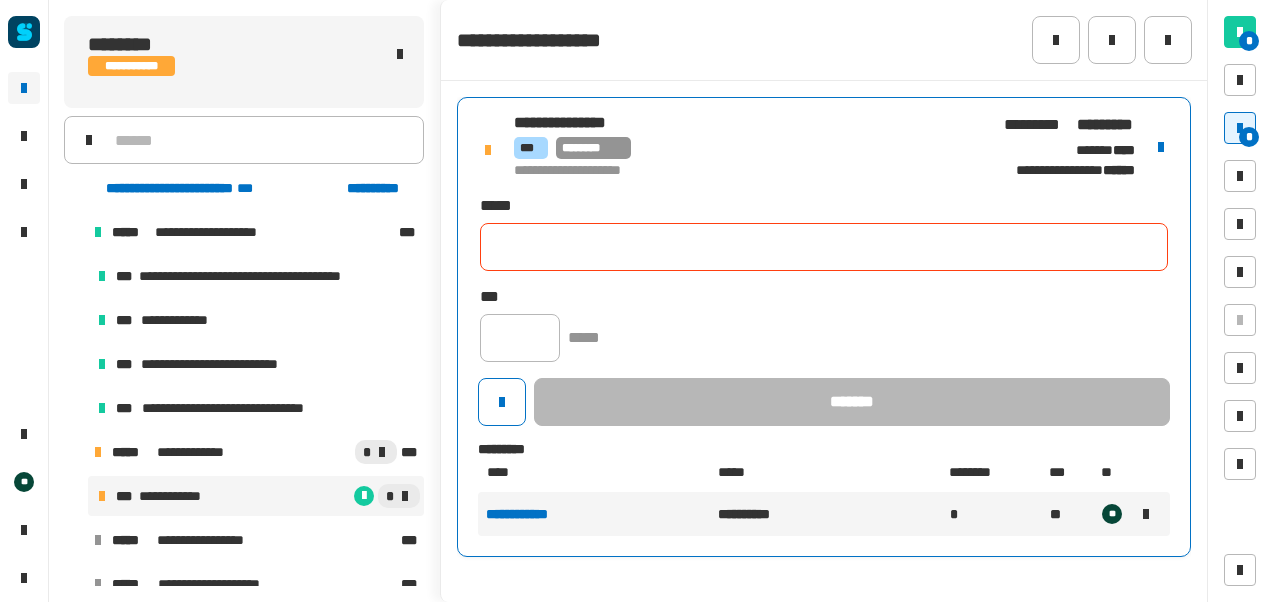 click on "**********" 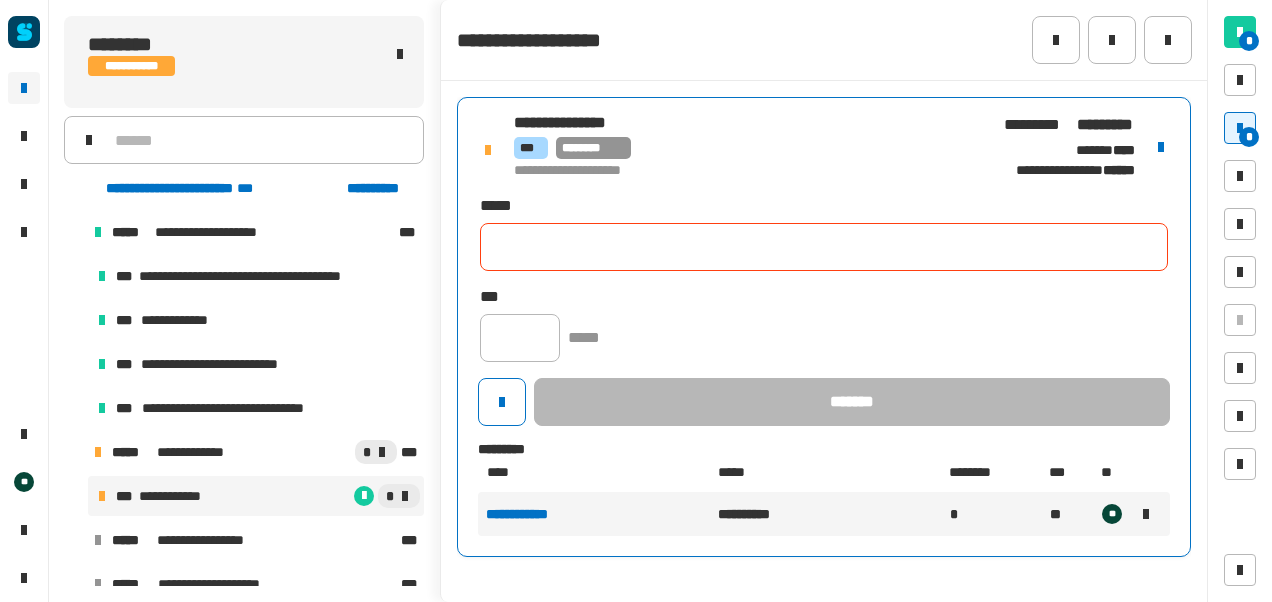 click on "**********" 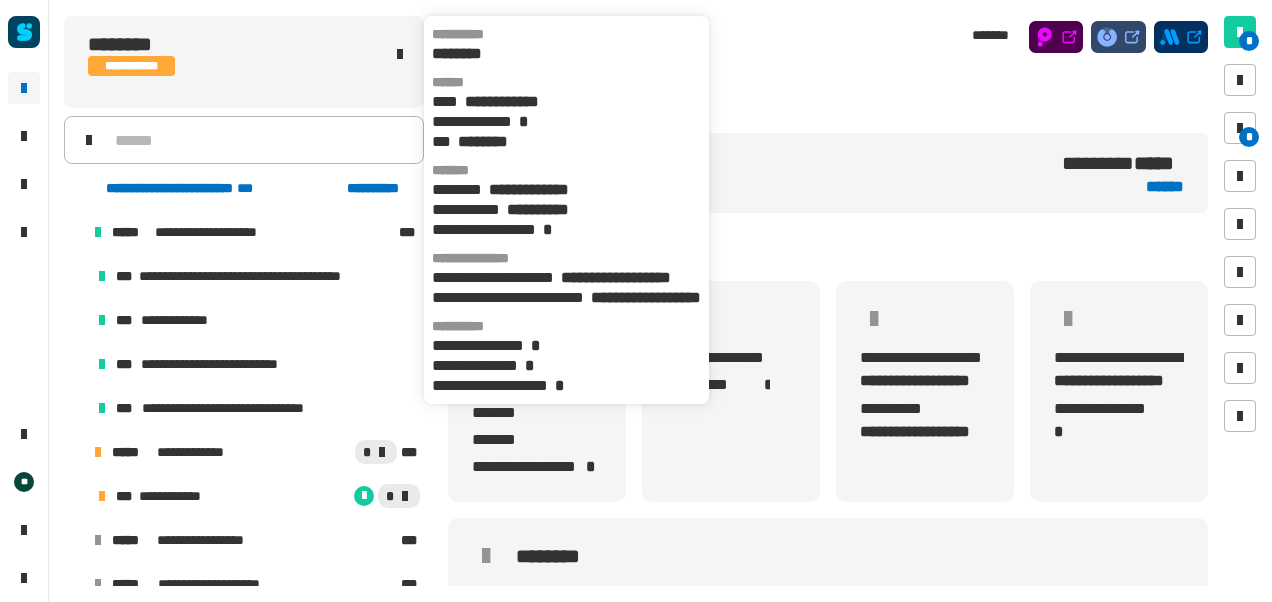 scroll, scrollTop: 0, scrollLeft: 12, axis: horizontal 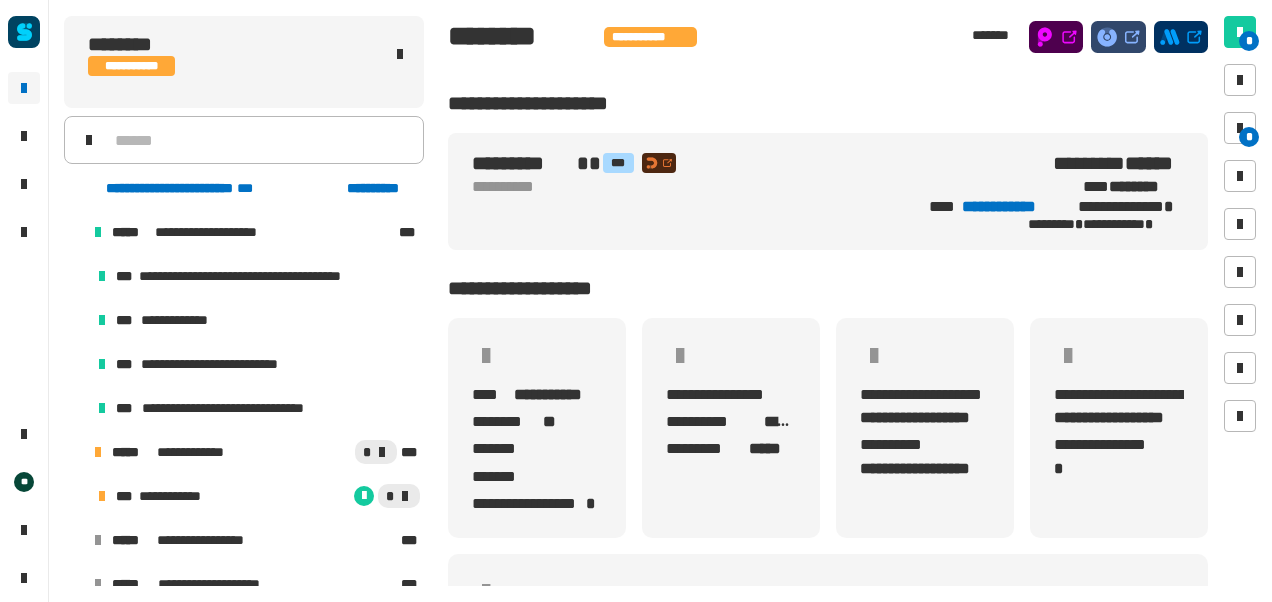 click on "**********" 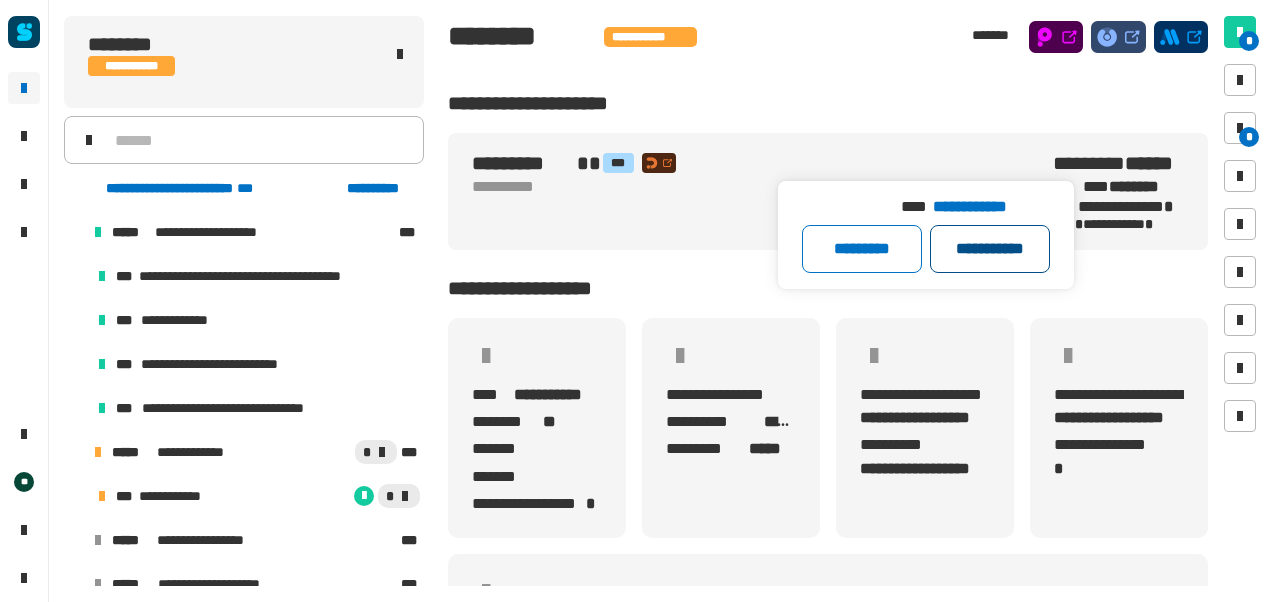 click on "**********" 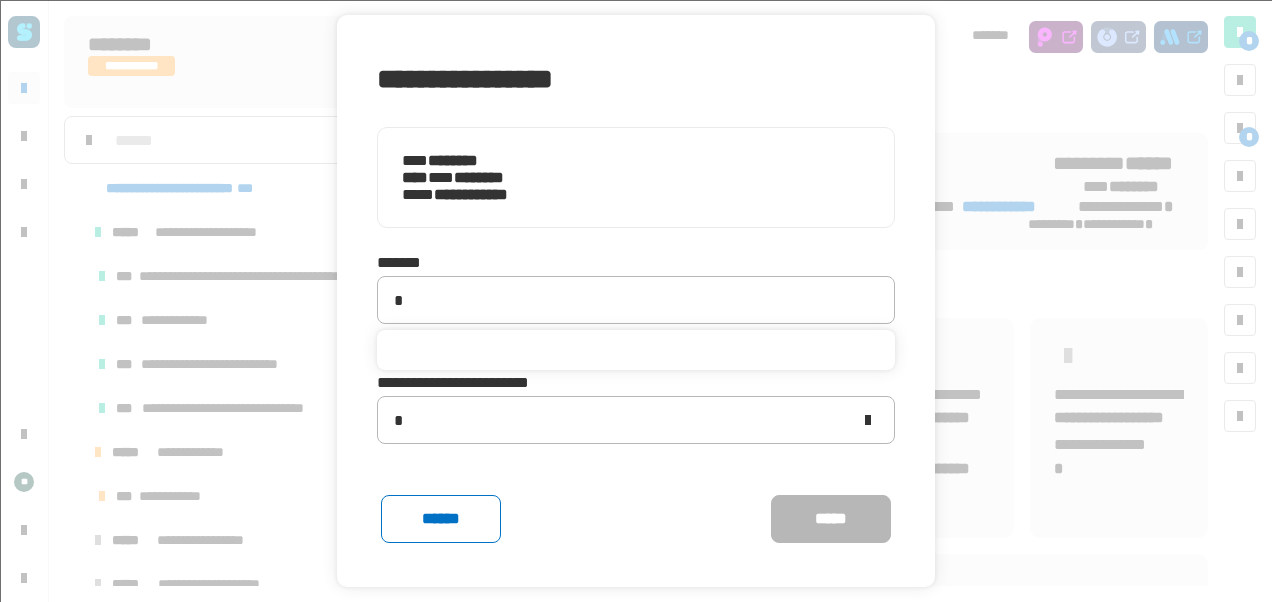 type on "**********" 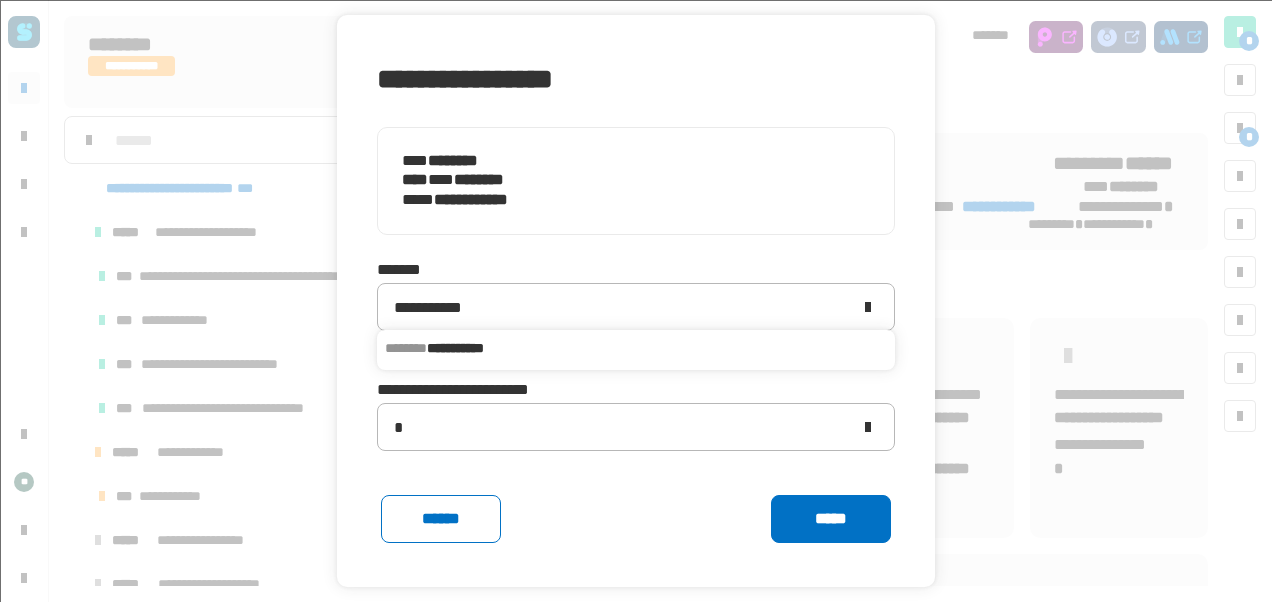 click on "**********" 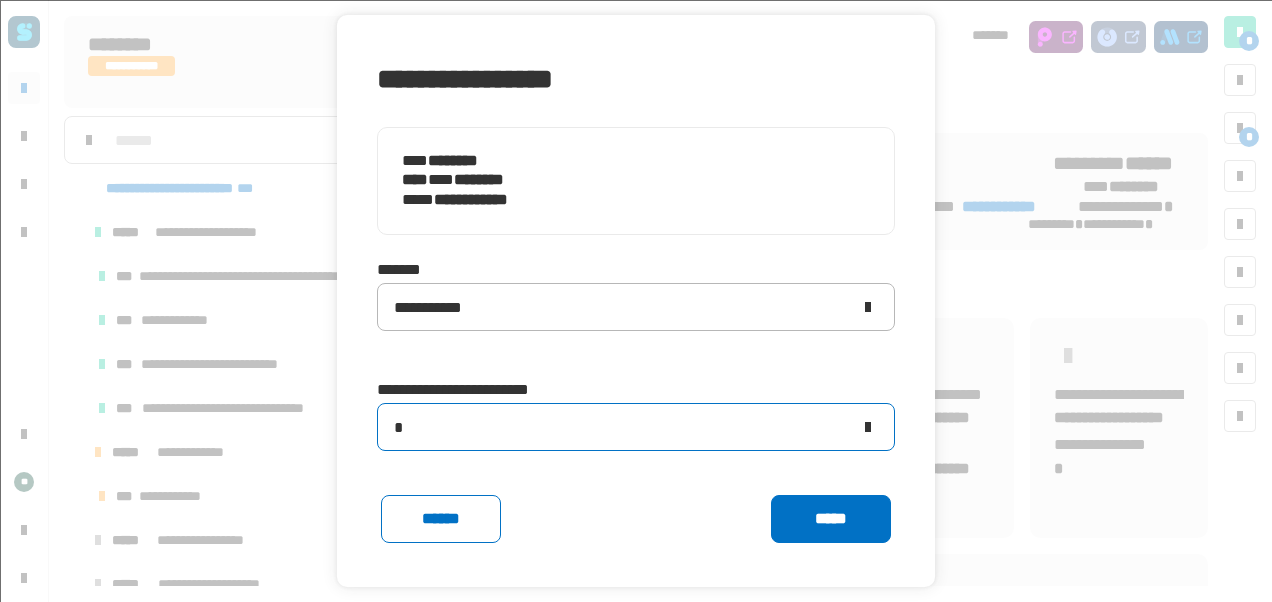 click on "*" 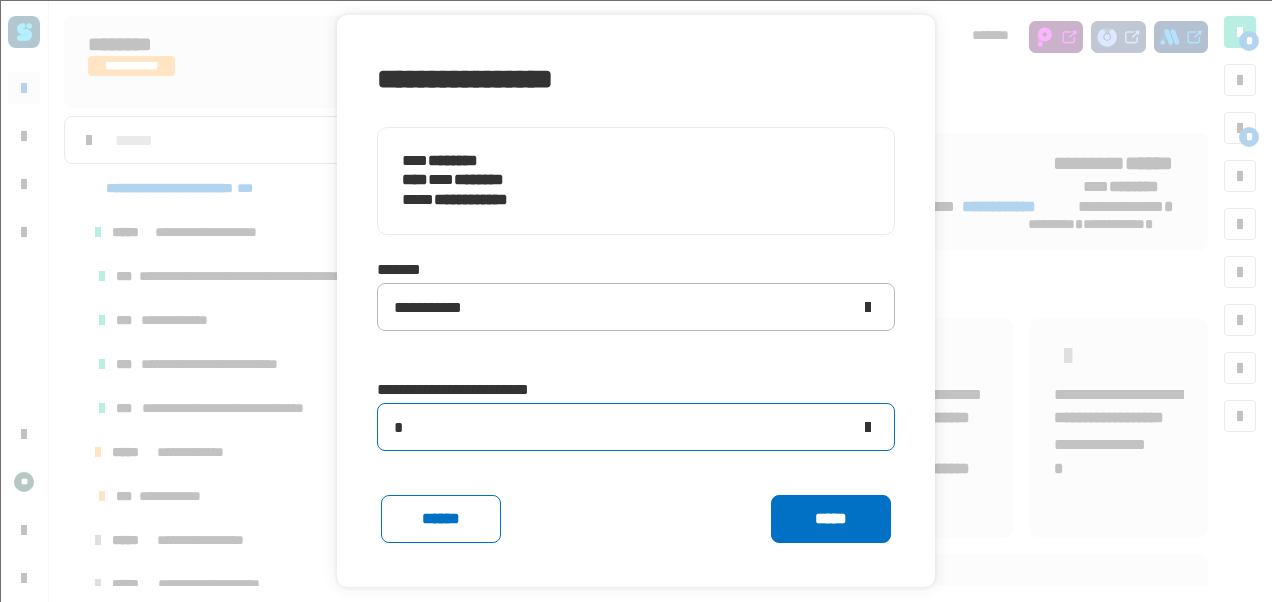 type on "**" 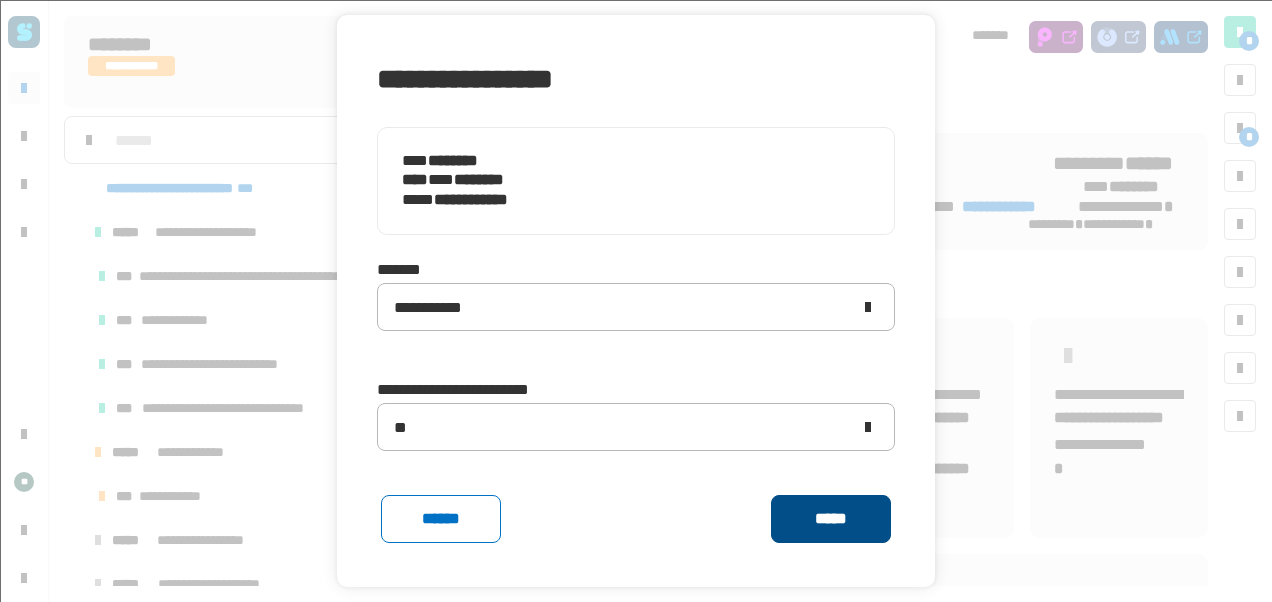click on "*****" 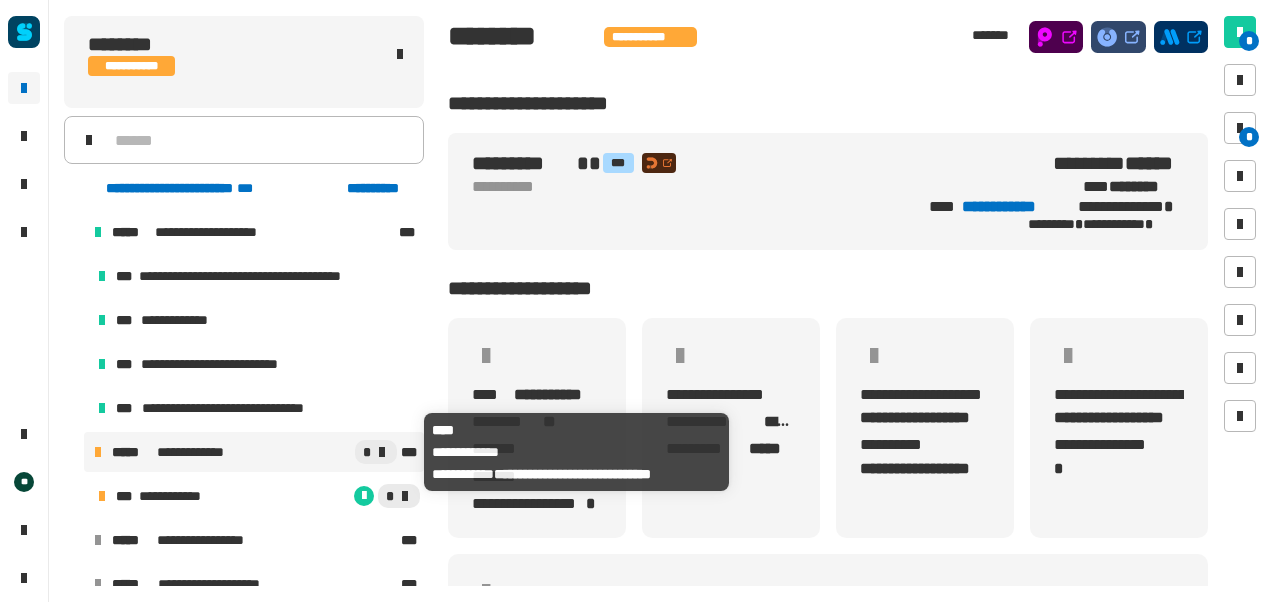 click on "**********" 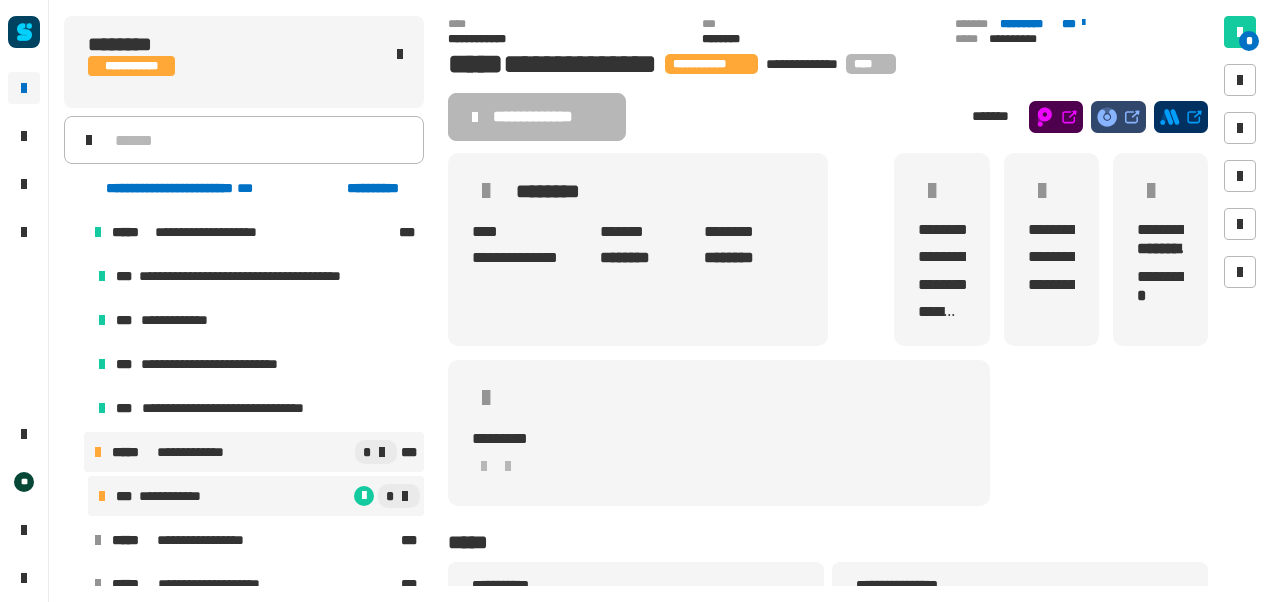 drag, startPoint x: 207, startPoint y: 446, endPoint x: 218, endPoint y: 490, distance: 45.35416 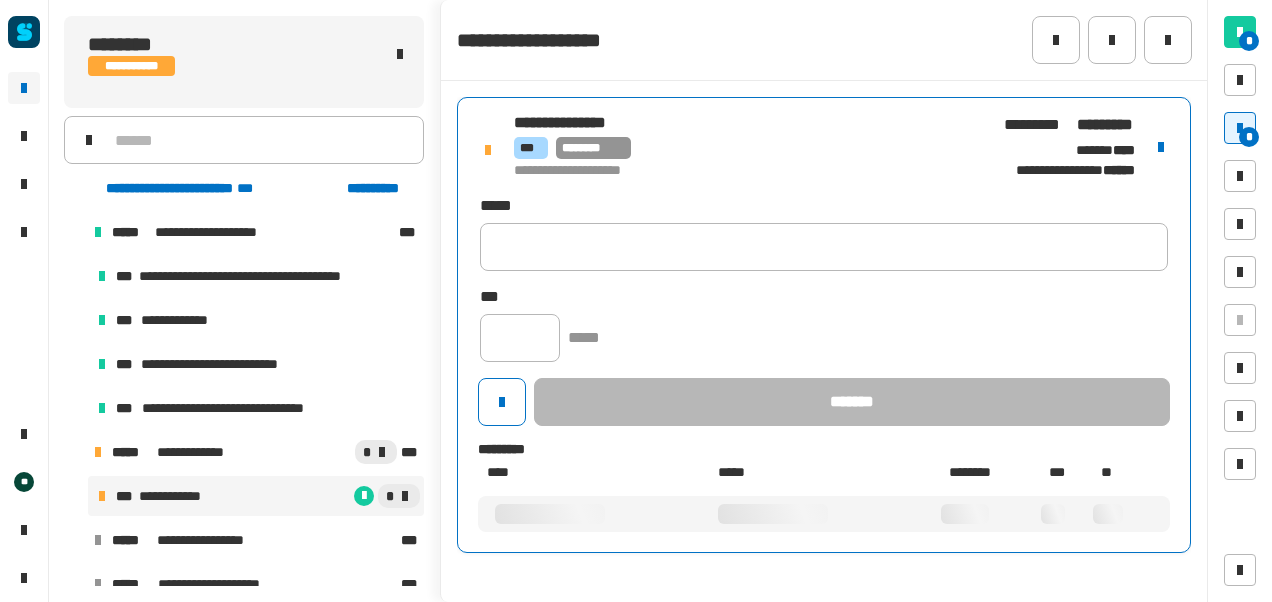 click on "**********" 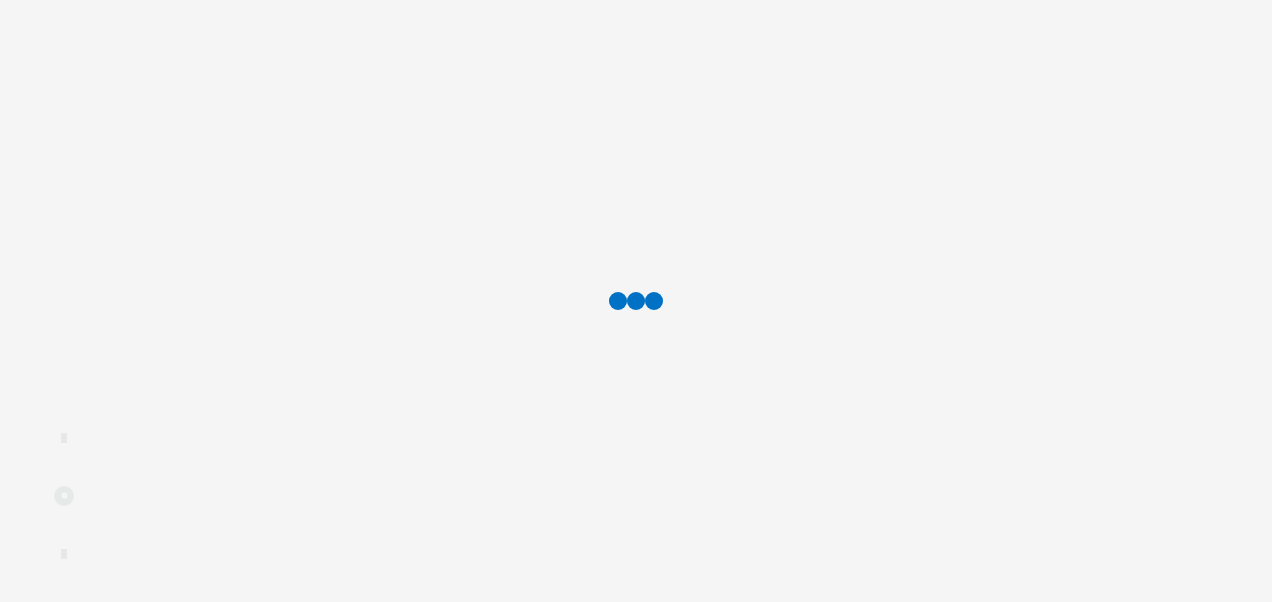 scroll, scrollTop: 0, scrollLeft: 0, axis: both 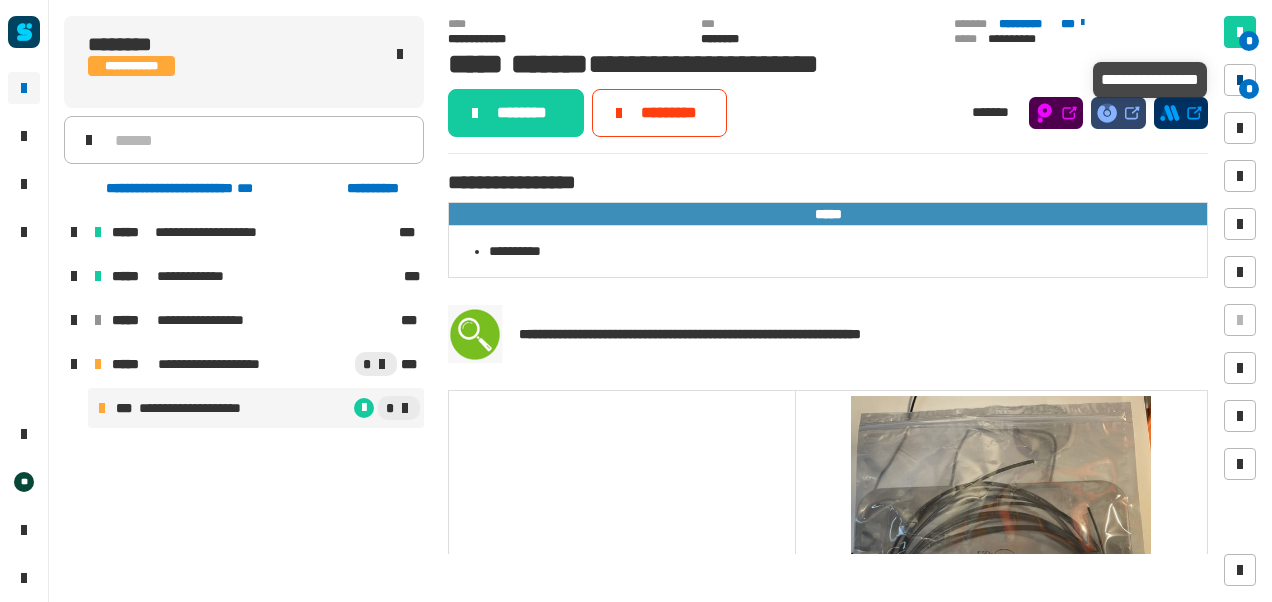 click at bounding box center (1240, 80) 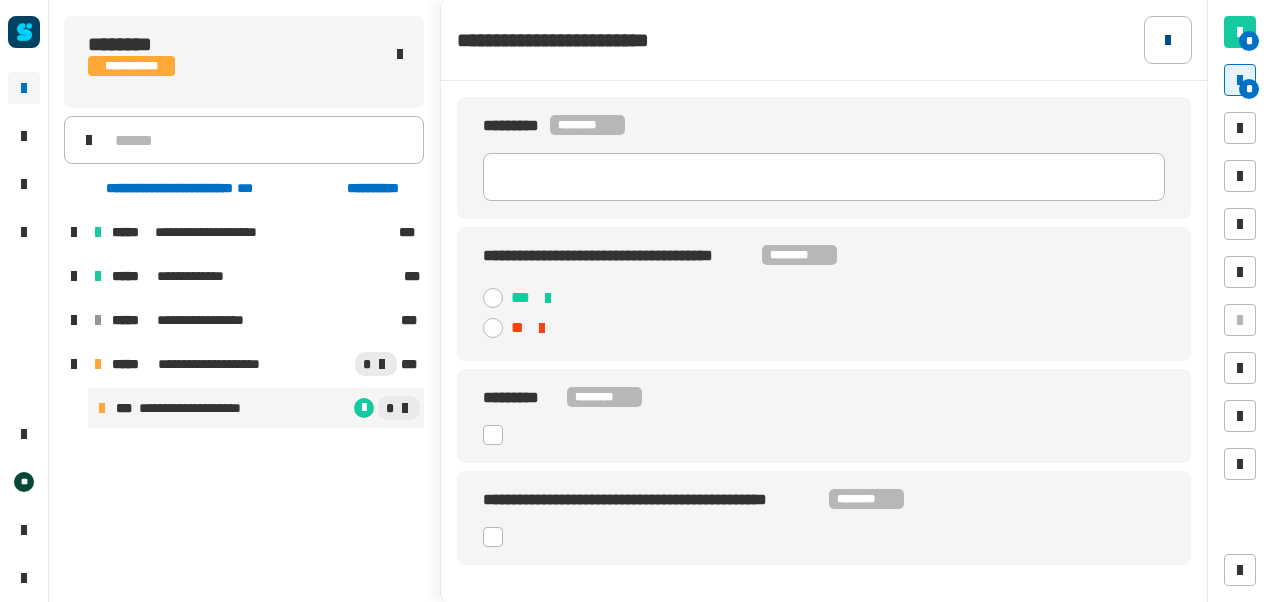click 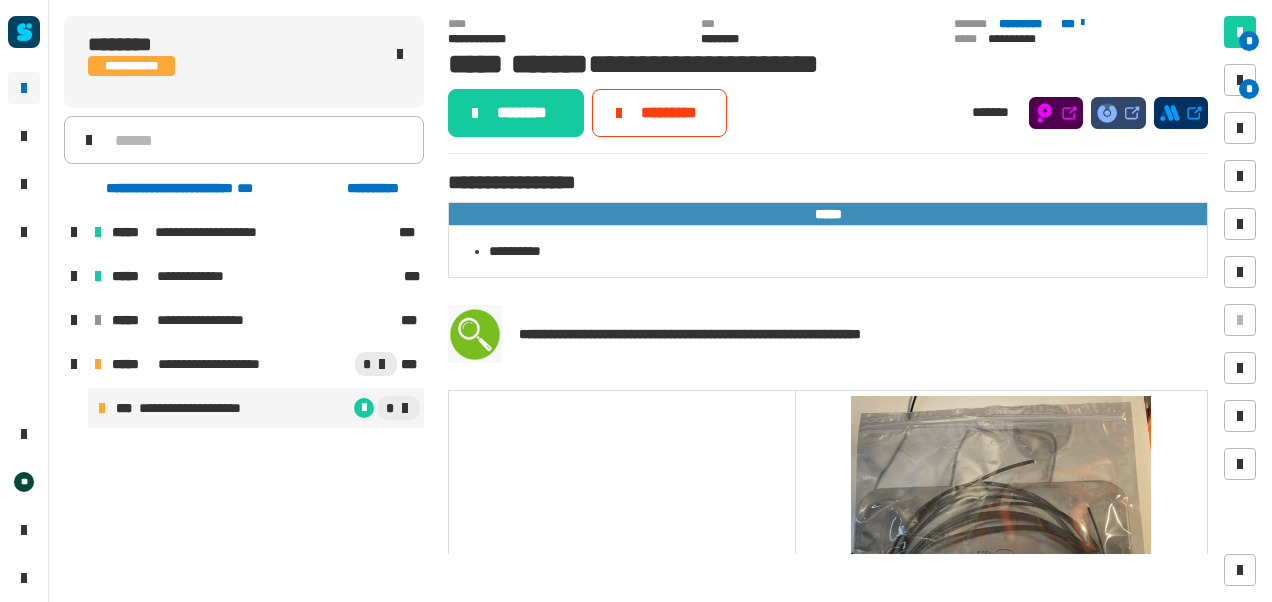 click on "**********" 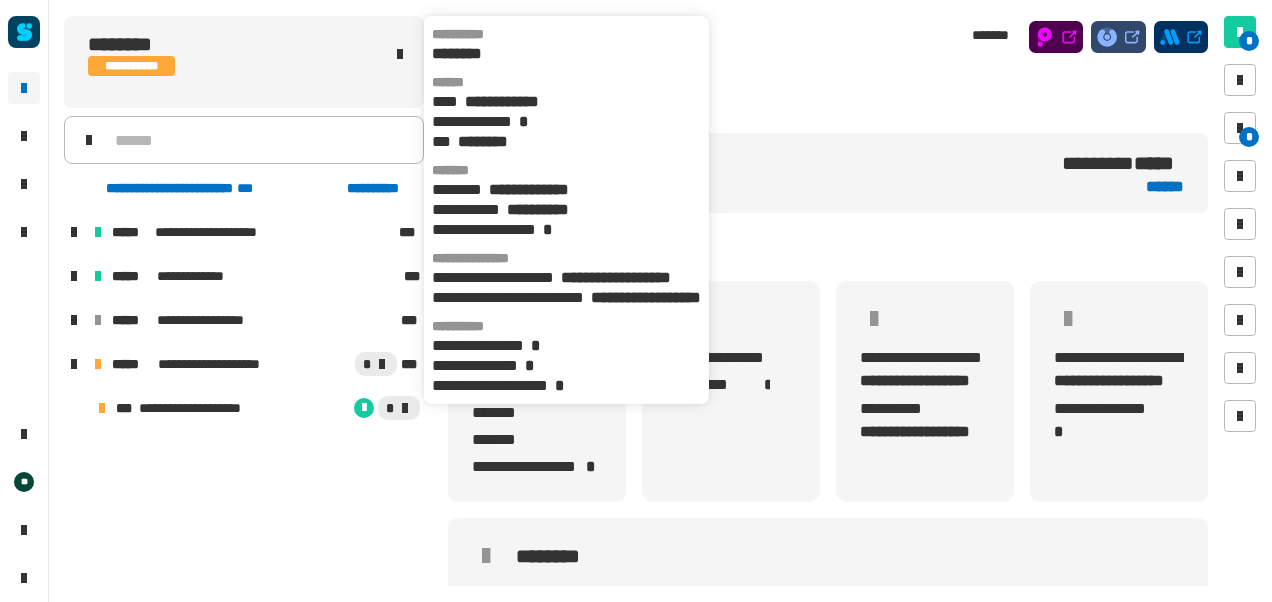 scroll, scrollTop: 0, scrollLeft: 12, axis: horizontal 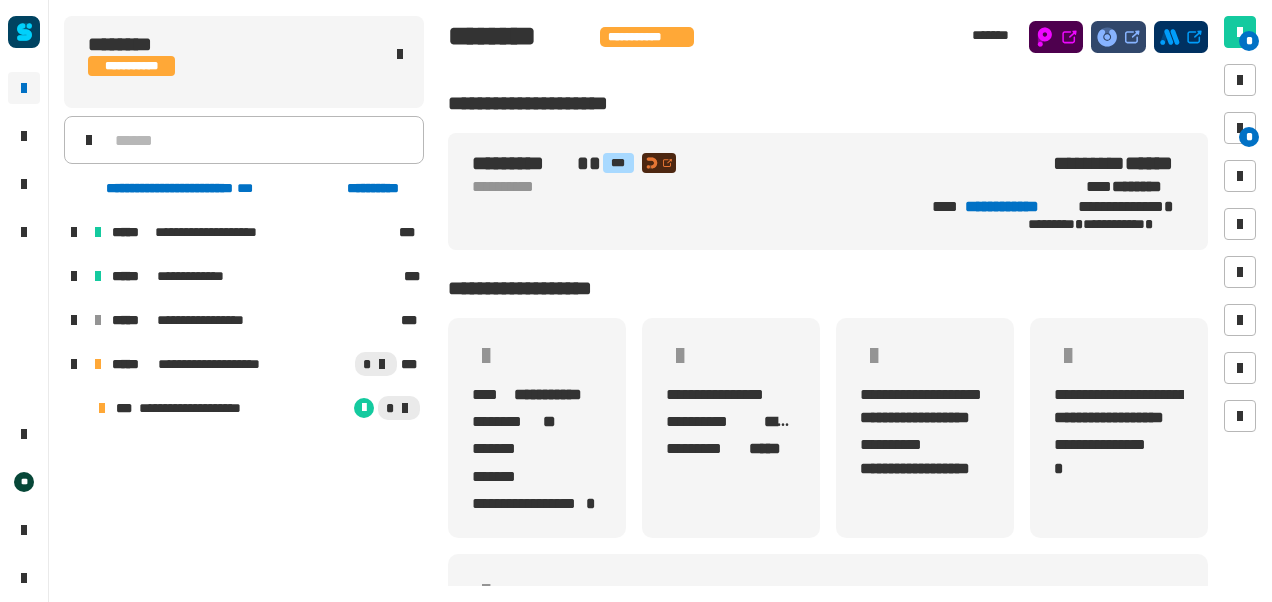 click on "**********" 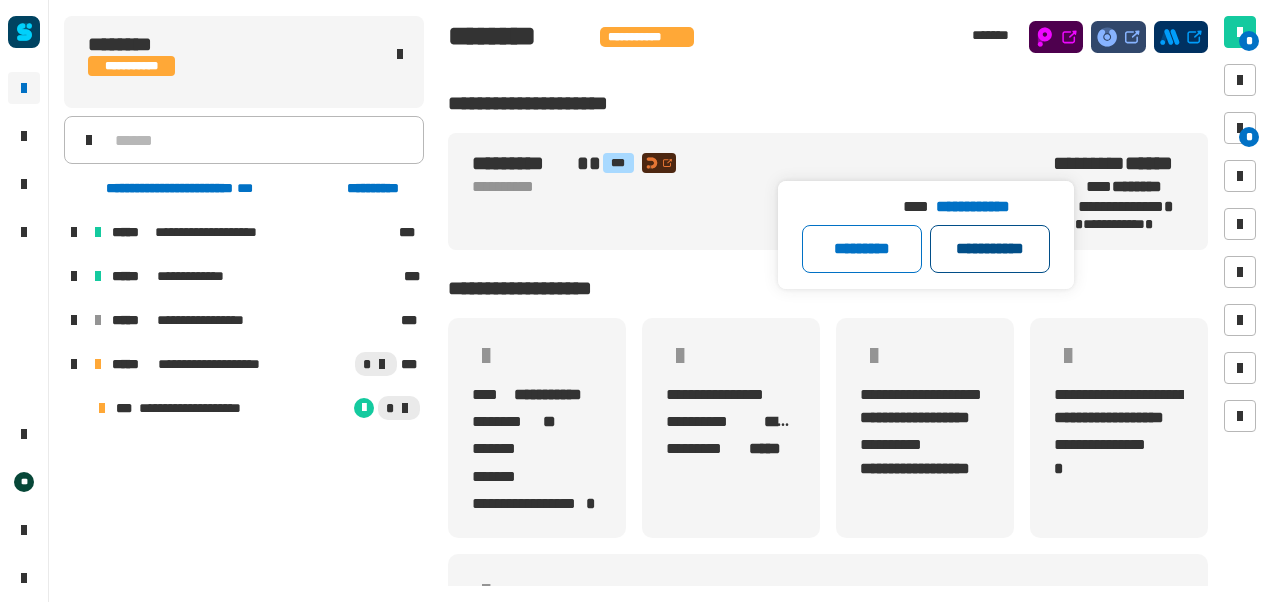 click on "**********" at bounding box center (990, 249) 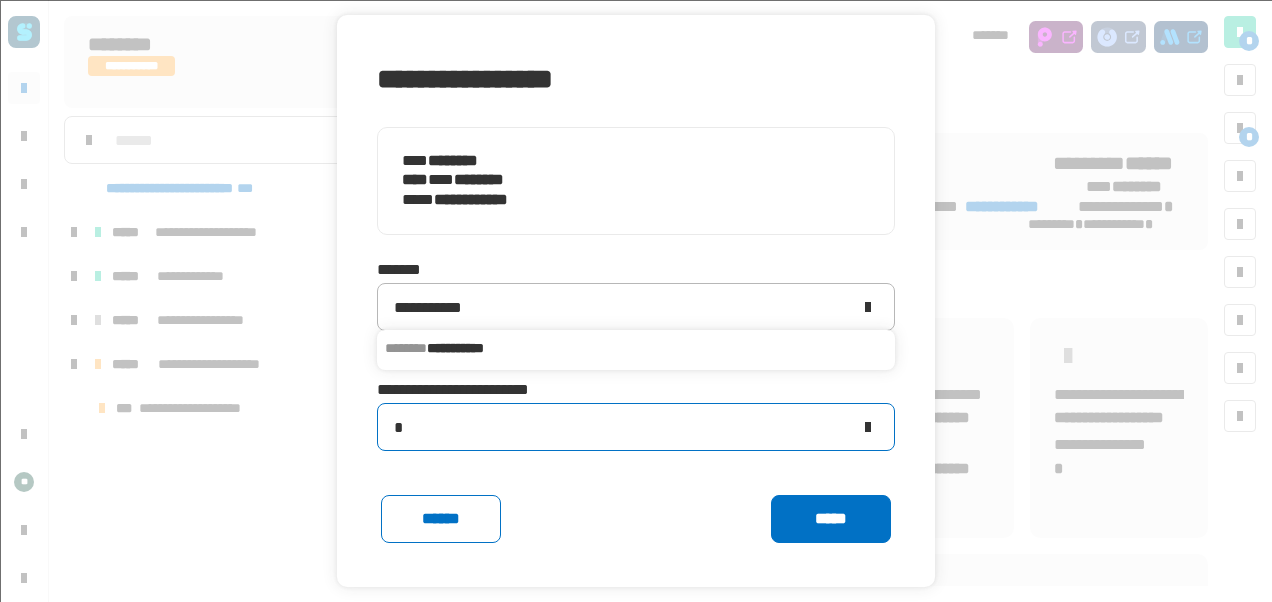 click on "*" 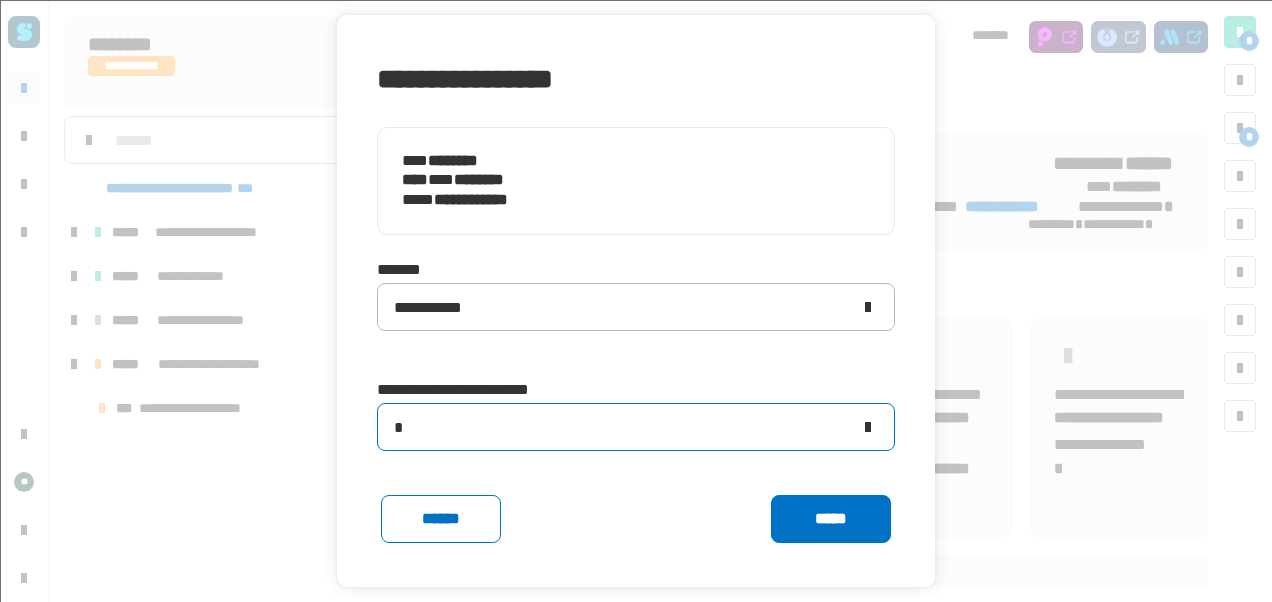 type on "**" 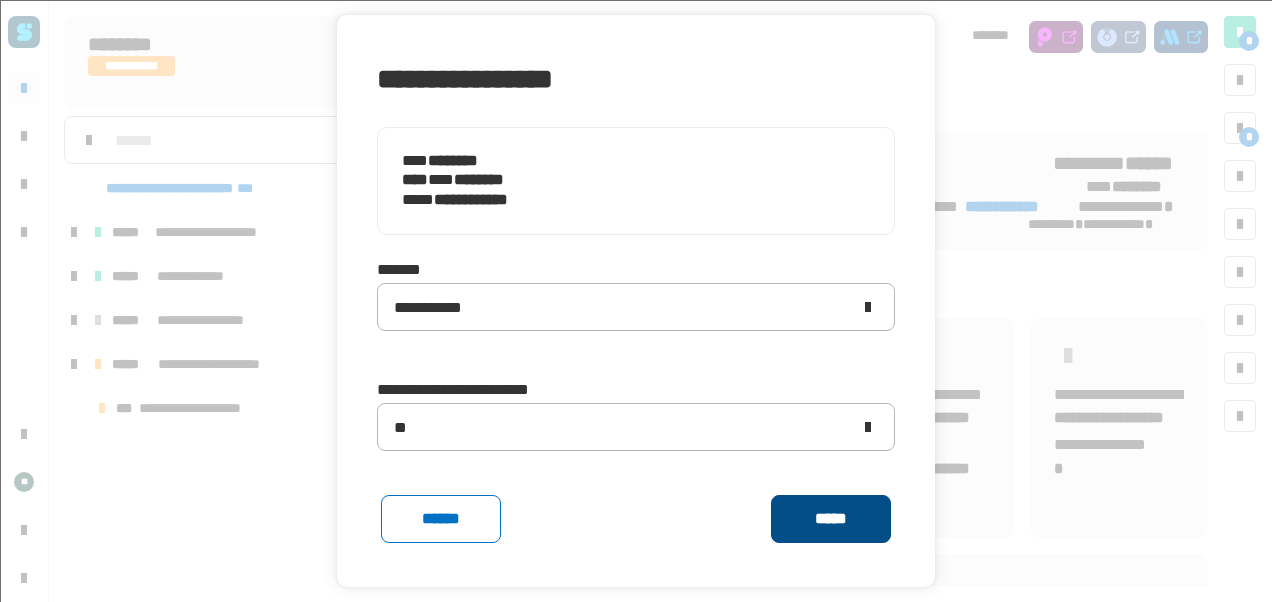 click on "*****" 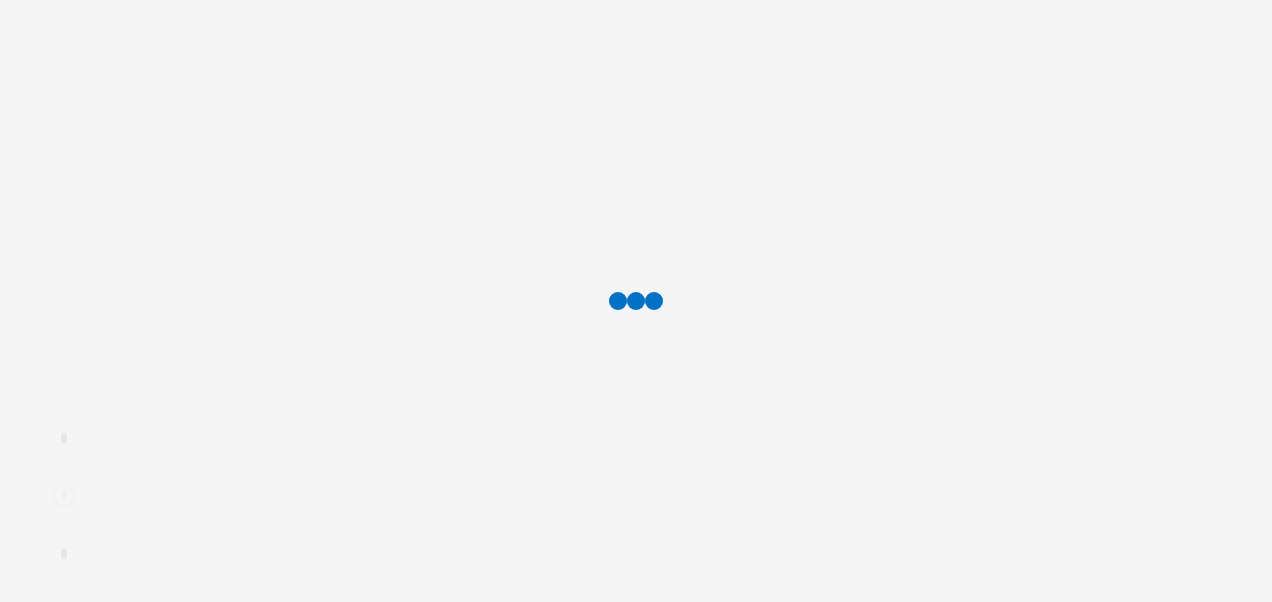 scroll, scrollTop: 0, scrollLeft: 0, axis: both 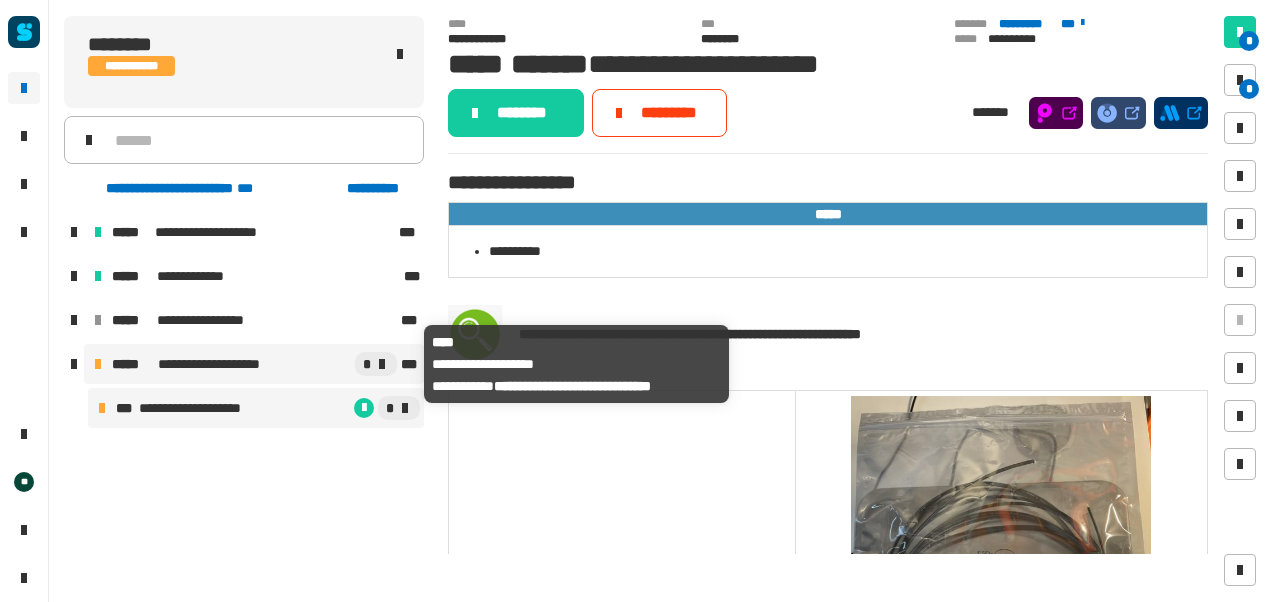 click on "**********" at bounding box center [215, 364] 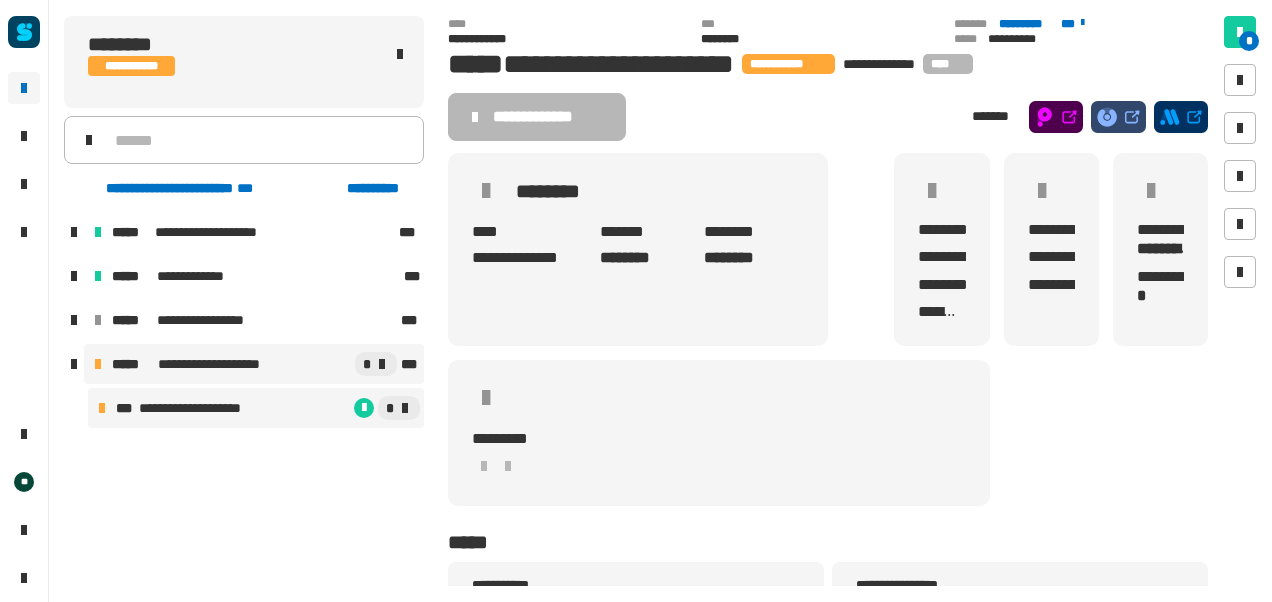 click on "**********" at bounding box center [196, 408] 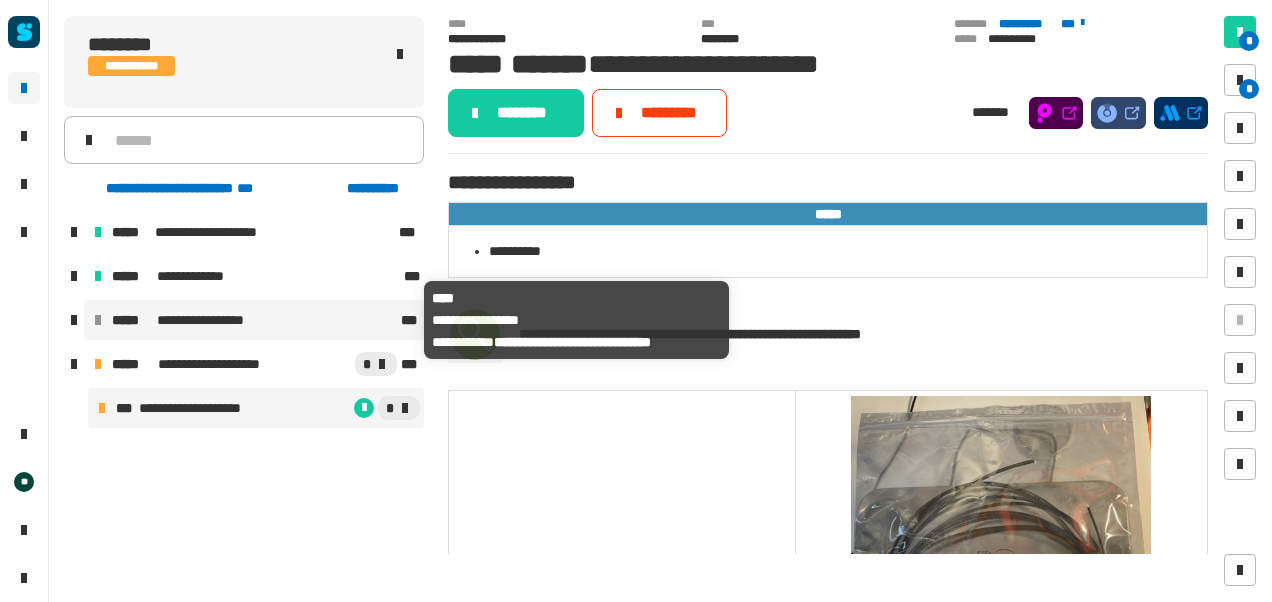click on "**********" at bounding box center [213, 320] 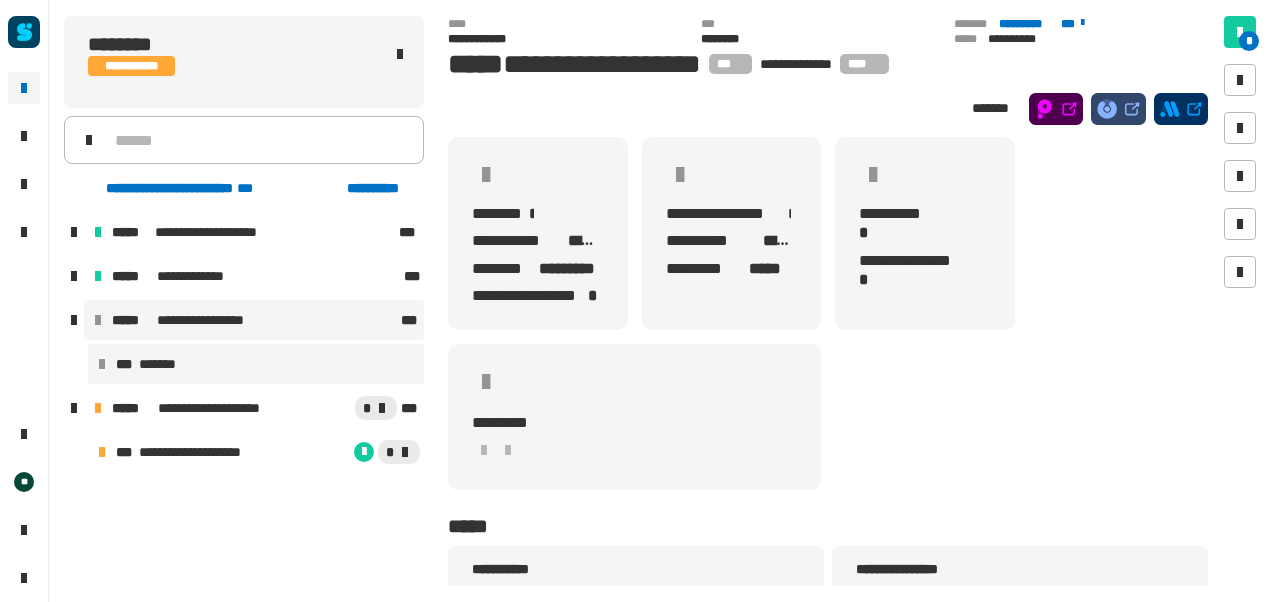 click on "*** *******" at bounding box center [256, 364] 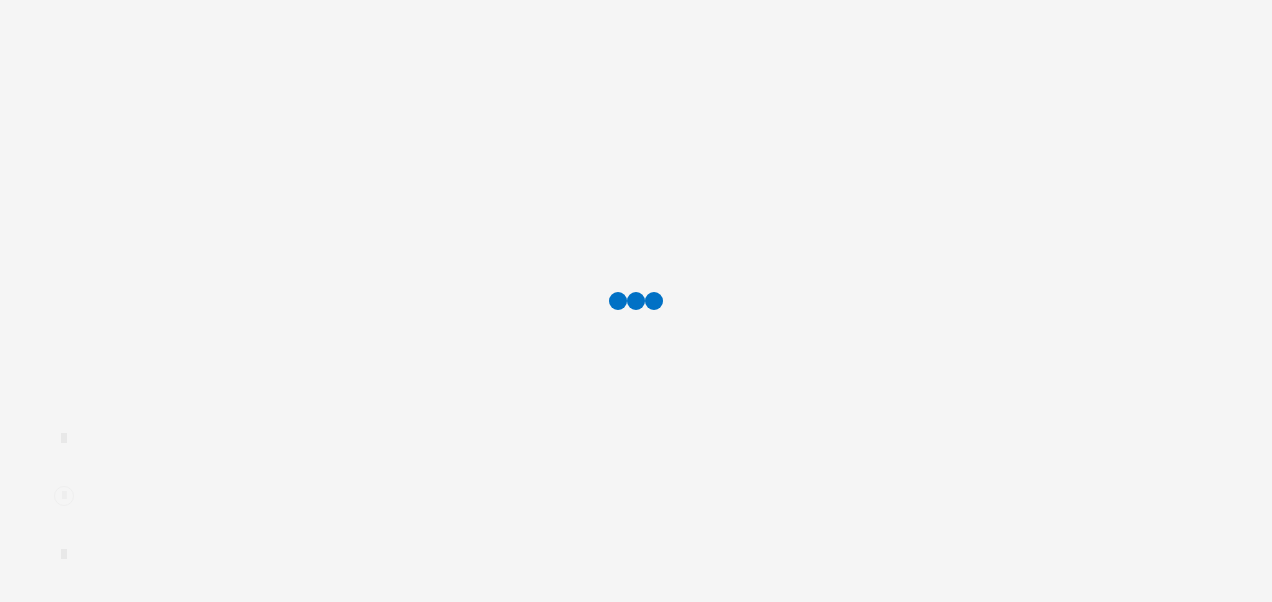 scroll, scrollTop: 0, scrollLeft: 0, axis: both 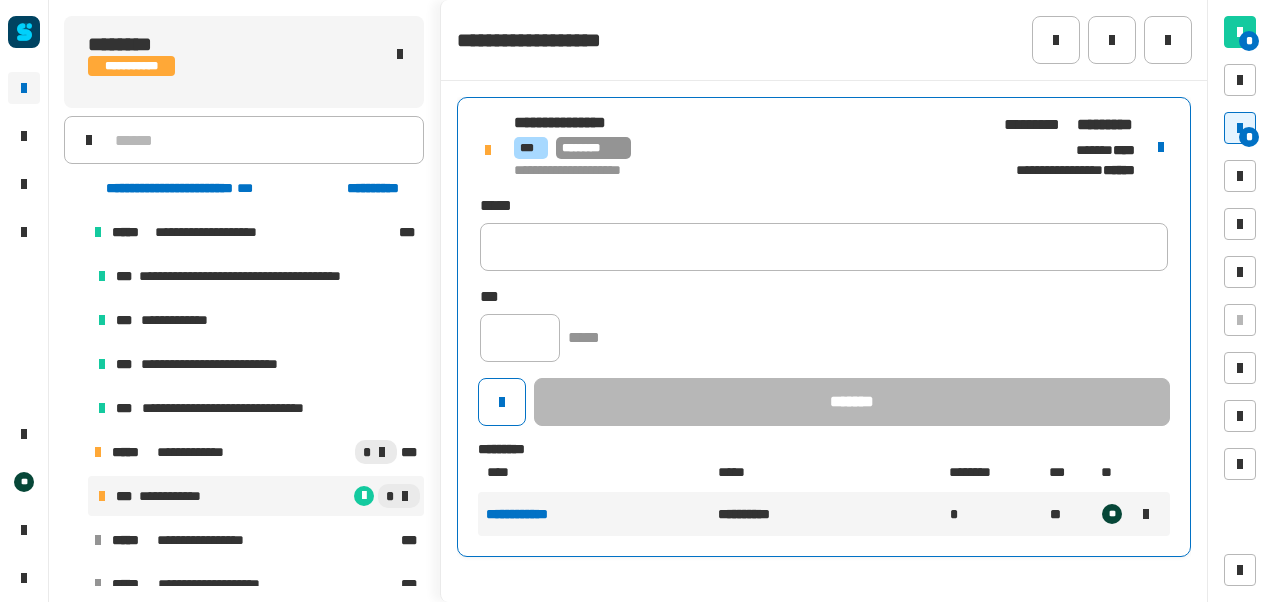 click on "**********" 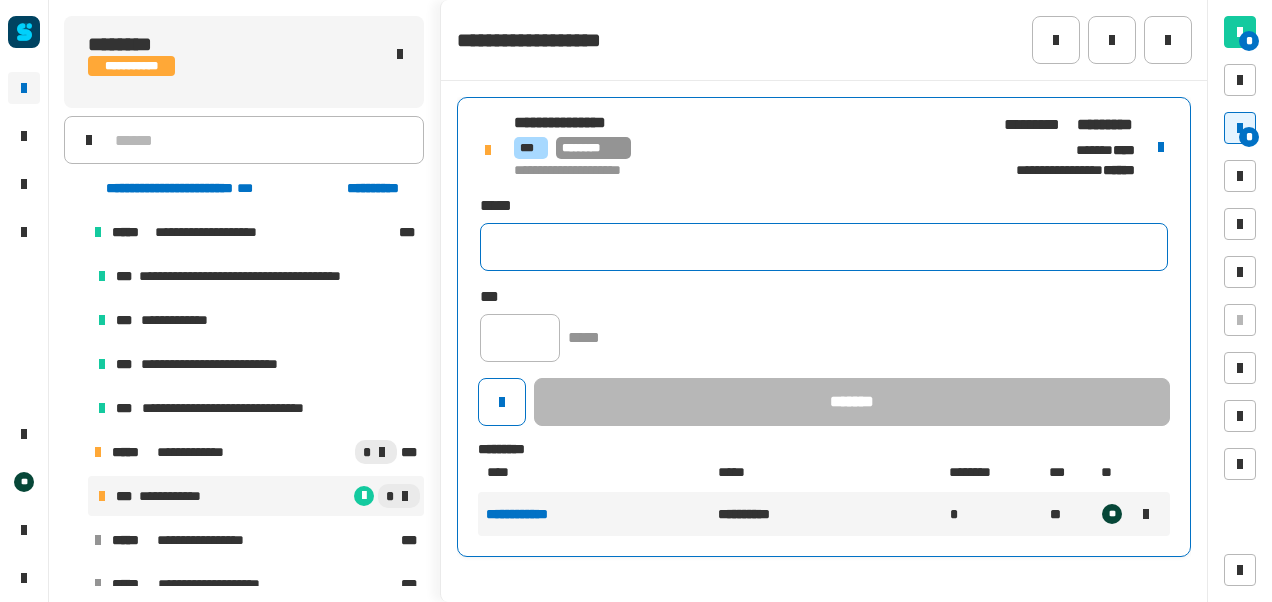 click 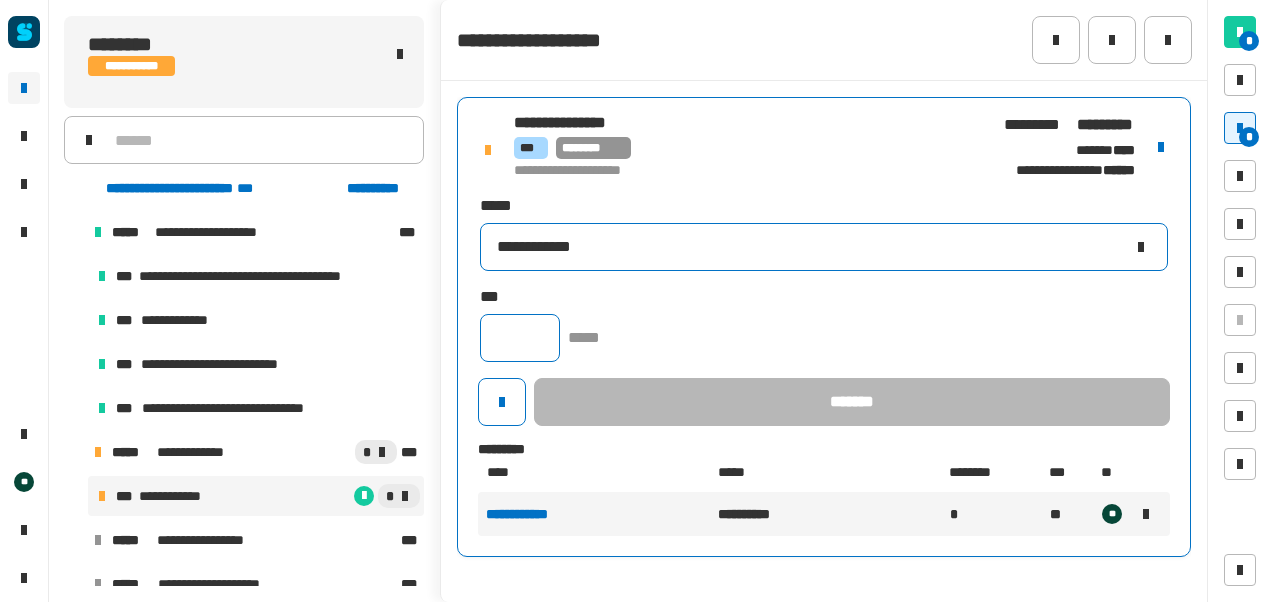 type on "**********" 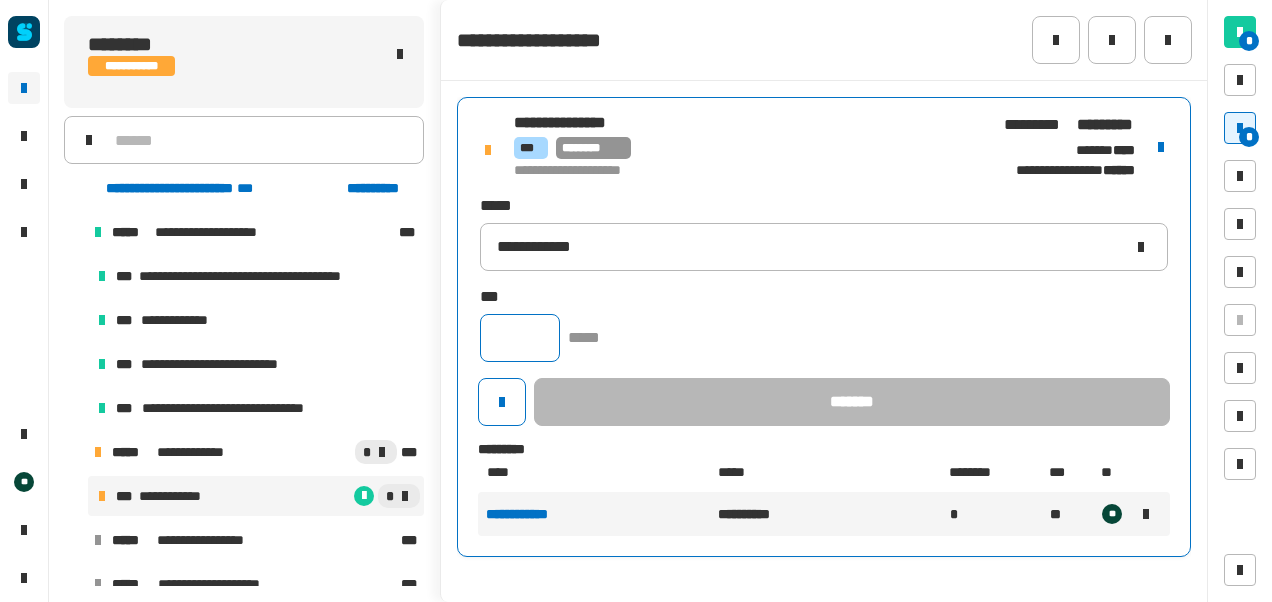 click 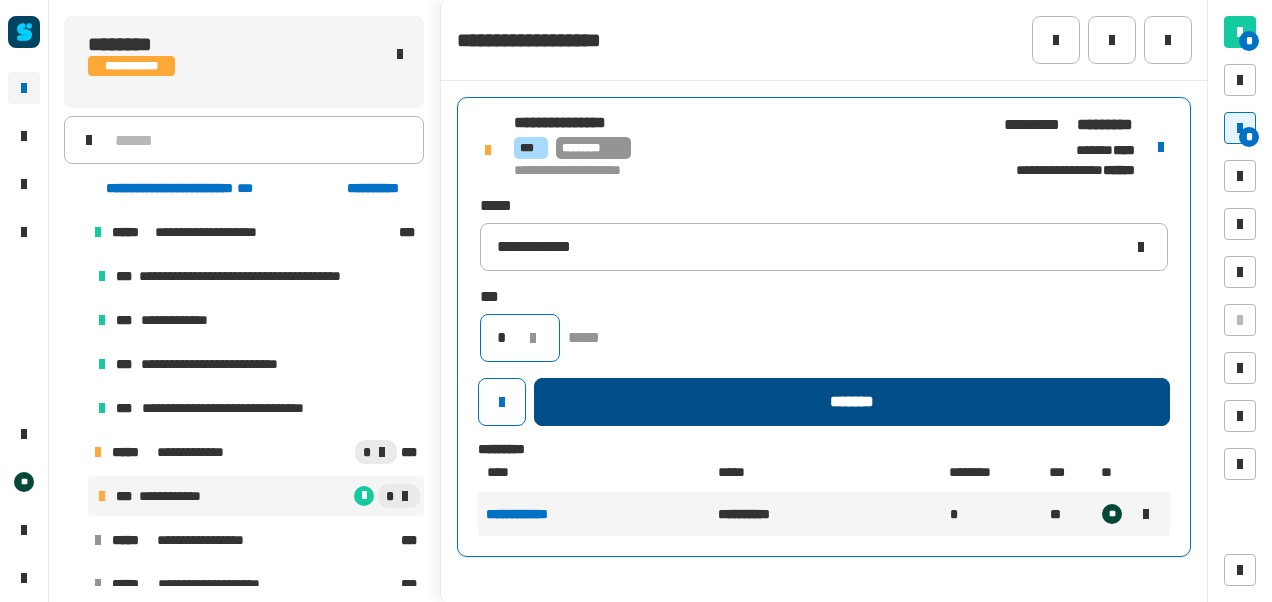 type on "*" 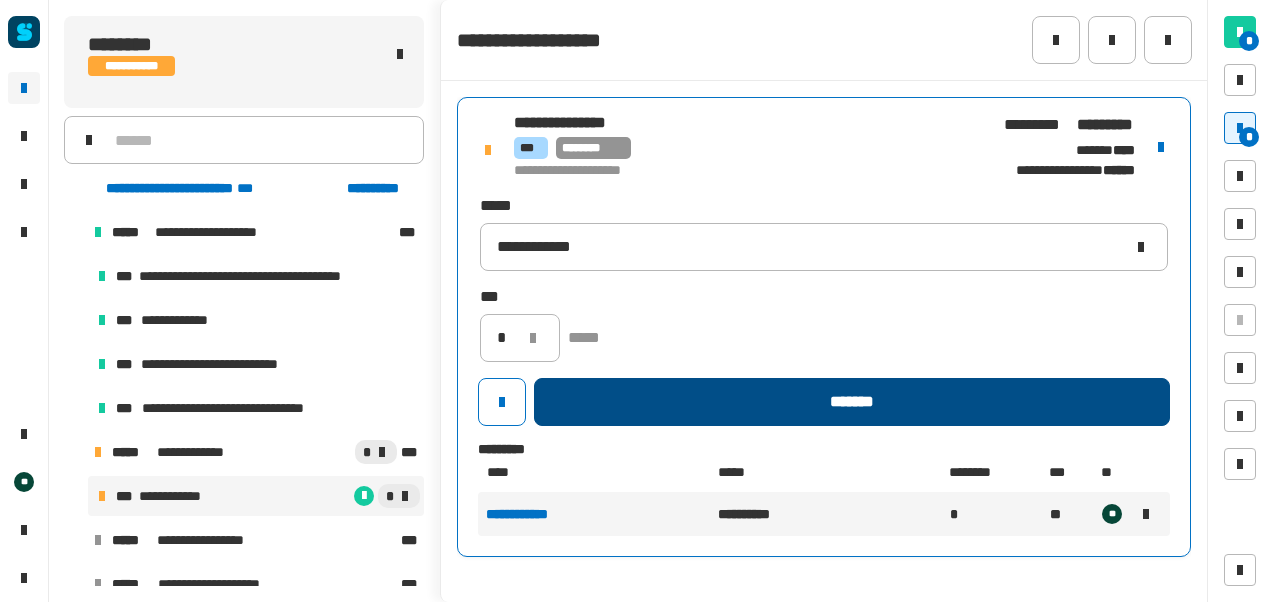 click on "*******" 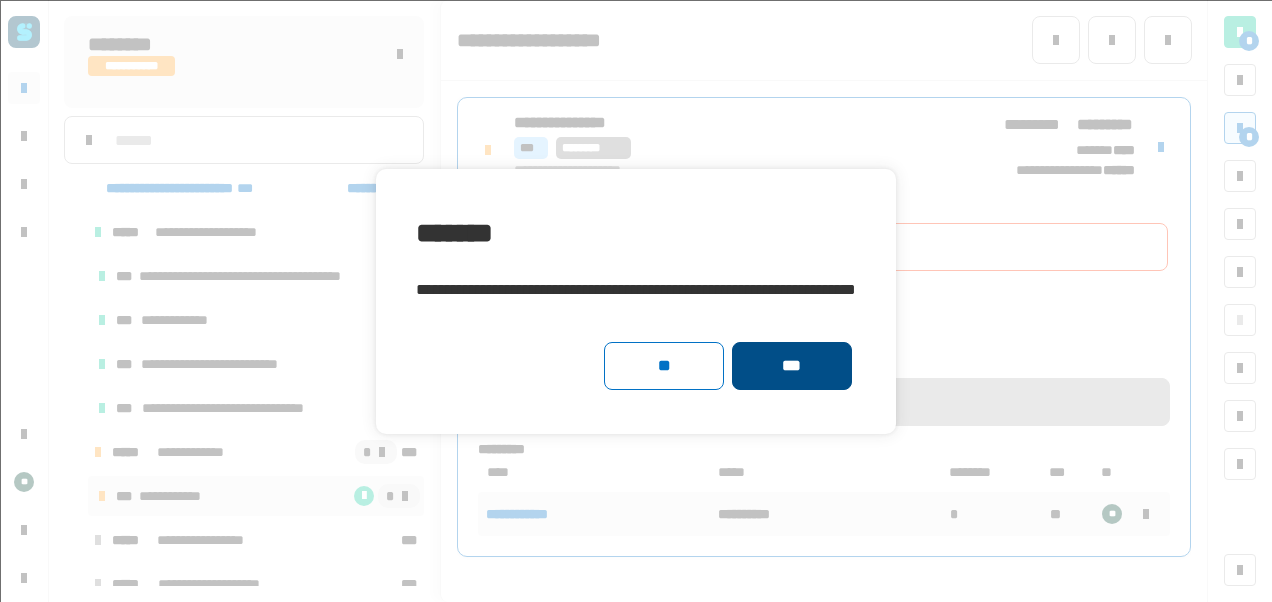click on "***" 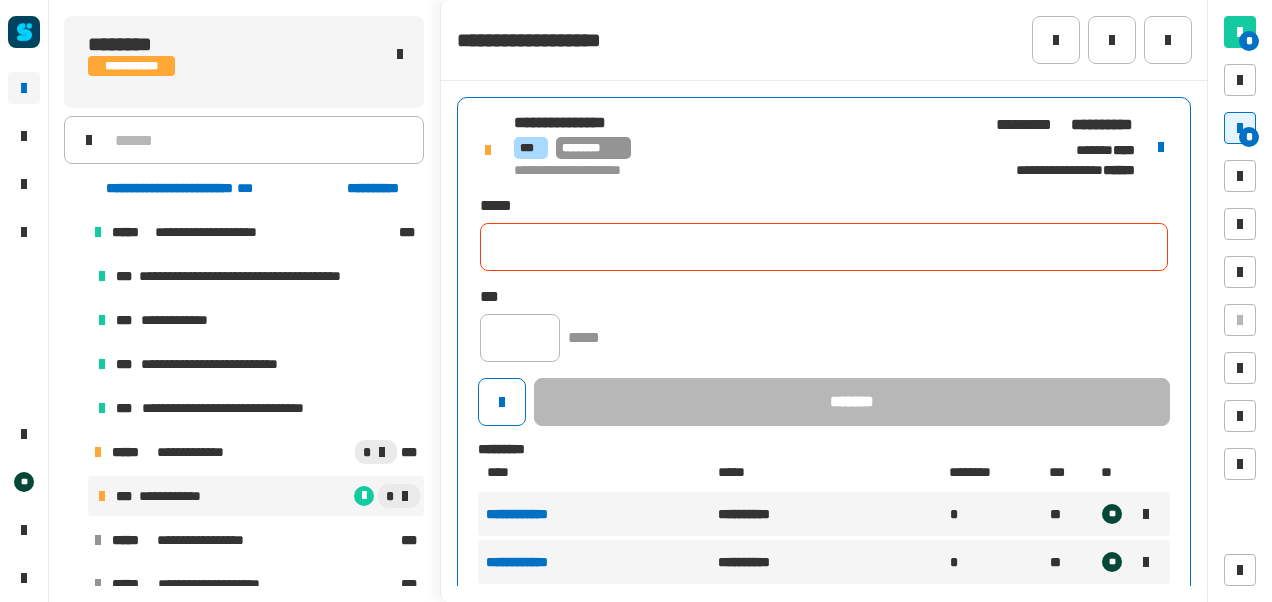 click 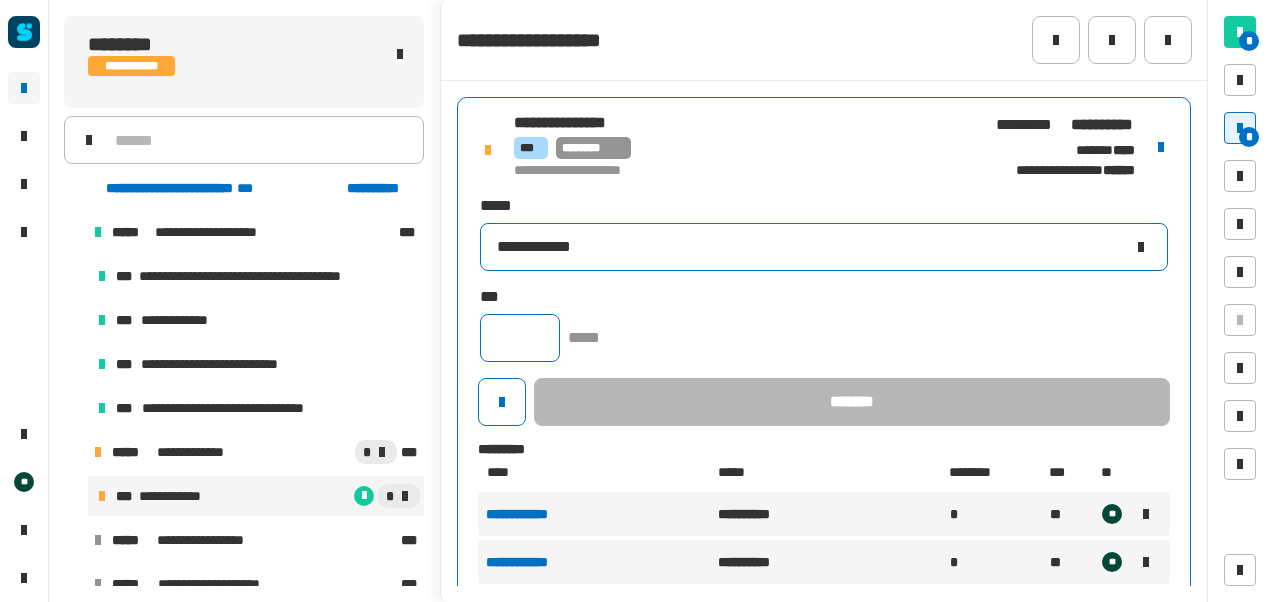 type on "**********" 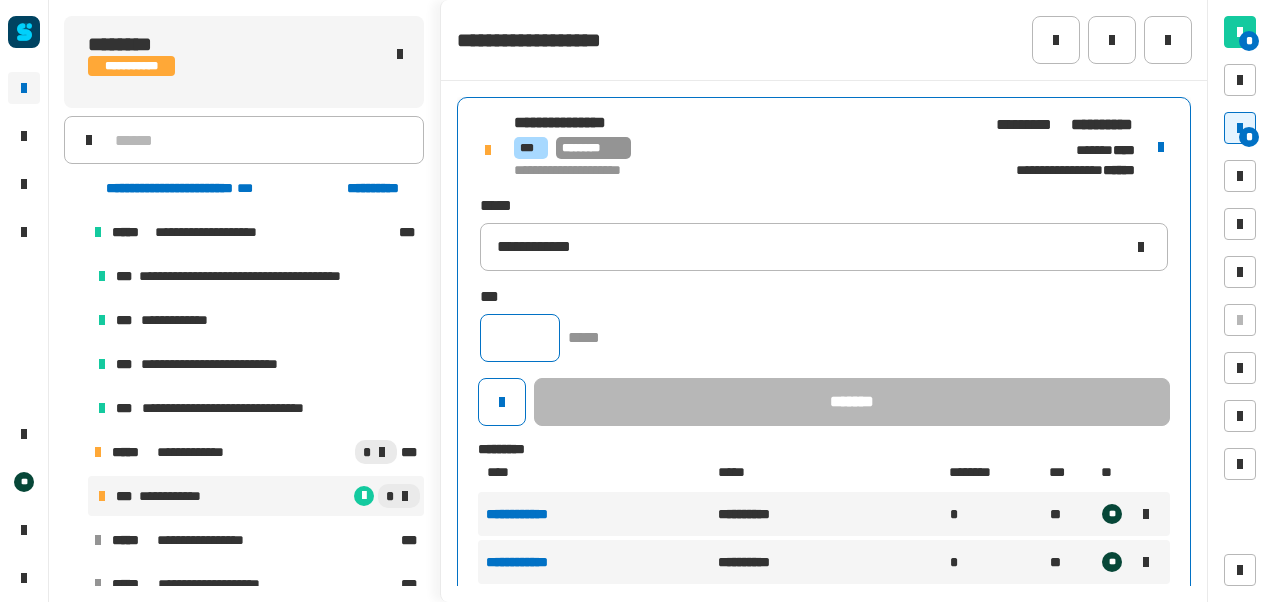 click 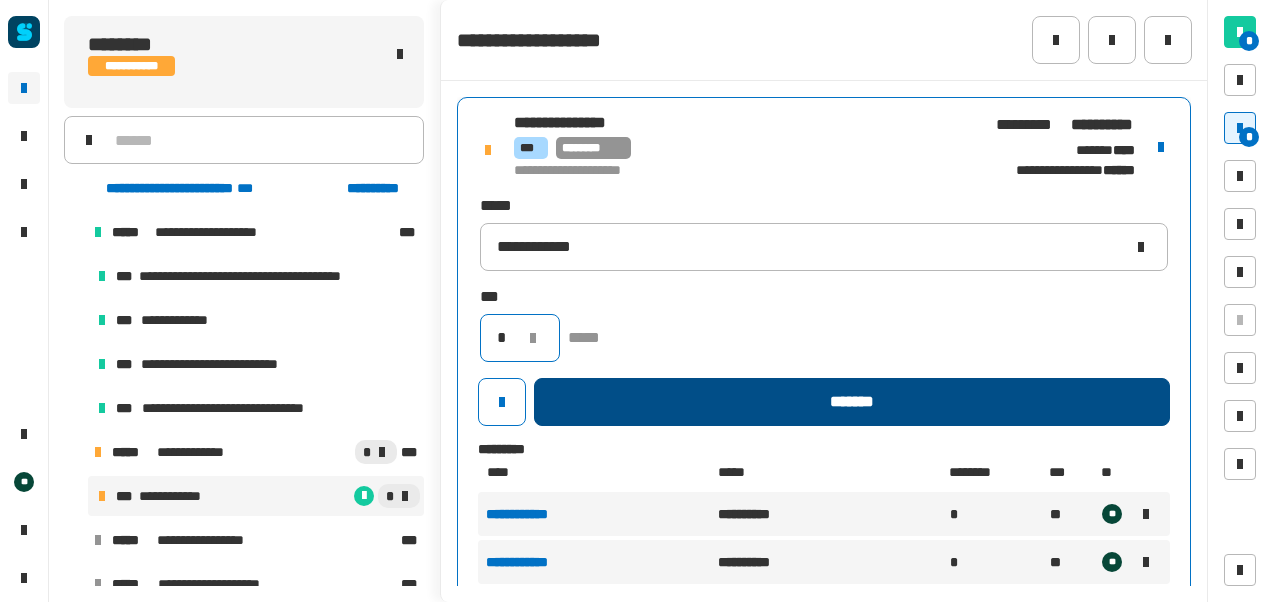 type on "*" 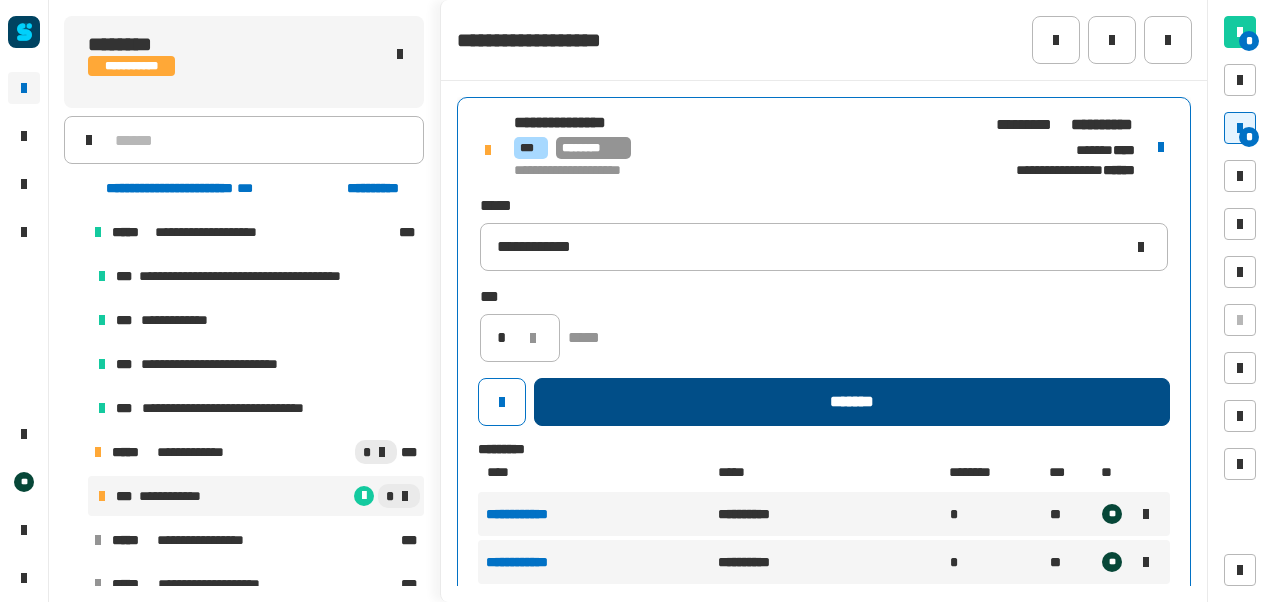 click on "*******" 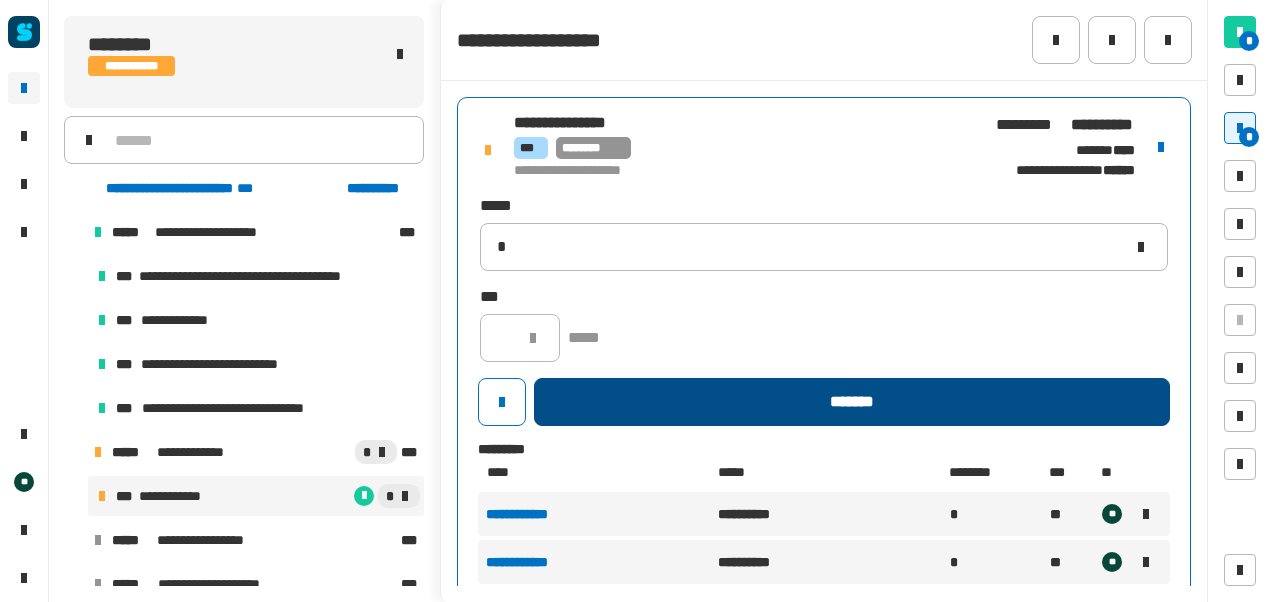 type 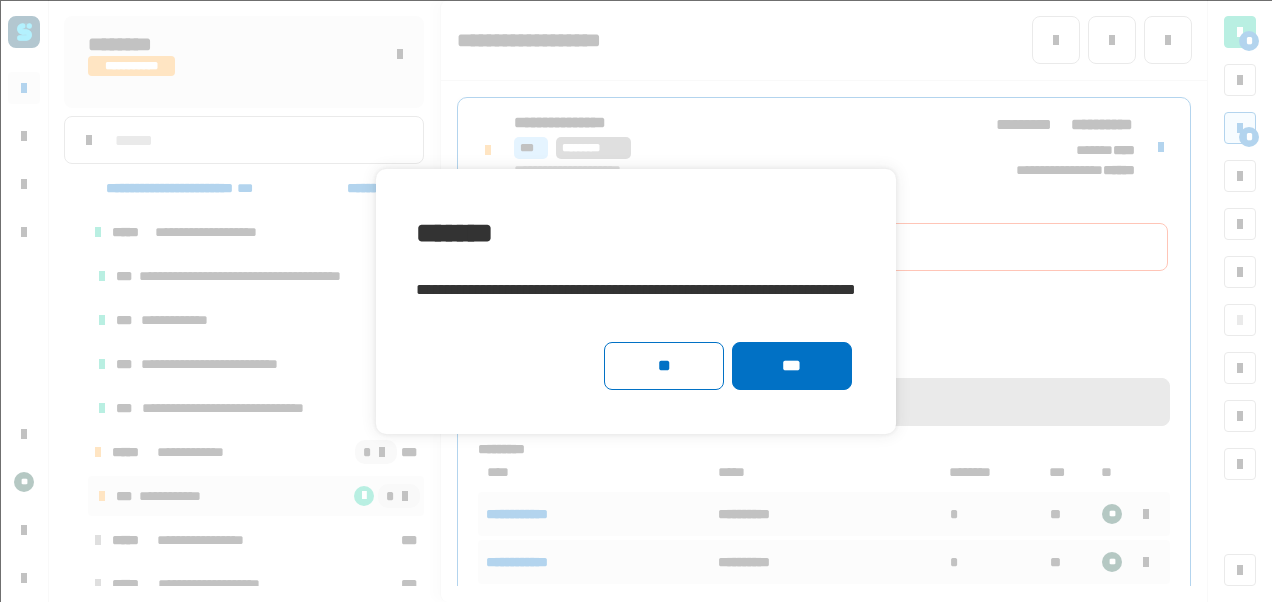 click on "**" 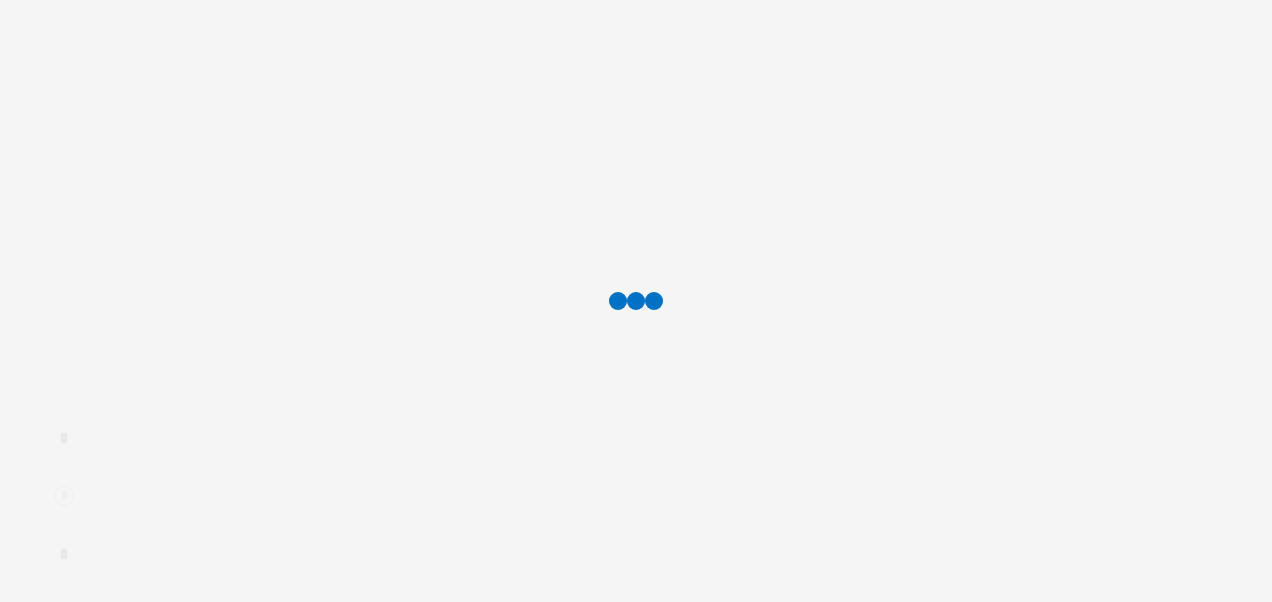 scroll, scrollTop: 0, scrollLeft: 0, axis: both 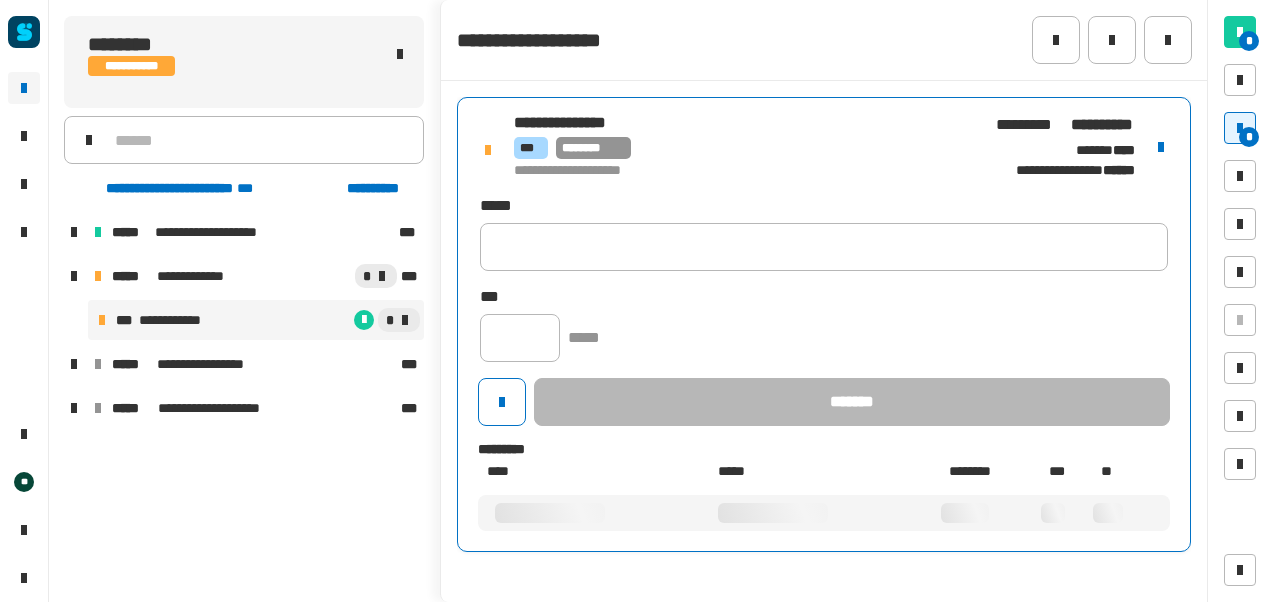click on "**********" at bounding box center (744, 147) 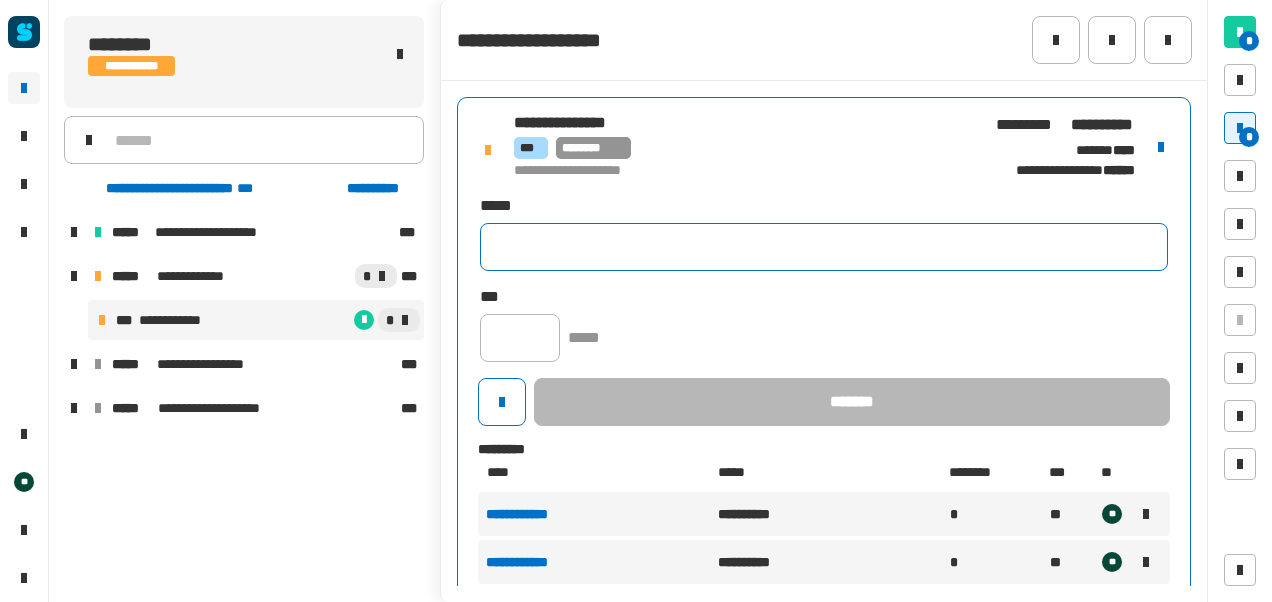 click 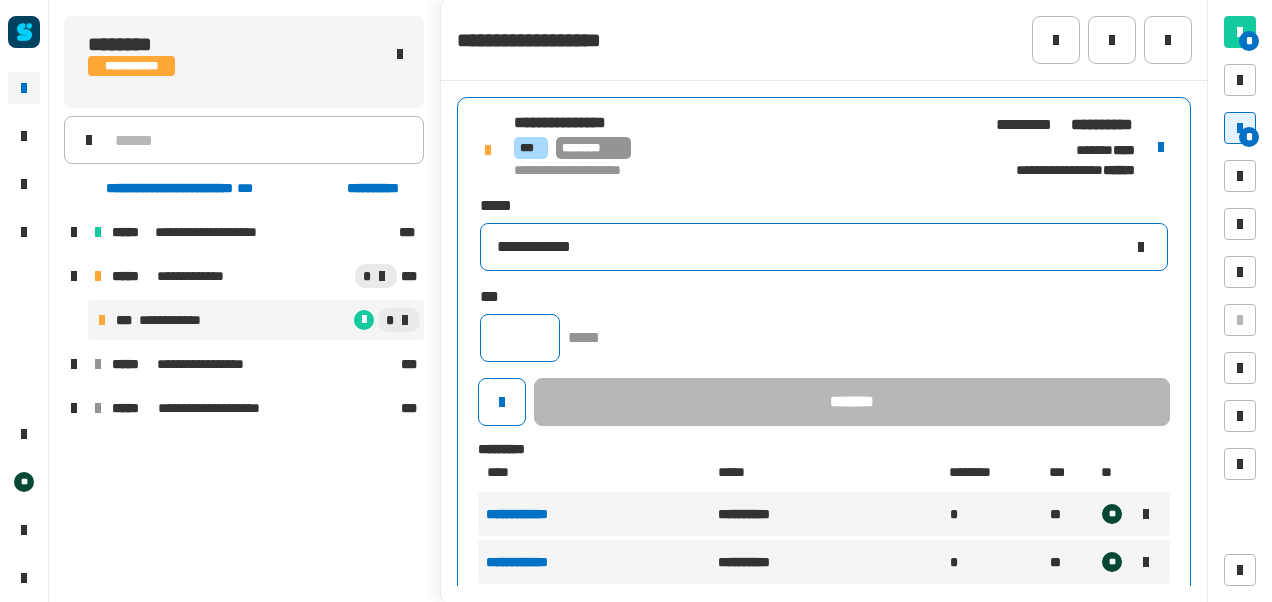 type on "**********" 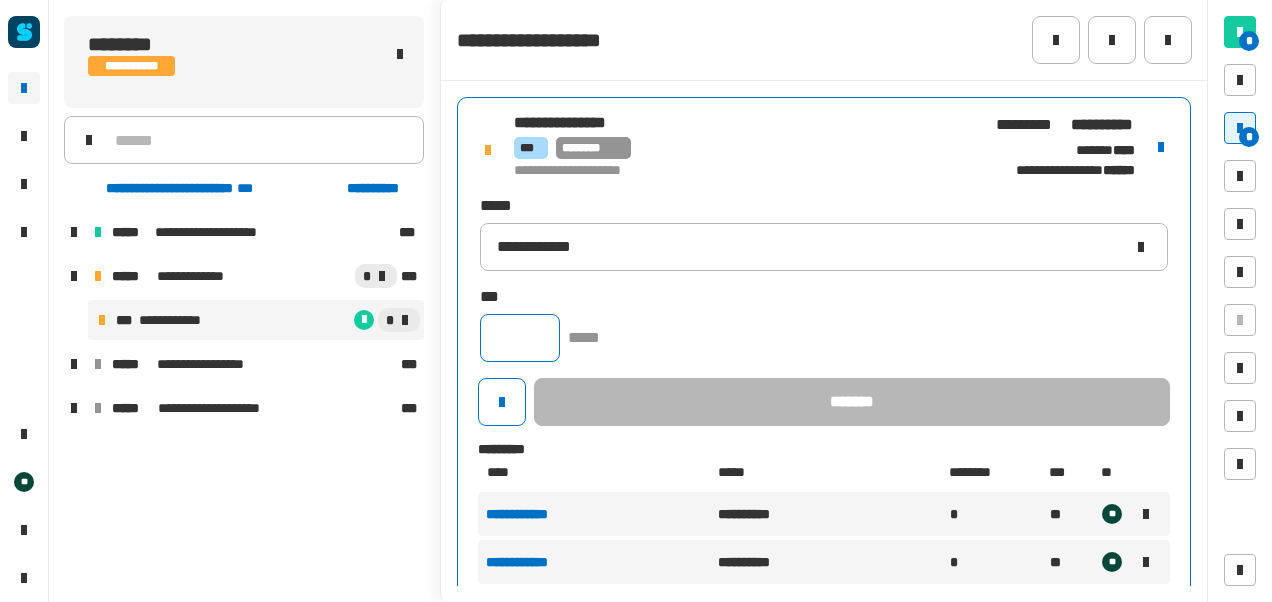 click 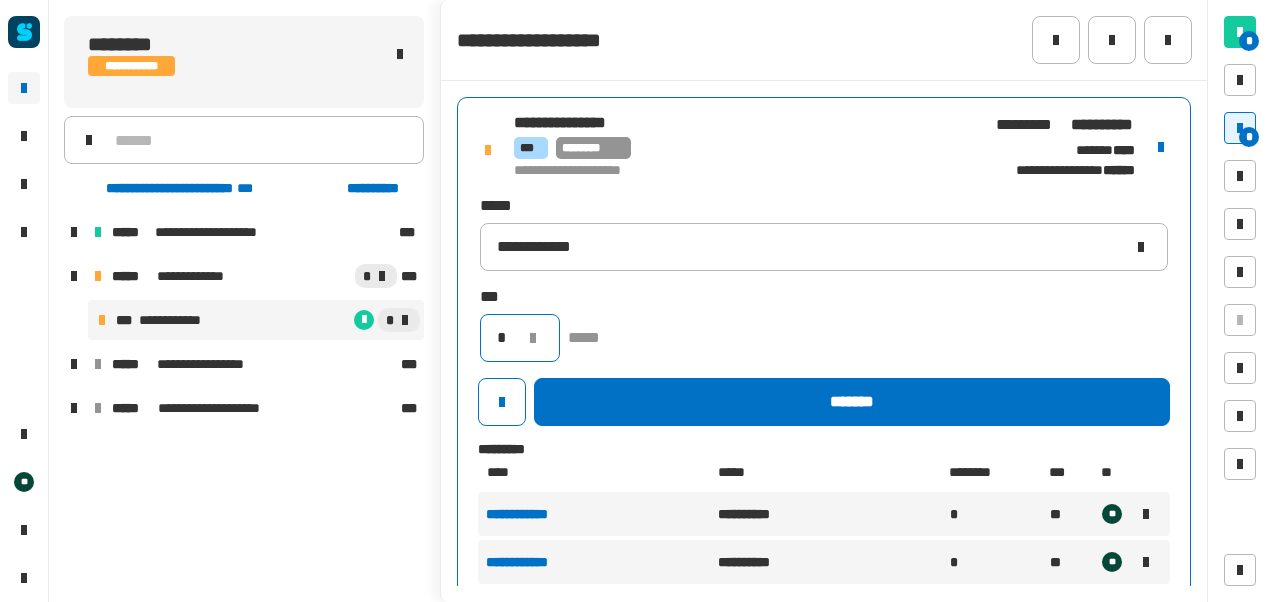 type on "*" 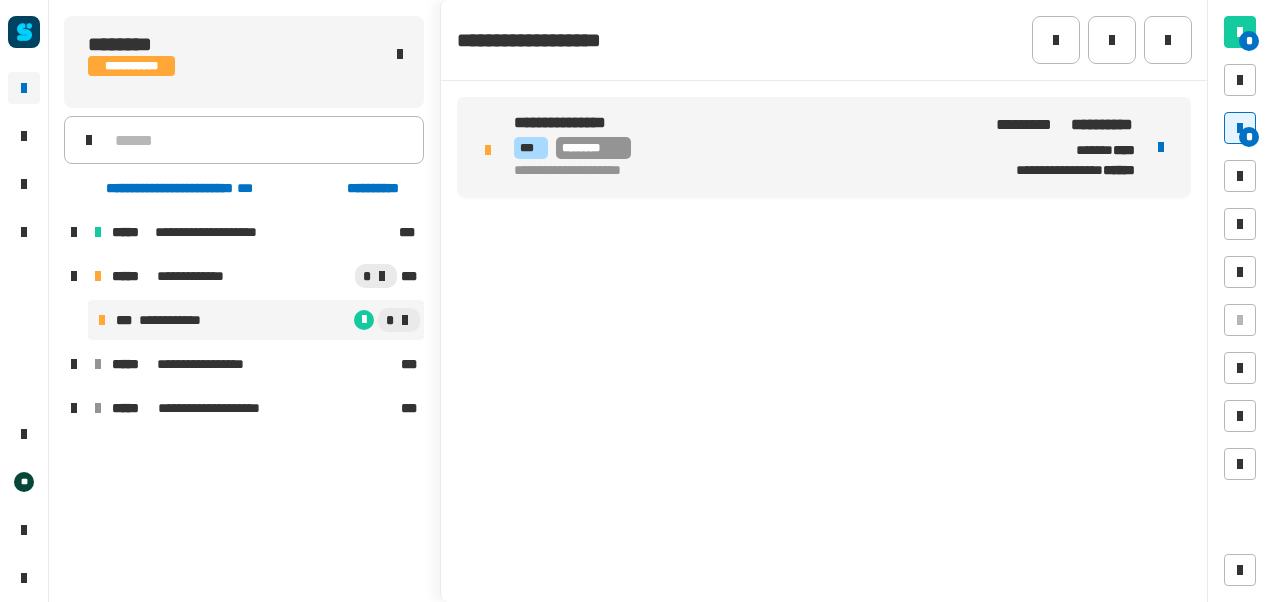 click on "**********" 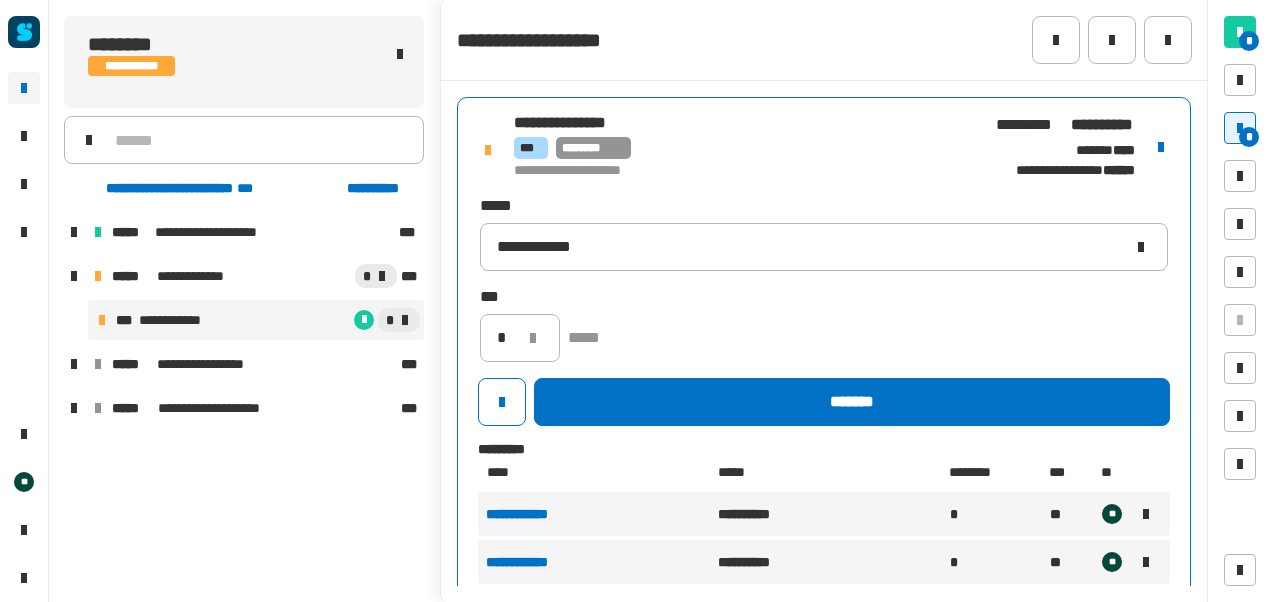 click on "*** ********" at bounding box center [744, 148] 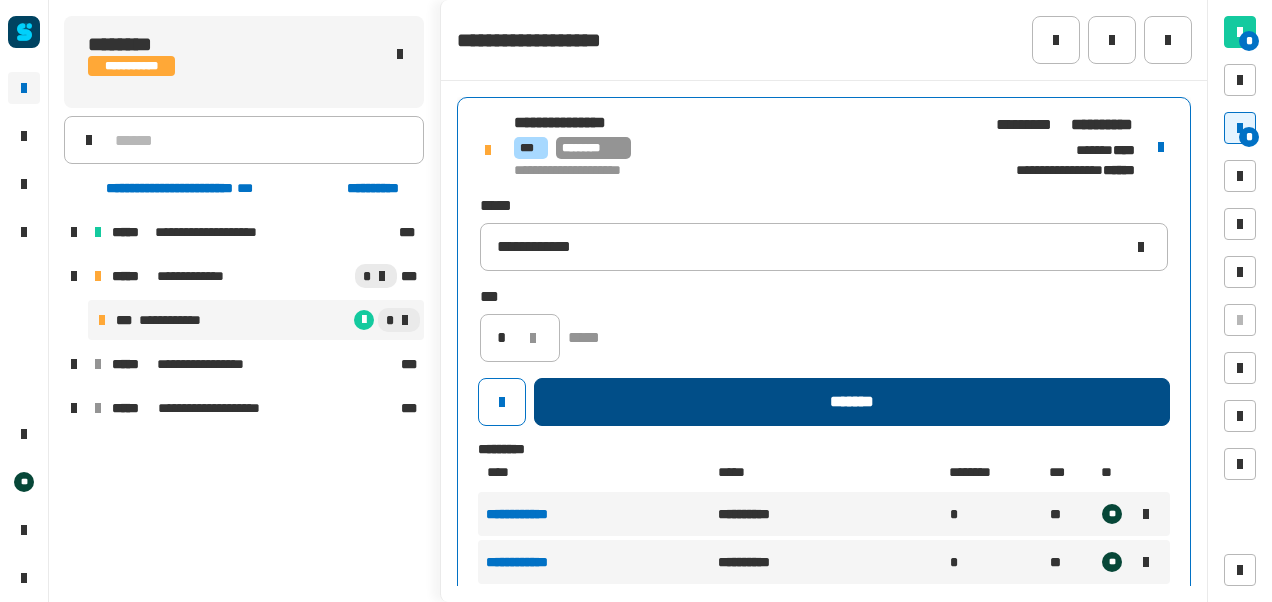 click on "*******" 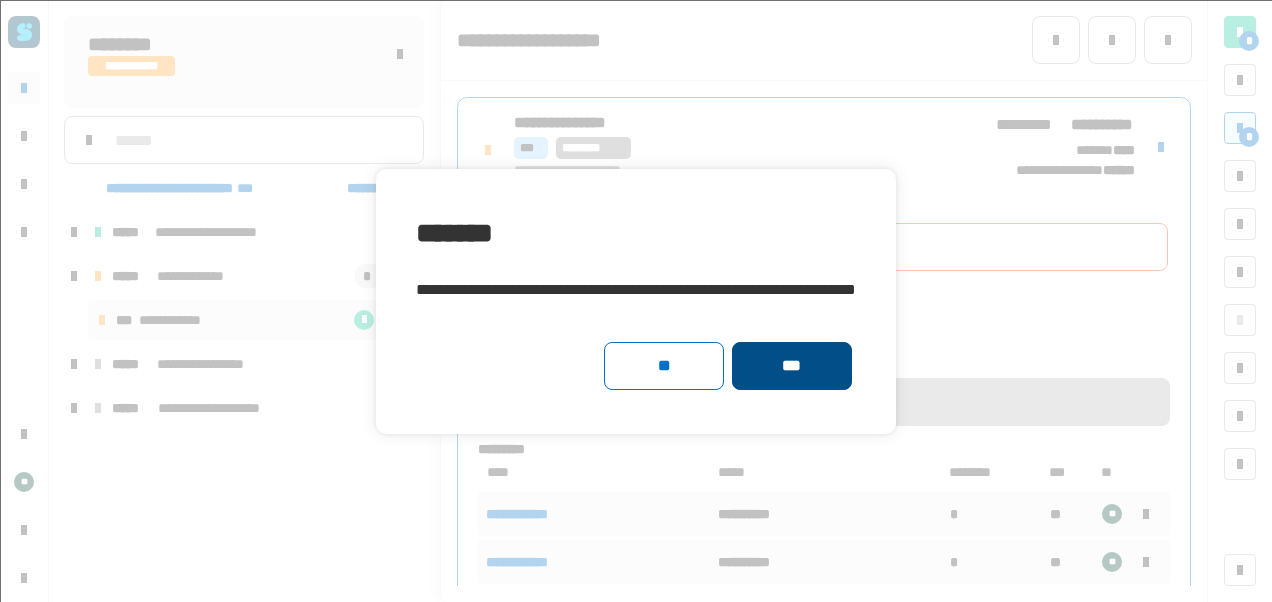 click on "***" 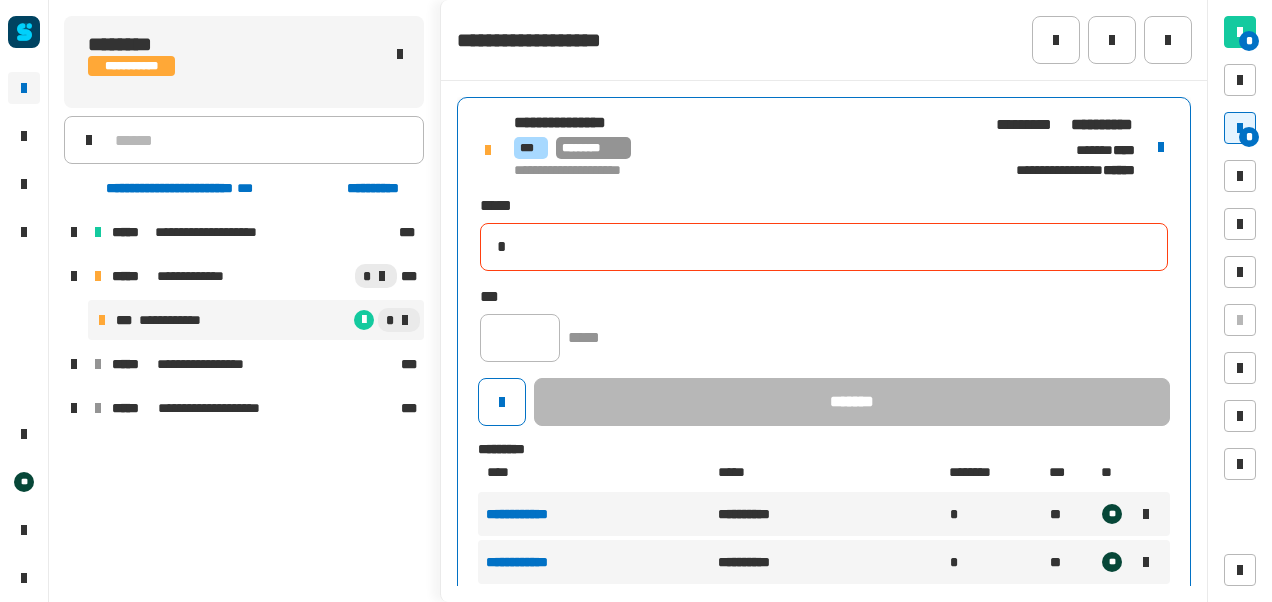 type on "**********" 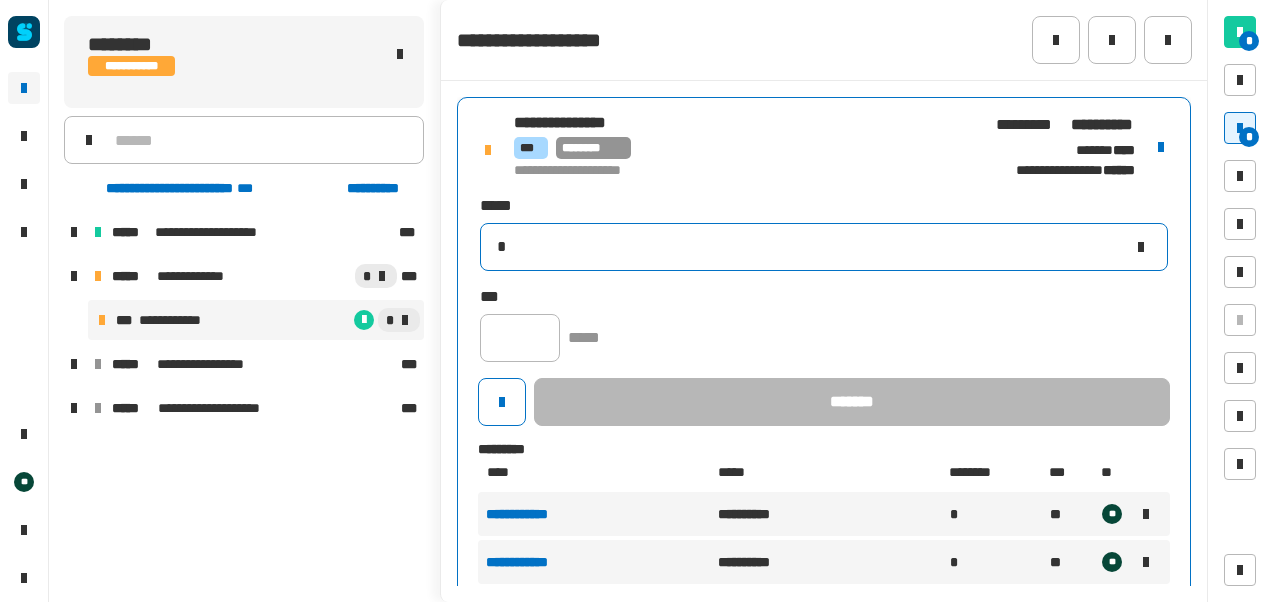 type 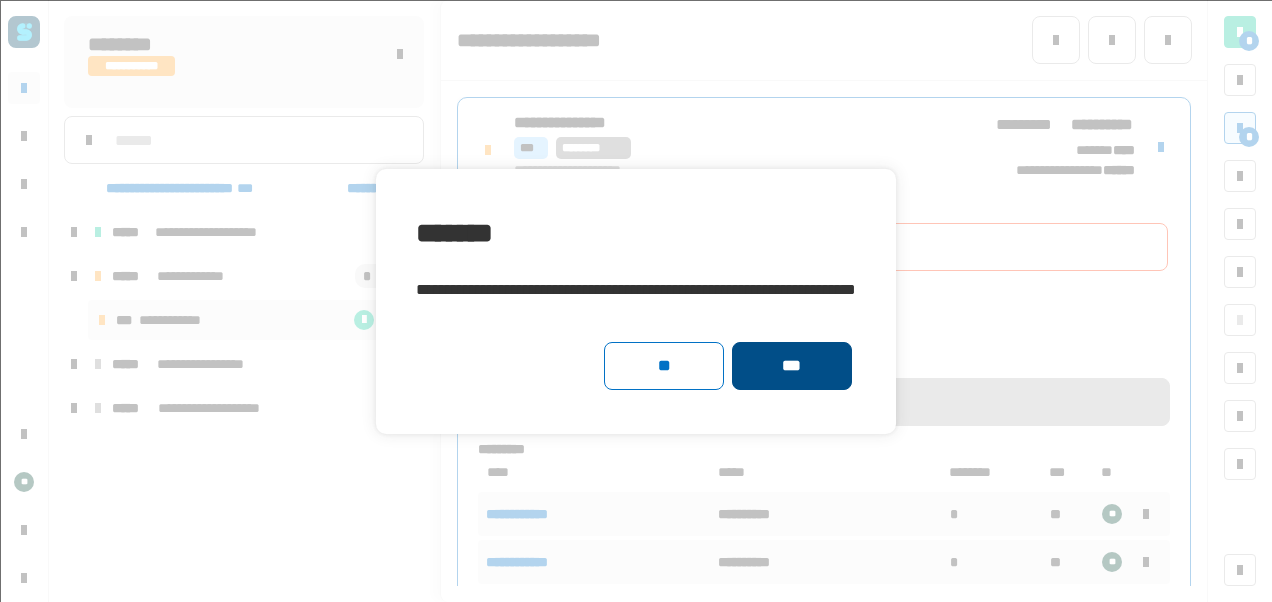 click on "***" 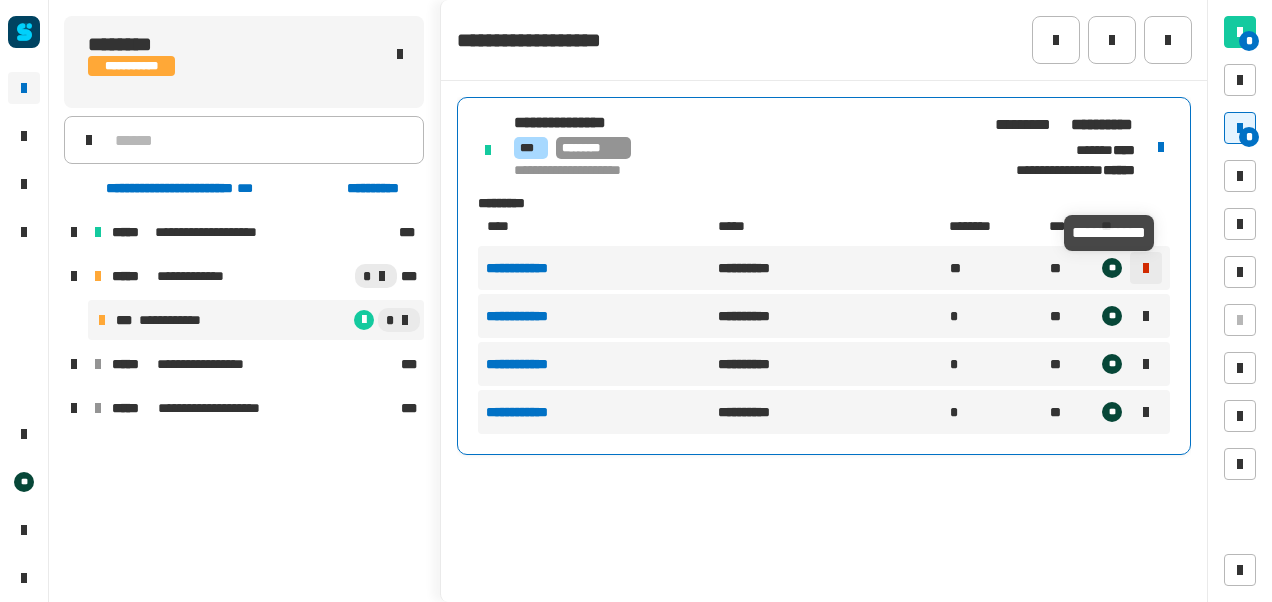 click at bounding box center [1146, 268] 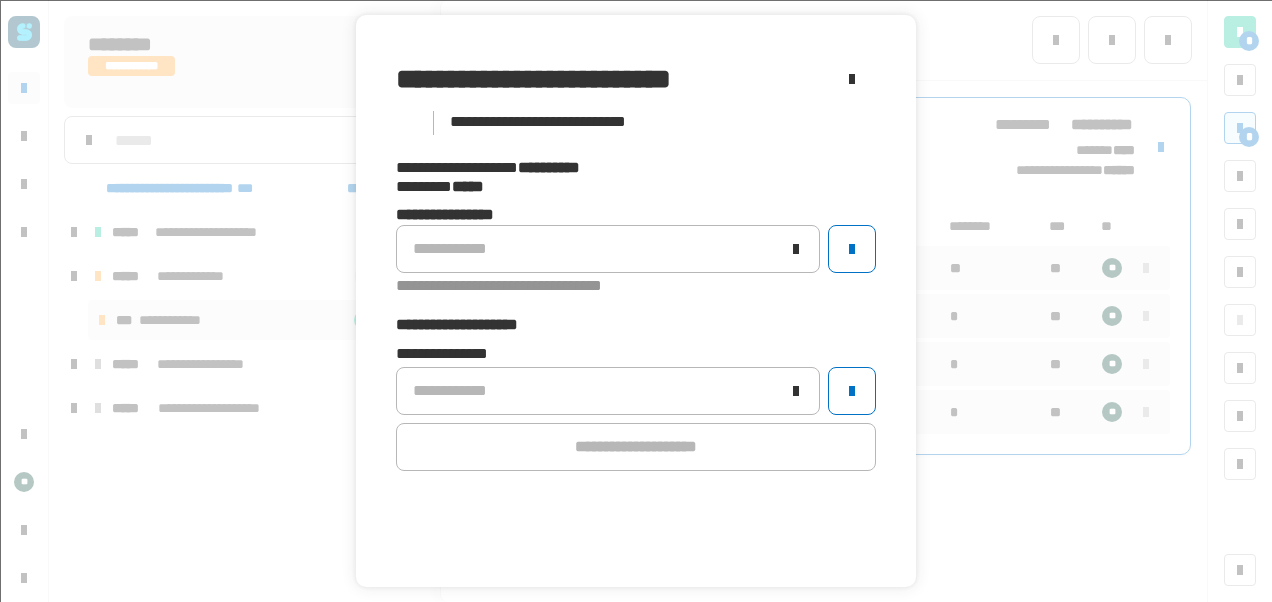 scroll, scrollTop: 70, scrollLeft: 0, axis: vertical 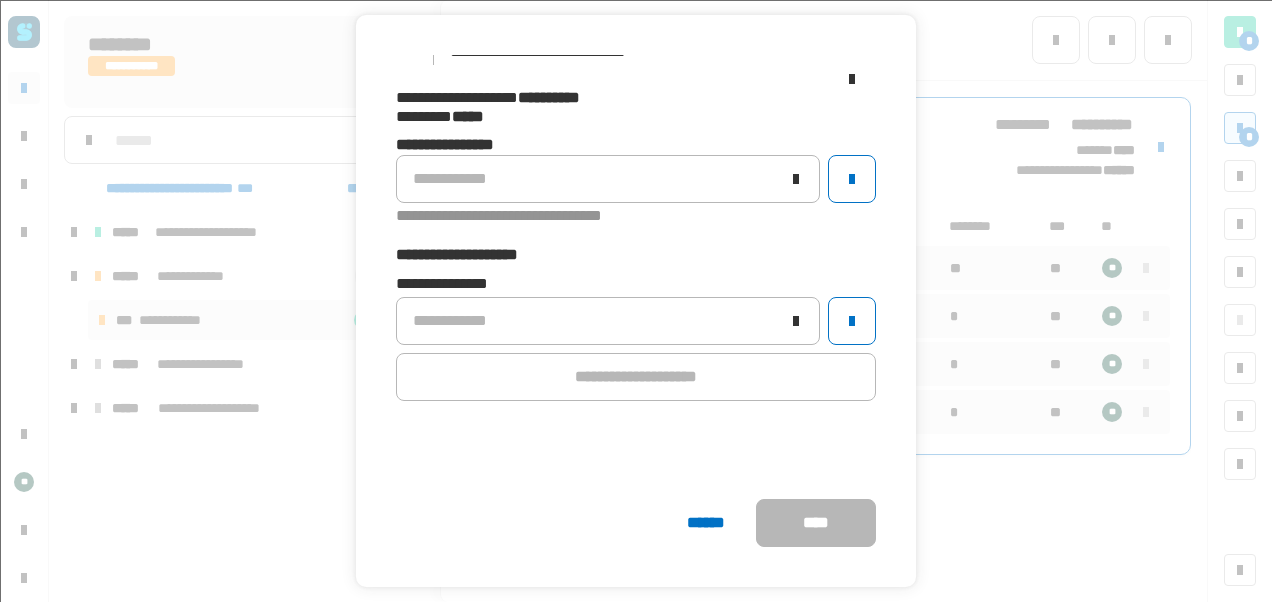 click on "[FIRST] [LAST] [ADDRESS] [CITY], [STATE] [ZIP] [COUNTRY] [PHONE] [EMAIL] [SSN] [DLN] [CC] [DOB] [AGE]" 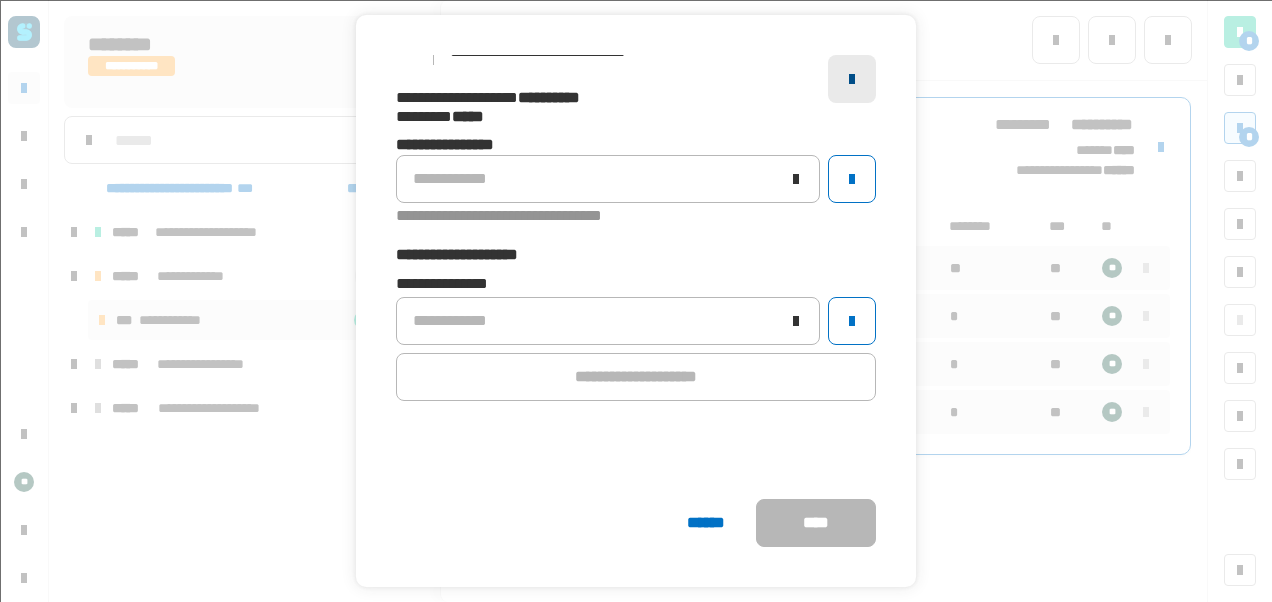 click 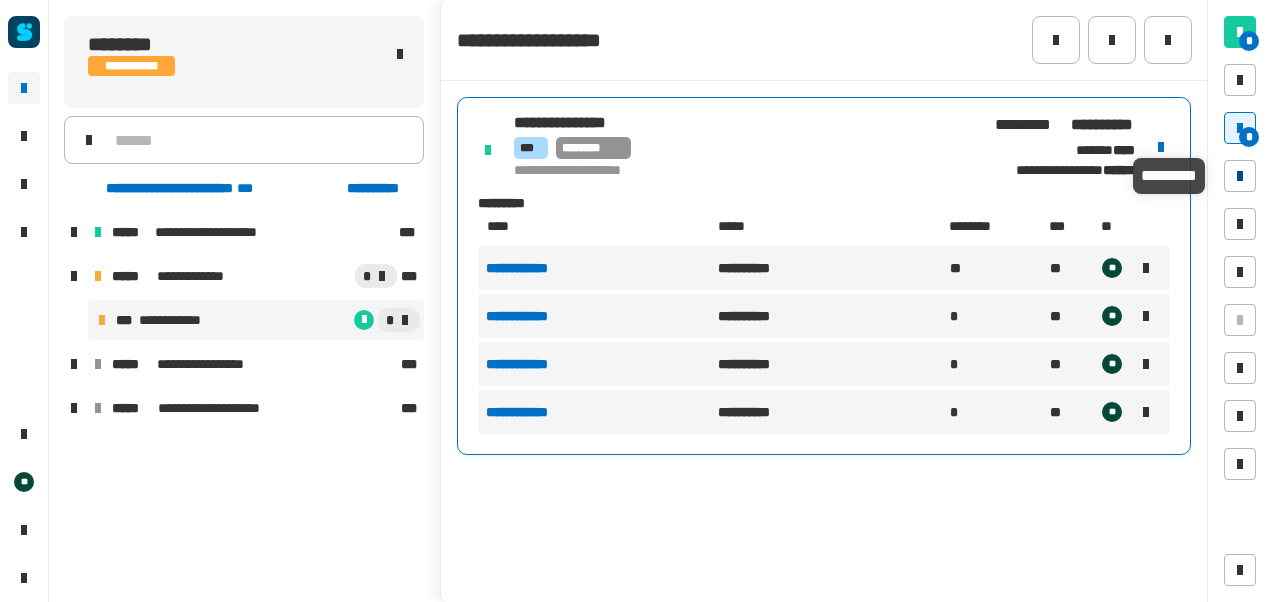 click at bounding box center (1240, 176) 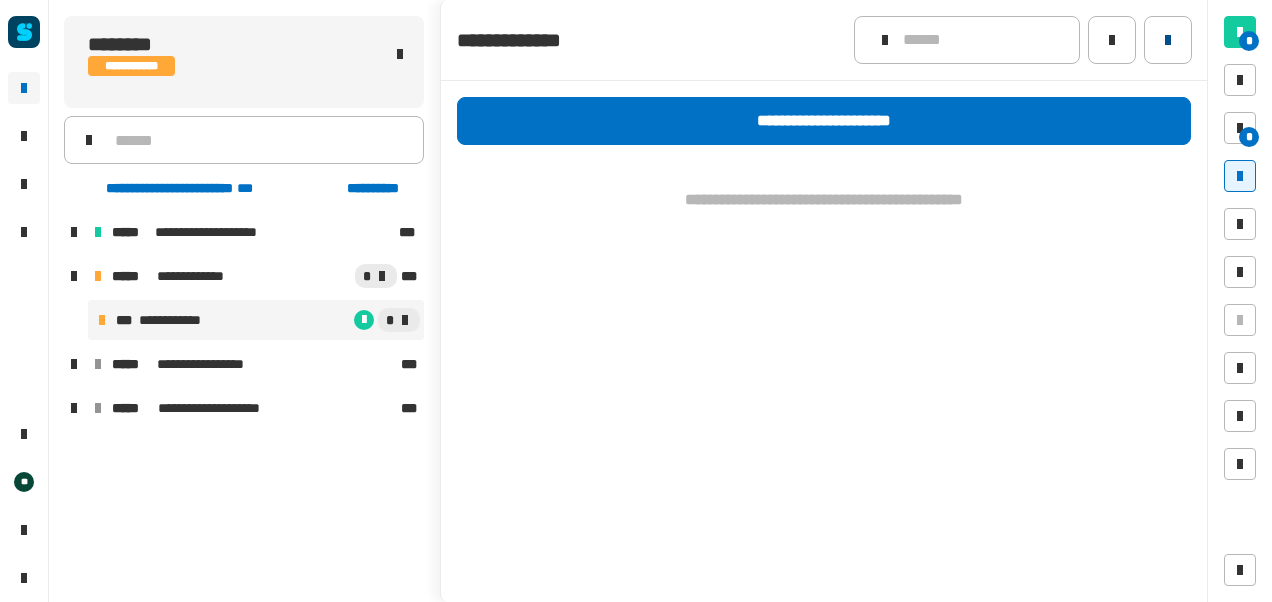 click 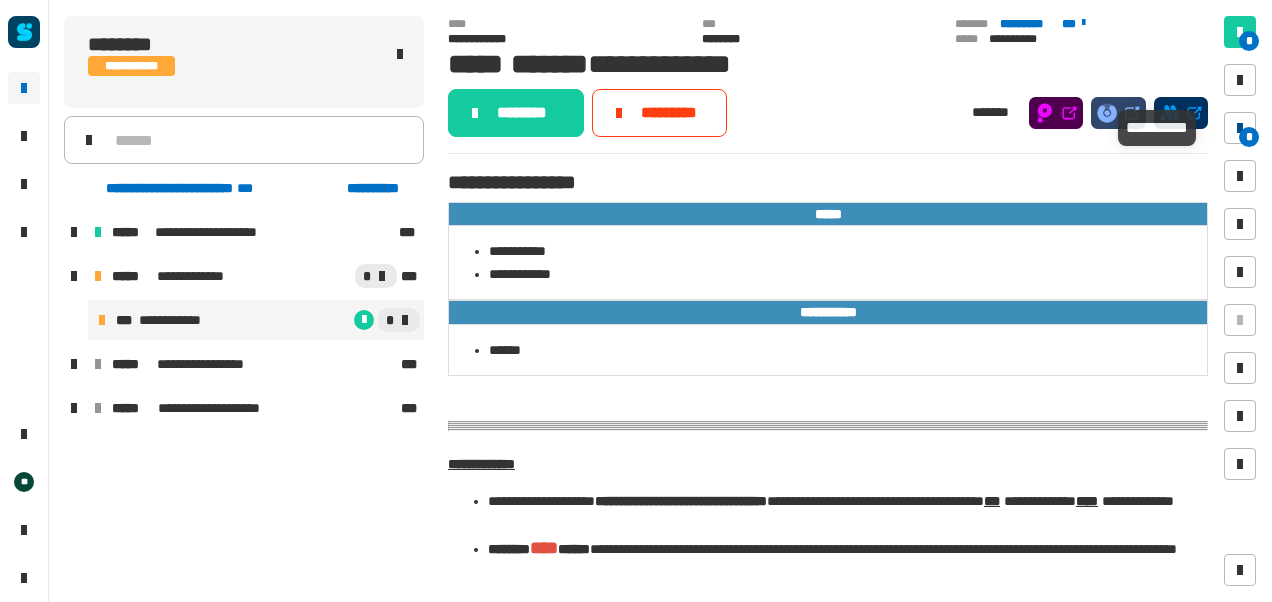 click at bounding box center (1240, 128) 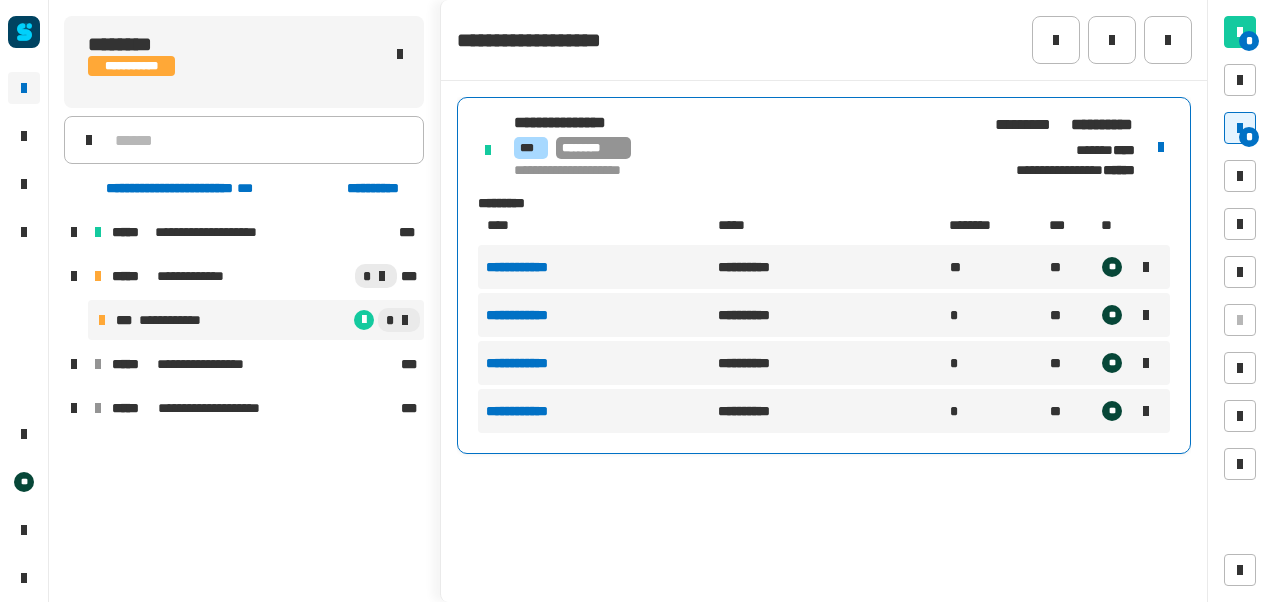 click on "**********" at bounding box center [744, 171] 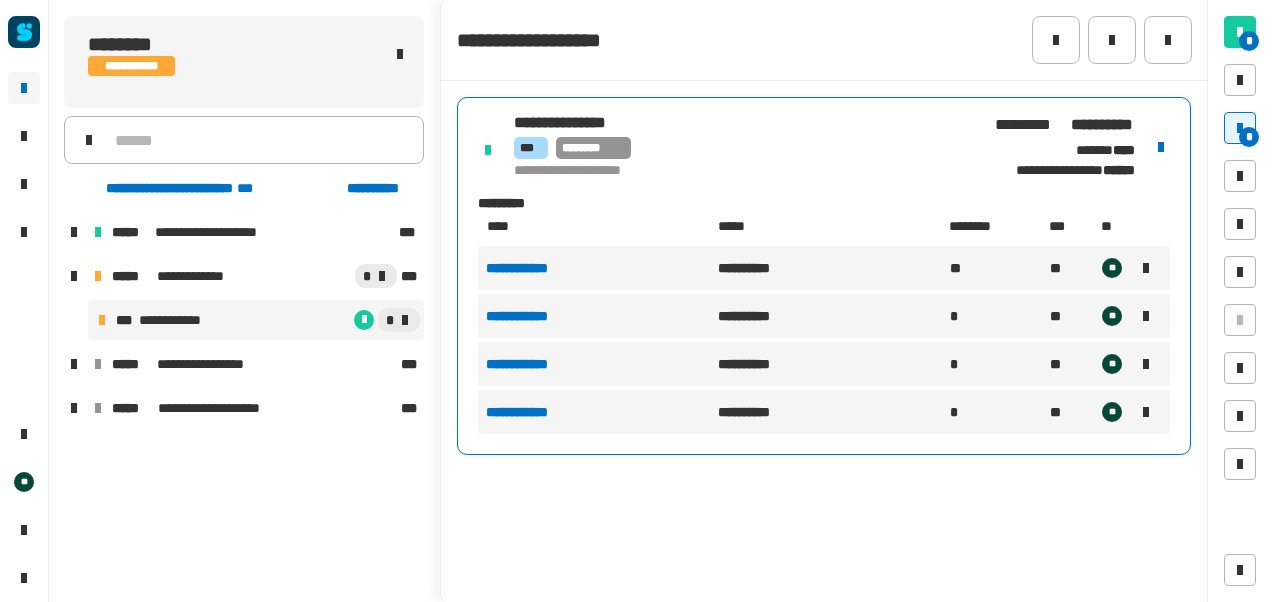 click on "**********" at bounding box center (744, 171) 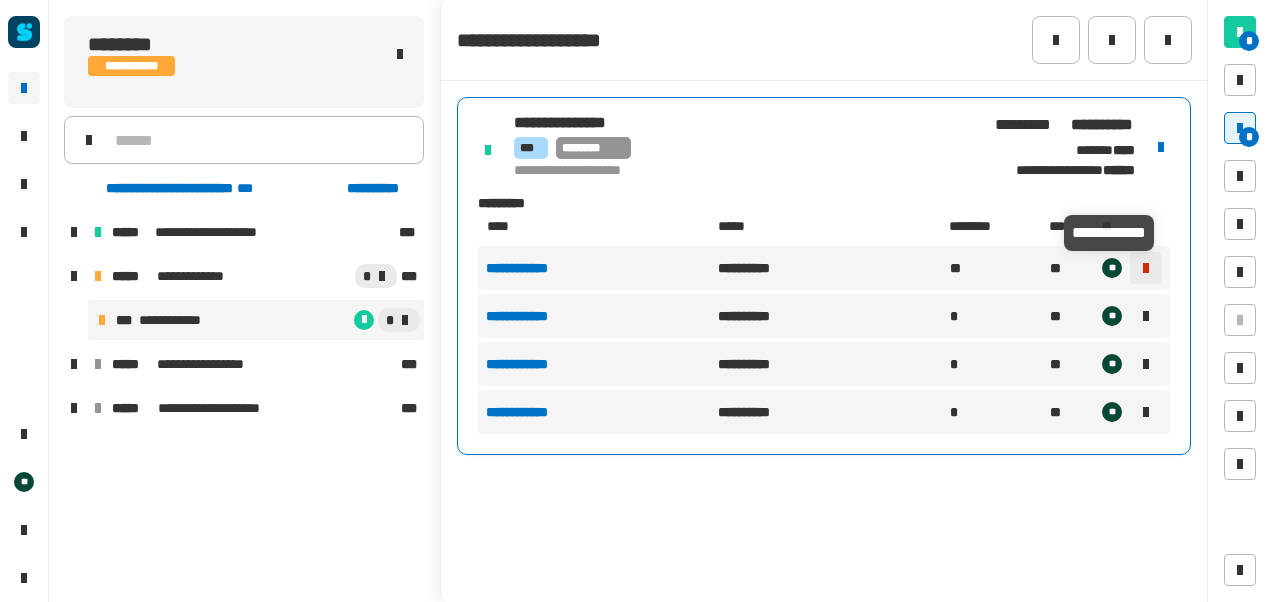 click at bounding box center (1146, 268) 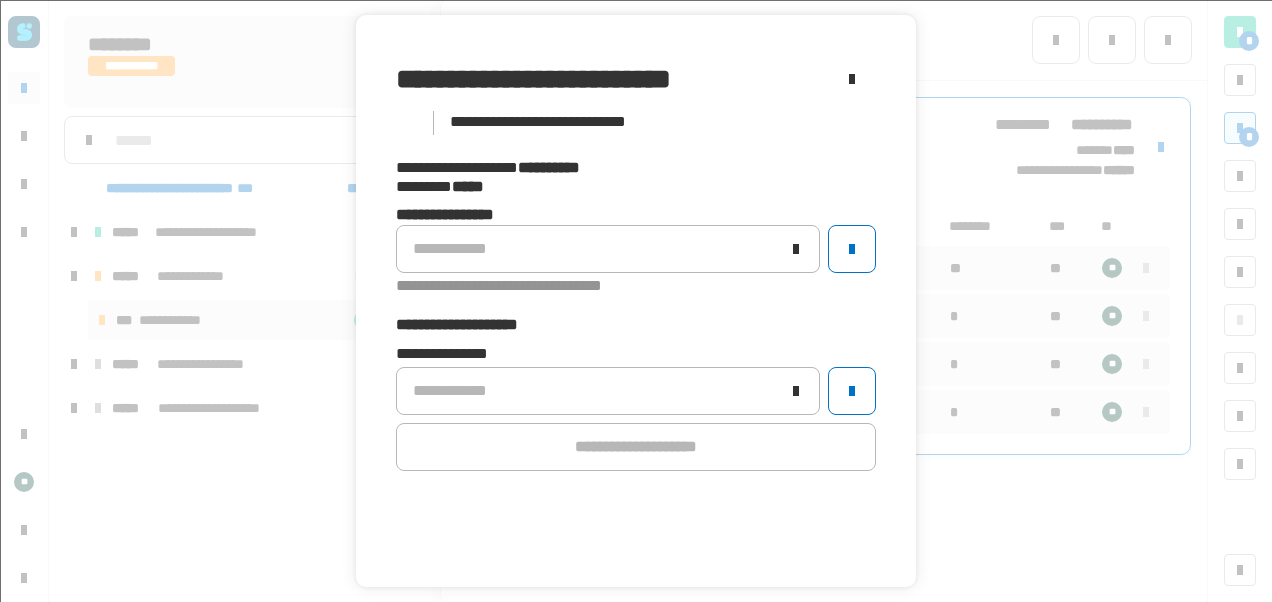 scroll, scrollTop: 70, scrollLeft: 0, axis: vertical 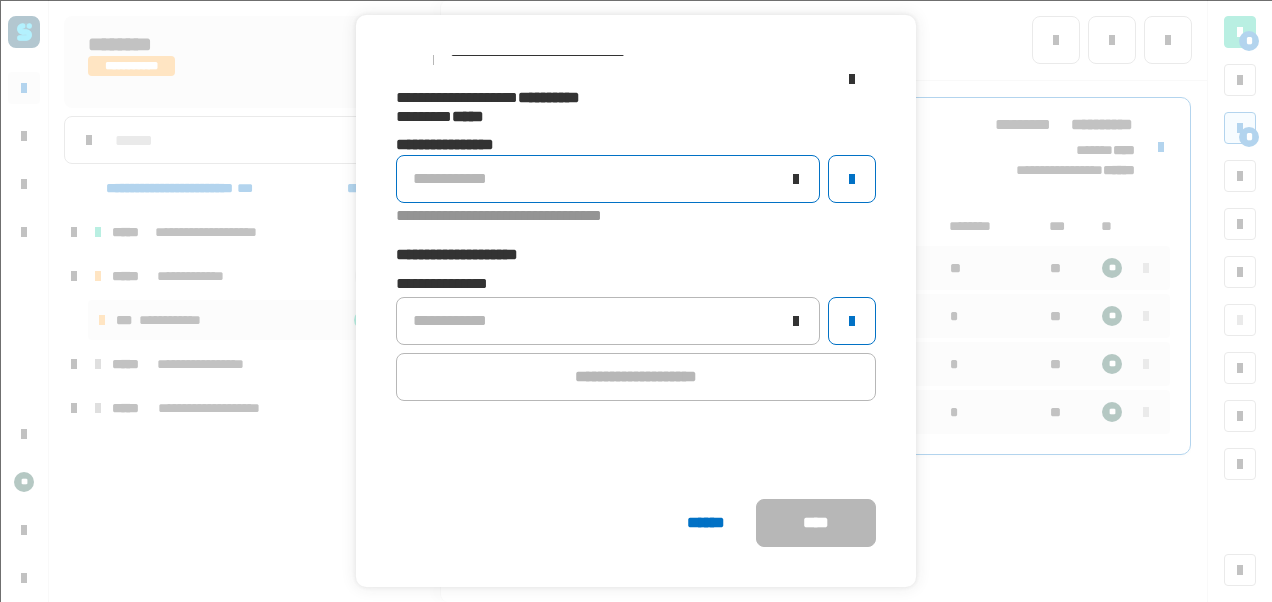 click on "**********" 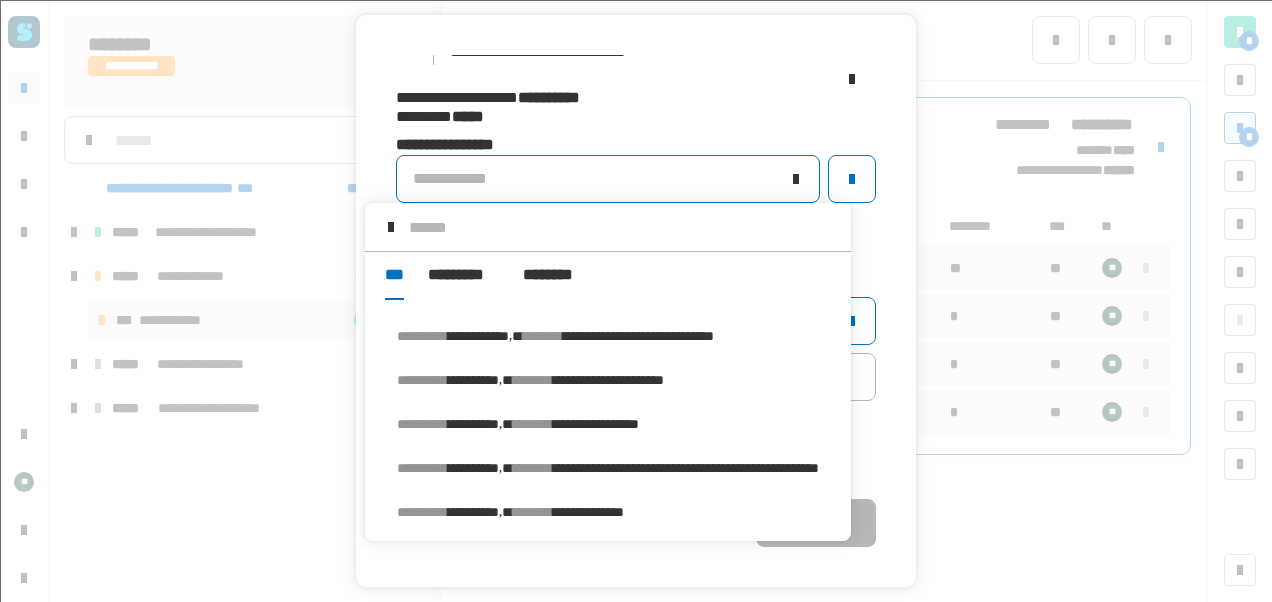 click on "**********" 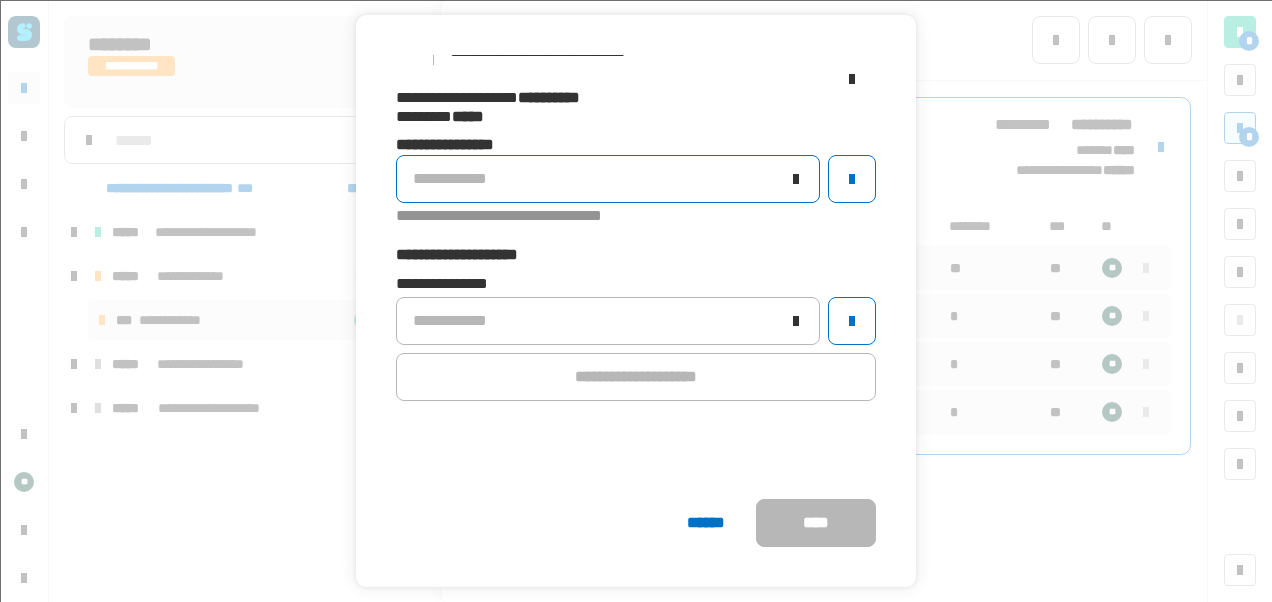 click on "**********" 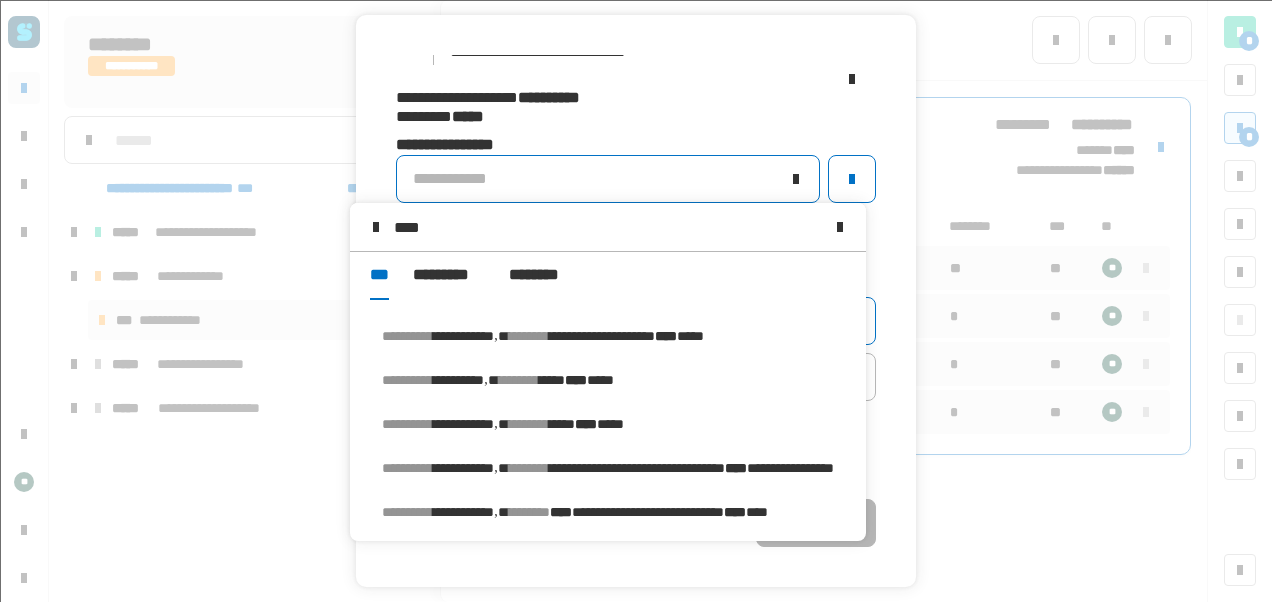 type on "****" 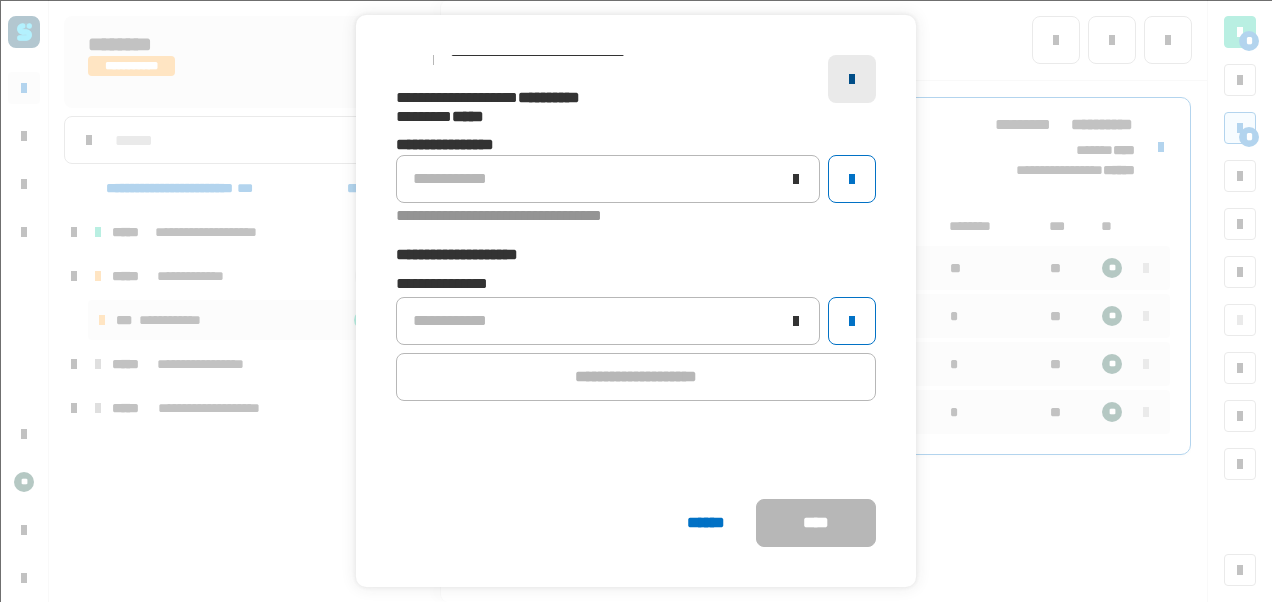 click 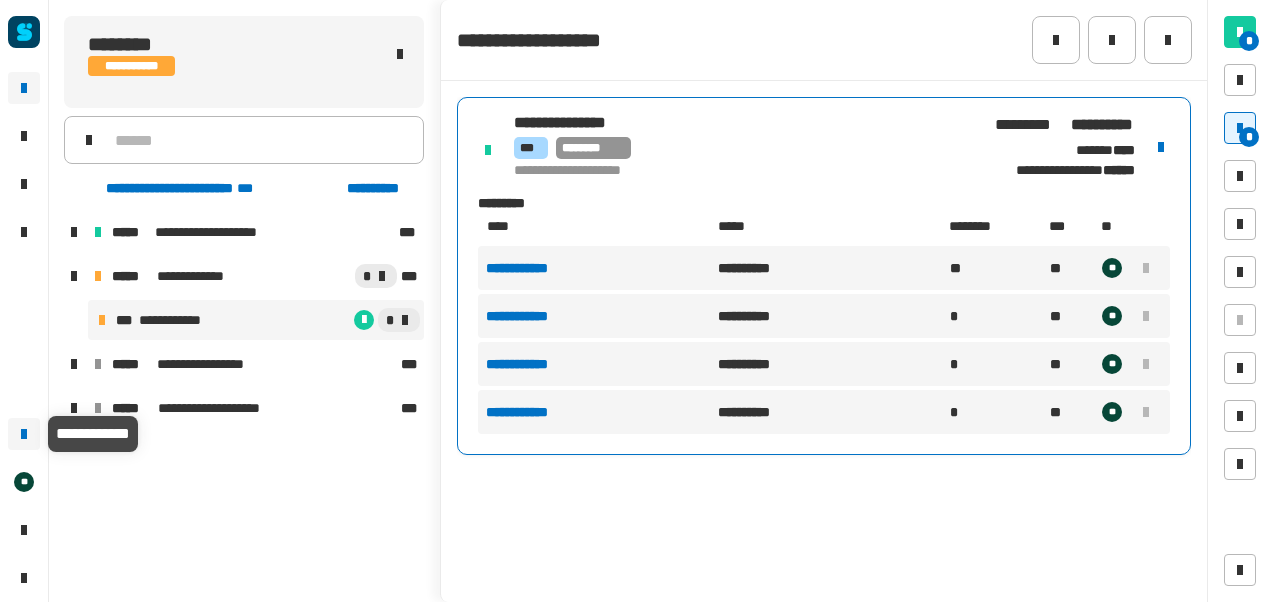 click 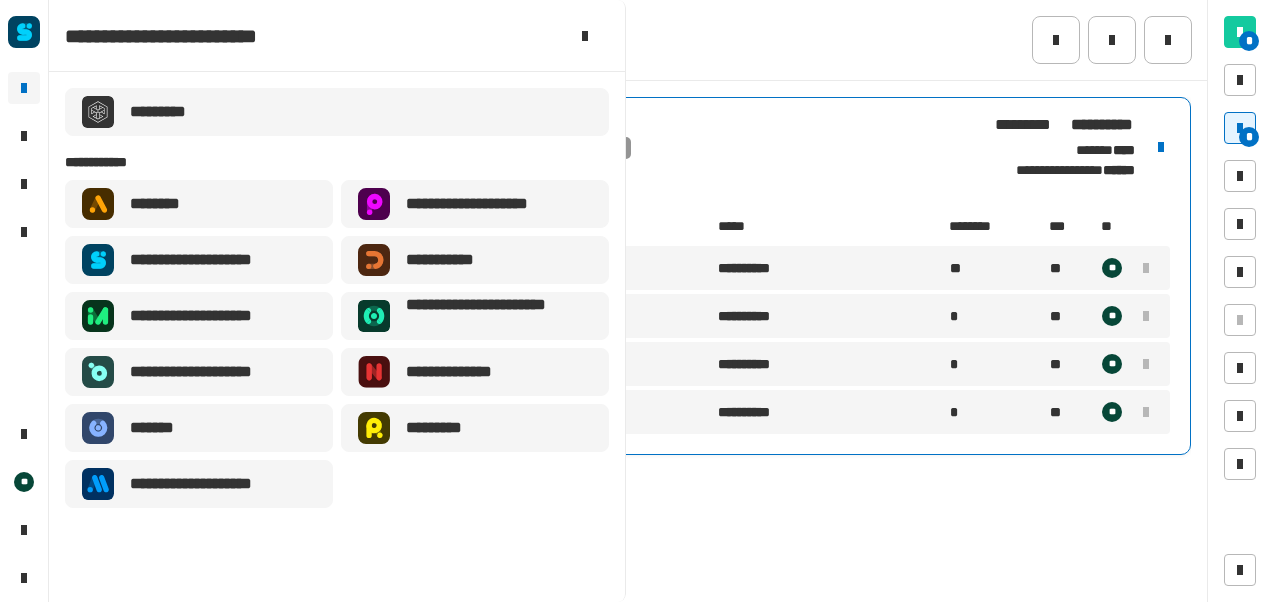 click on "[FIRST] [LAST] [ADDRESS] [CITY] [STATE] [ZIP] [COUNTRY] [PHONE] [EMAIL] [SSN] [DLN] [CC] [DOB] [AGE]" 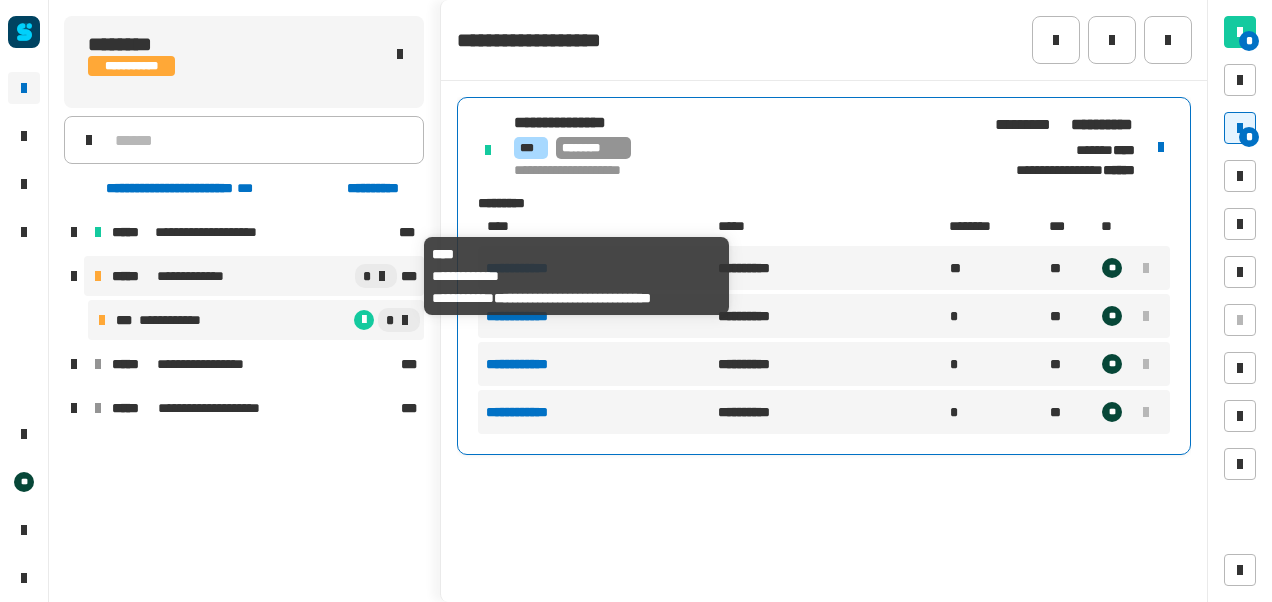 click on "*****" at bounding box center (132, 276) 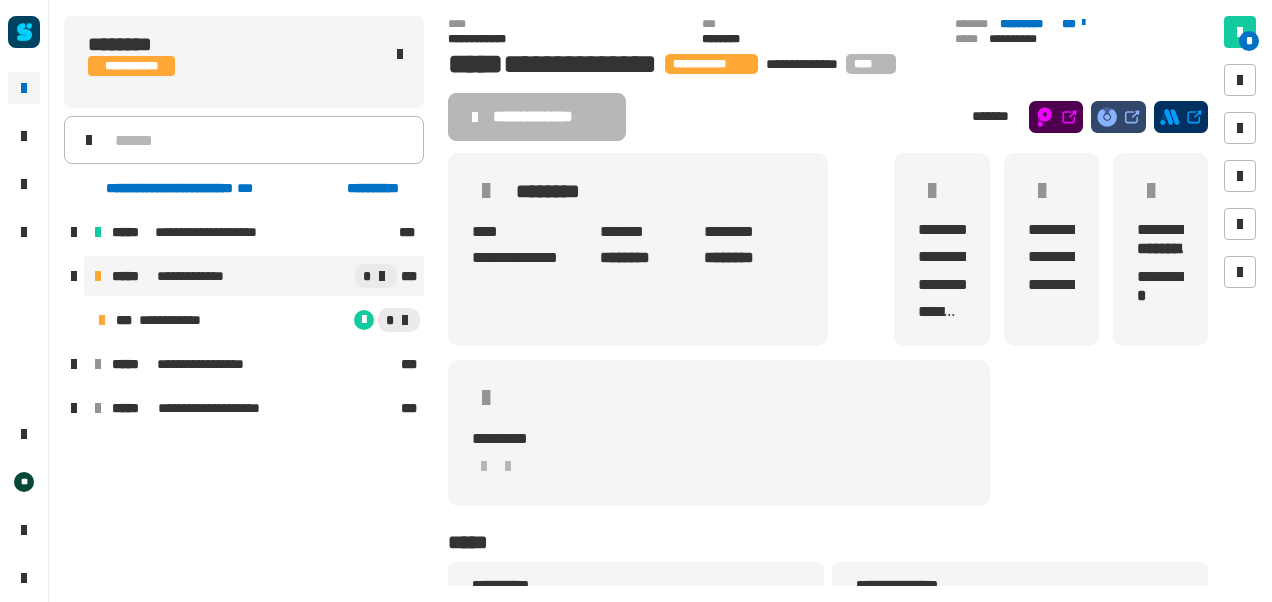 scroll, scrollTop: 196, scrollLeft: 0, axis: vertical 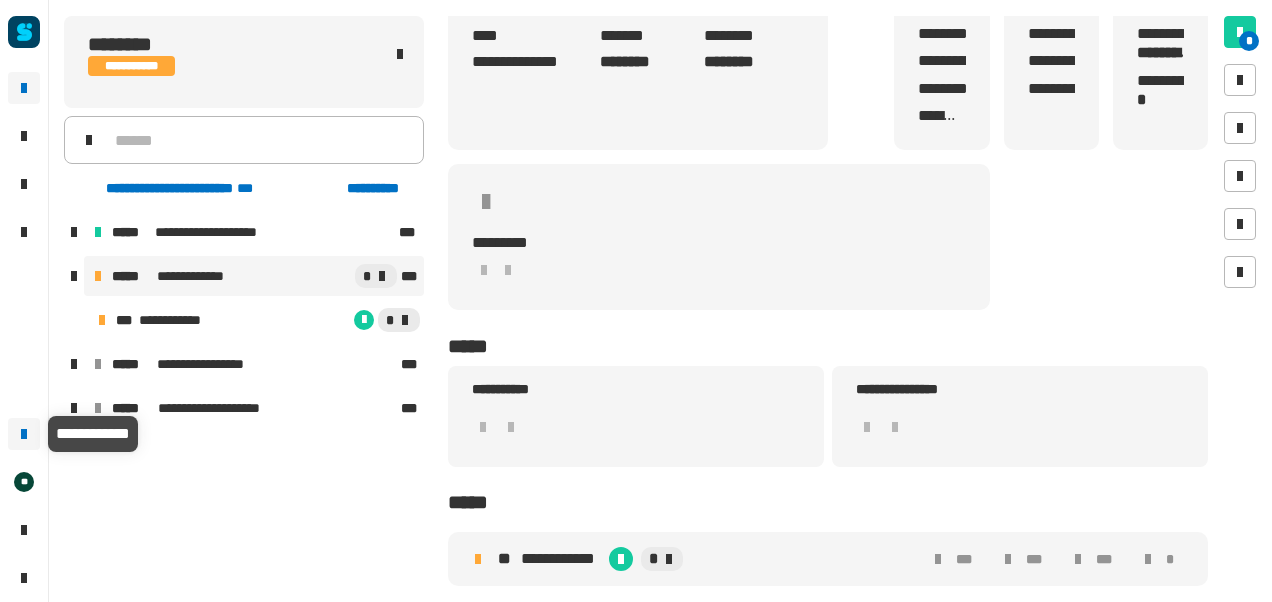 click 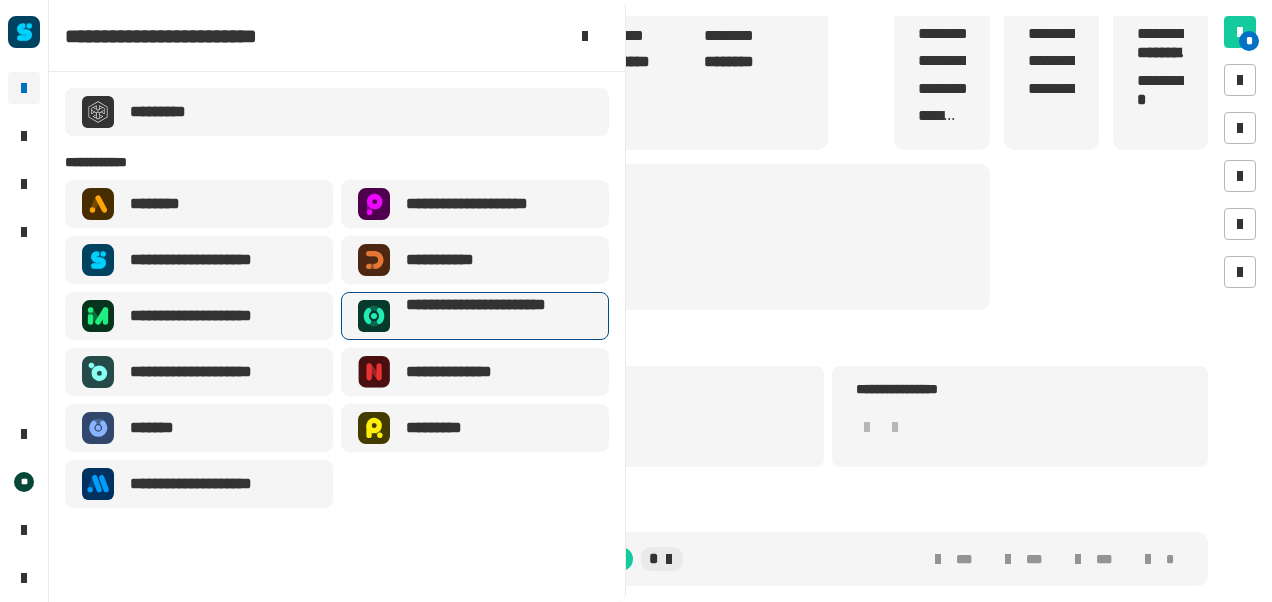 click on "**********" at bounding box center [475, 316] 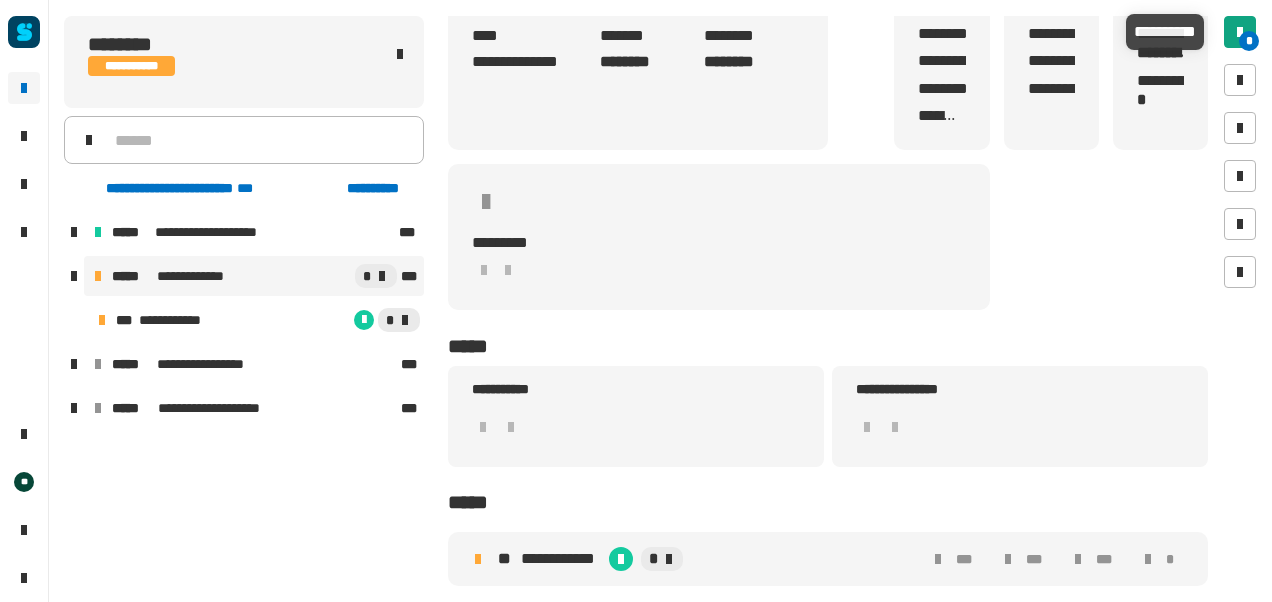 click on "*" at bounding box center (1249, 41) 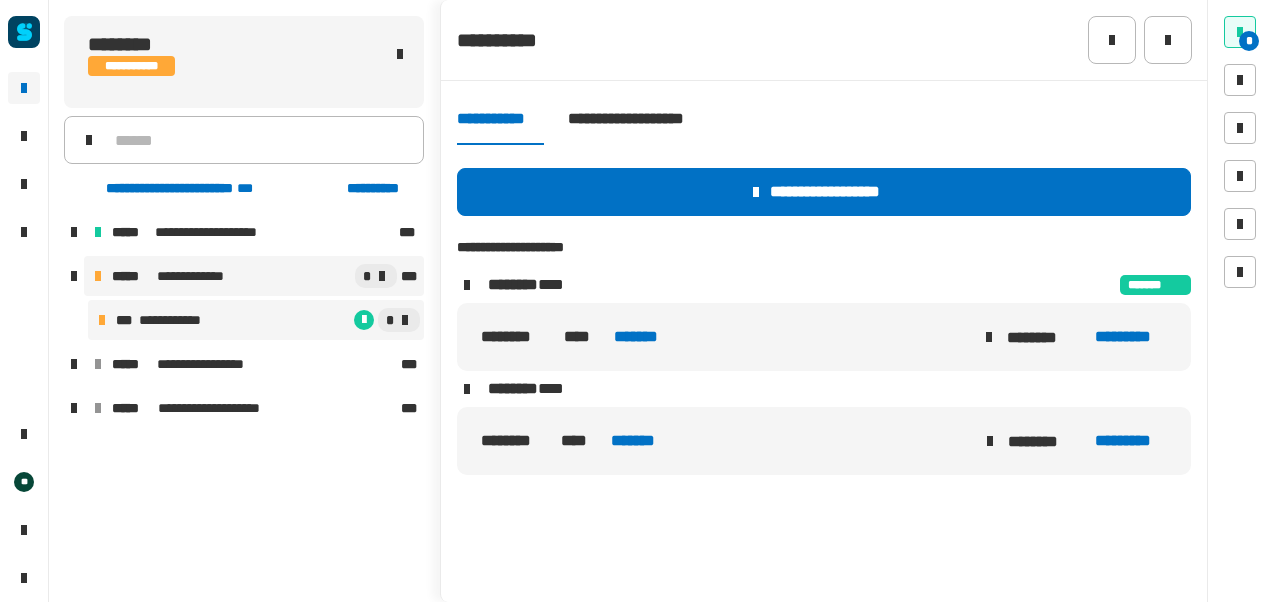 click on "**********" at bounding box center (256, 320) 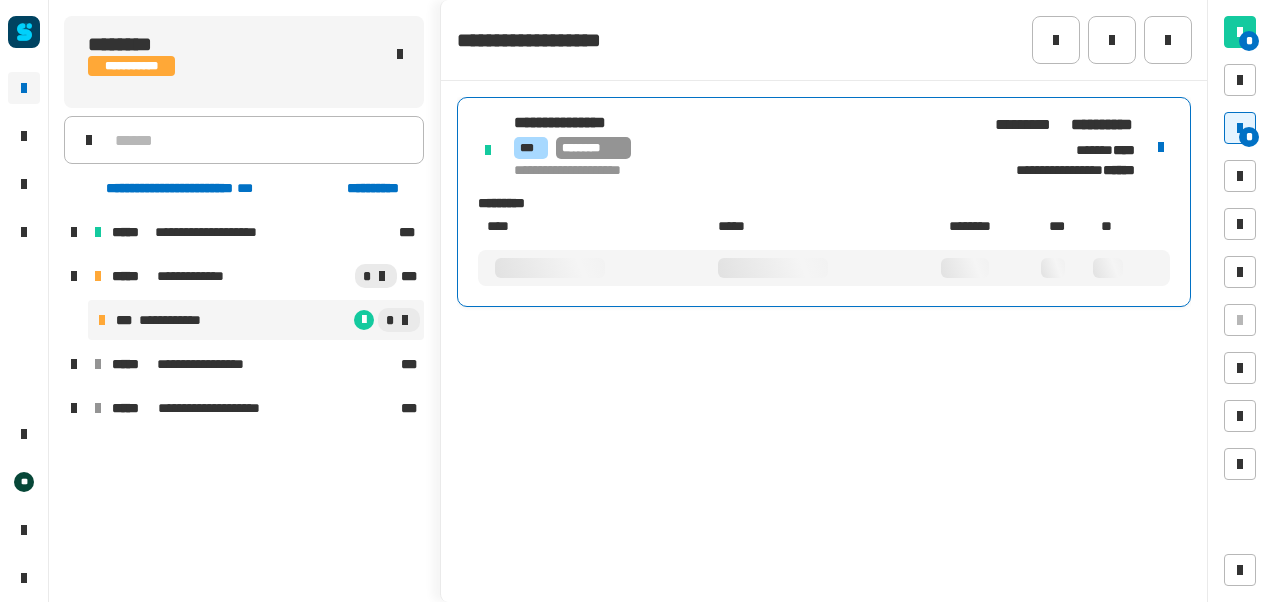 click on "**********" at bounding box center [1094, 125] 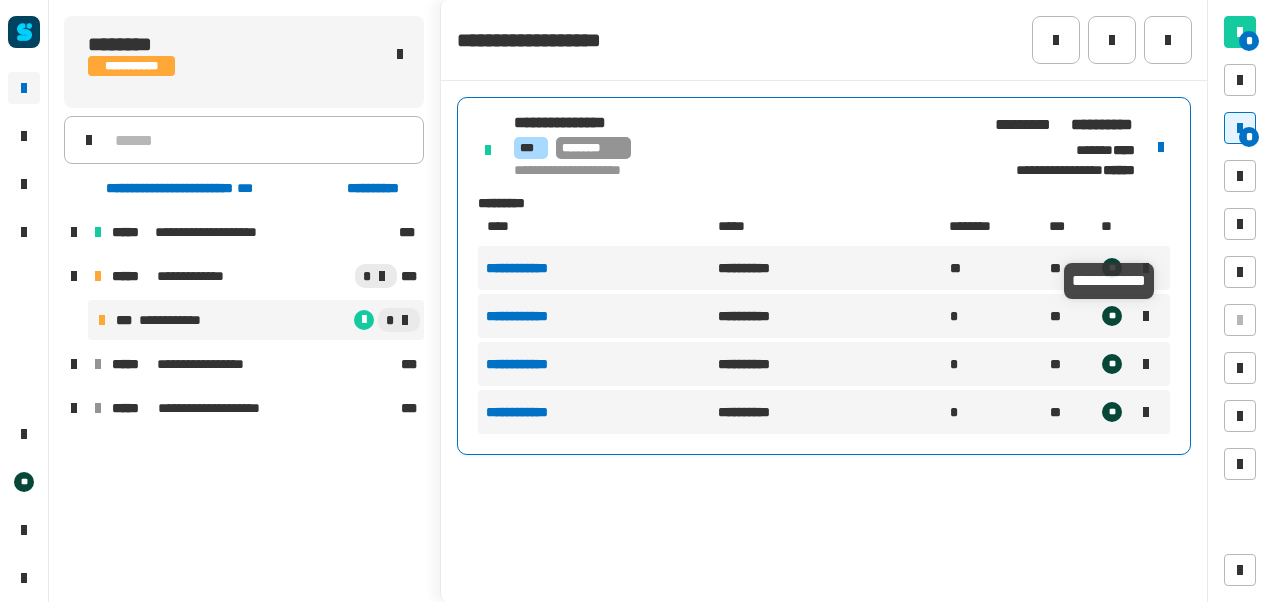 click on "**********" 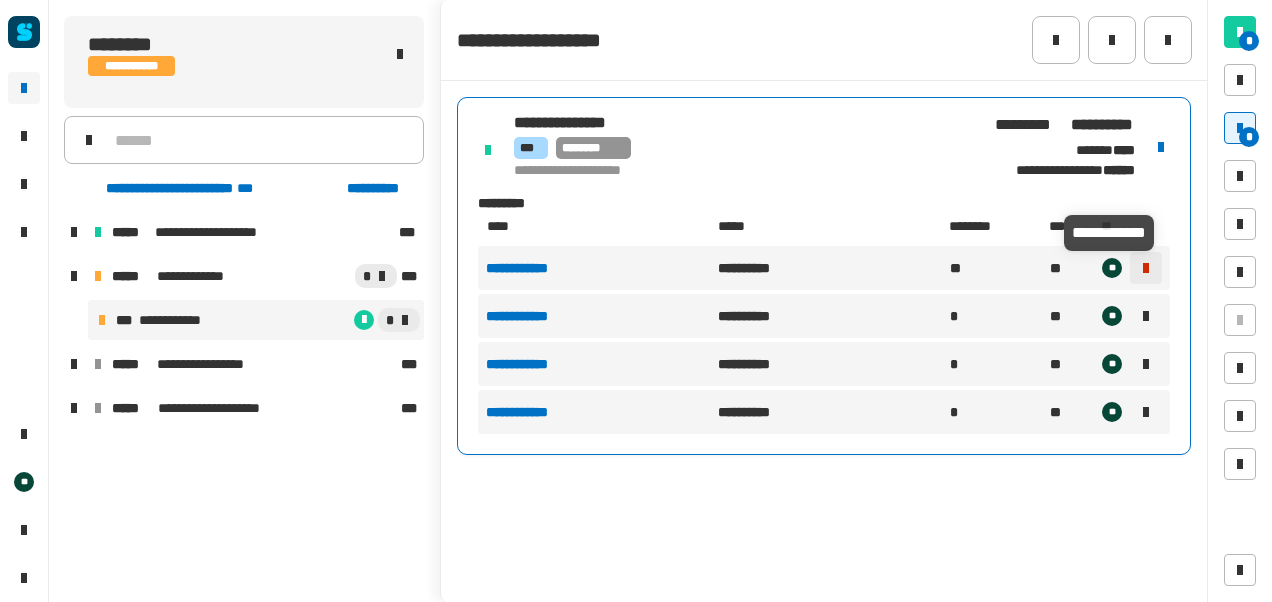 click at bounding box center [1146, 268] 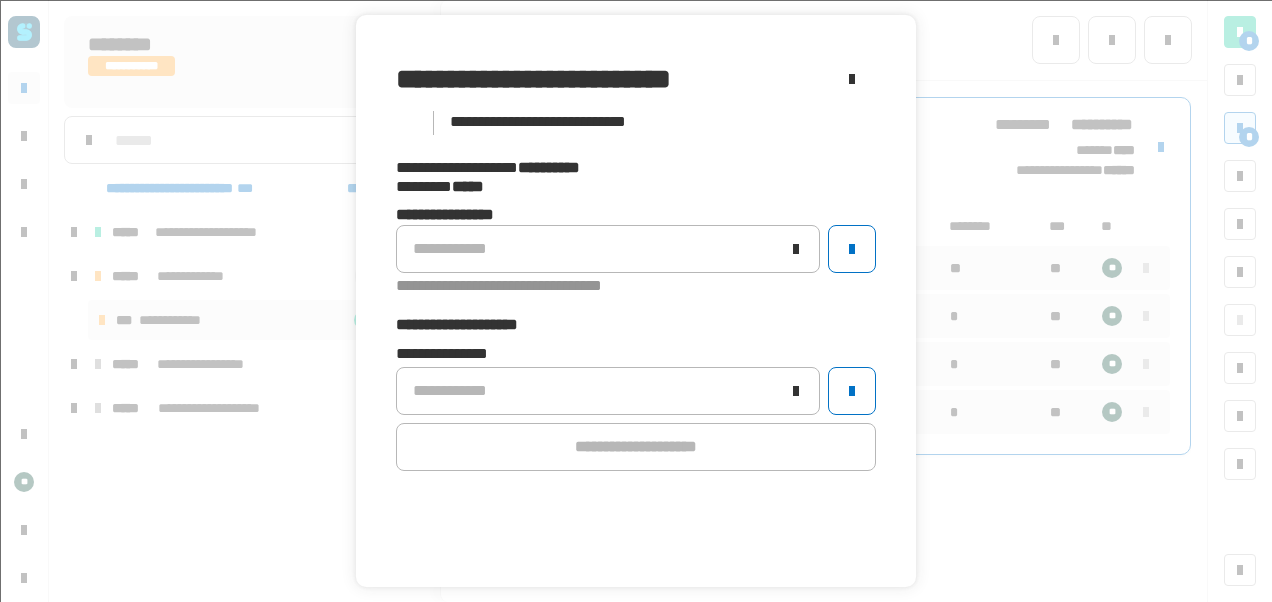 scroll, scrollTop: 70, scrollLeft: 0, axis: vertical 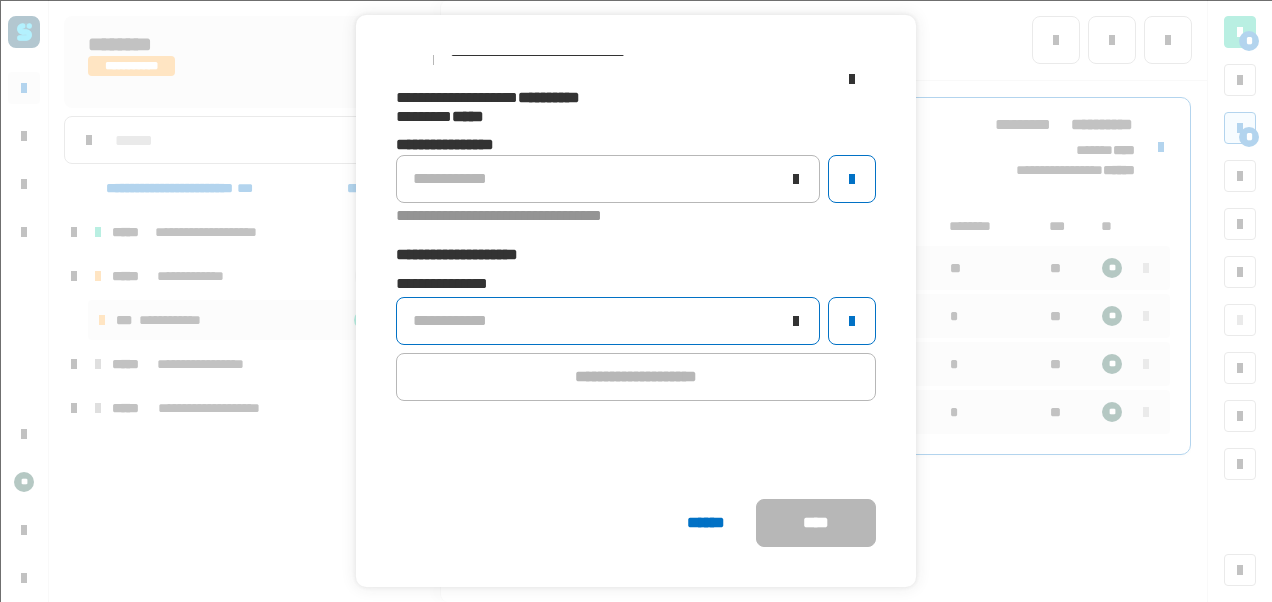 click on "**********" 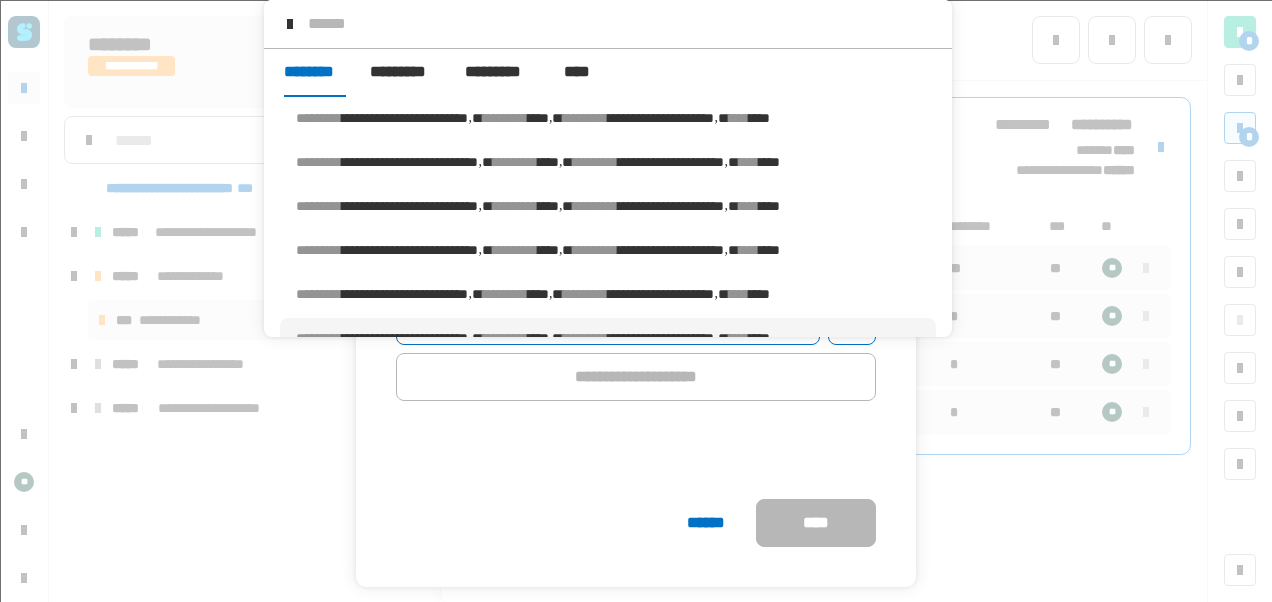 scroll, scrollTop: 16, scrollLeft: 0, axis: vertical 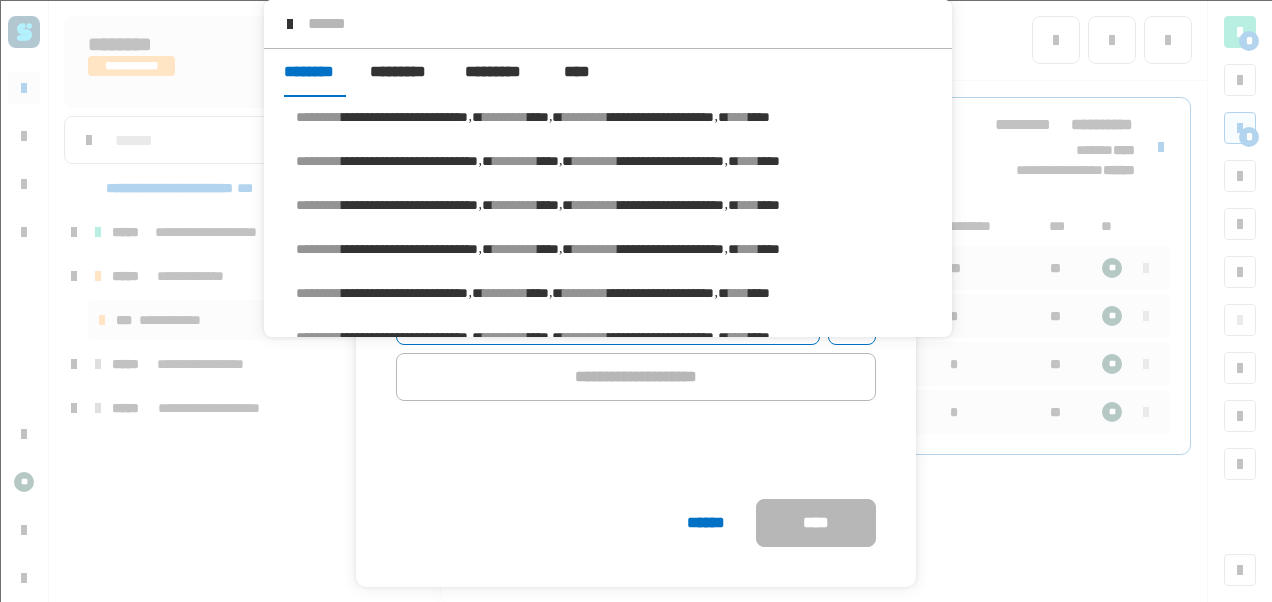 click on "****** ****" 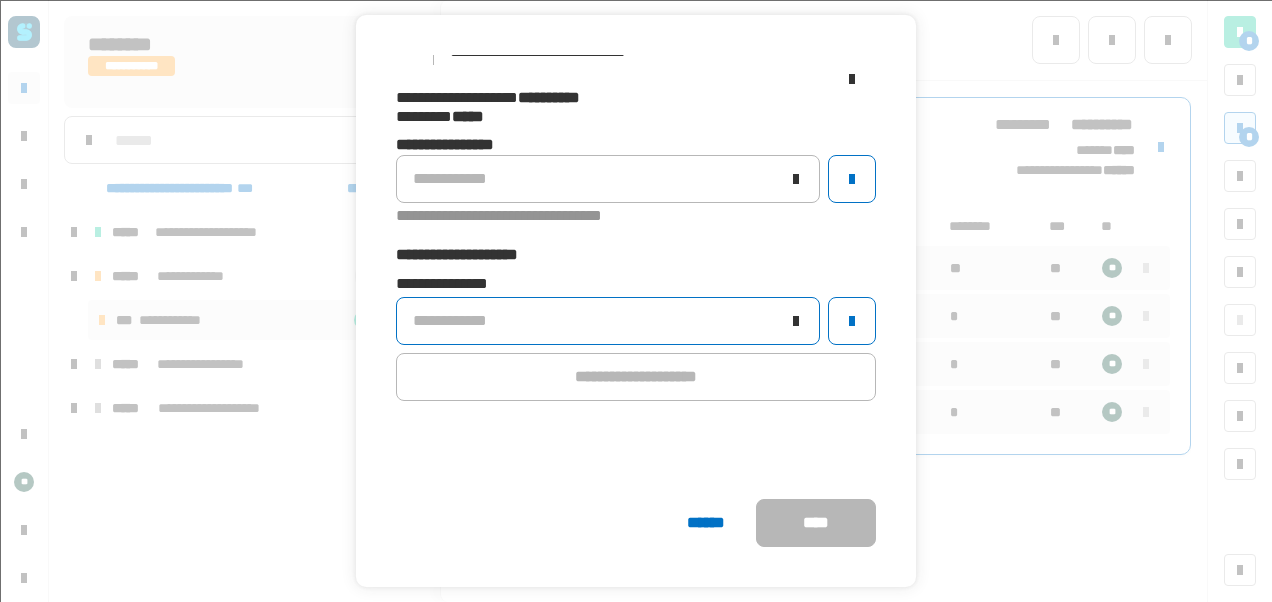 click on "**********" 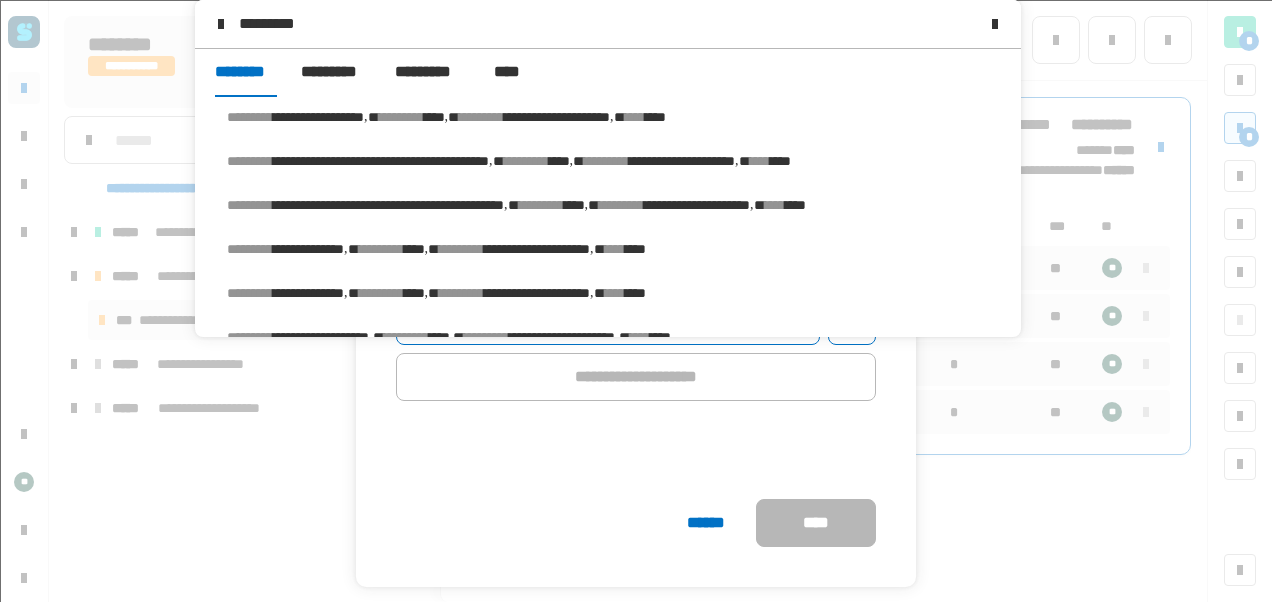 scroll, scrollTop: 0, scrollLeft: 0, axis: both 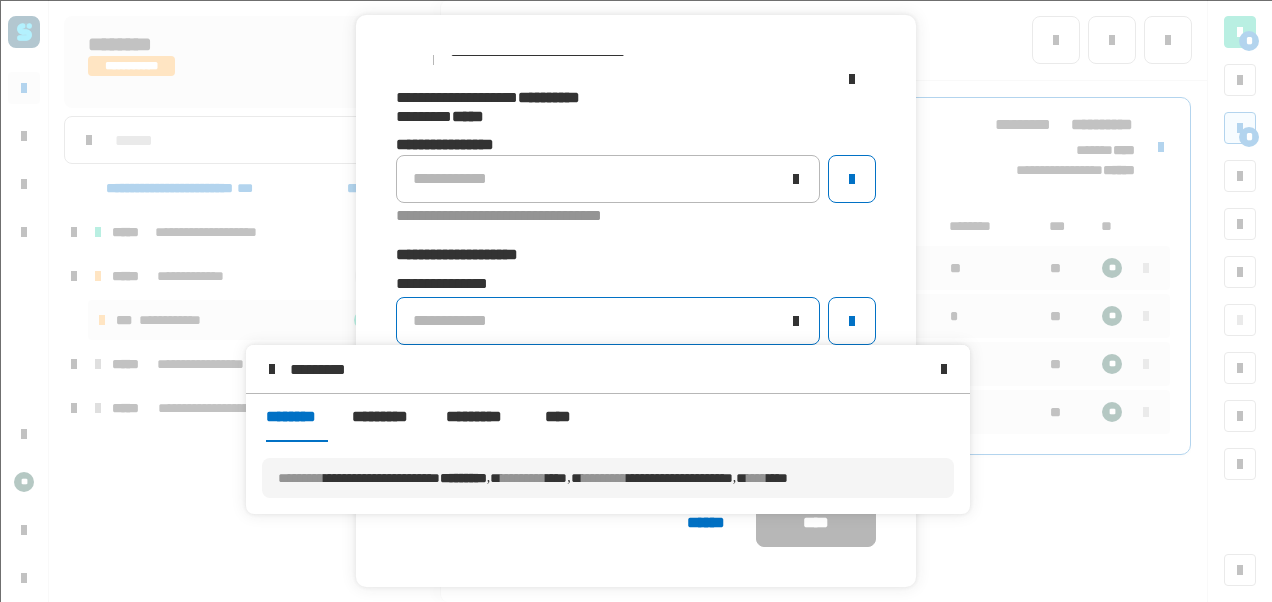 type on "*********" 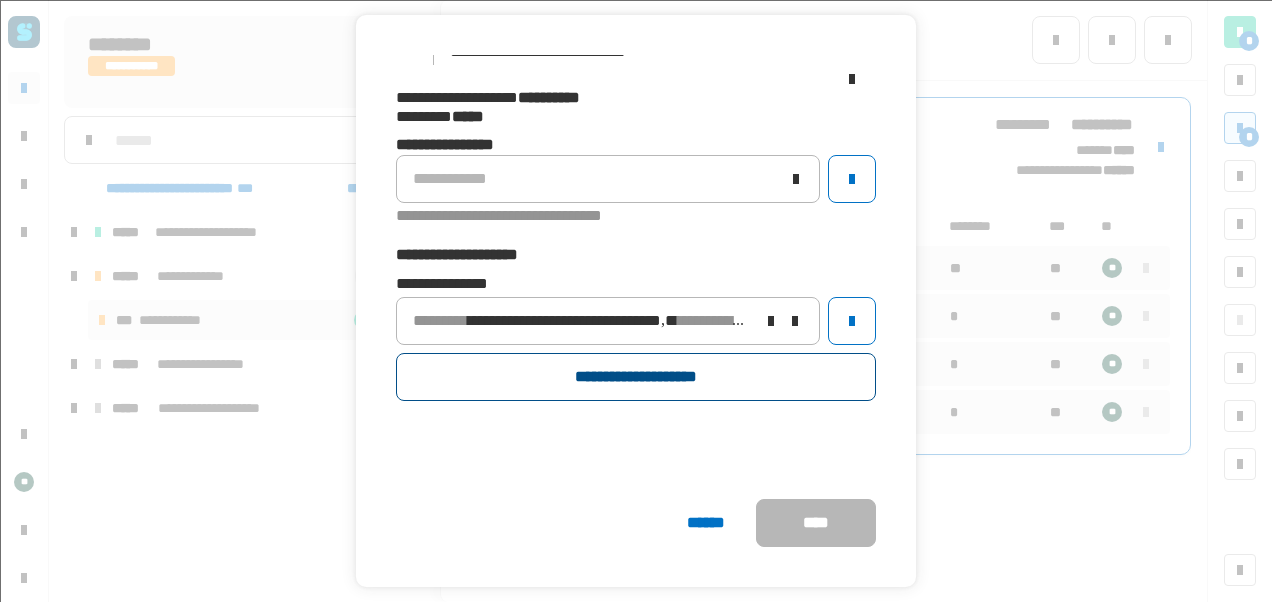 click on "**********" 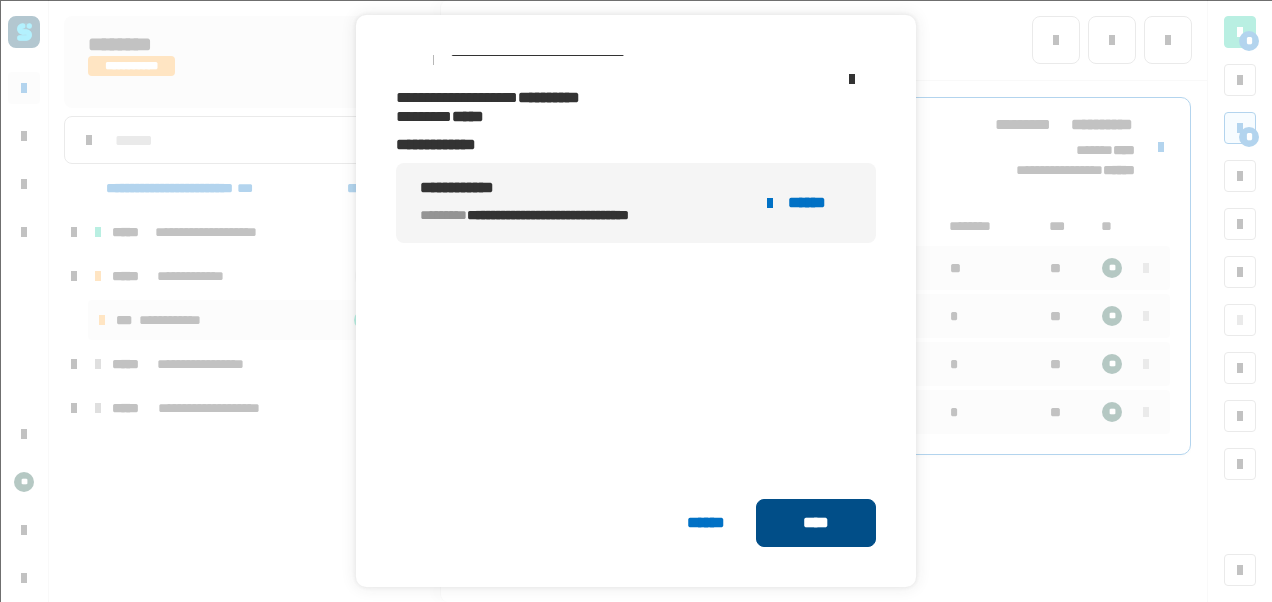 click on "****" 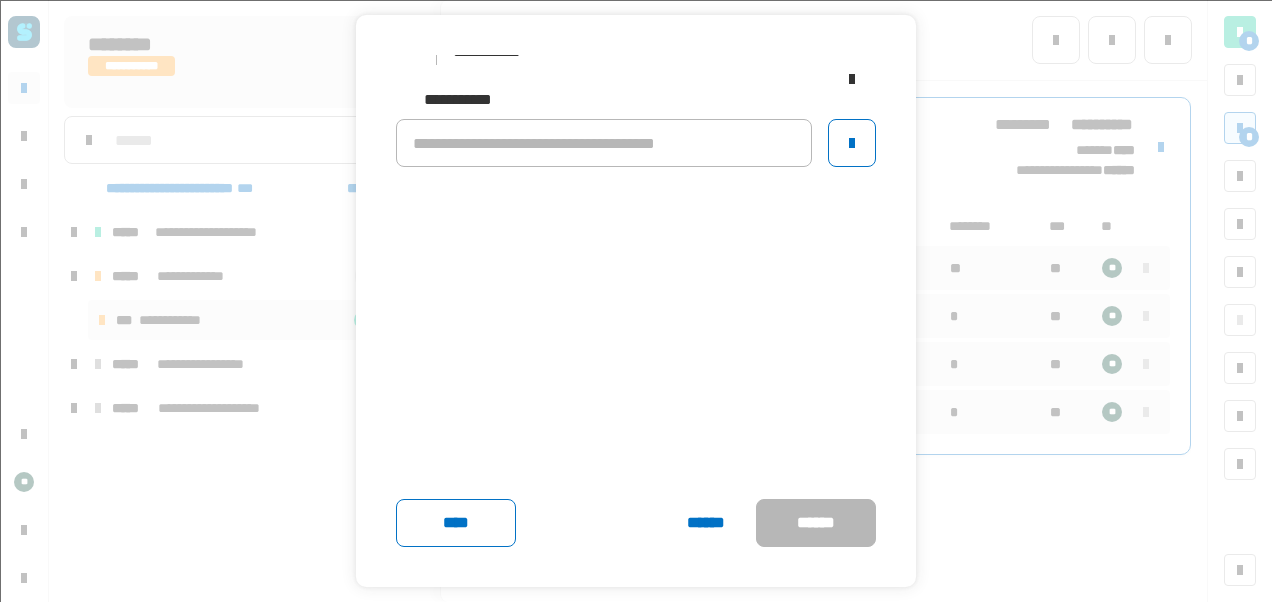 click on "**********" 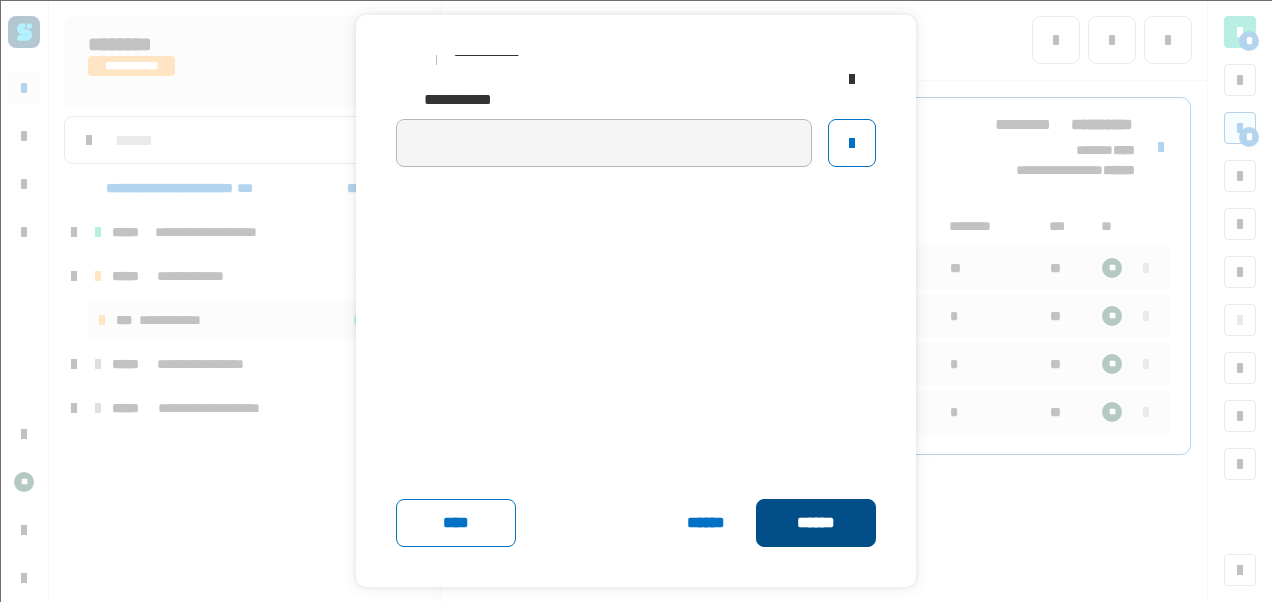 click on "******" 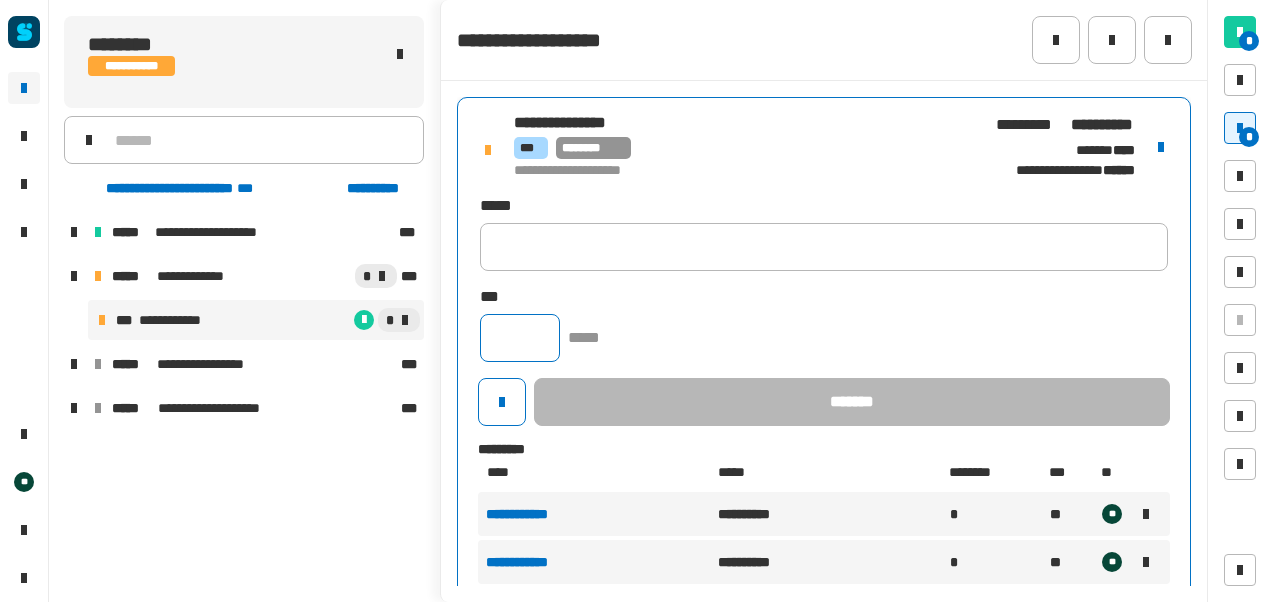 click 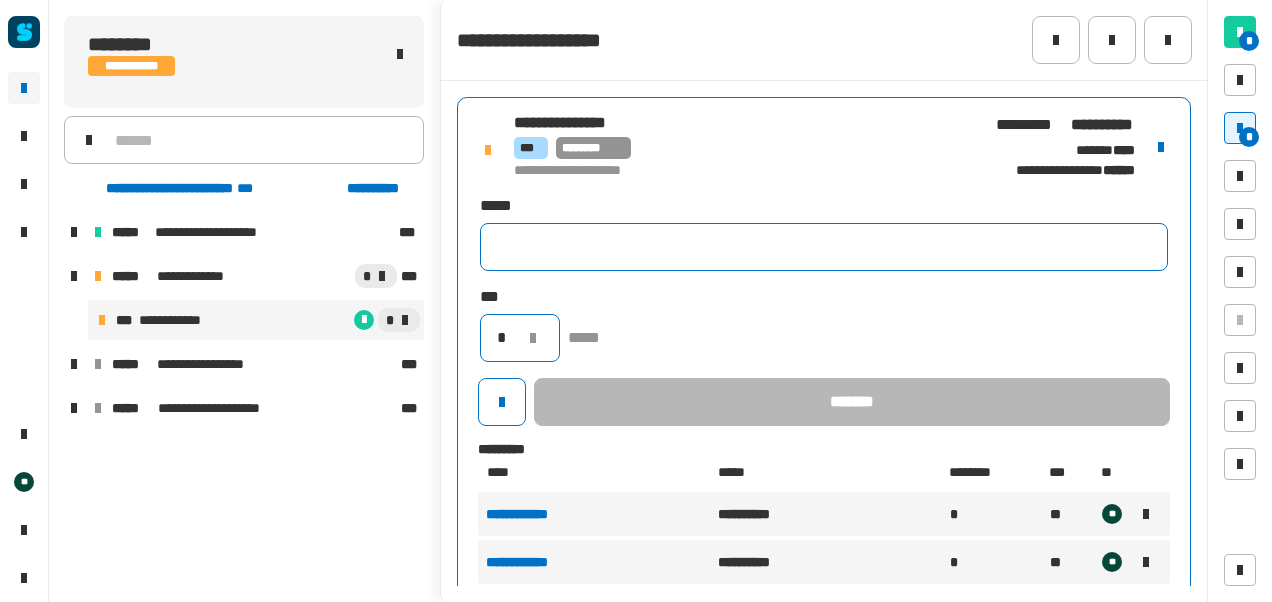 type on "*" 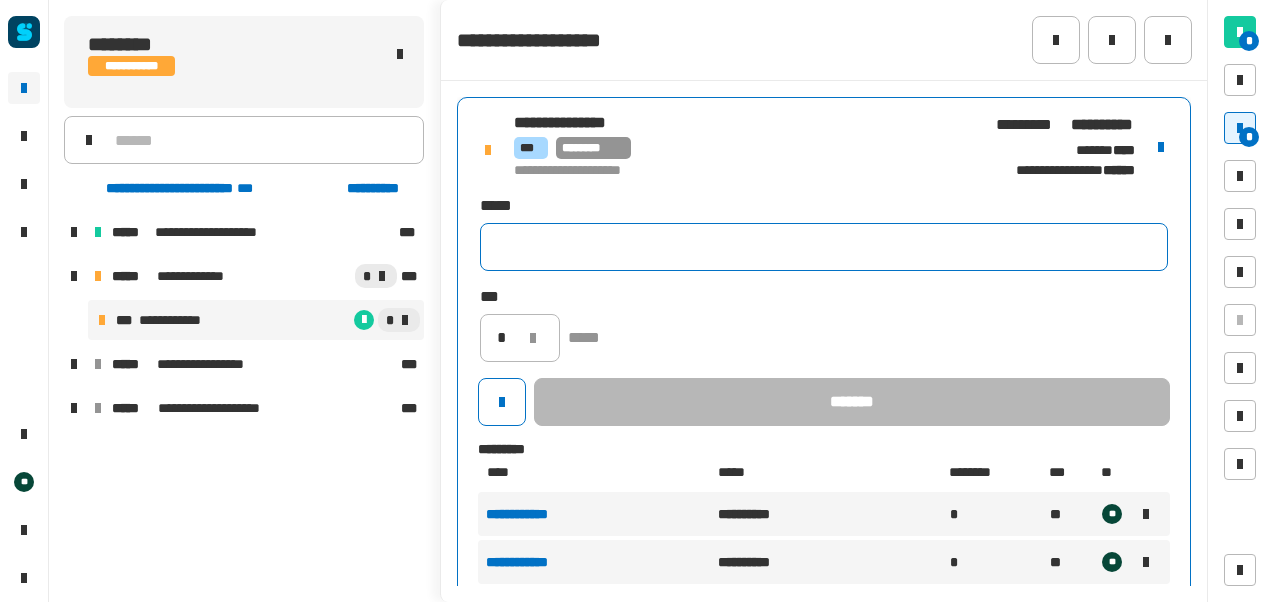 click 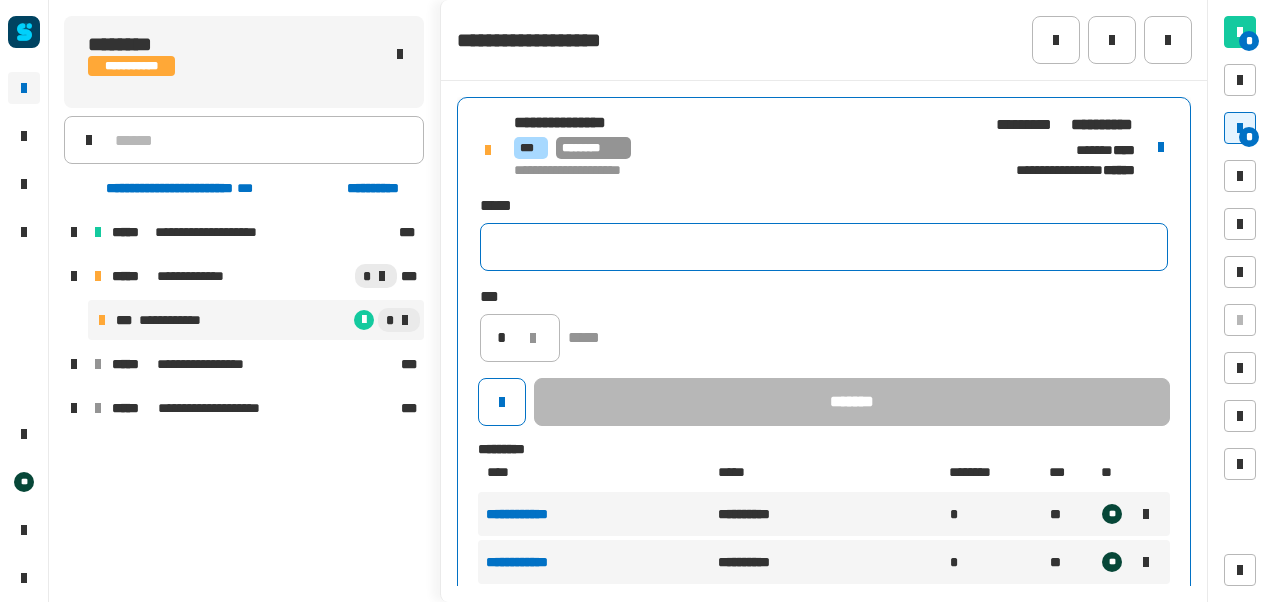 paste on "**********" 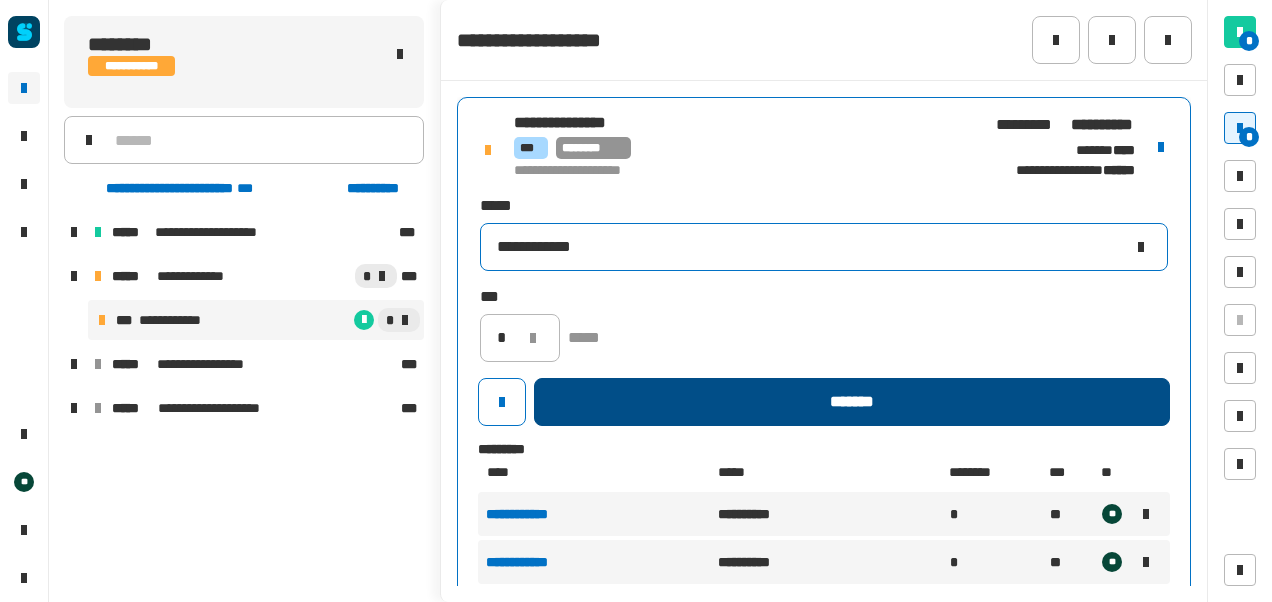 type on "**********" 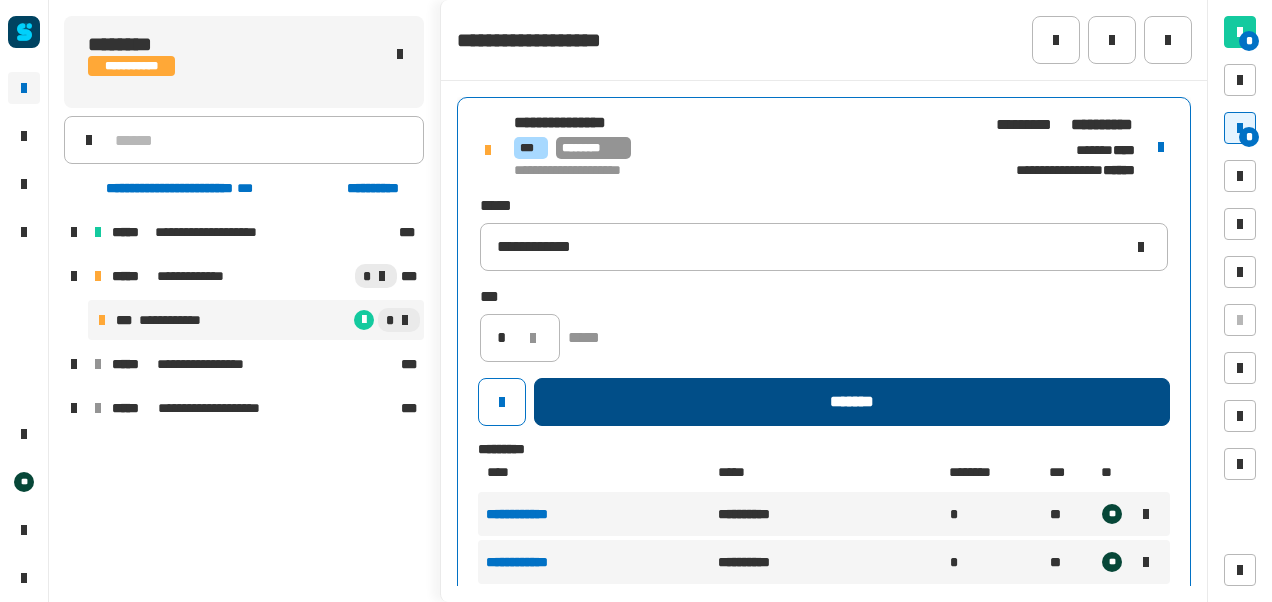 click on "*******" 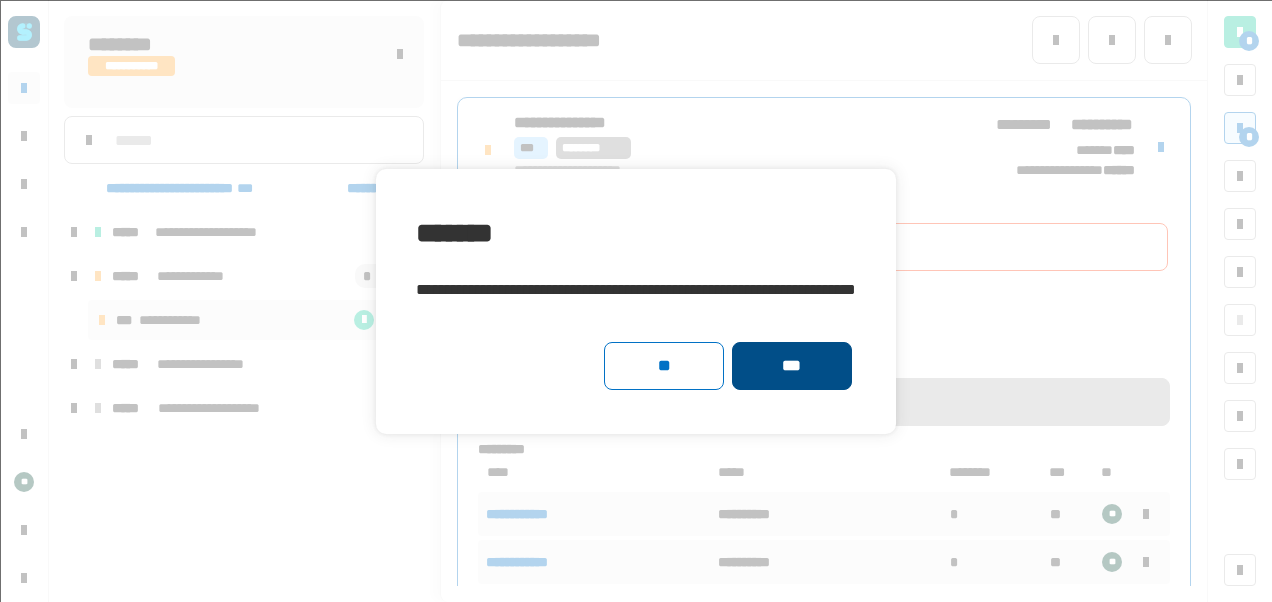 click on "***" 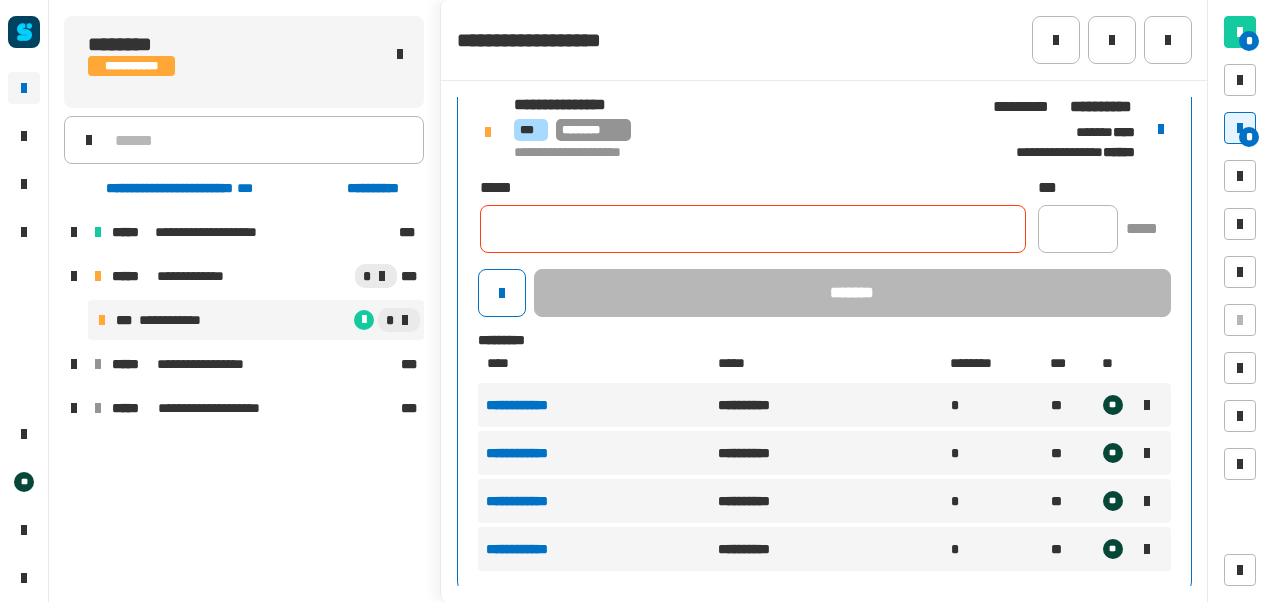 scroll, scrollTop: 23, scrollLeft: 0, axis: vertical 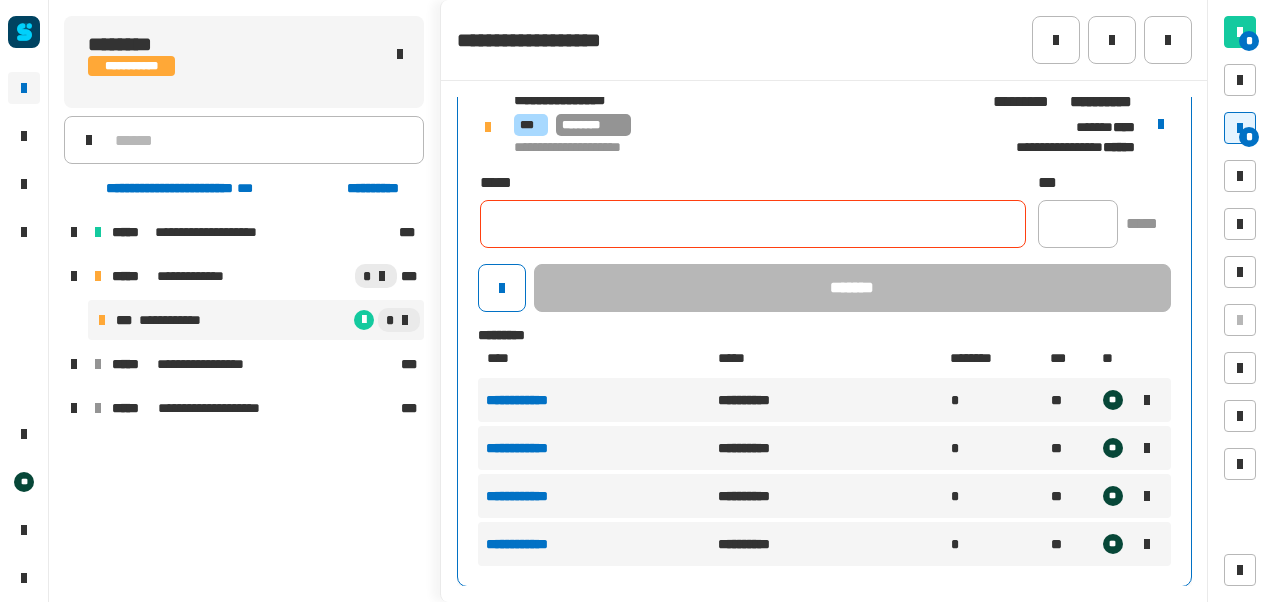 click 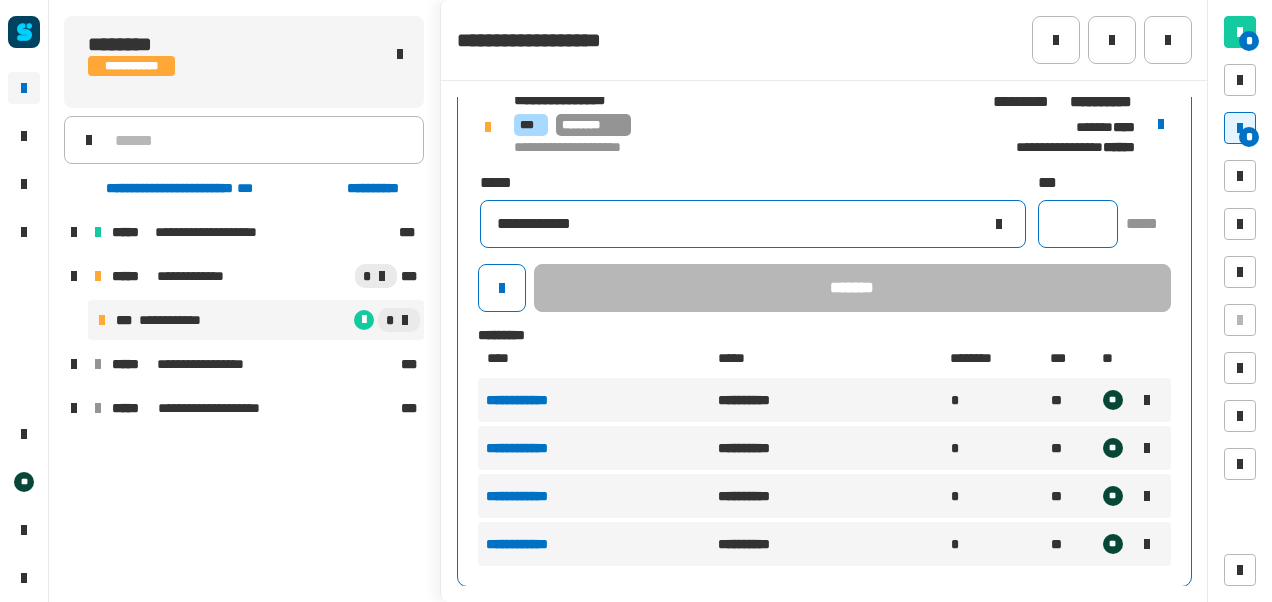 type on "**********" 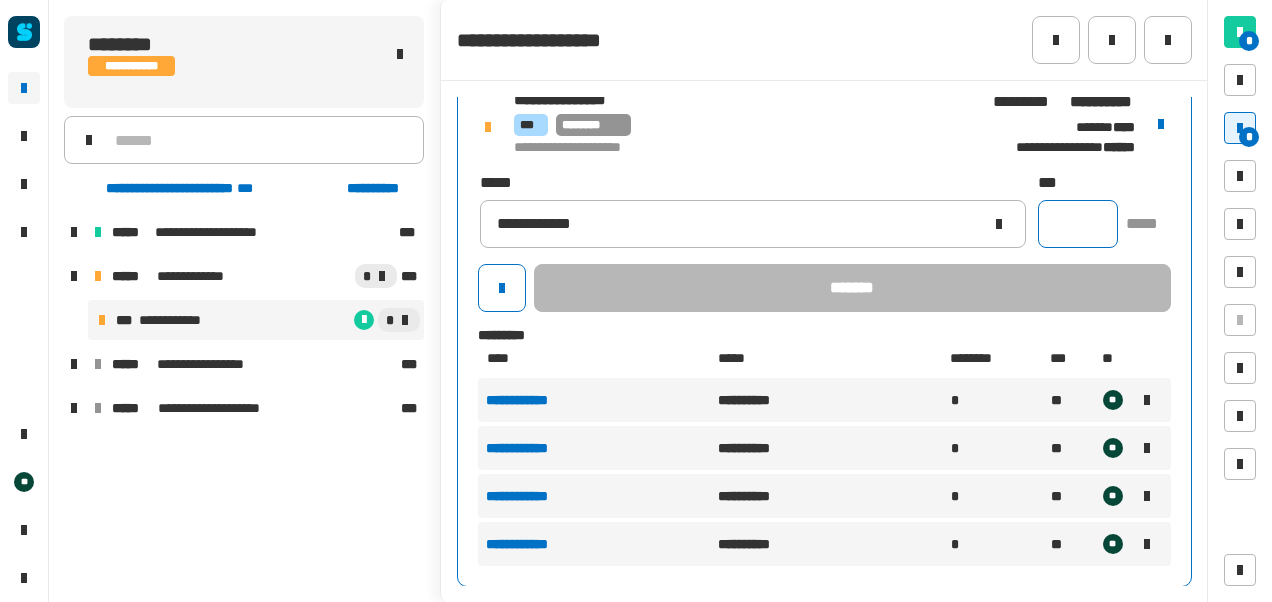 click 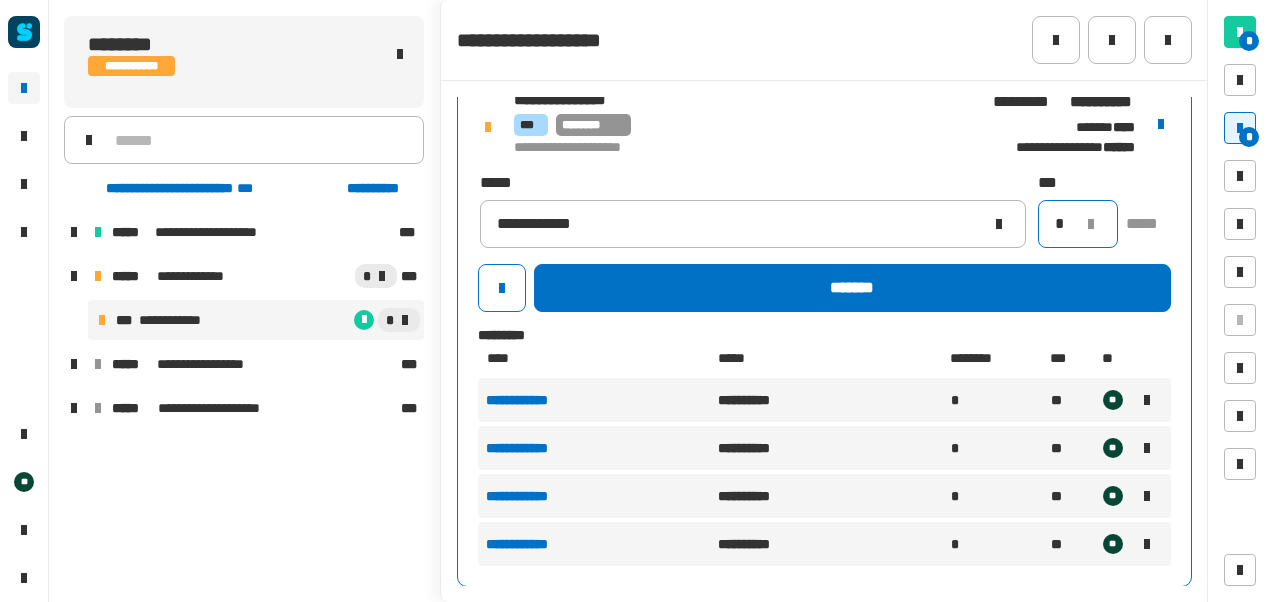 type on "*" 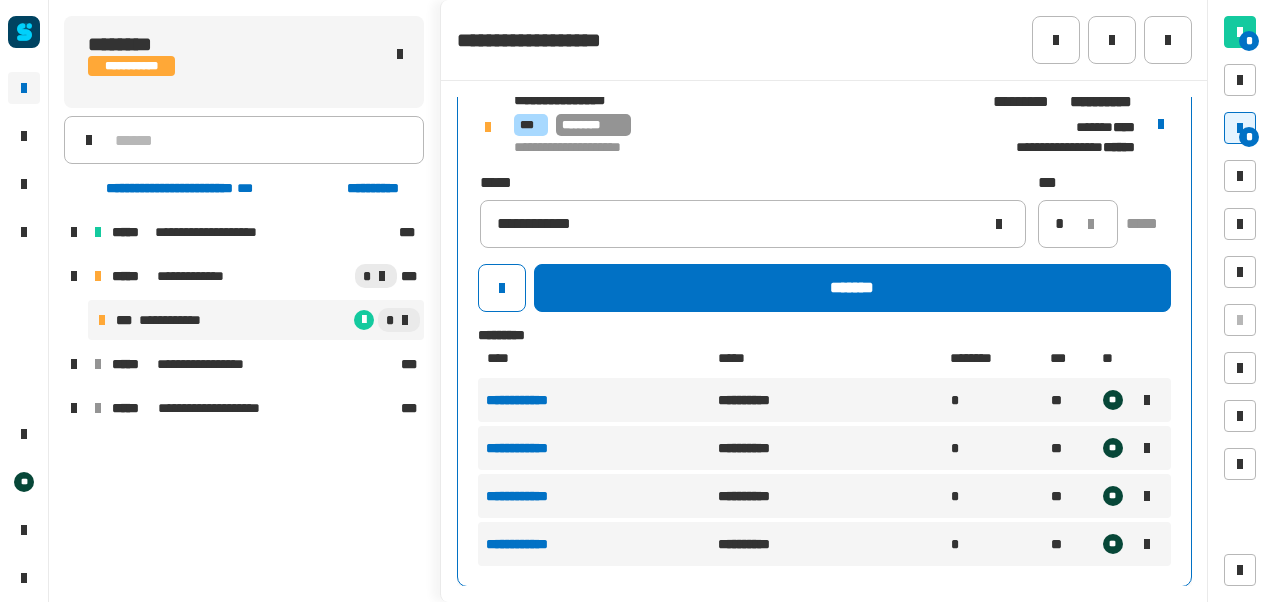 scroll, scrollTop: 0, scrollLeft: 0, axis: both 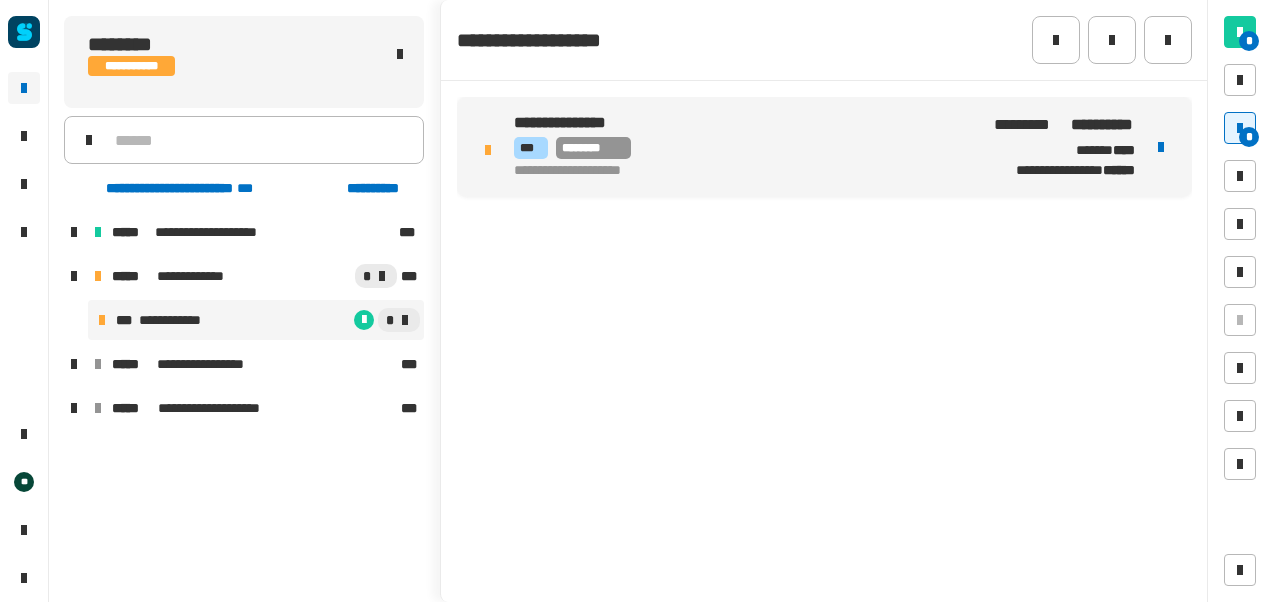 click on "**********" at bounding box center (742, 147) 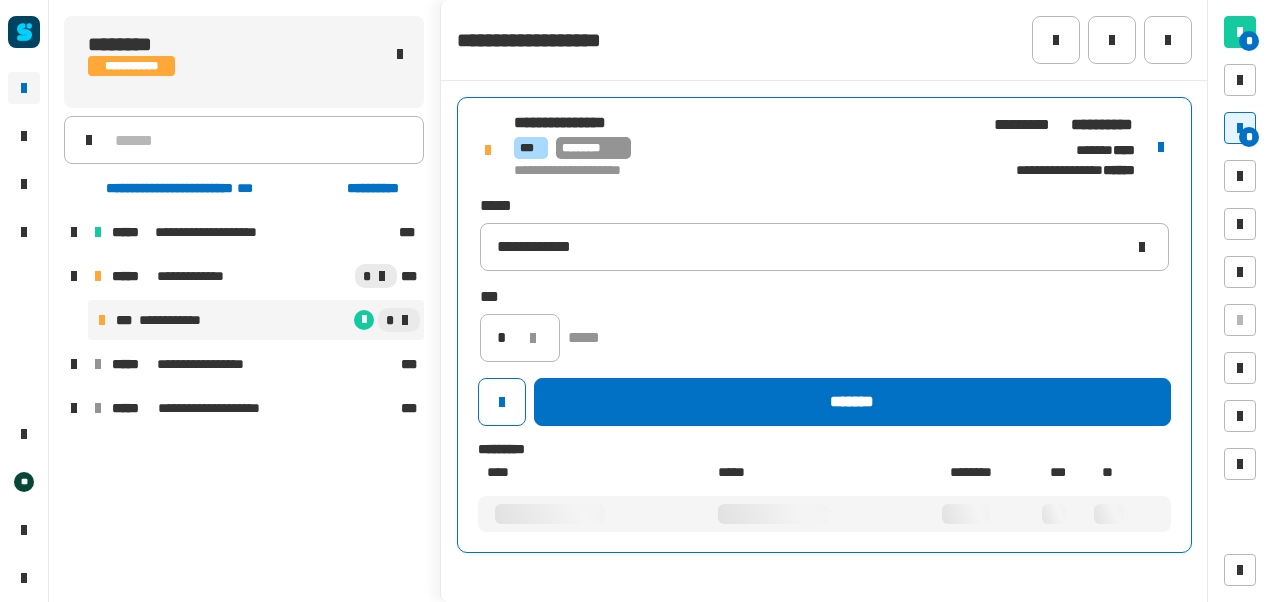 click on "*** ********" at bounding box center [742, 148] 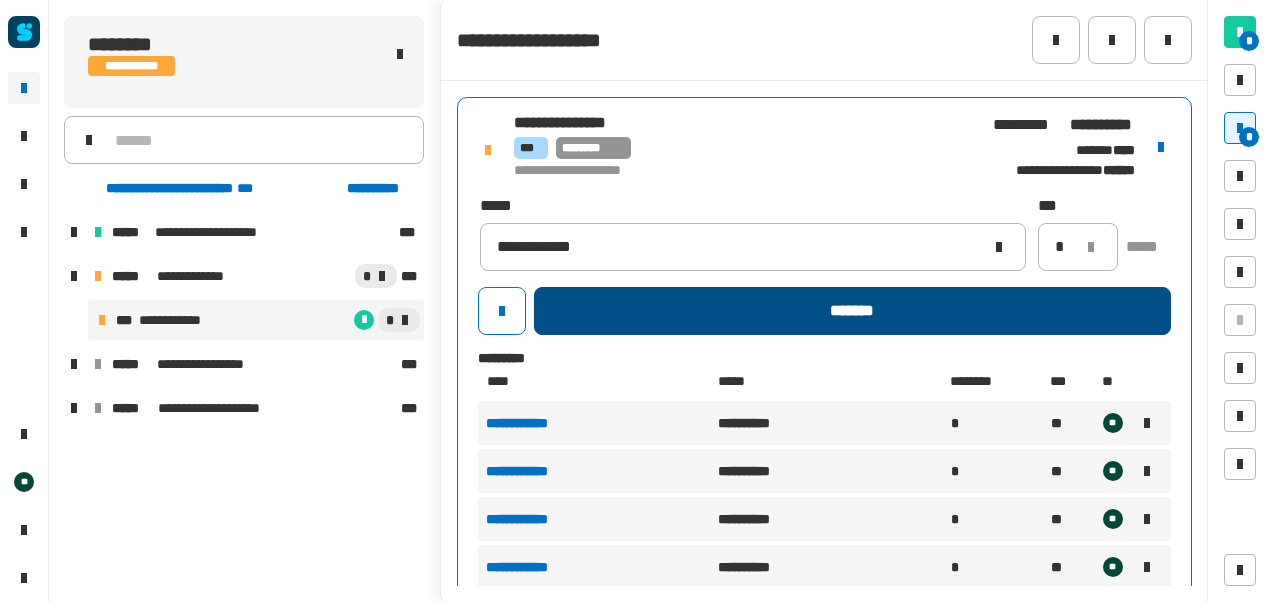 click on "*******" 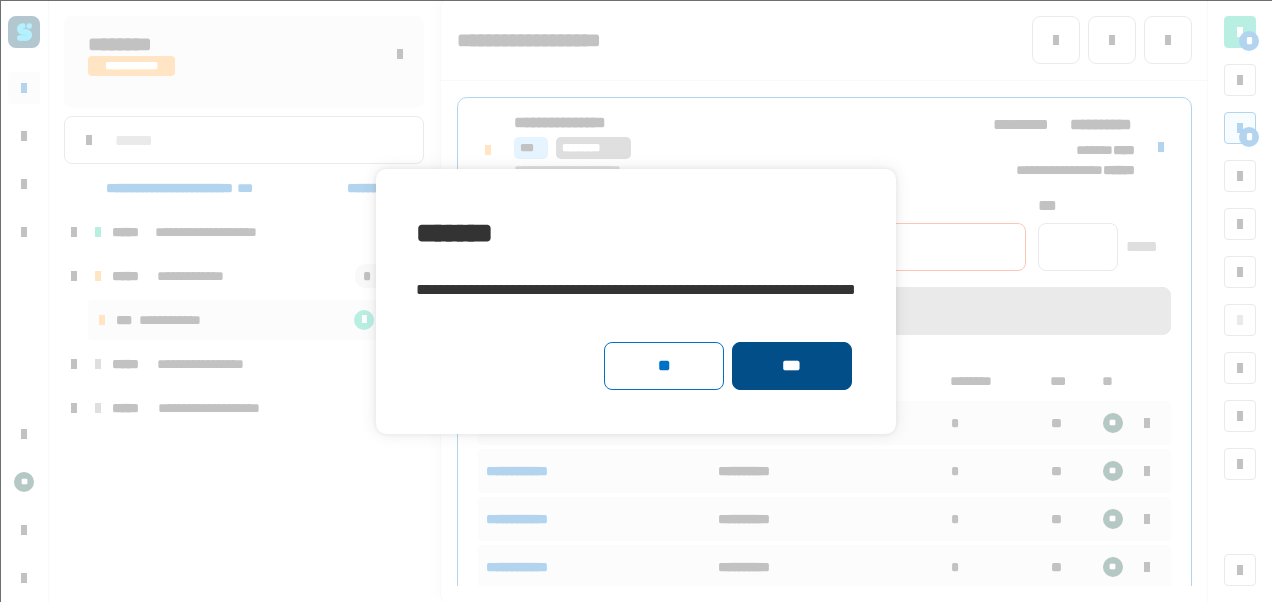 click on "***" 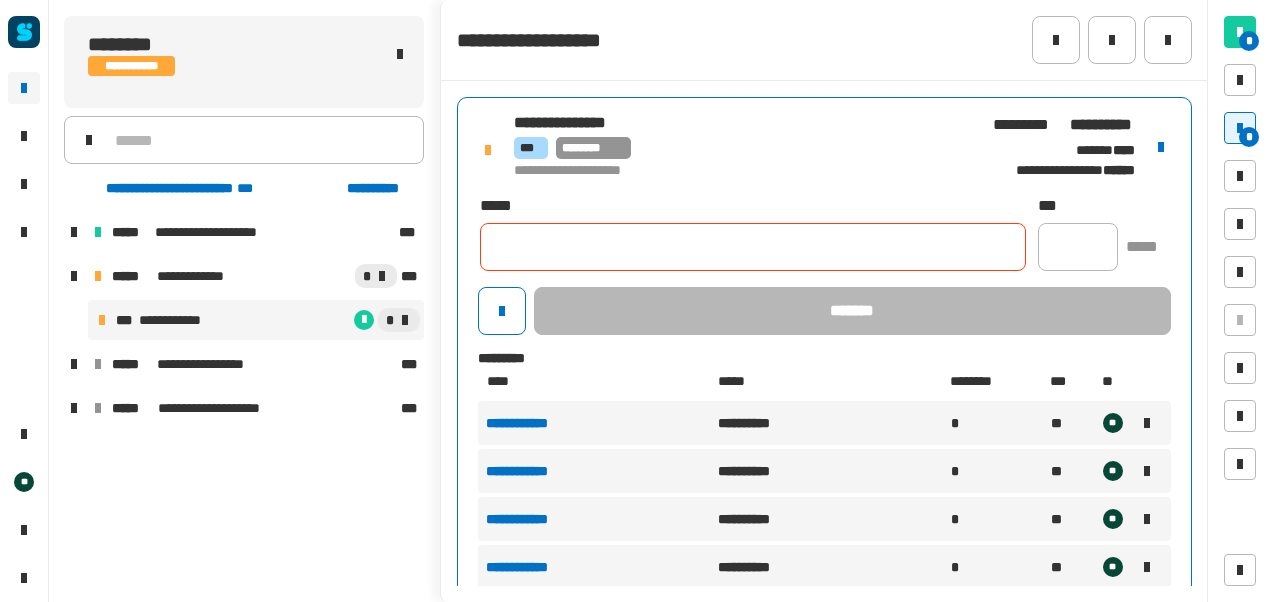 type 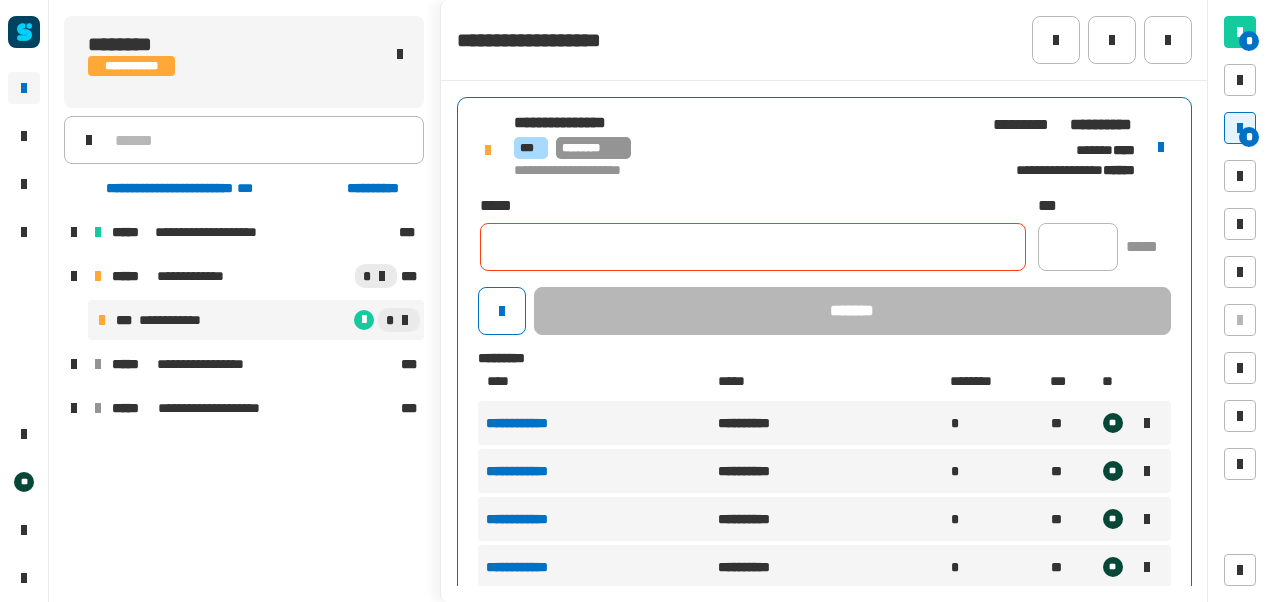 scroll, scrollTop: 71, scrollLeft: 0, axis: vertical 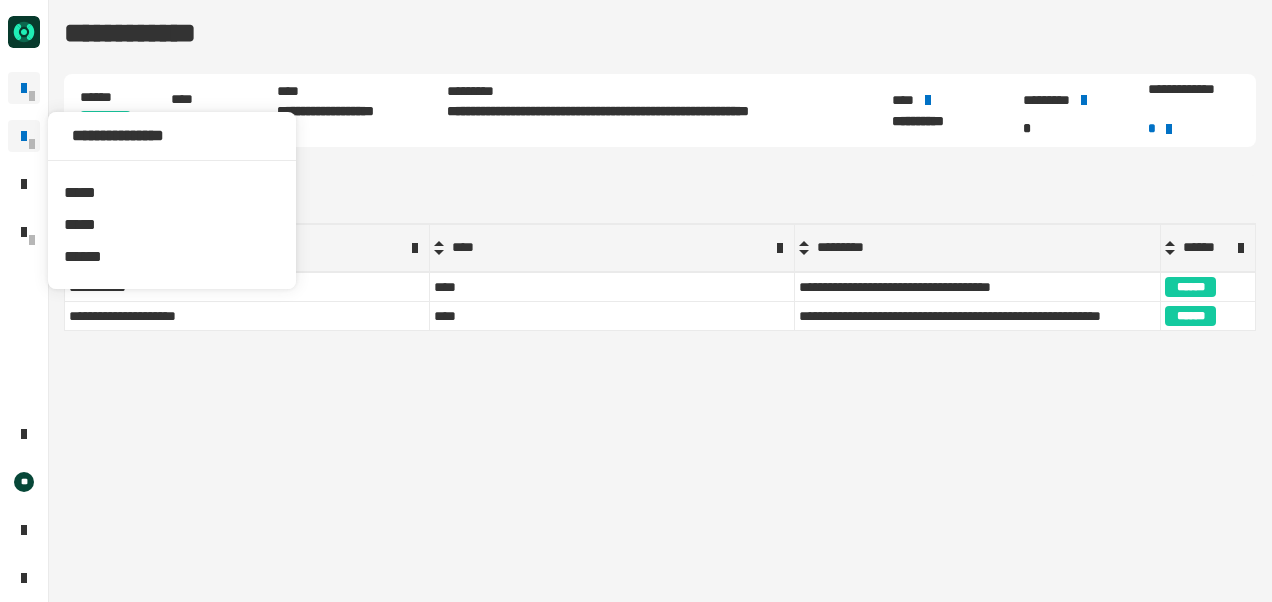 click 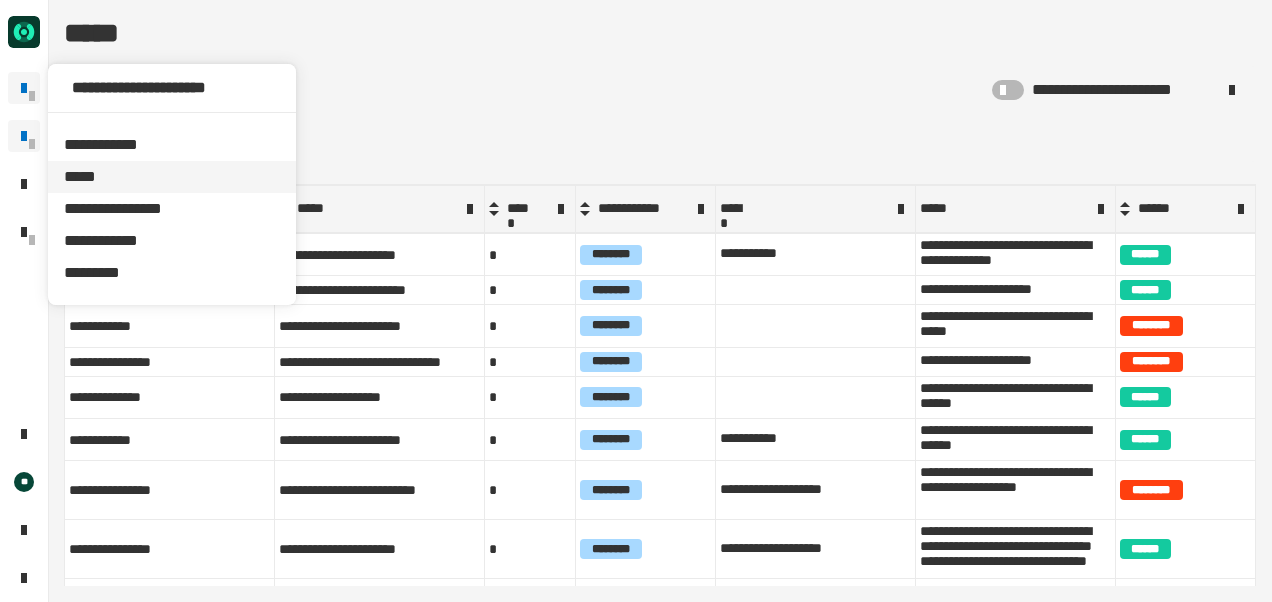 click on "*****" 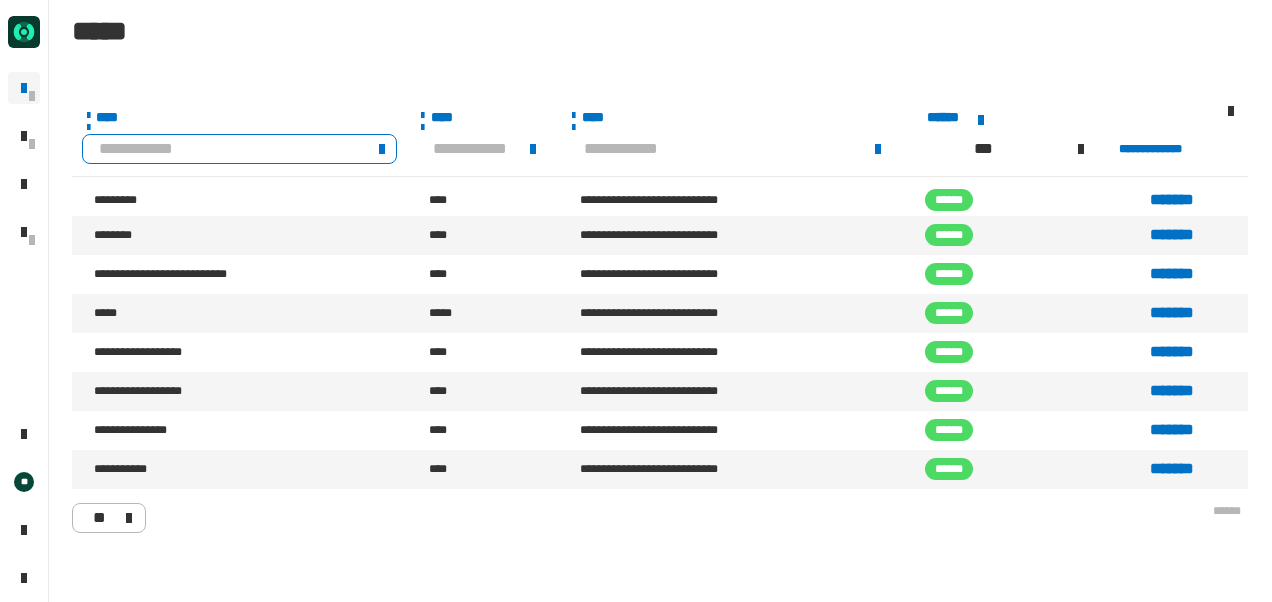 click 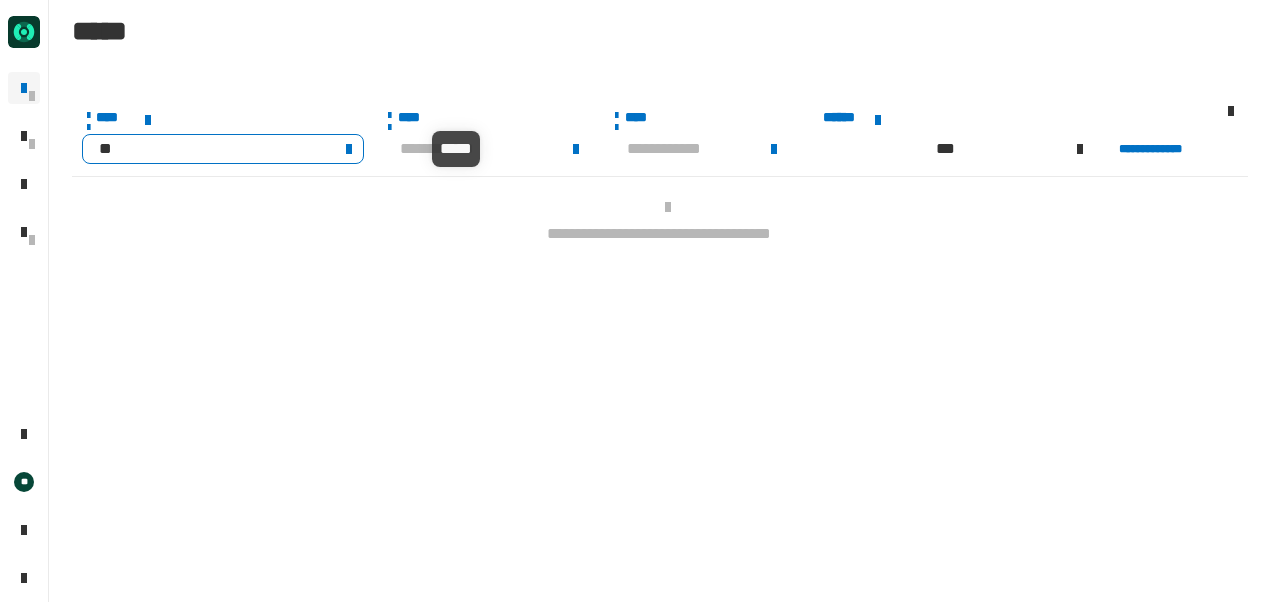type on "*" 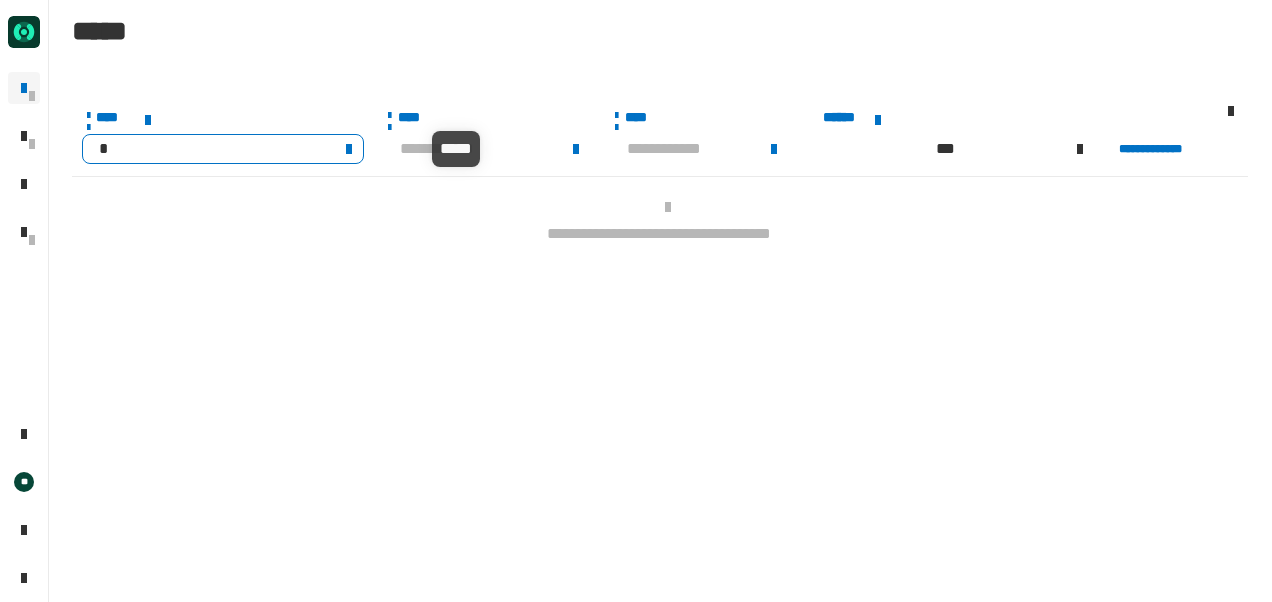 type 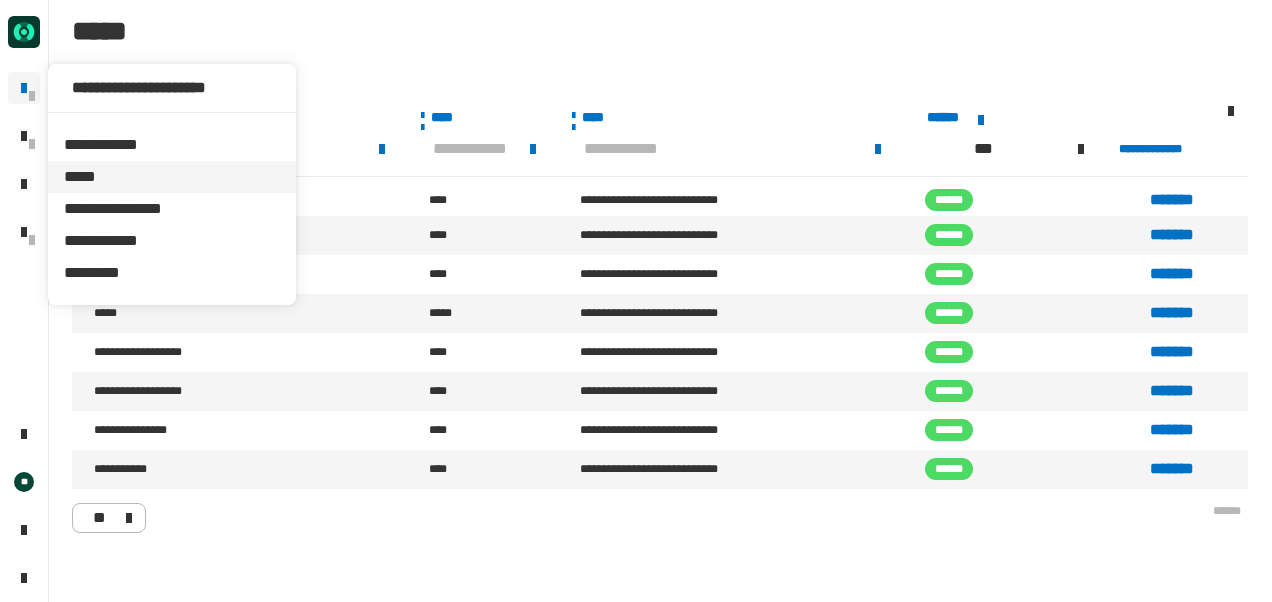 click 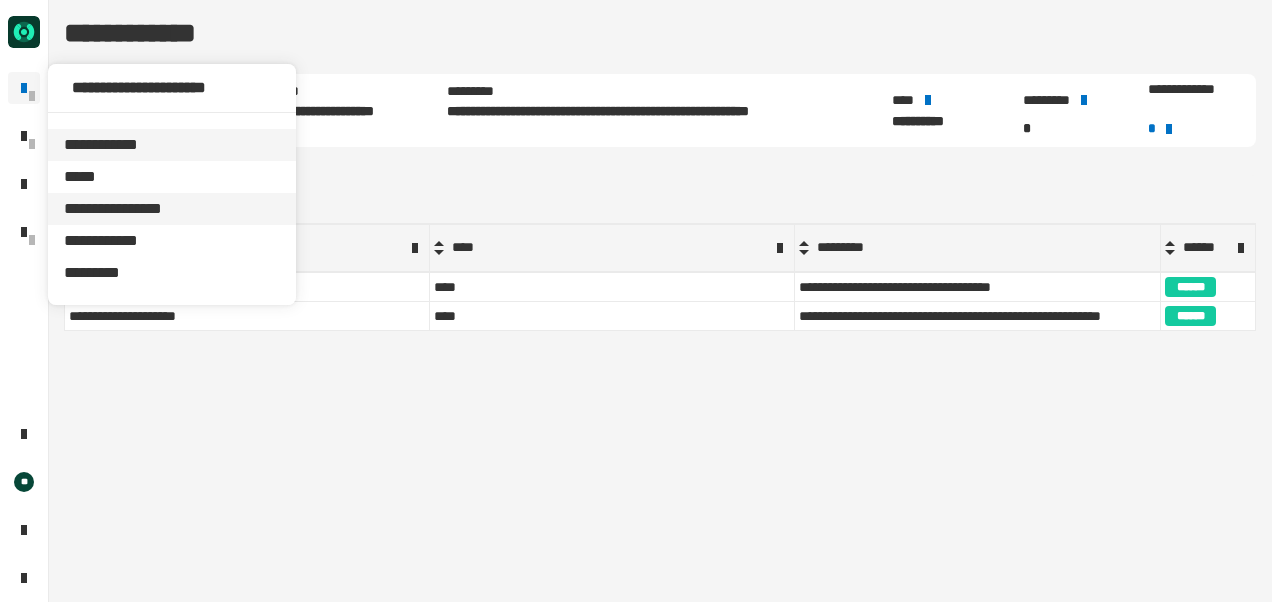 click on "**********" 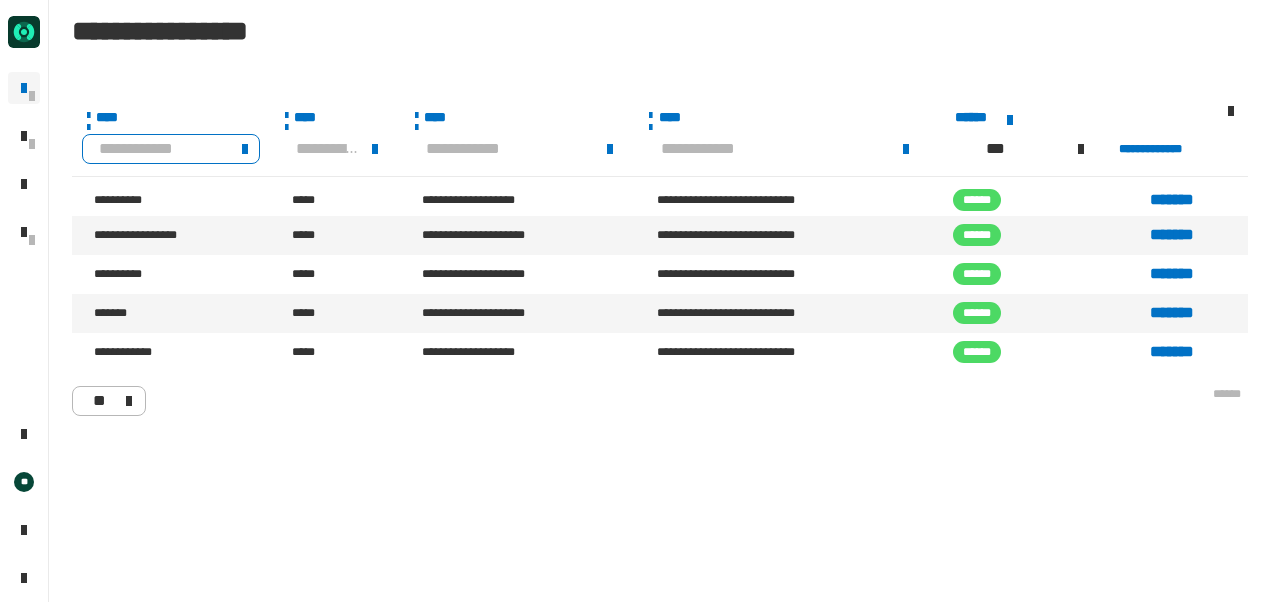 click 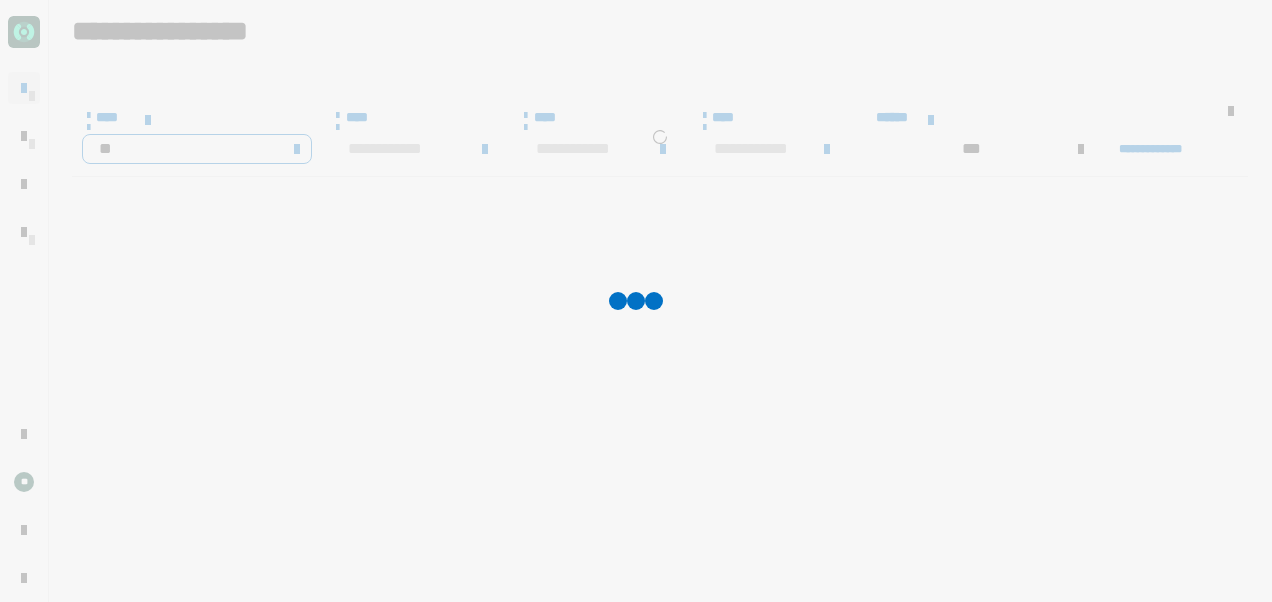 type on "*" 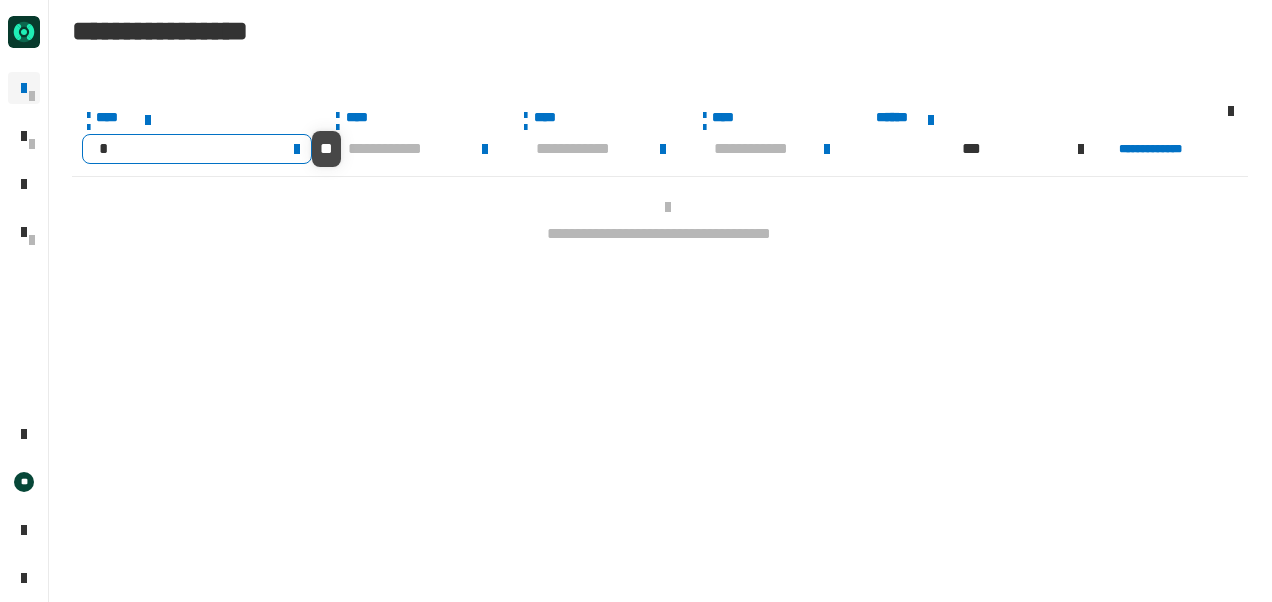 type 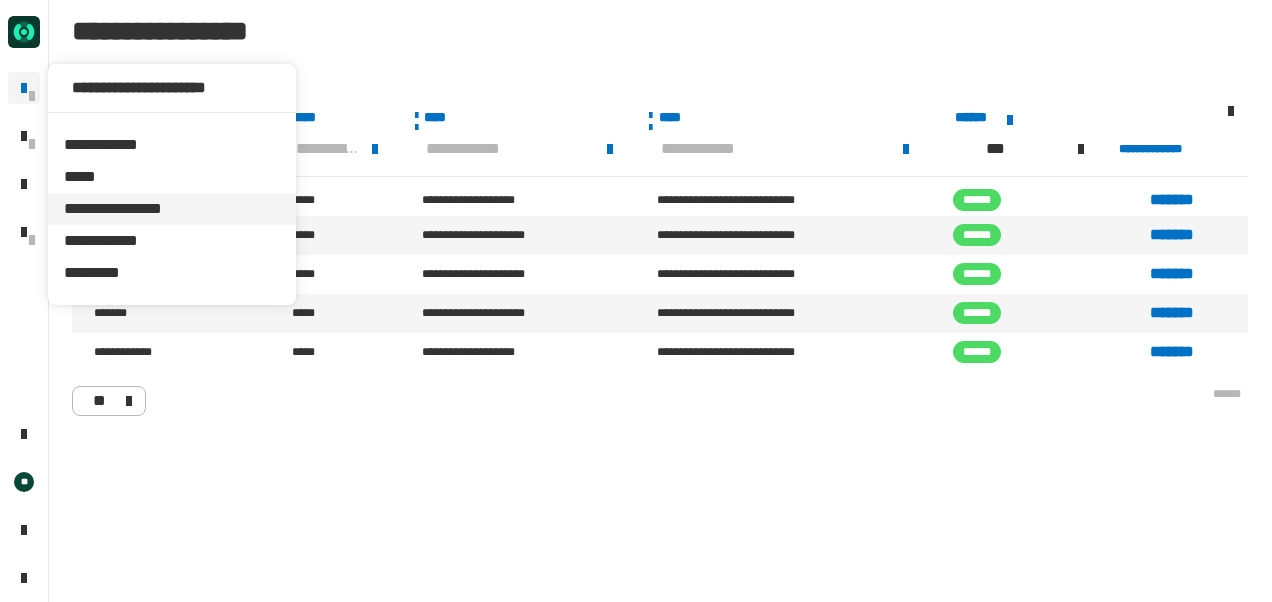 click 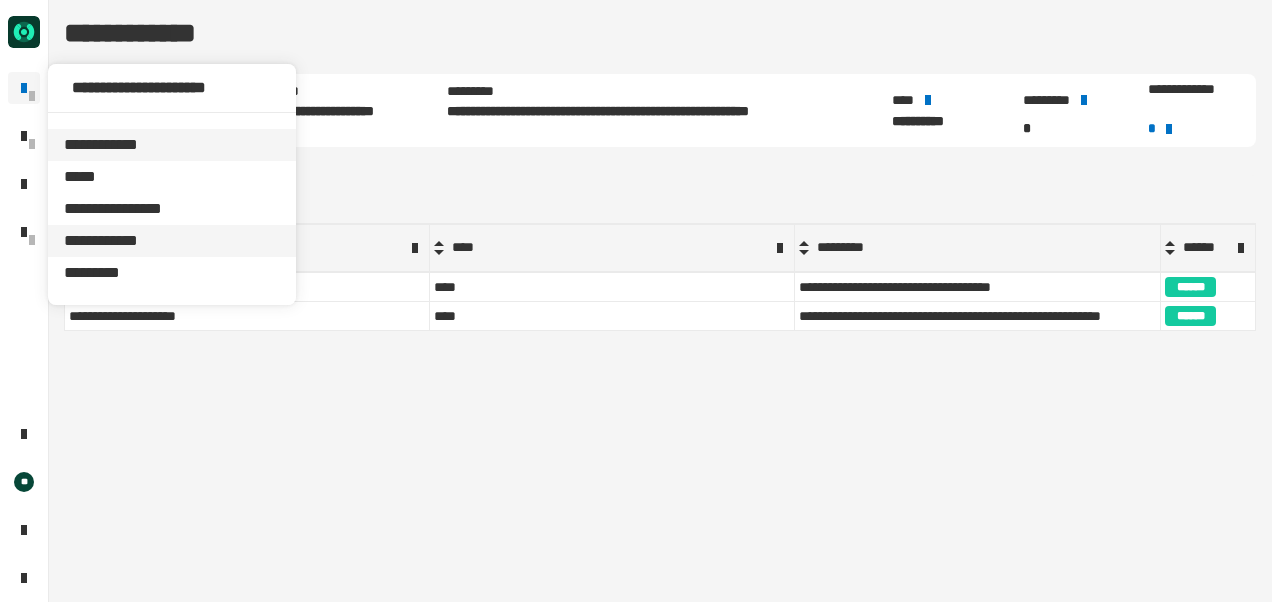 click on "**********" 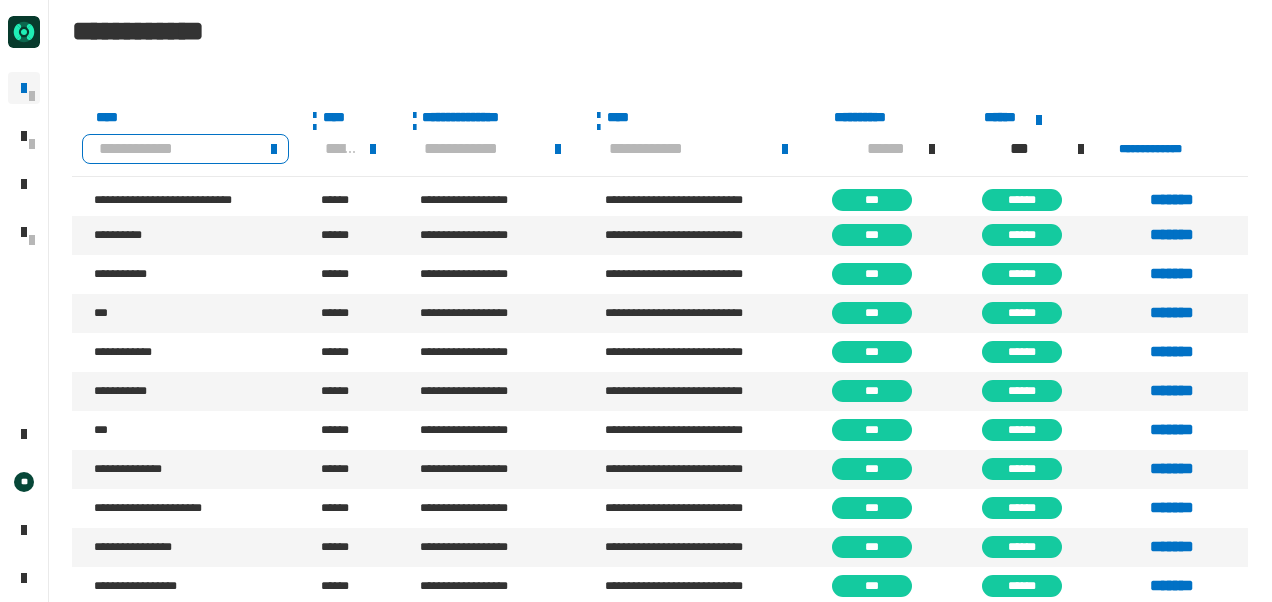 click 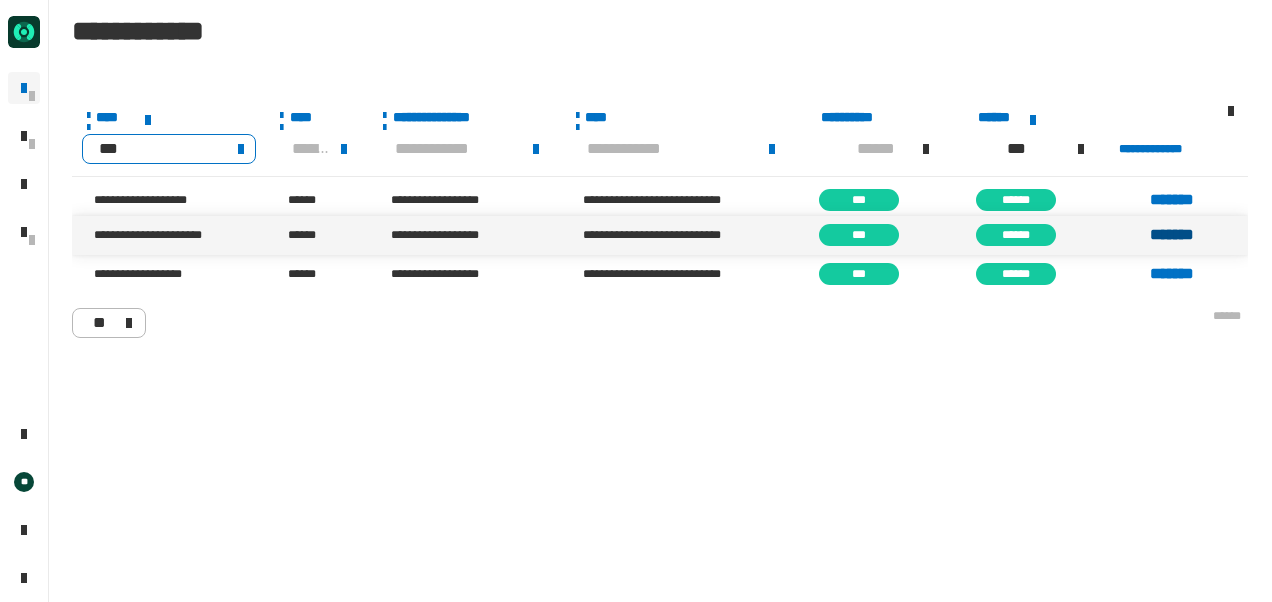 type on "***" 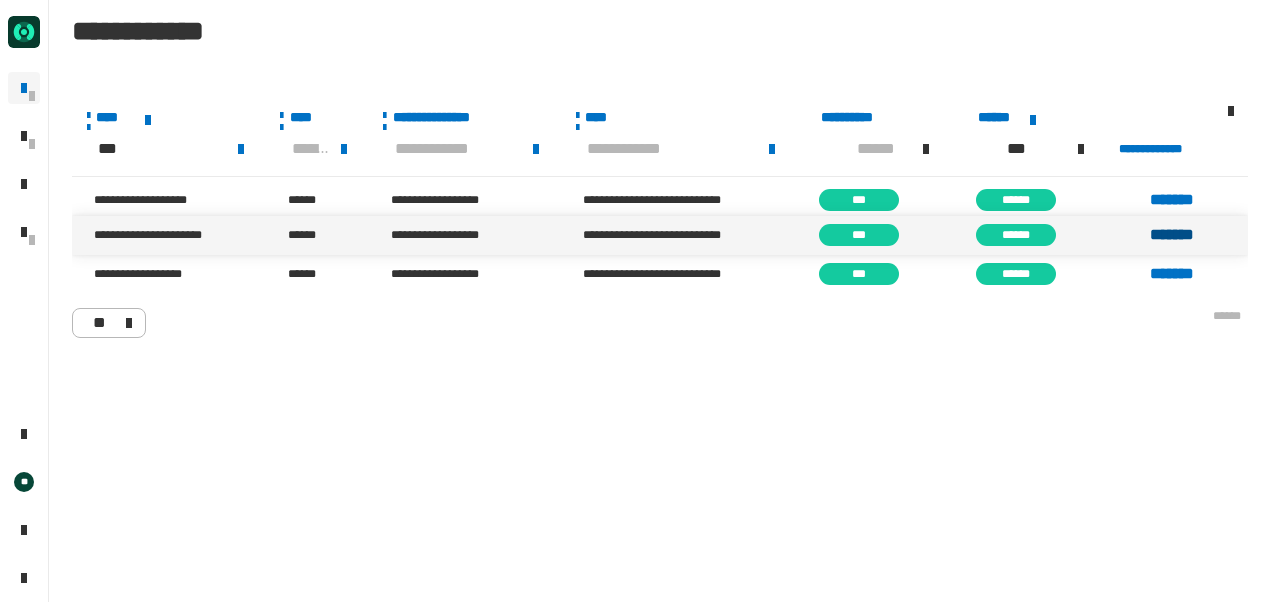 click on "*******" at bounding box center [1172, 235] 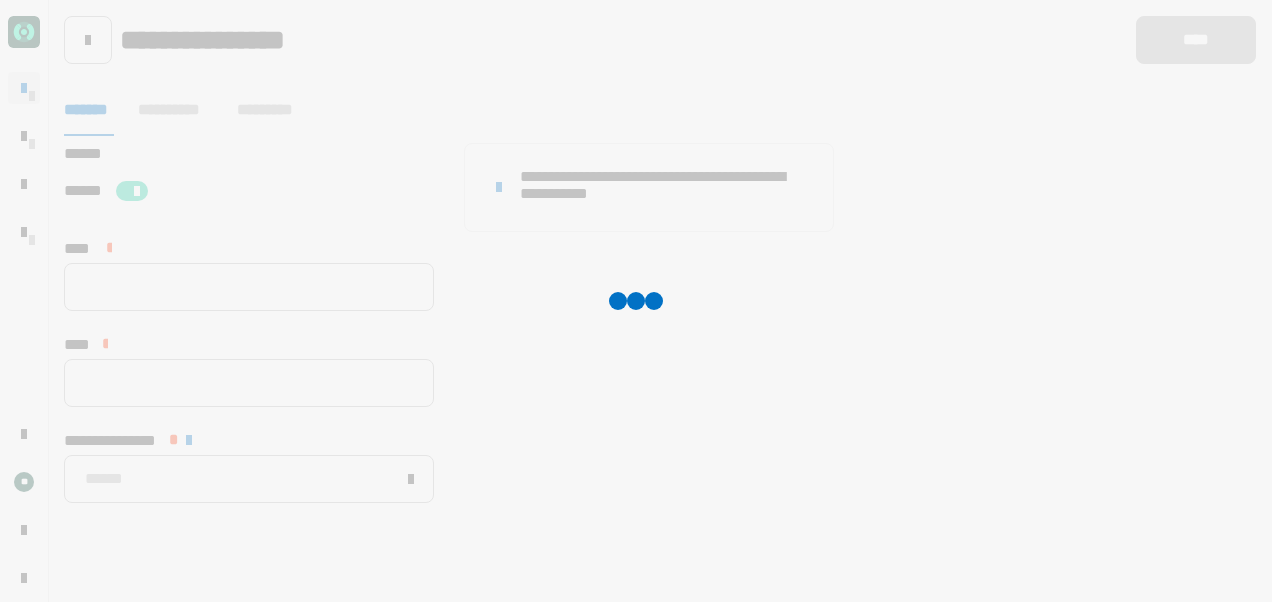 type 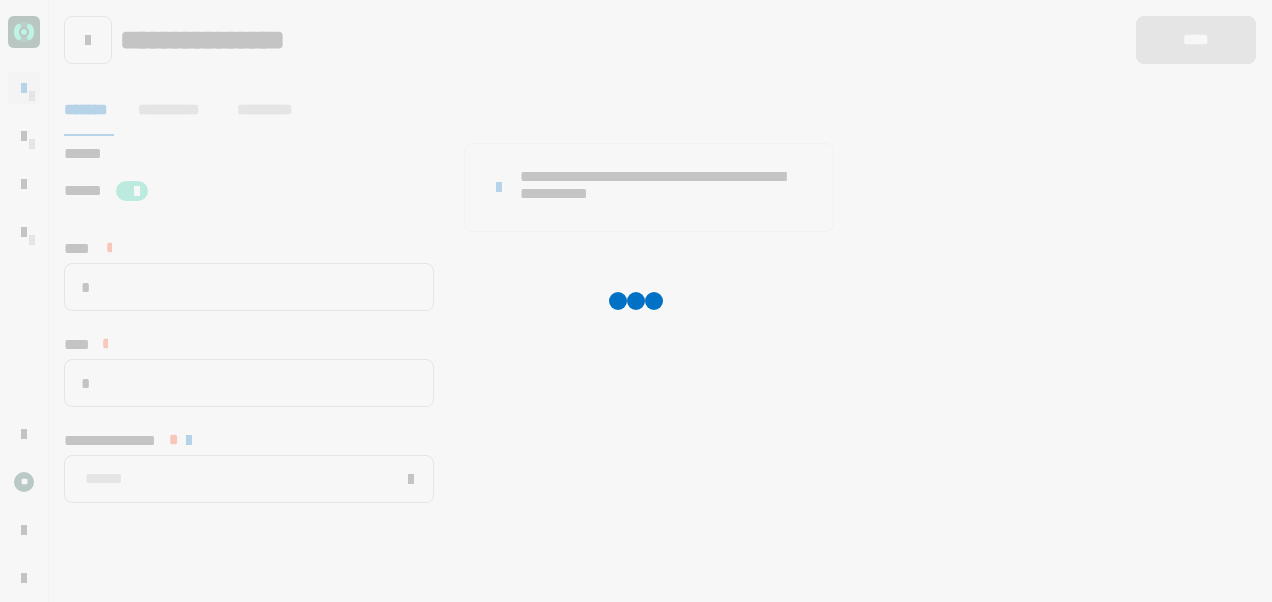 type on "**********" 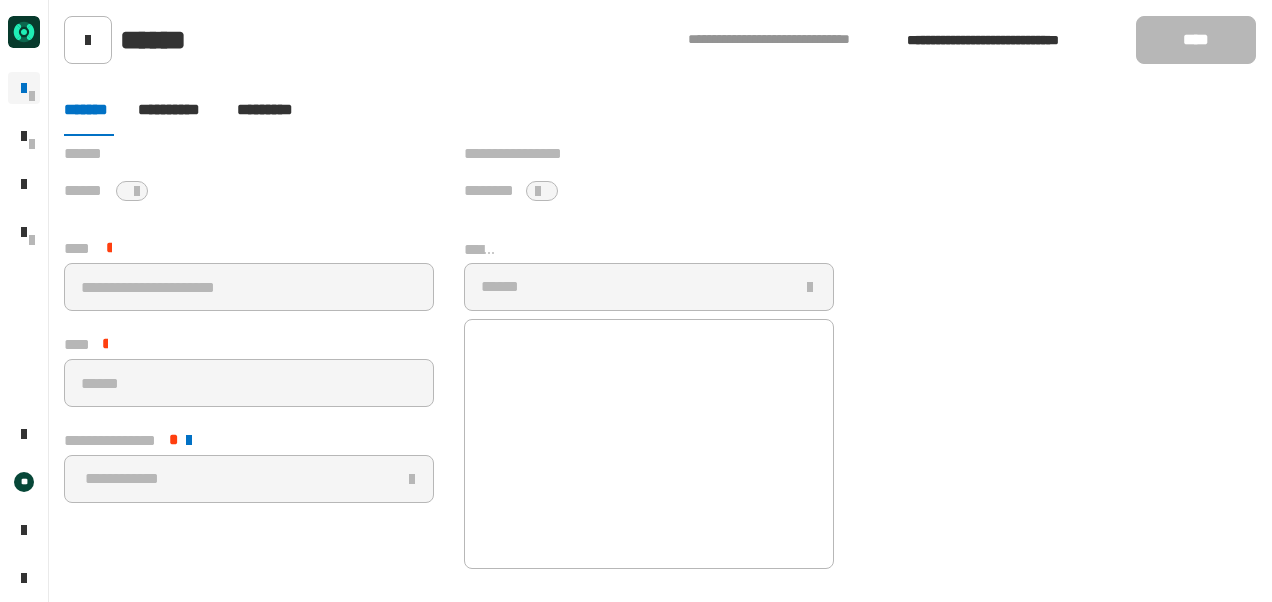 click on "**********" 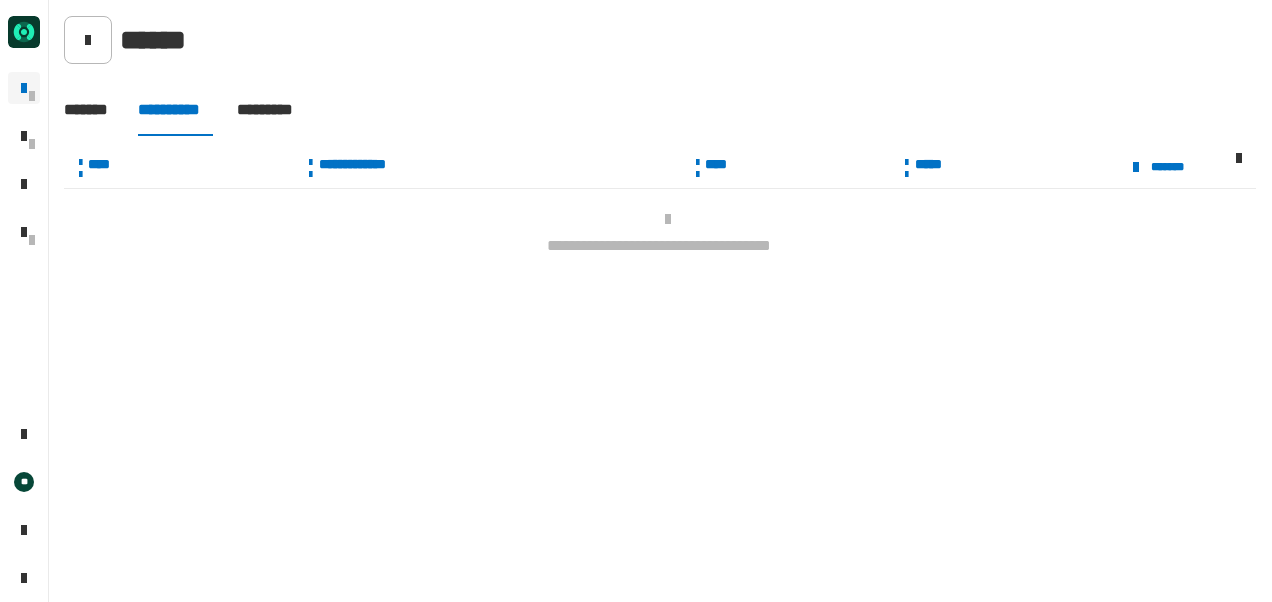 click on "*********" 